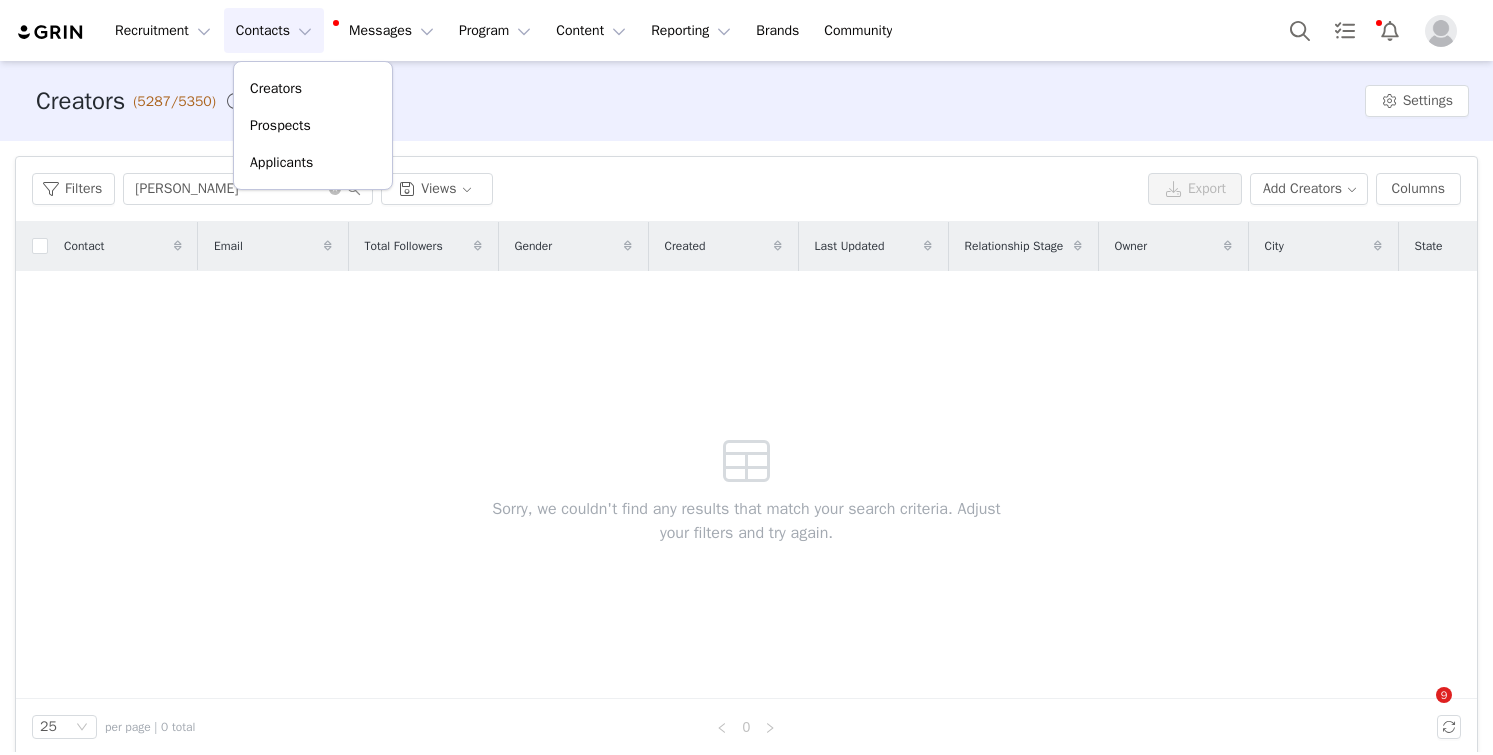 click on "[PERSON_NAME]" at bounding box center (248, 189) 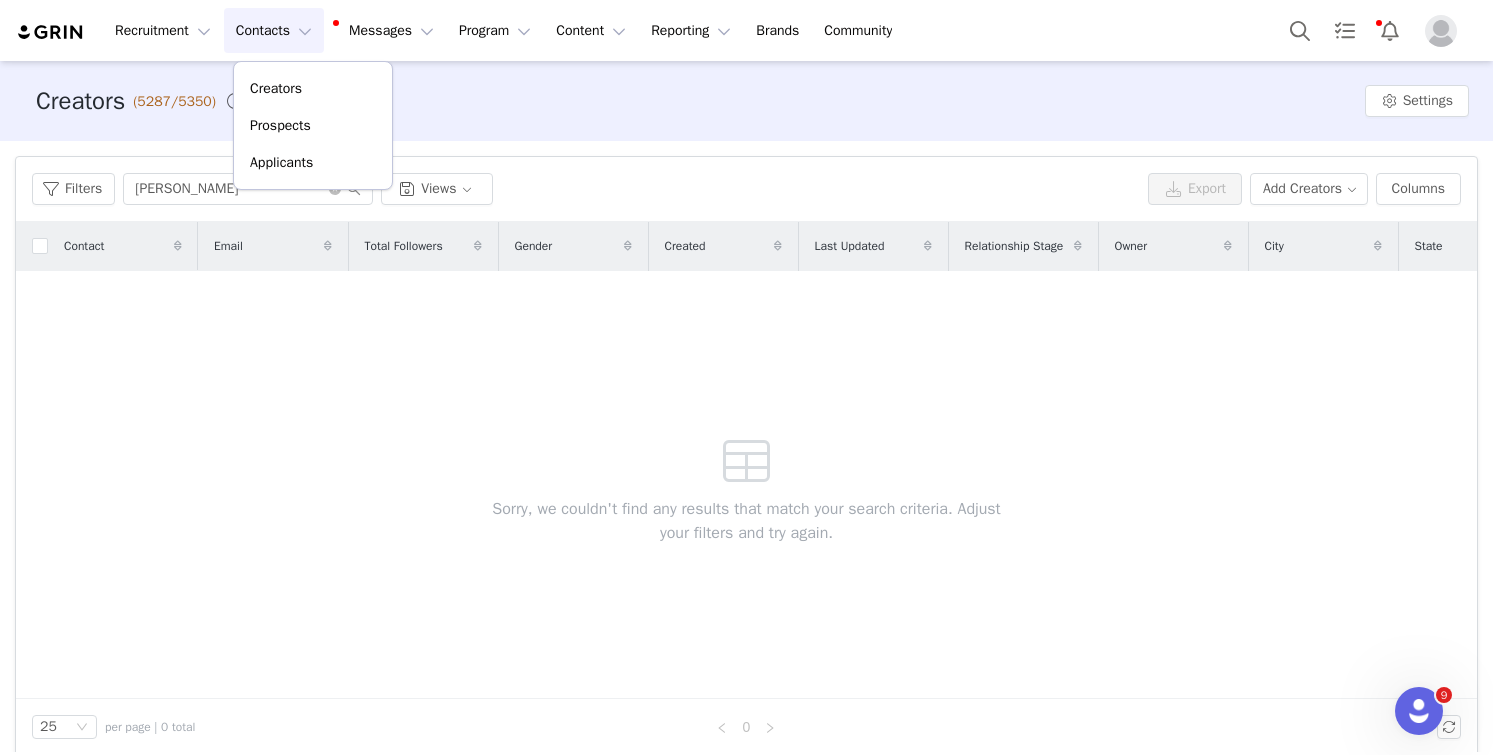 scroll, scrollTop: 0, scrollLeft: 0, axis: both 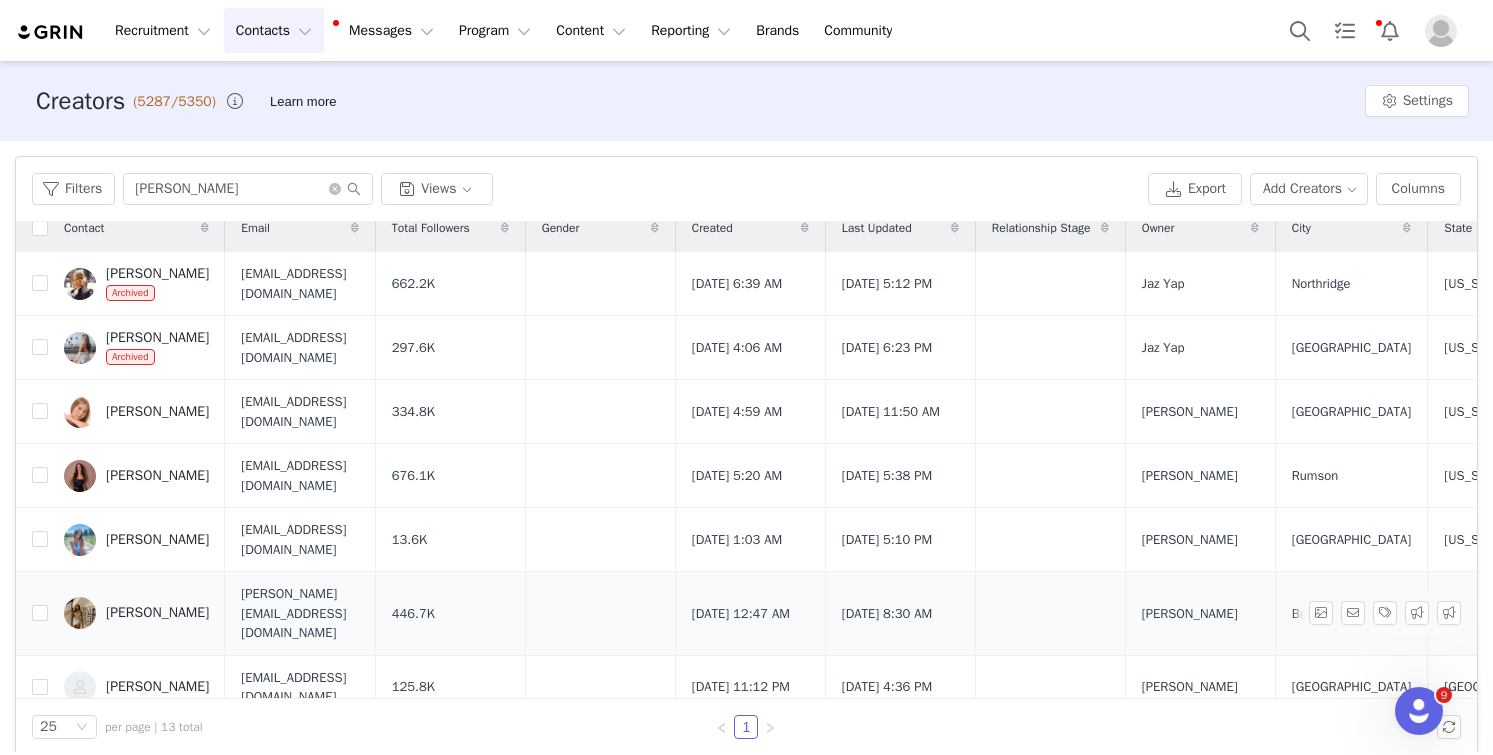 type on "[PERSON_NAME]" 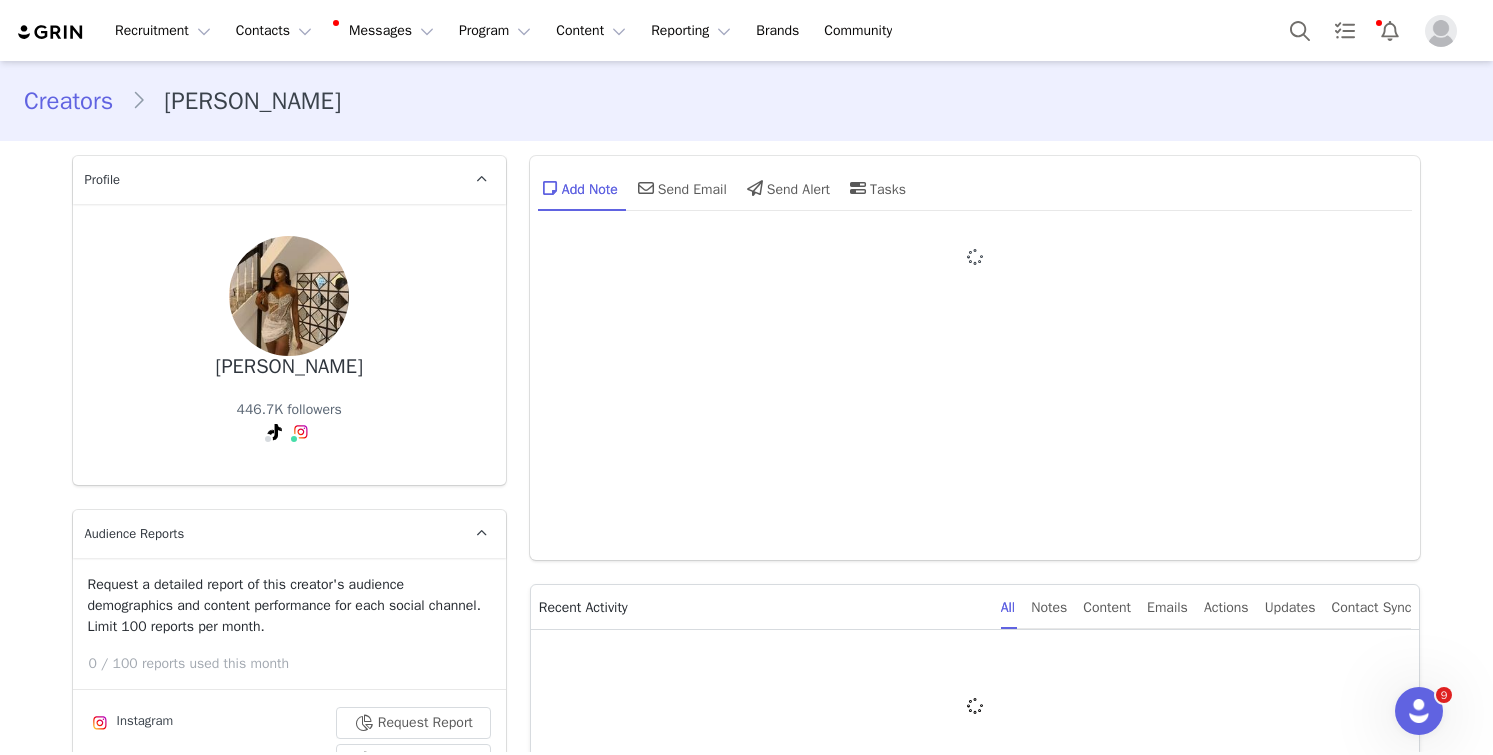 type on "+44 ([GEOGRAPHIC_DATA])" 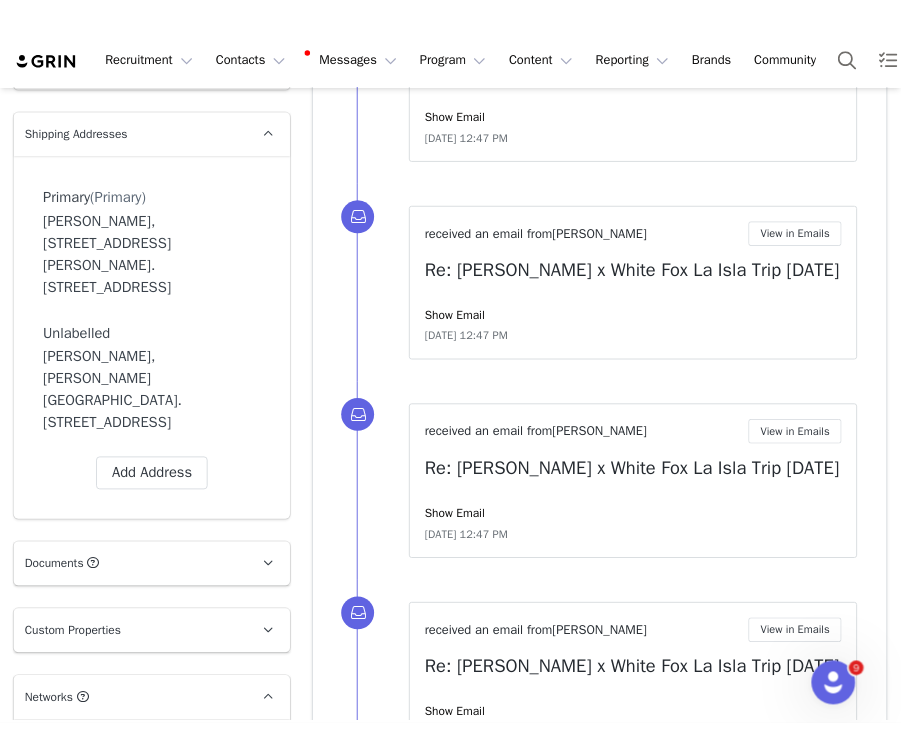 scroll, scrollTop: 1819, scrollLeft: 0, axis: vertical 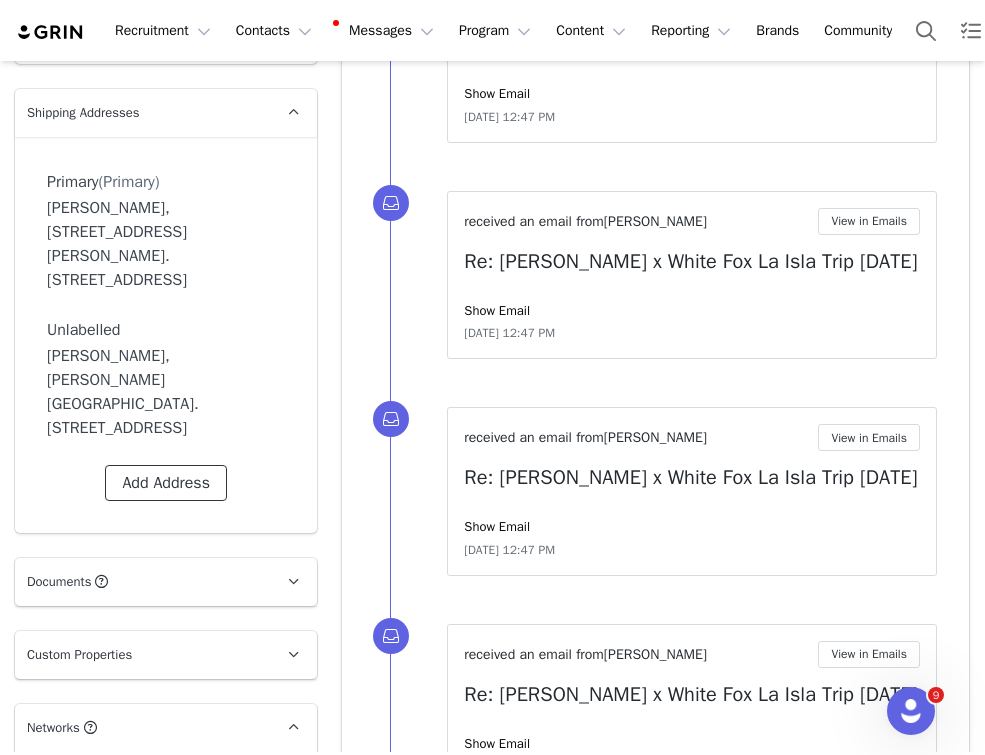 click on "Add Address" at bounding box center [166, 483] 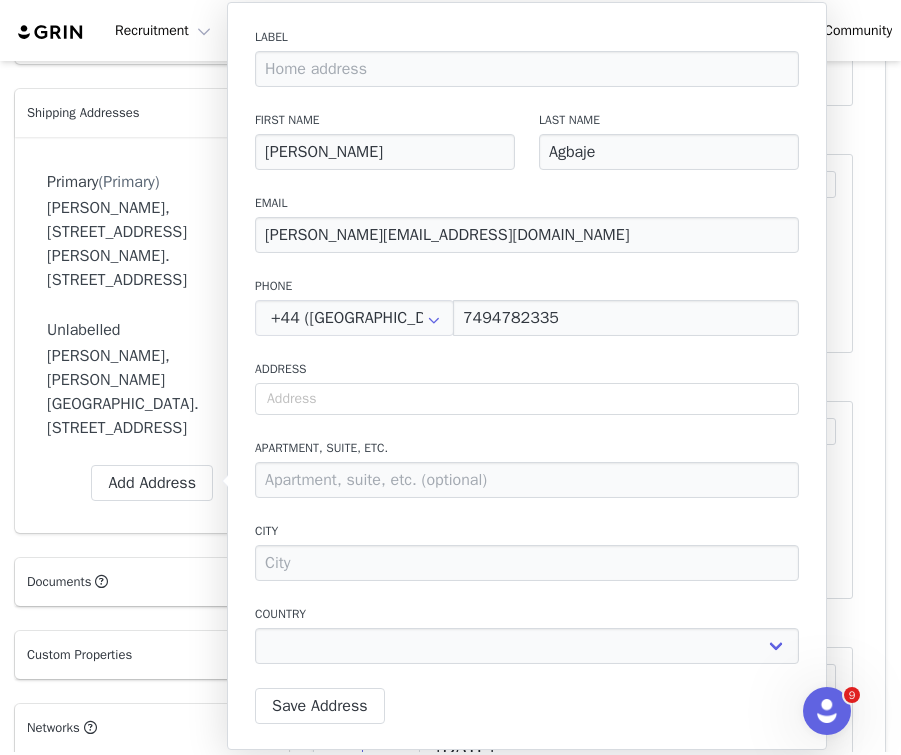 click on "[PERSON_NAME], [PERSON_NAME][GEOGRAPHIC_DATA]. [STREET_ADDRESS]" at bounding box center [152, 392] 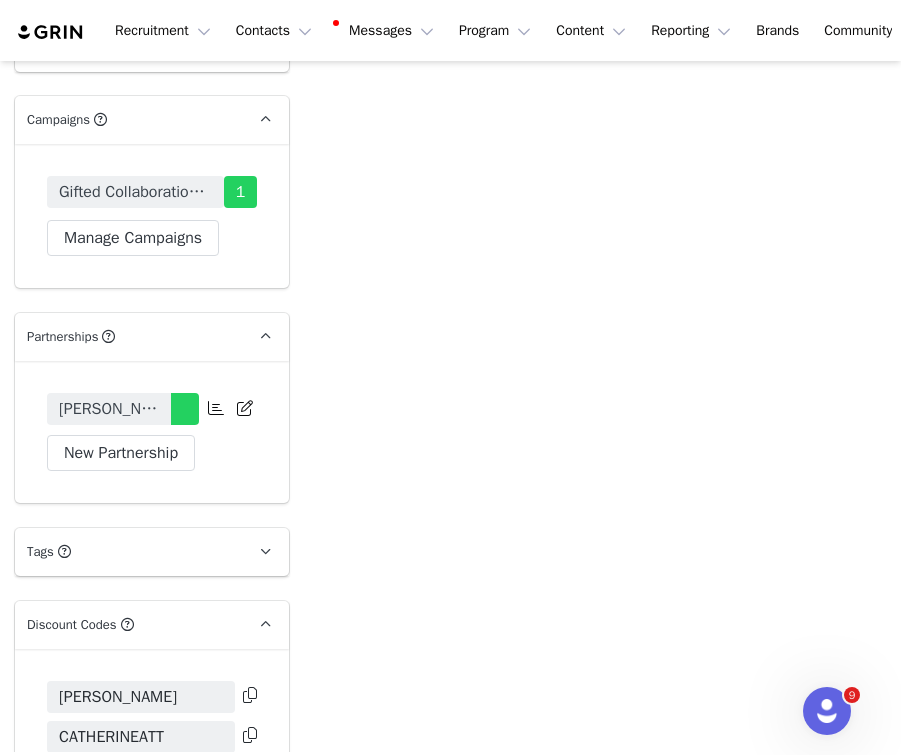 scroll, scrollTop: 3994, scrollLeft: 0, axis: vertical 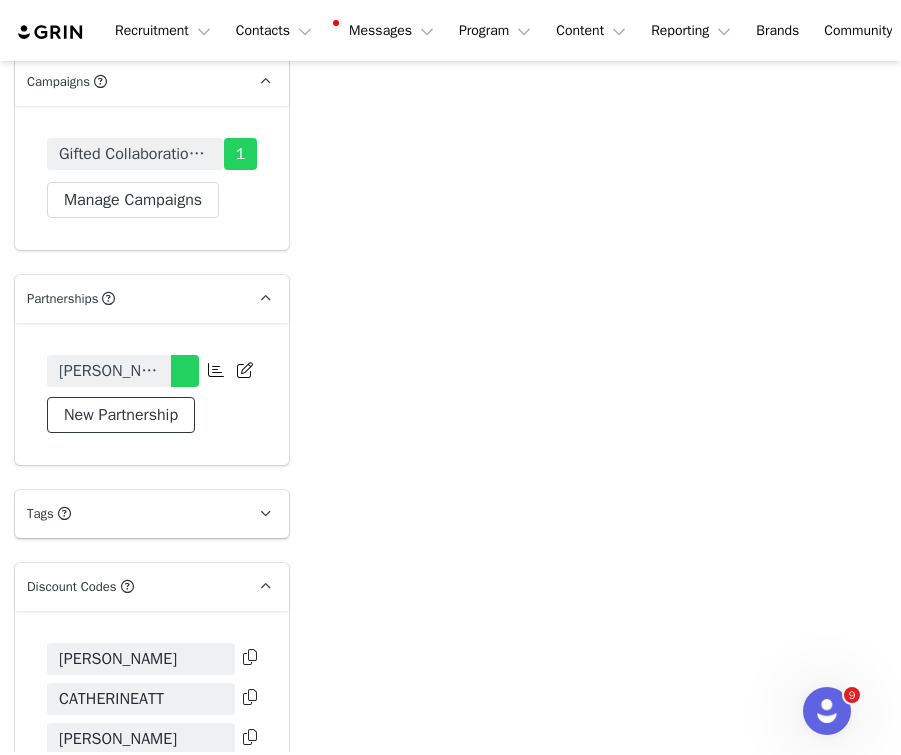 click on "New Partnership" at bounding box center (121, 415) 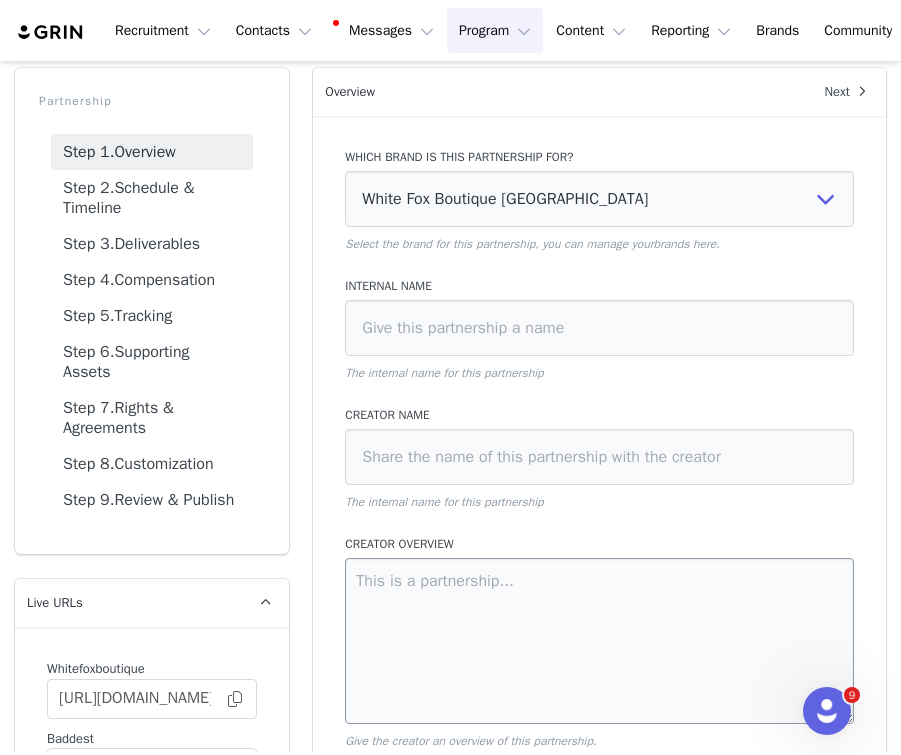 scroll, scrollTop: 55, scrollLeft: 0, axis: vertical 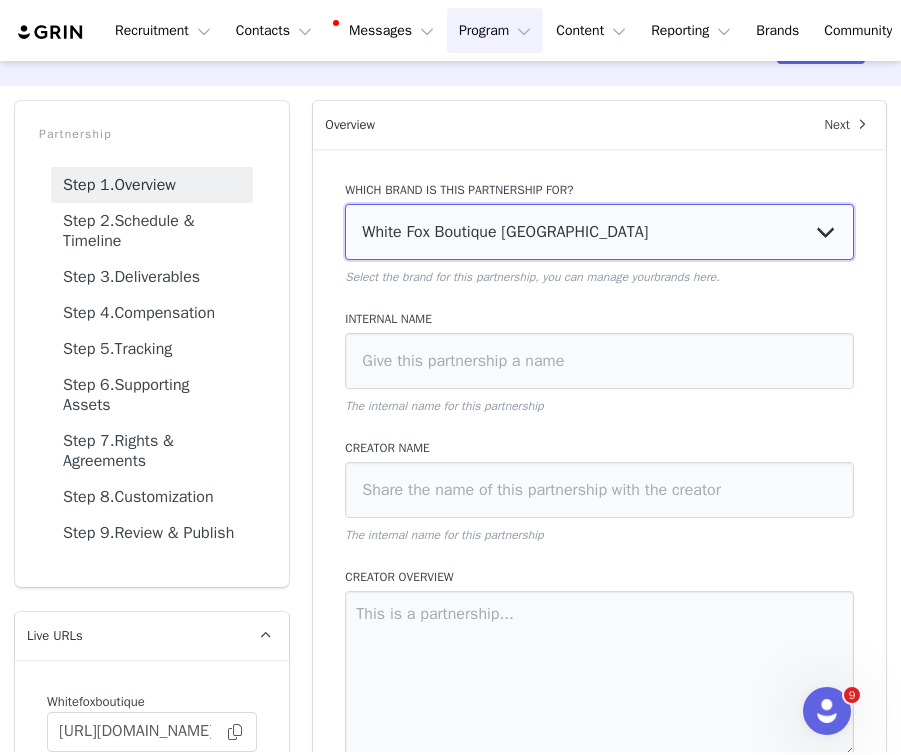 click on "White Fox Boutique [GEOGRAPHIC_DATA]   White Fox Boutique AUS   White Fox Boutique [GEOGRAPHIC_DATA]" at bounding box center [599, 232] 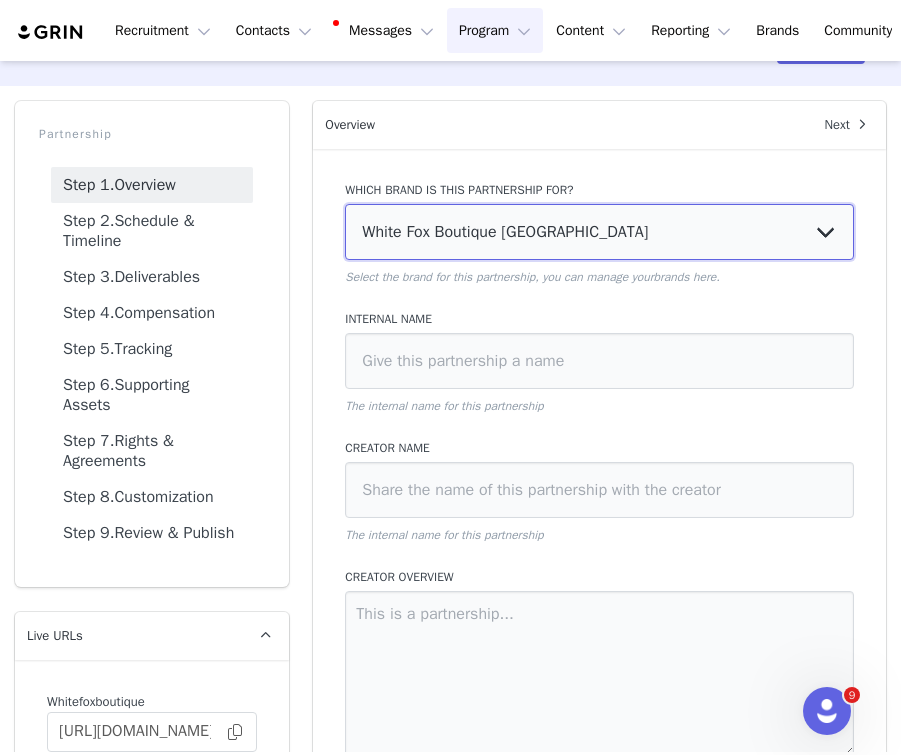 select on "f1701913-70b5-4f9a-b6f0-0f9fc62261bc" 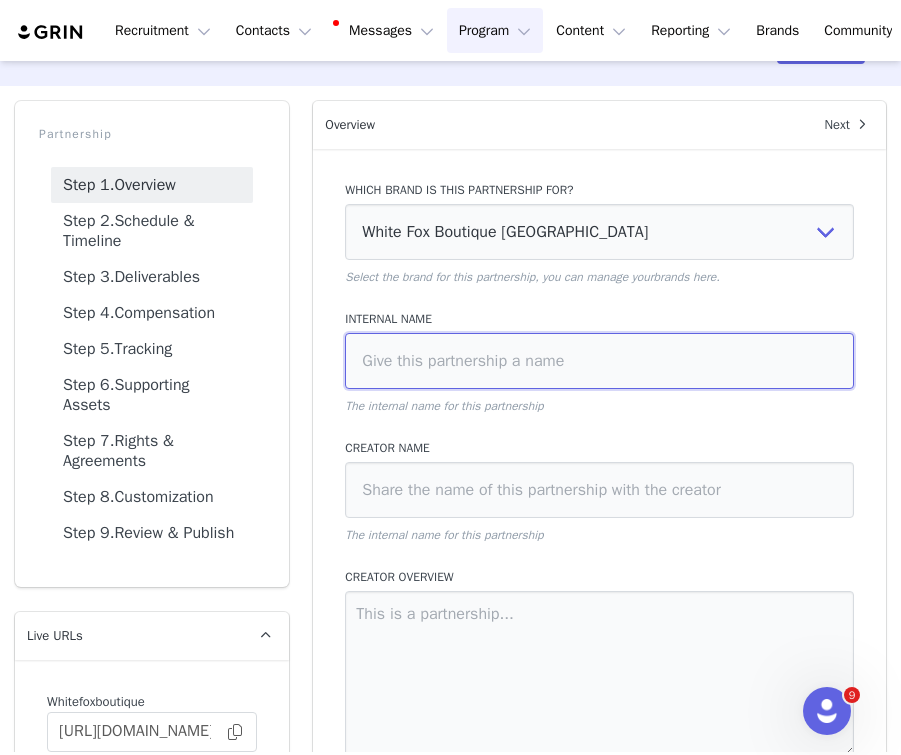 click at bounding box center [599, 361] 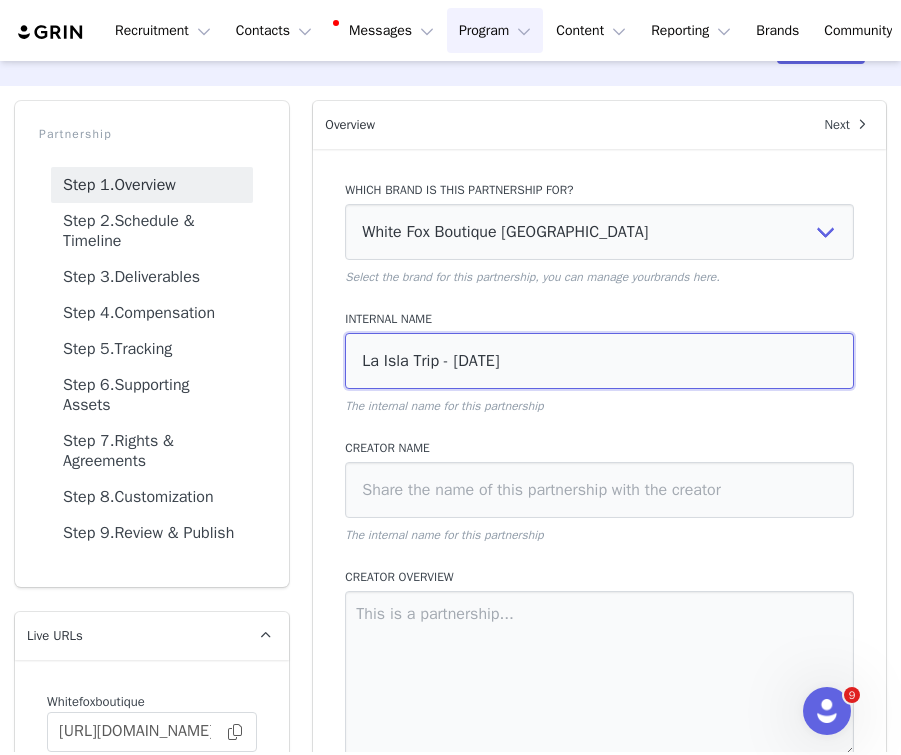 drag, startPoint x: 611, startPoint y: 364, endPoint x: 352, endPoint y: 360, distance: 259.03088 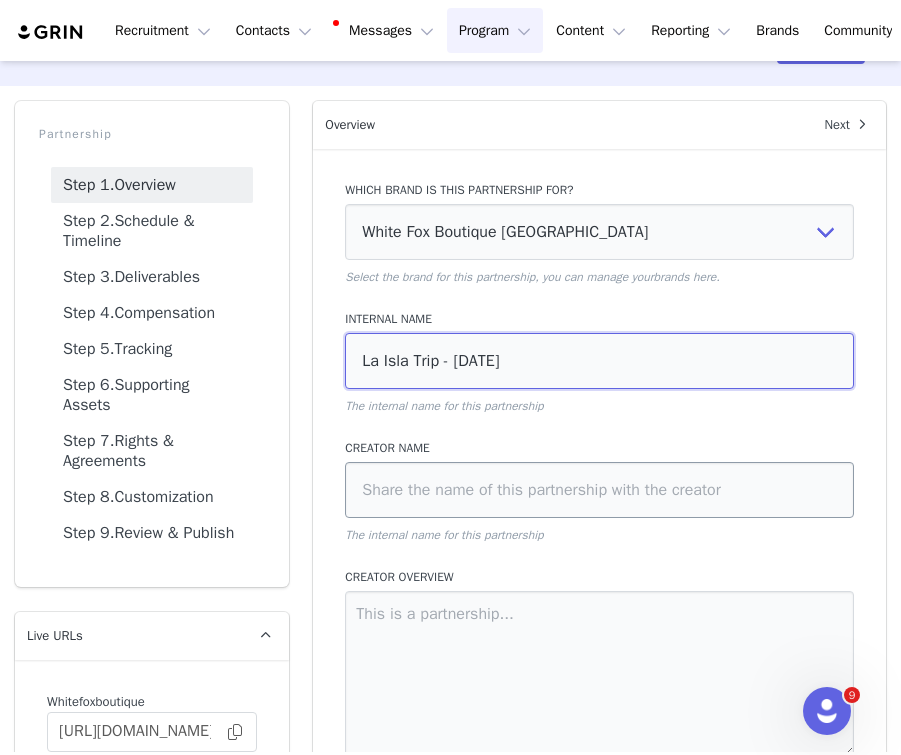 type on "La Isla Trip - [DATE]" 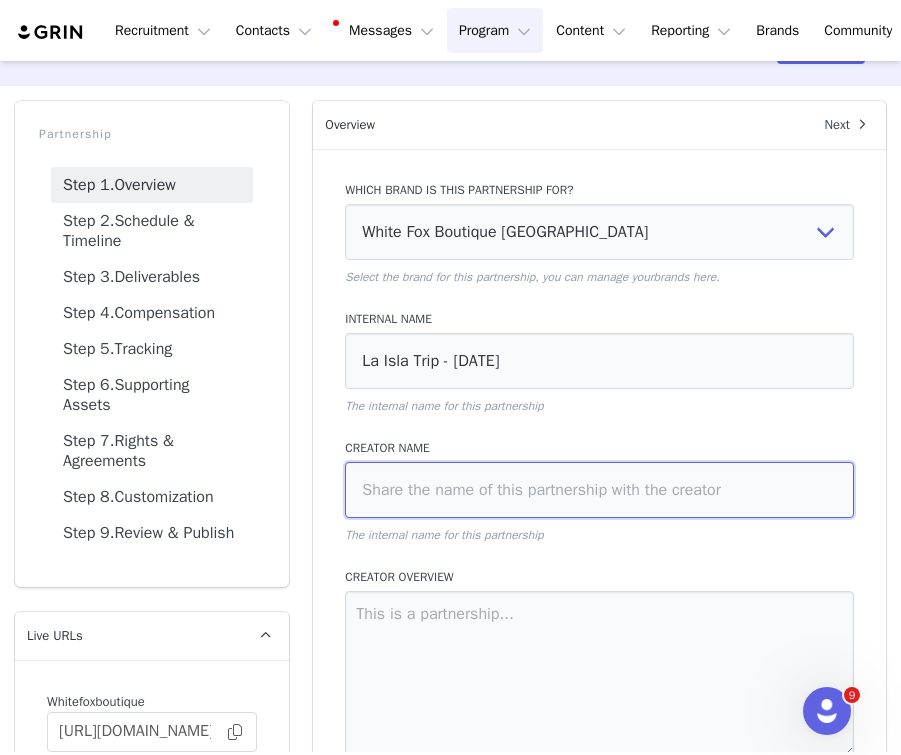 click at bounding box center [599, 490] 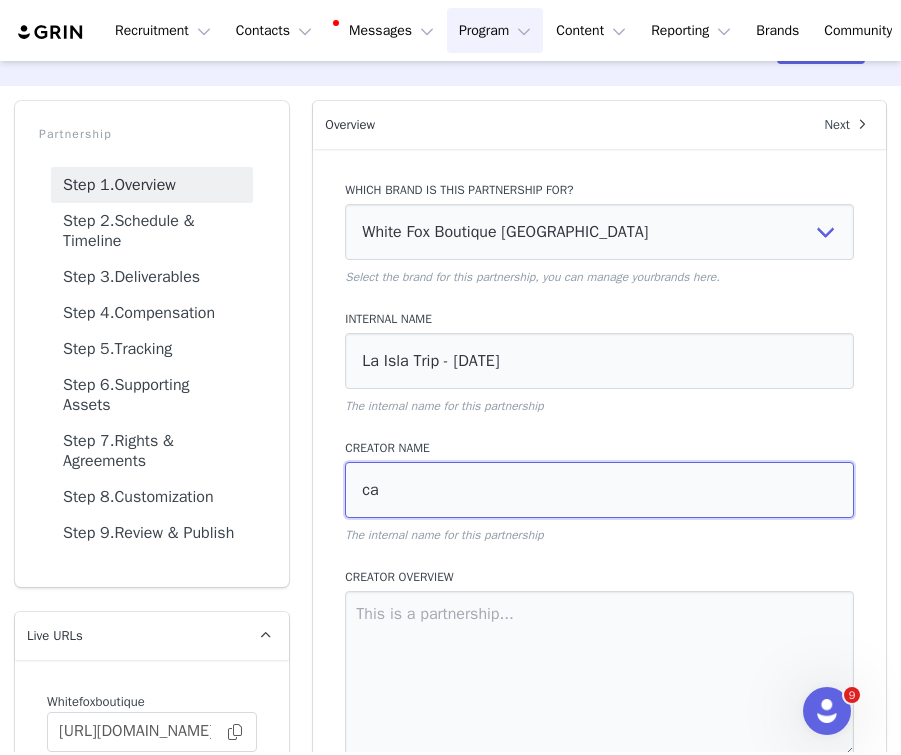 type on "c" 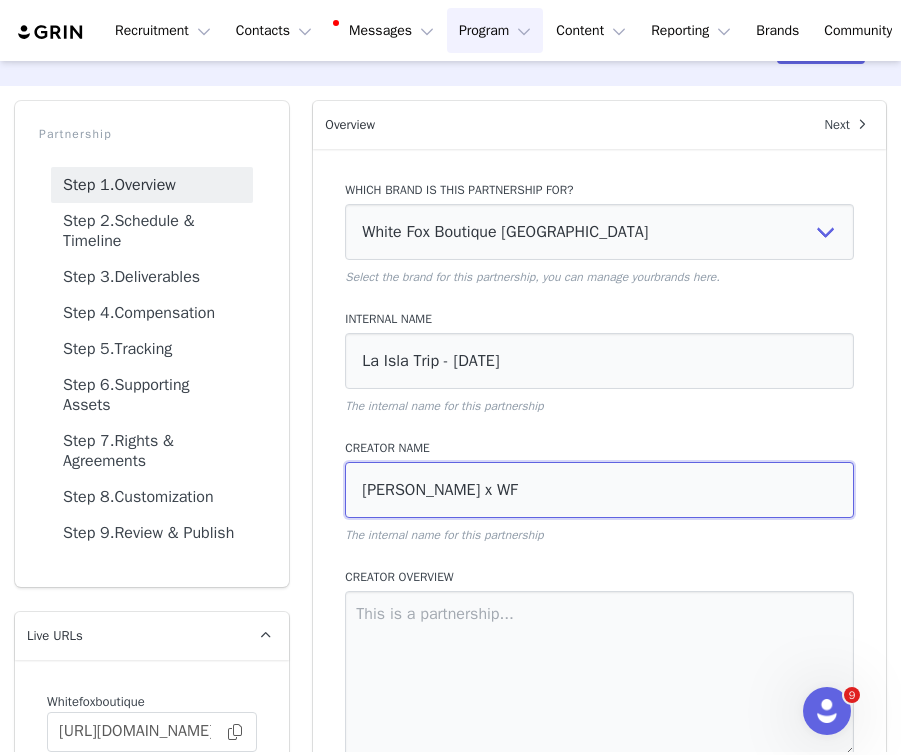 paste on "La Isla Trip - [DATE]" 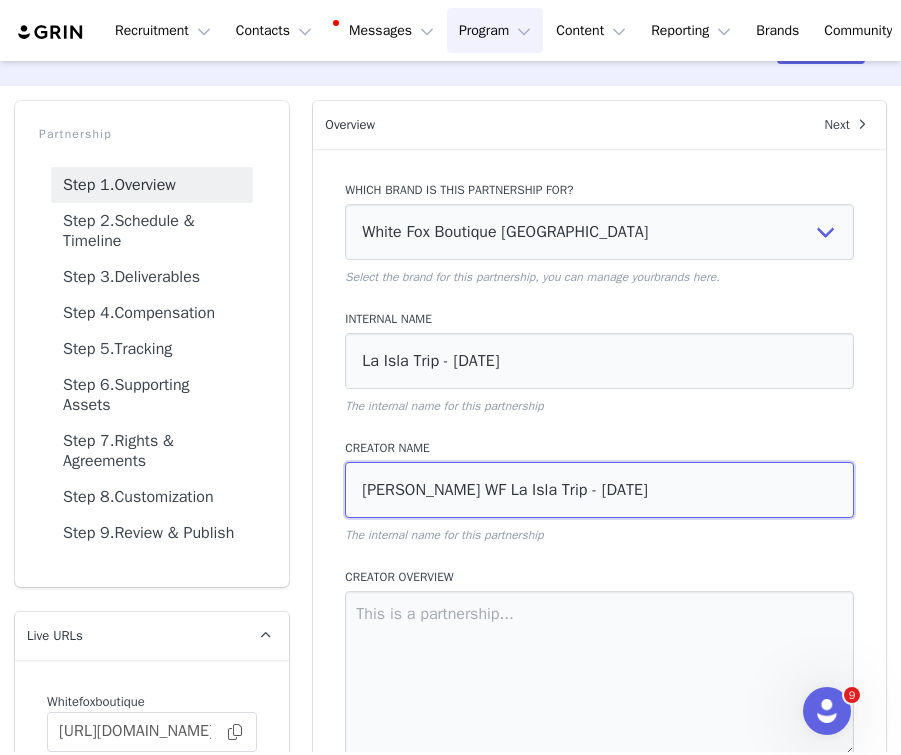 click on "[PERSON_NAME] WF La Isla Trip - [DATE]" at bounding box center (599, 490) 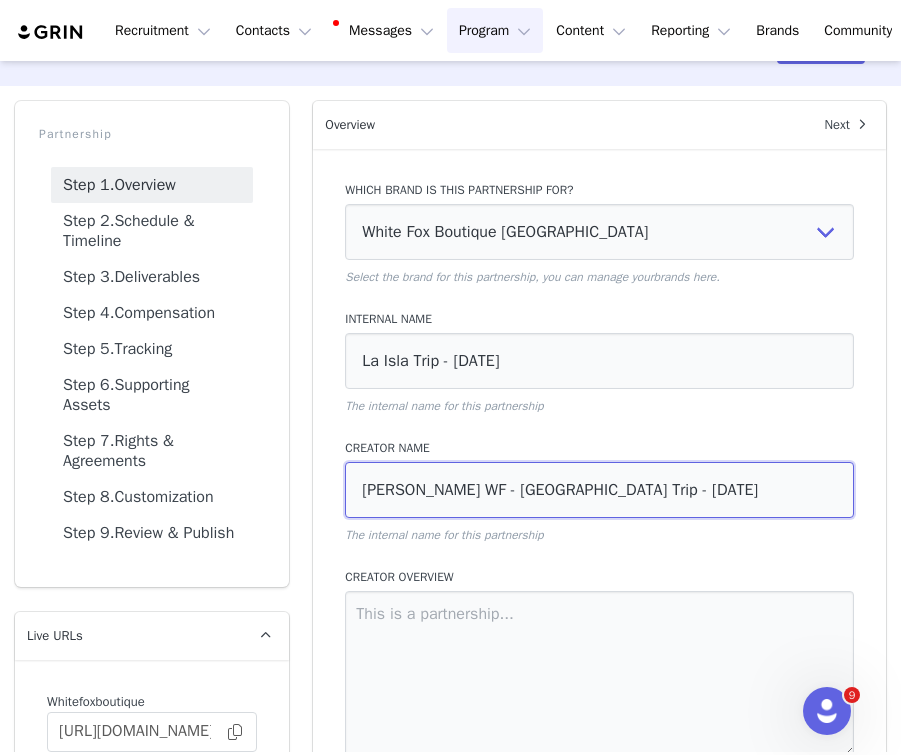 click on "[PERSON_NAME] WF - [GEOGRAPHIC_DATA] Trip - [DATE]" at bounding box center [599, 490] 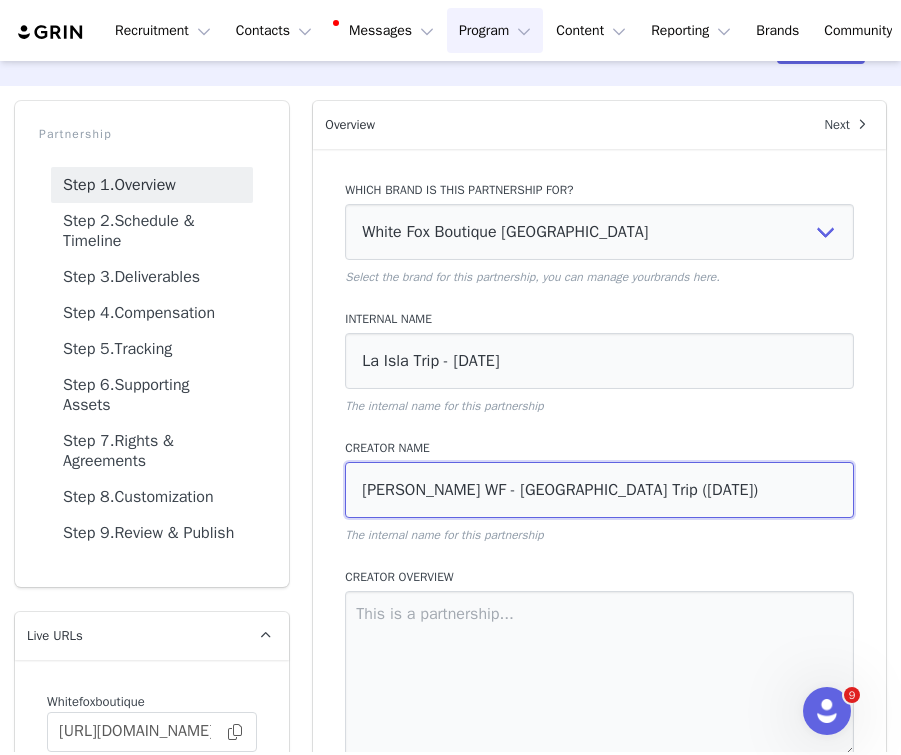 scroll, scrollTop: 95, scrollLeft: 0, axis: vertical 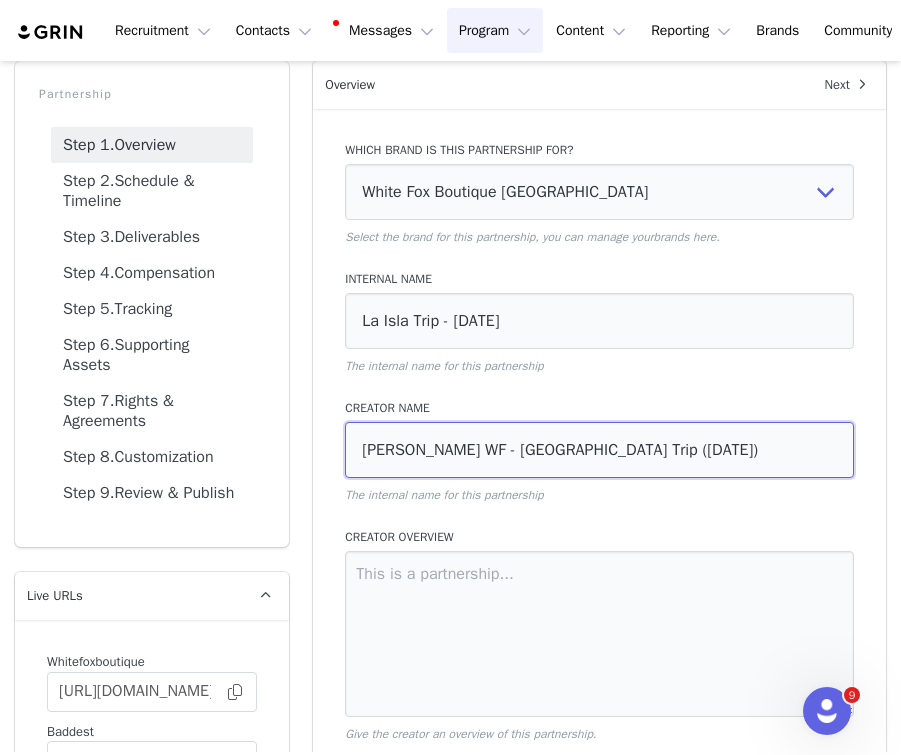type on "[PERSON_NAME] WF - [GEOGRAPHIC_DATA] Trip ([DATE])" 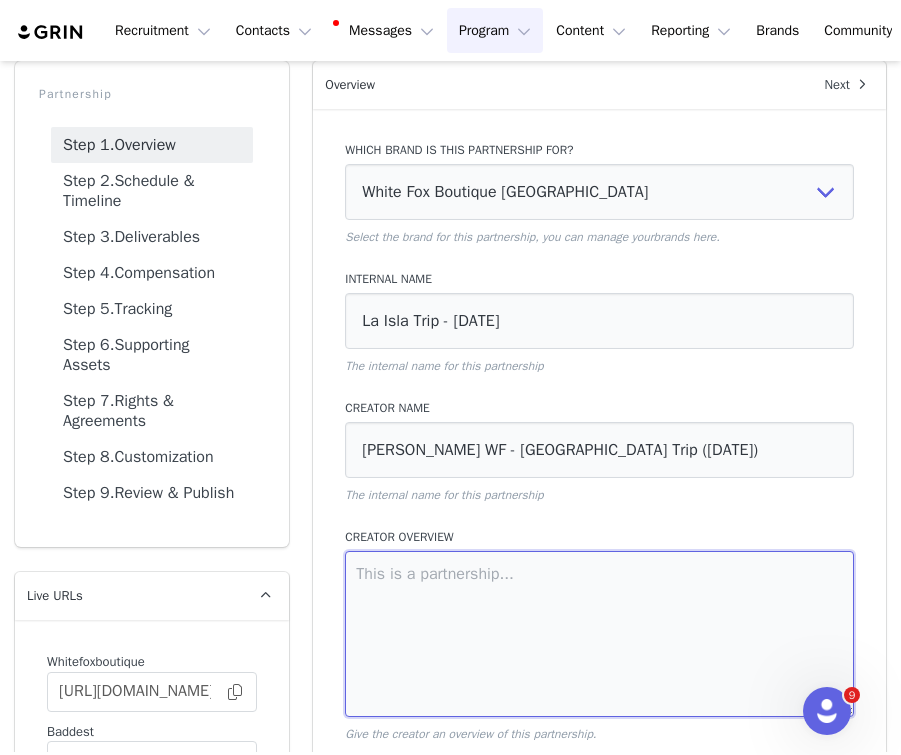 click at bounding box center [599, 634] 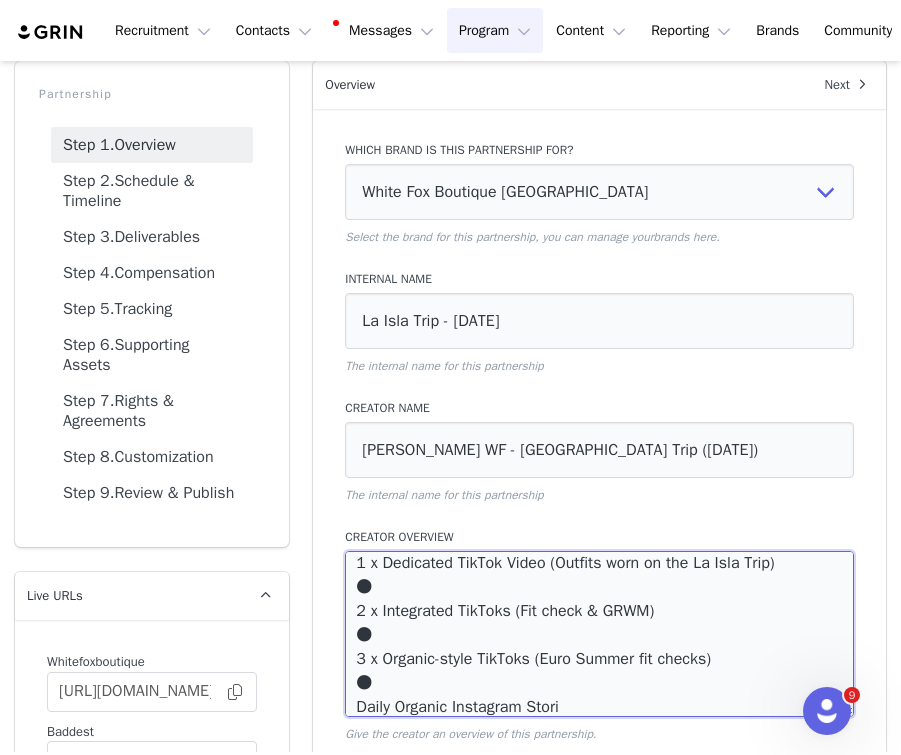 scroll, scrollTop: 144, scrollLeft: 0, axis: vertical 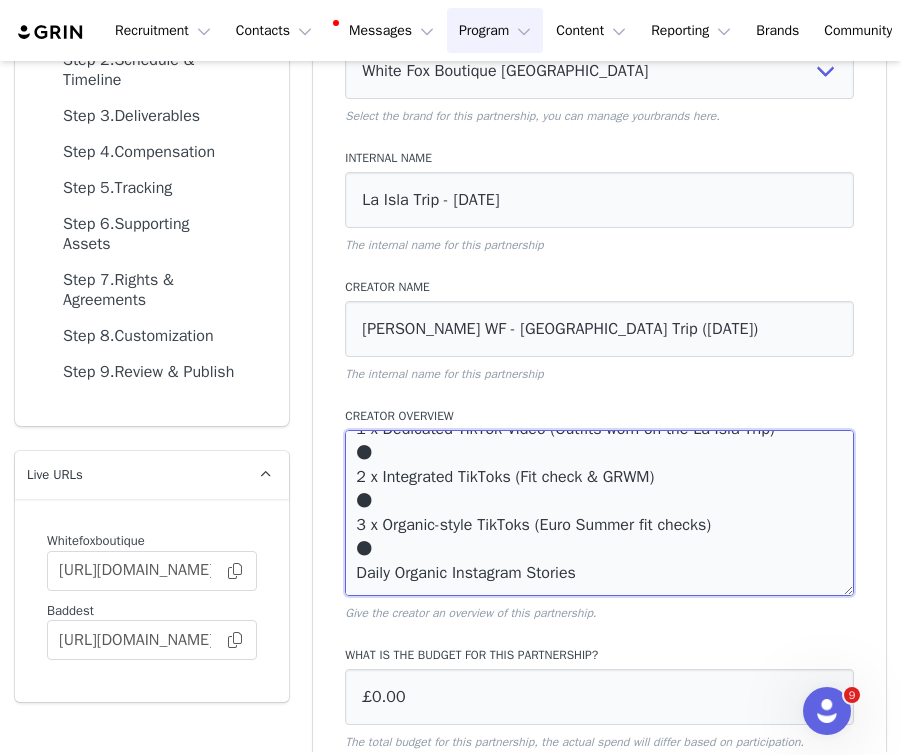 click on "CAMPAIGN / Minimum deliverables during the campaign:
●
3 x Dedicated Static IG Posts (WF [GEOGRAPHIC_DATA], WF Sunset Dinner and WF Beach Day)
●
1 x Dedicated TikTok Video (Outfits worn on the La Isla Trip)
●
2 x Integrated TikToks (Fit check & GRWM)
●
3 x Organic-style TikToks (Euro Summer fit checks)
●
Daily Organic Instagram Stories" at bounding box center (599, 513) 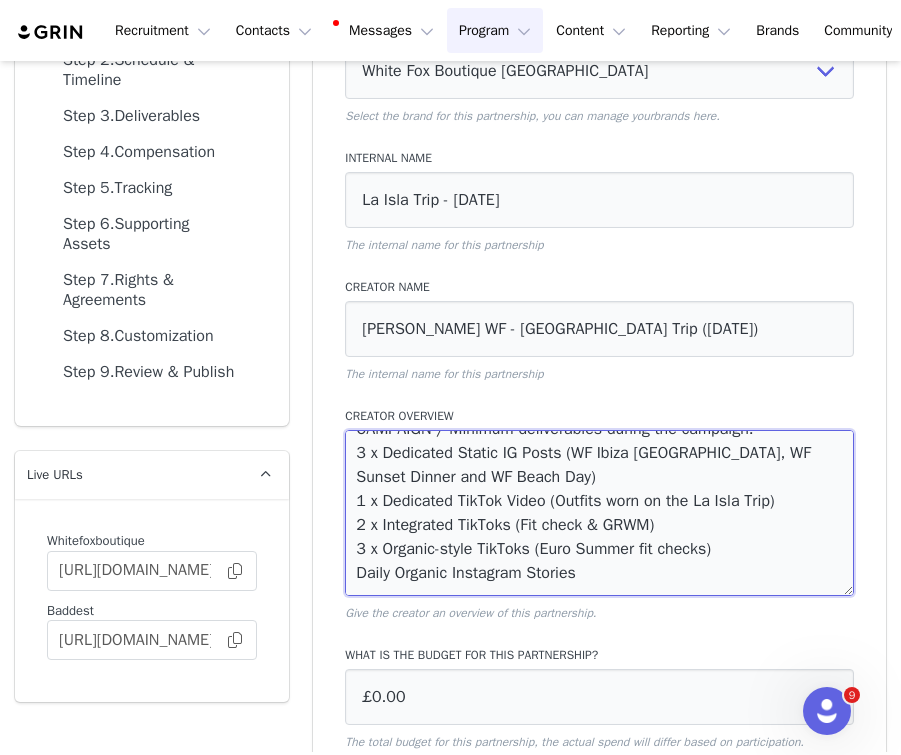 scroll, scrollTop: 12, scrollLeft: 0, axis: vertical 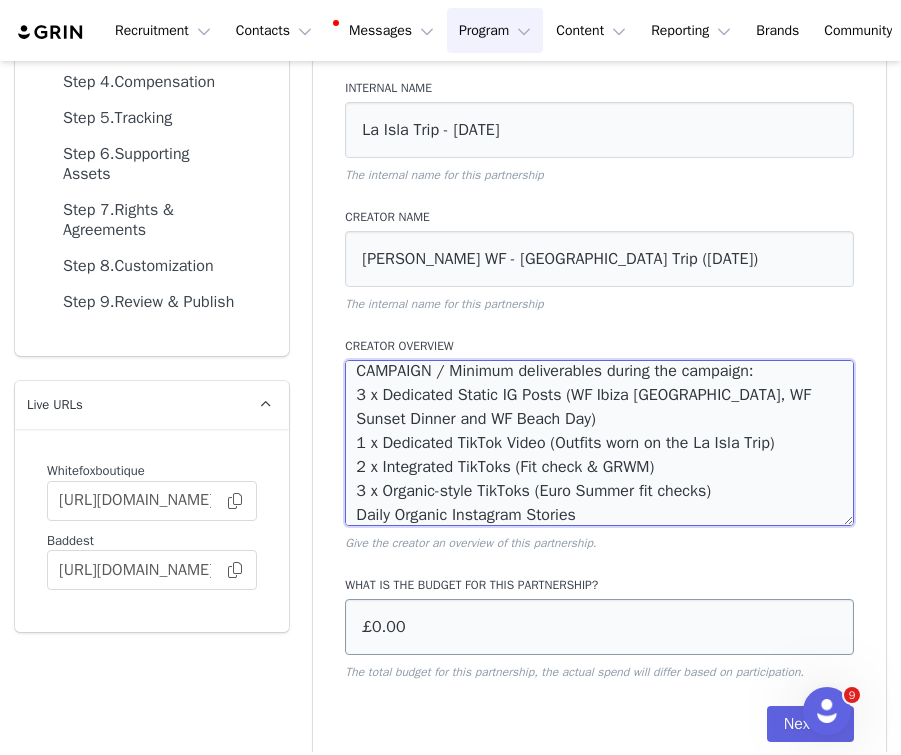 type on "CAMPAIGN / Minimum deliverables during the campaign:
3 x Dedicated Static IG Posts (WF Ibiza [GEOGRAPHIC_DATA], WF Sunset Dinner and WF Beach Day)
1 x Dedicated TikTok Video (Outfits worn on the La Isla Trip)
2 x Integrated TikToks (Fit check & GRWM)
3 x Organic-style TikToks (Euro Summer fit checks)
Daily Organic Instagram Stories" 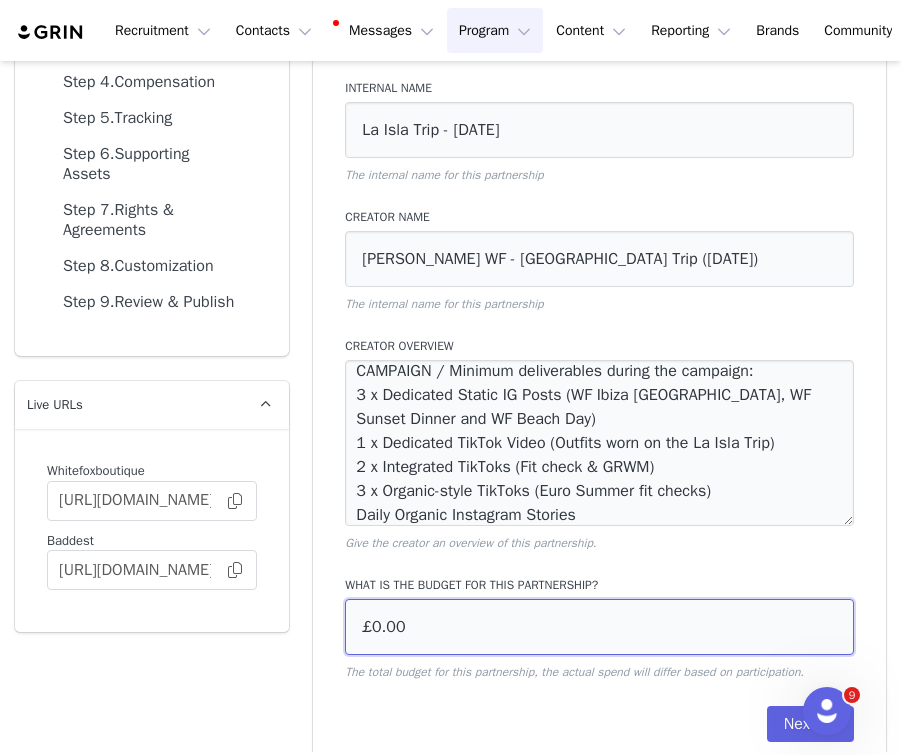 click on "£0.00" at bounding box center (599, 627) 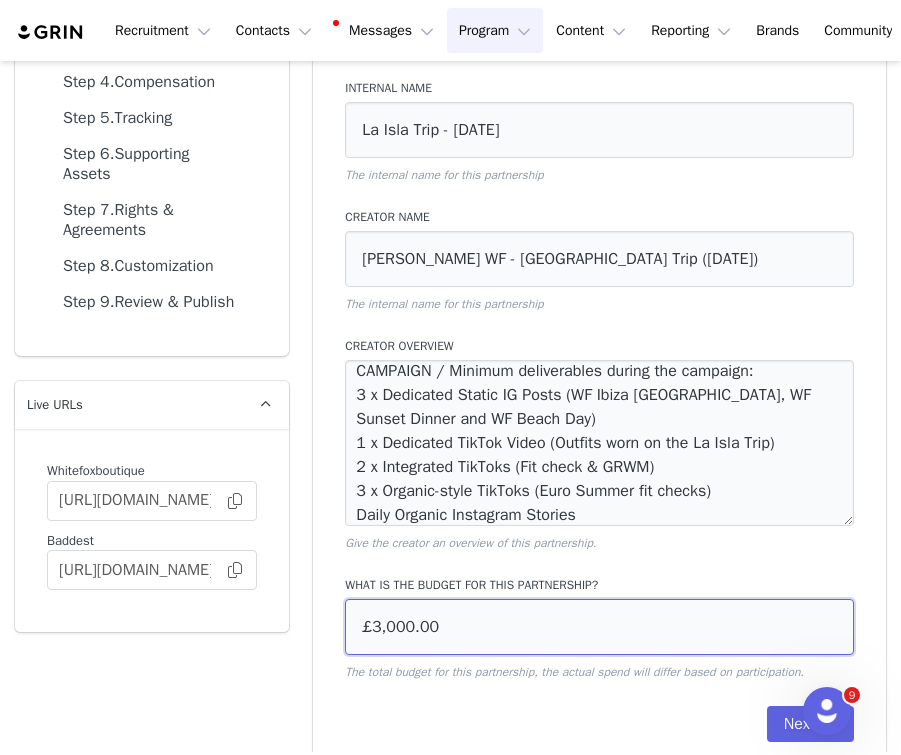 type on "£3,000.00" 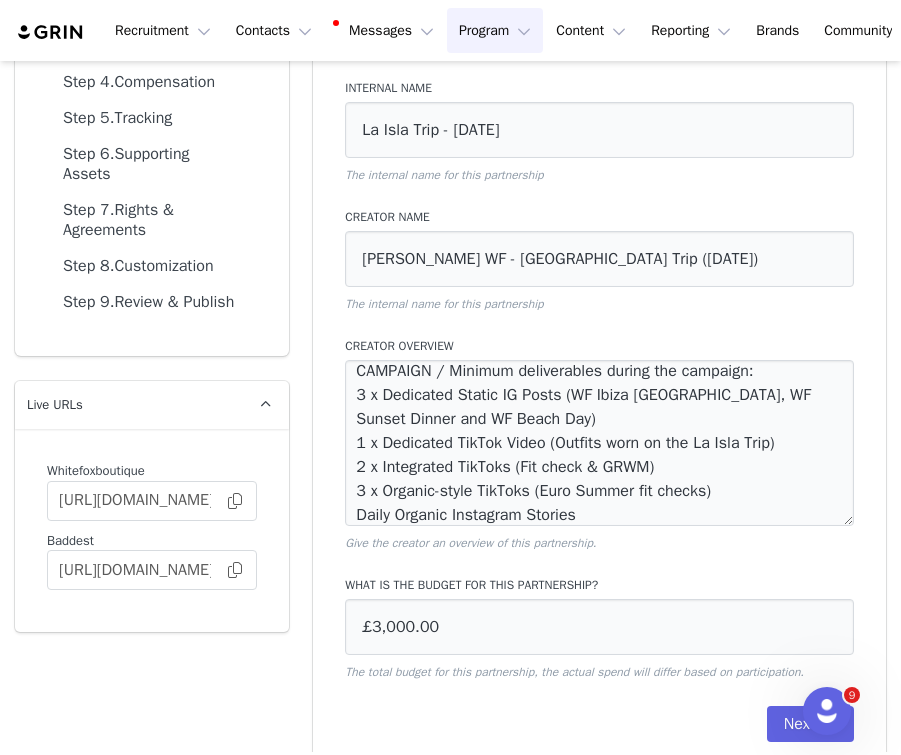 click on "Which brand is this partnership for?   White Fox Boutique USA   White Fox Boutique AUS   White Fox Boutique UK   Select the brand for this partnership, you can manage your  brands here .   Internal Name  La Isla Trip - [DATE] The internal name for this partnership  Creator Name  [PERSON_NAME] WF - La Isla Trip ([DATE]) The internal name for this partnership  Creator Overview  CAMPAIGN / Minimum deliverables during the campaign:
3 x Dedicated Static IG Posts (WF Ibiza Old Town, WF Sunset Dinner and WF Beach Day)
1 x Dedicated TikTok Video (Outfits worn on the La Isla Trip)
2 x Integrated TikToks (Fit check & GRWM)
3 x Organic-style TikToks (Euro Summer fit checks)
Daily Organic Instagram Stories Give the creator an overview of this partnership.  What is the budget for this partnership?  £3,000.00  The total budget for this partnership, the actual spend will differ based on participation.   Next" at bounding box center (599, 346) 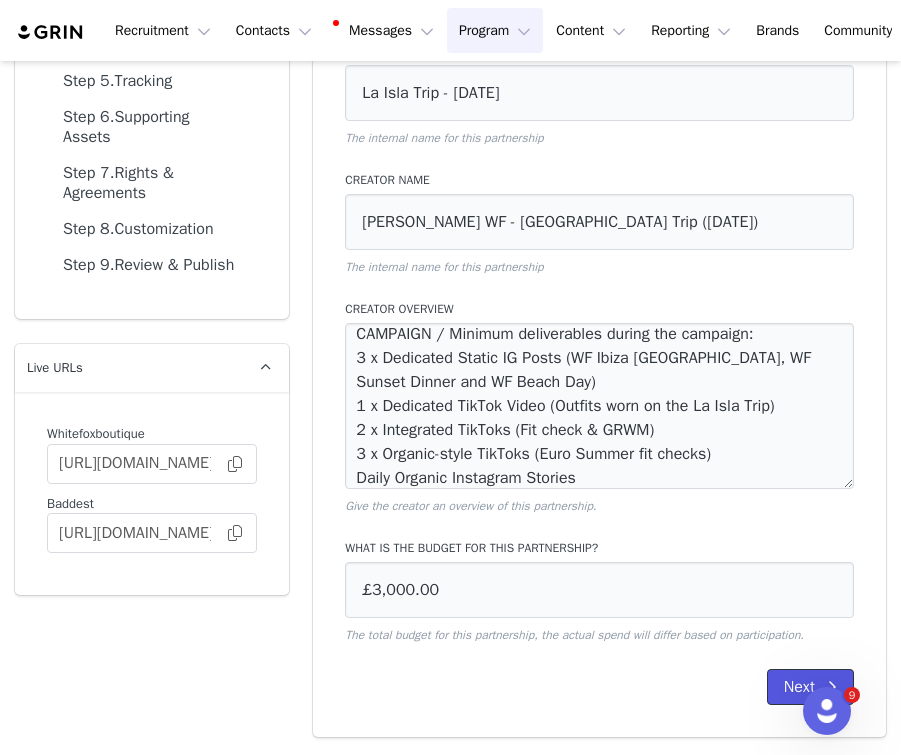 click on "Next" at bounding box center (810, 687) 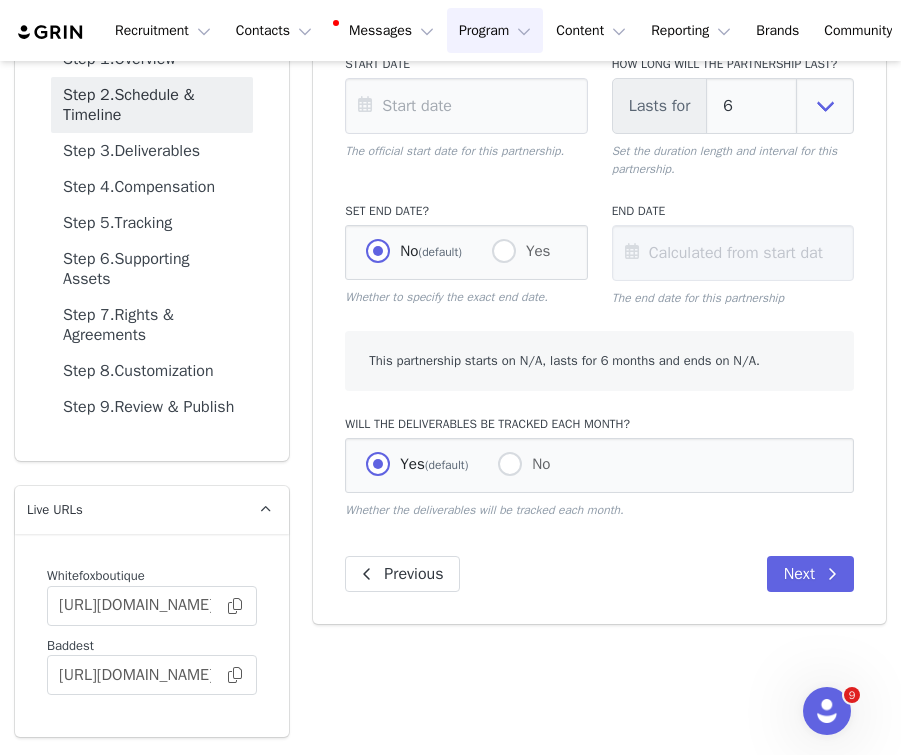 scroll, scrollTop: 162, scrollLeft: 0, axis: vertical 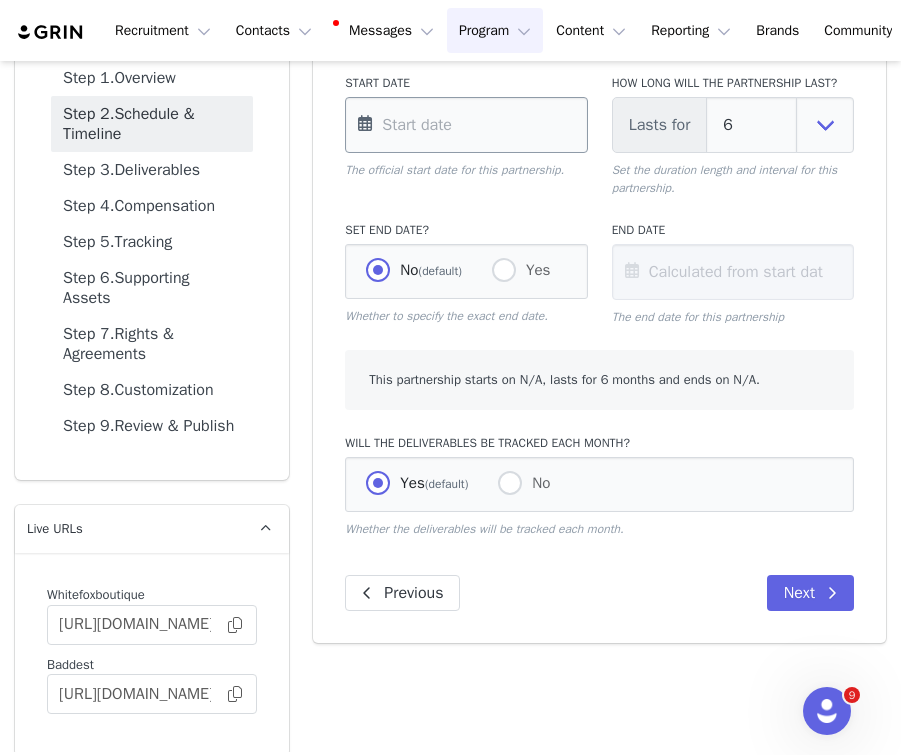 click at bounding box center [466, 125] 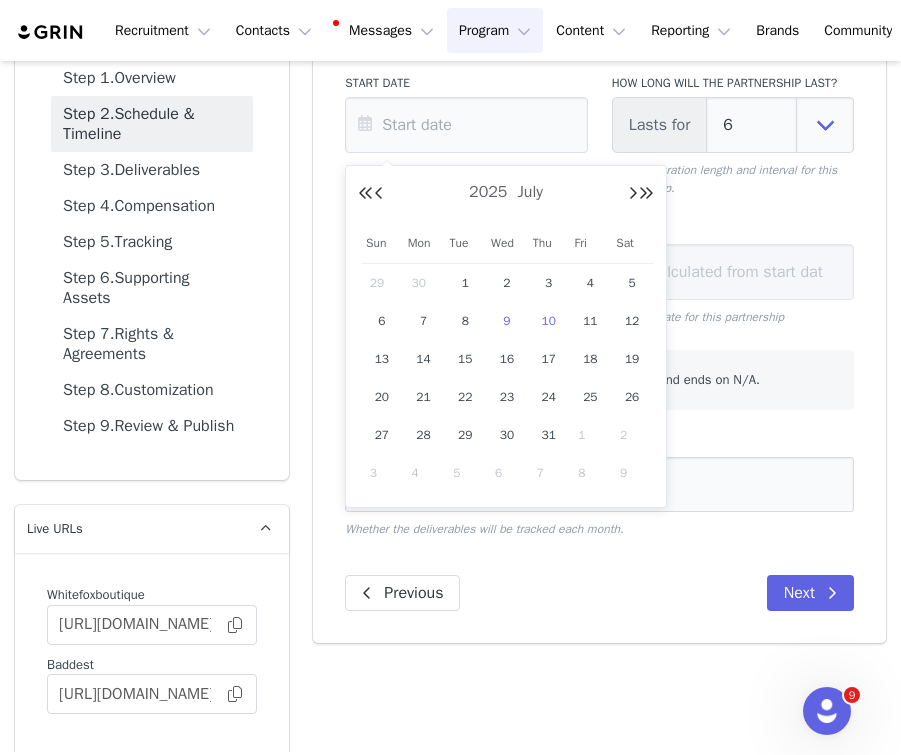 click on "9" at bounding box center [507, 321] 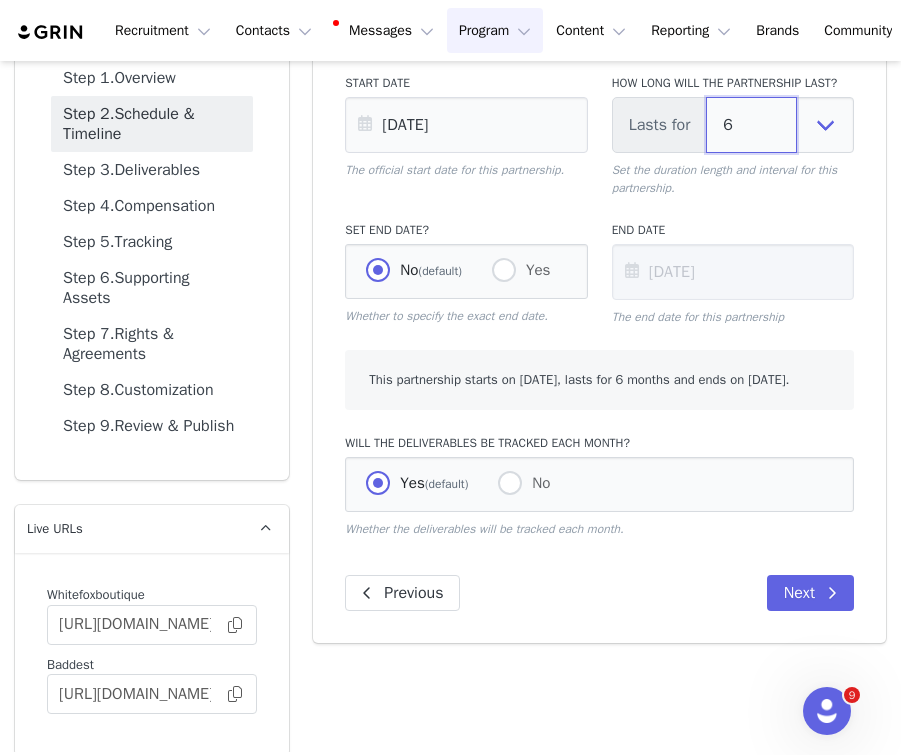 click on "6" at bounding box center (751, 125) 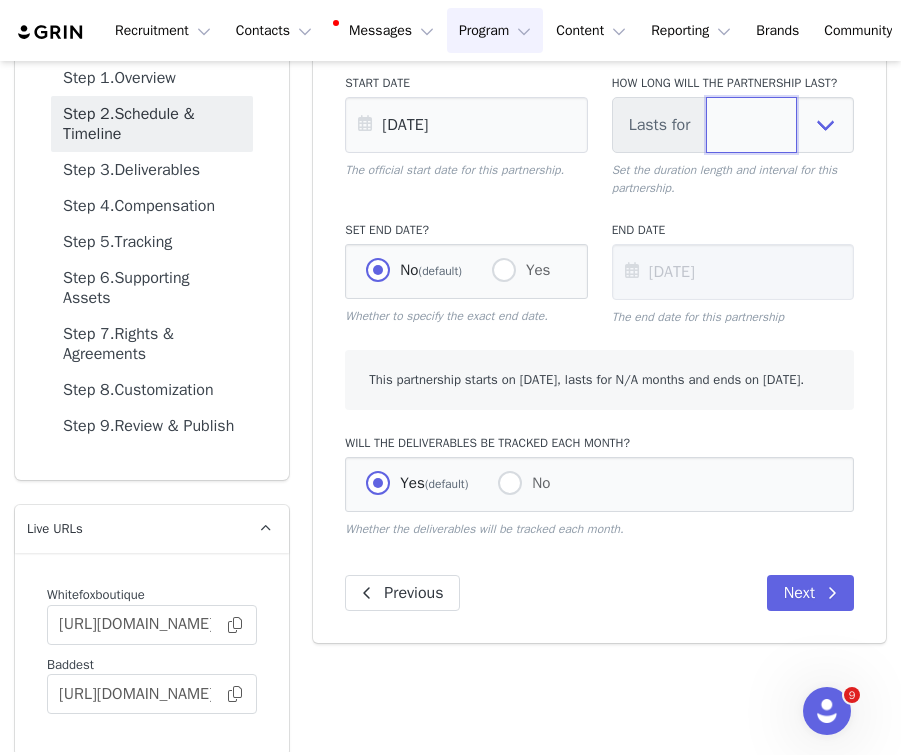 type on "1" 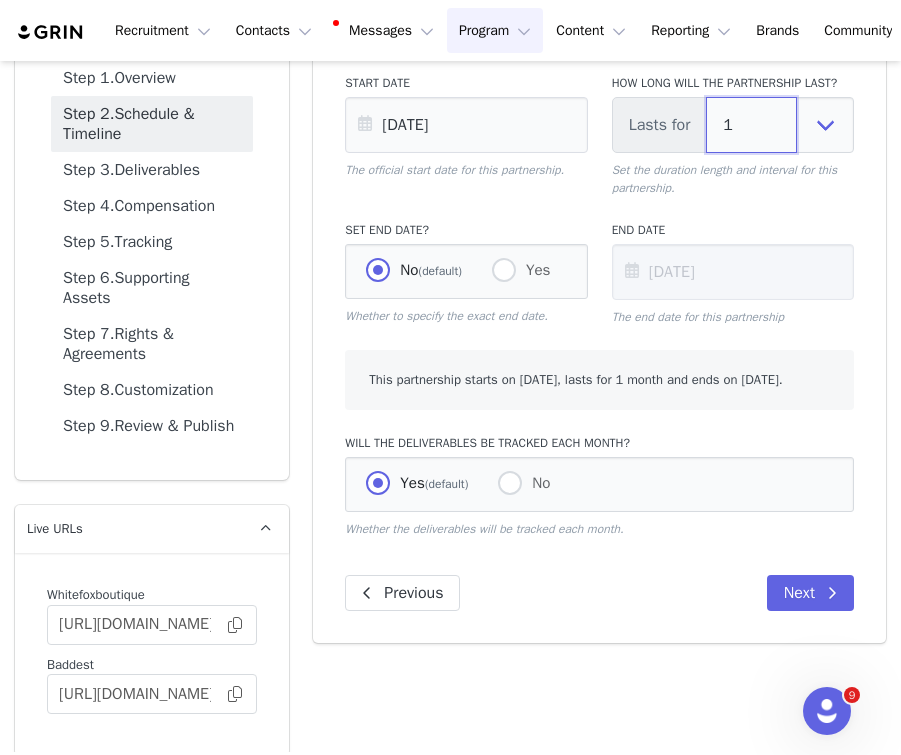 type on "1" 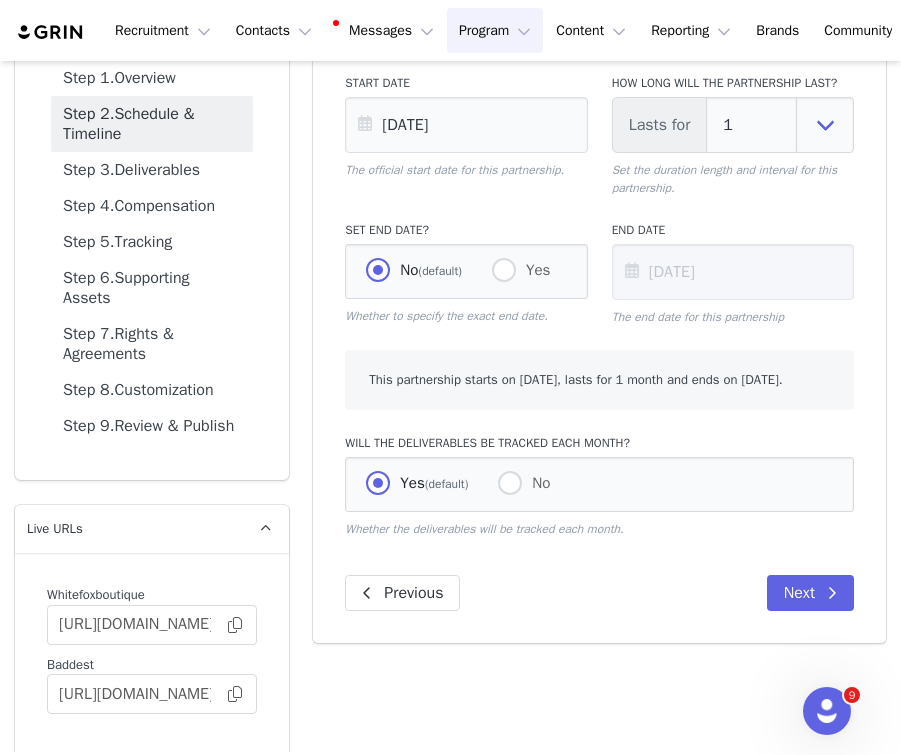 click on "Start Date  [DATE] The official start date for this partnership." at bounding box center (466, 135) 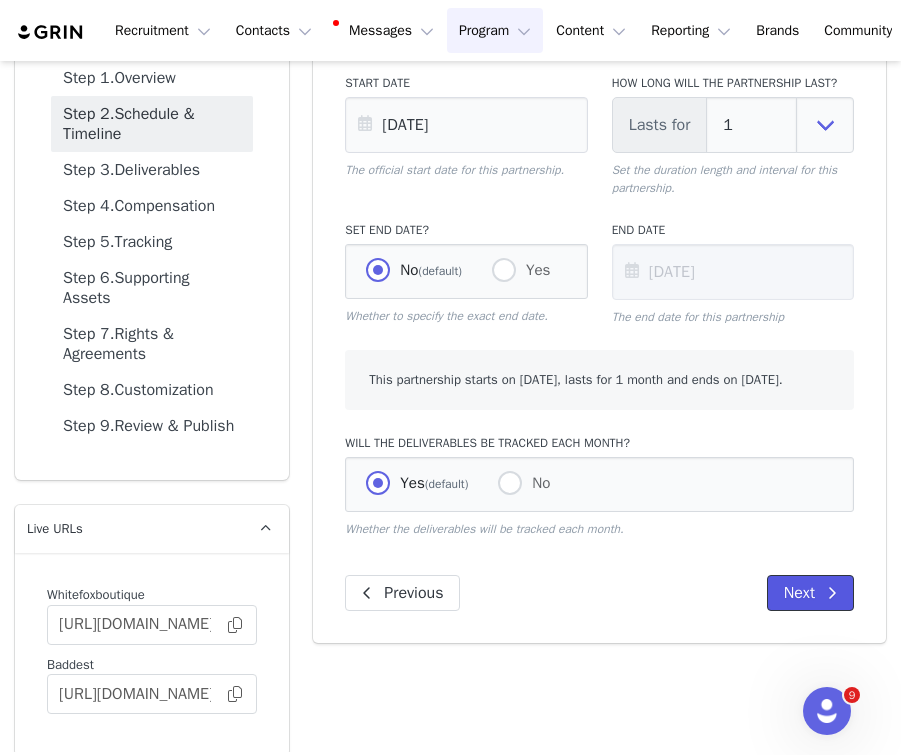 click on "Next" at bounding box center [810, 593] 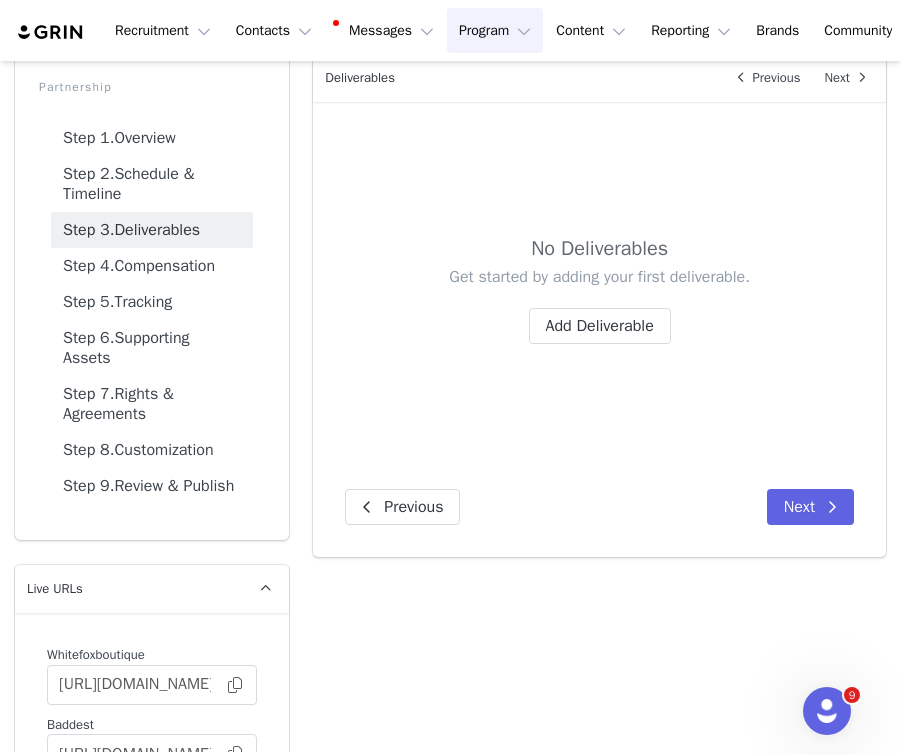 scroll, scrollTop: 83, scrollLeft: 0, axis: vertical 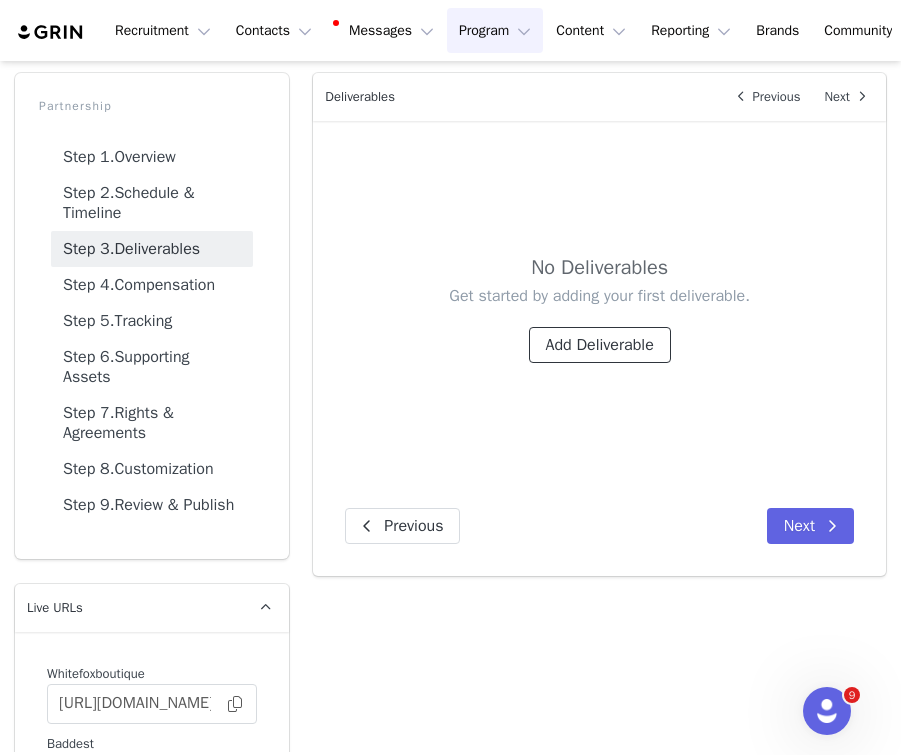 click on "Add Deliverable" at bounding box center [600, 345] 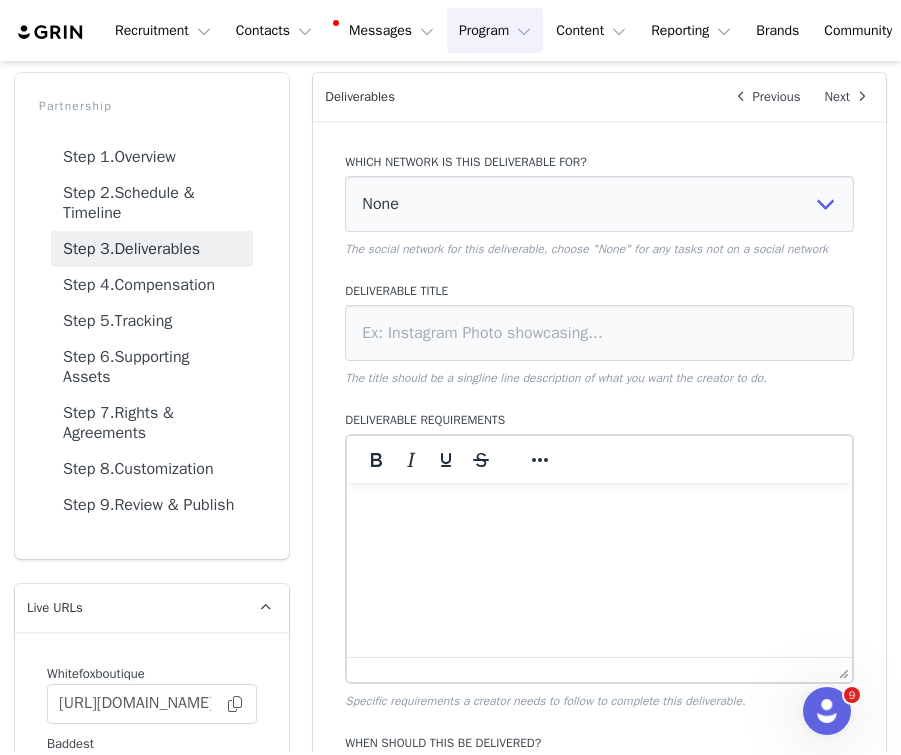 scroll, scrollTop: 0, scrollLeft: 0, axis: both 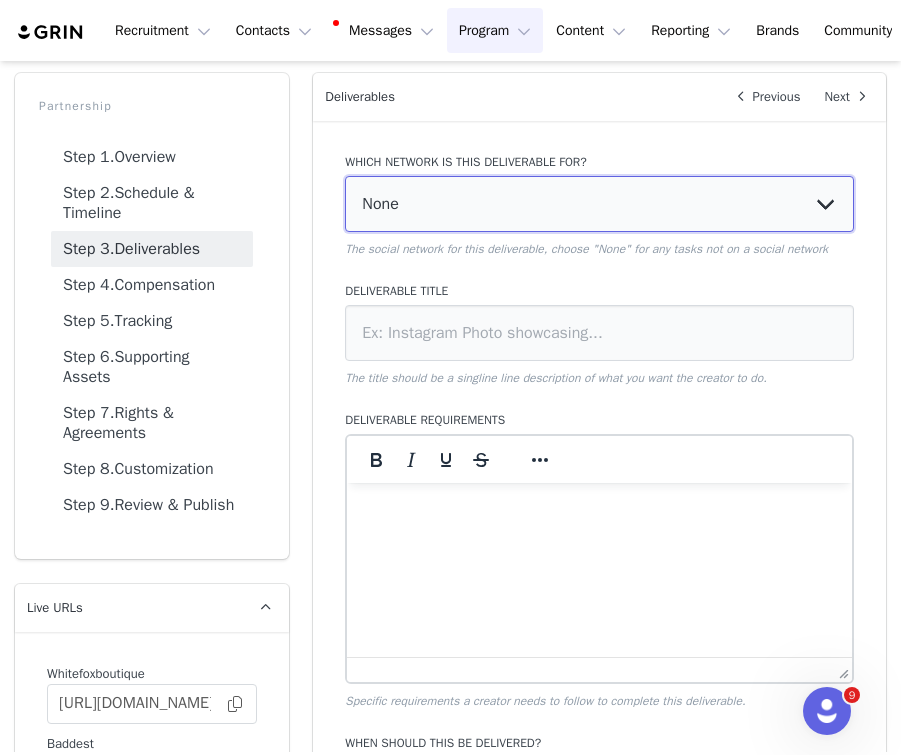 click on "None  YouTube   Twitter   Instagram   Facebook   Twitch   TikTok   Pinterest" at bounding box center [599, 204] 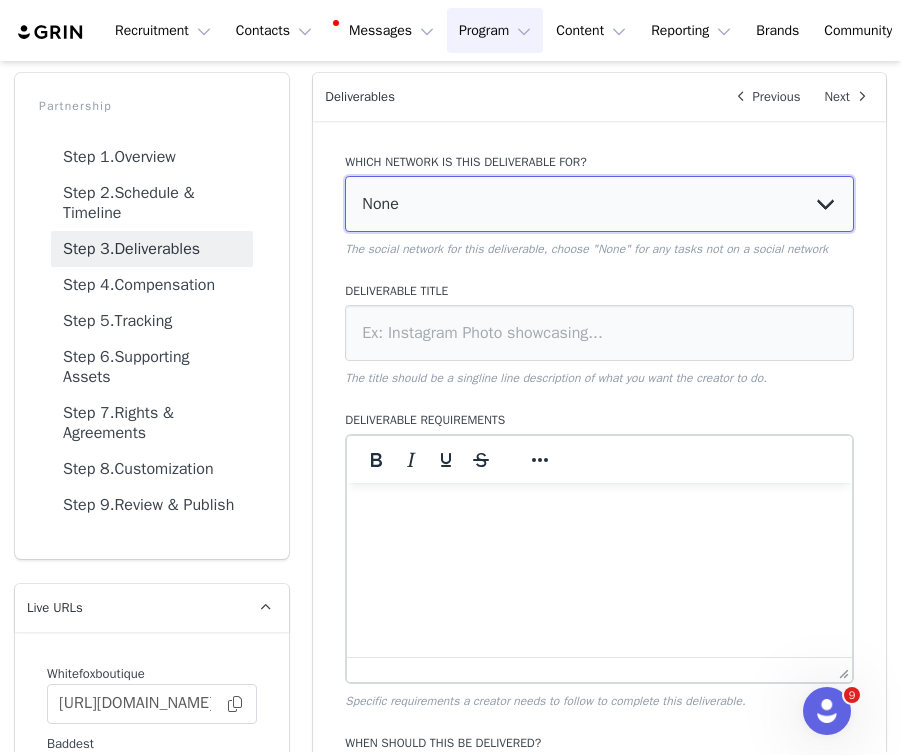 select on "5" 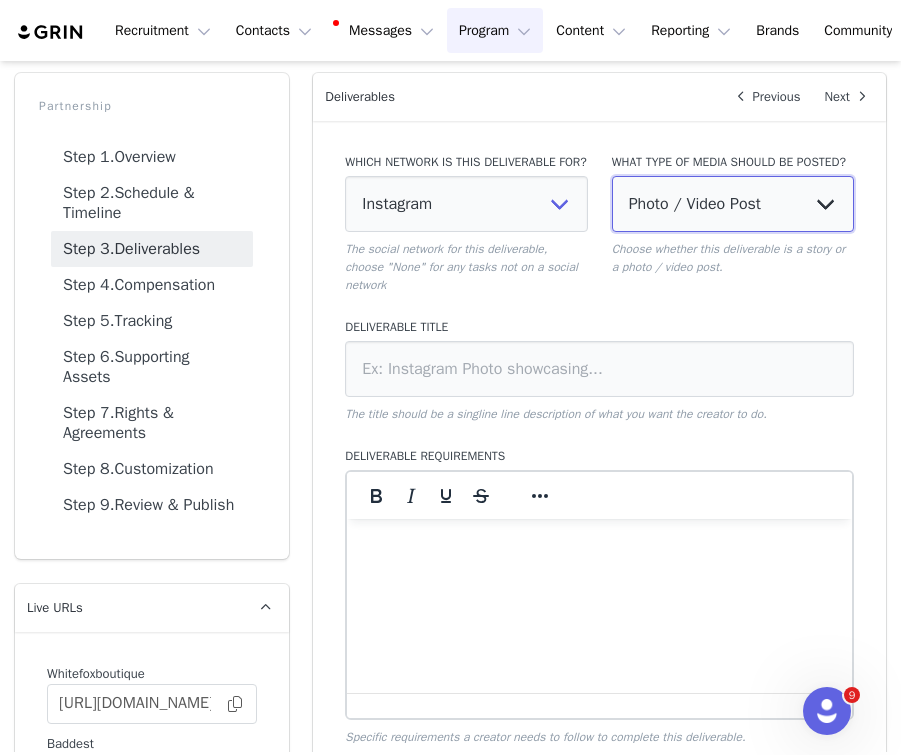 click on "Photo / Video Post   Story   Text in Bio   Highlight Reel" at bounding box center [733, 204] 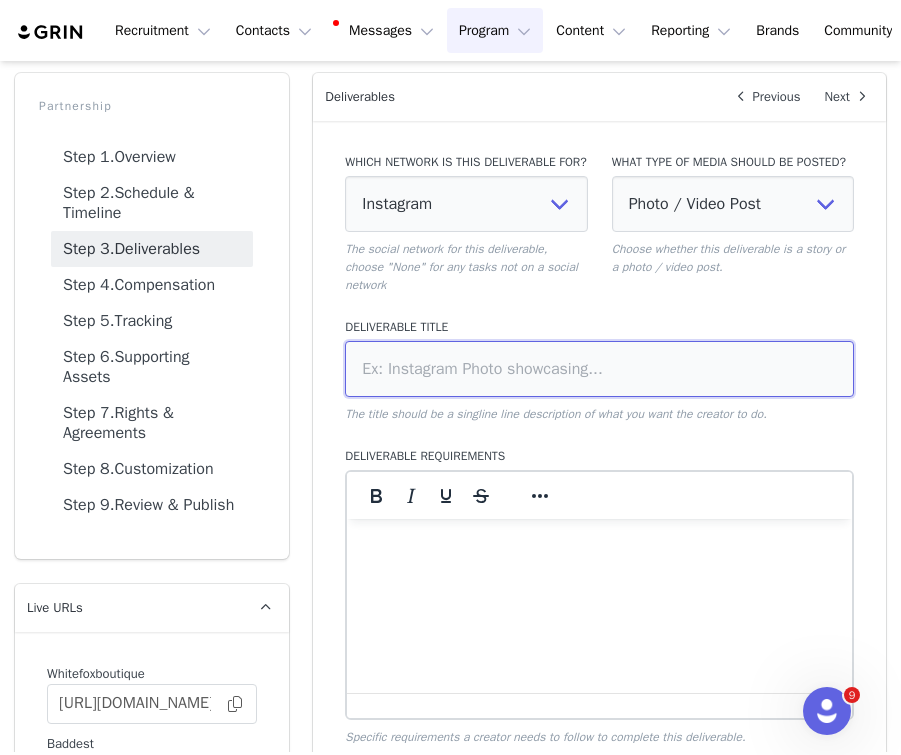 click at bounding box center (599, 369) 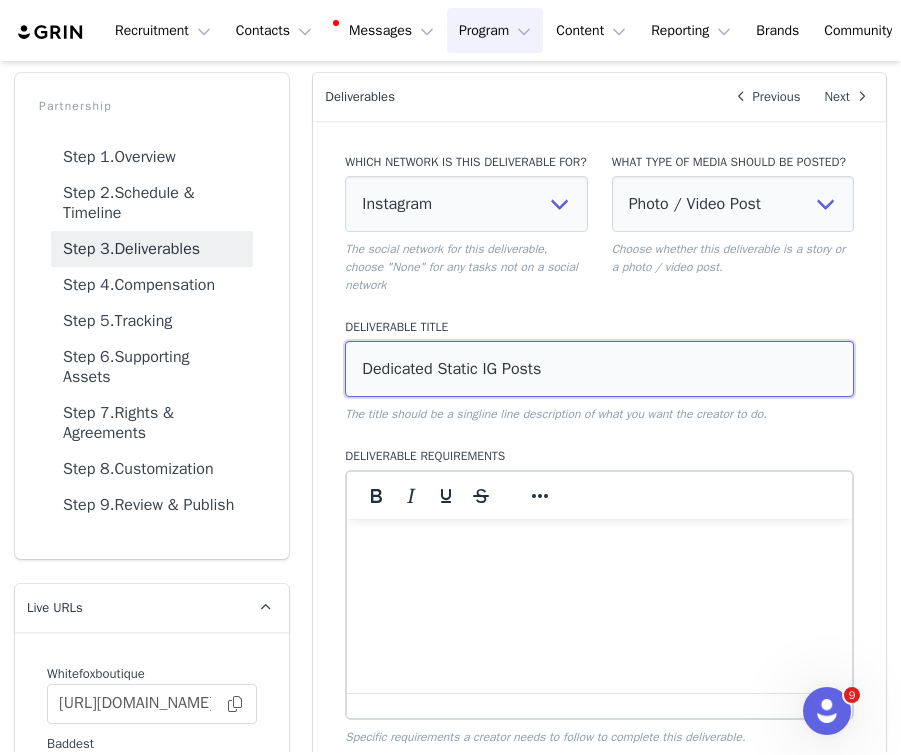 type on "Dedicated Static IG Posts" 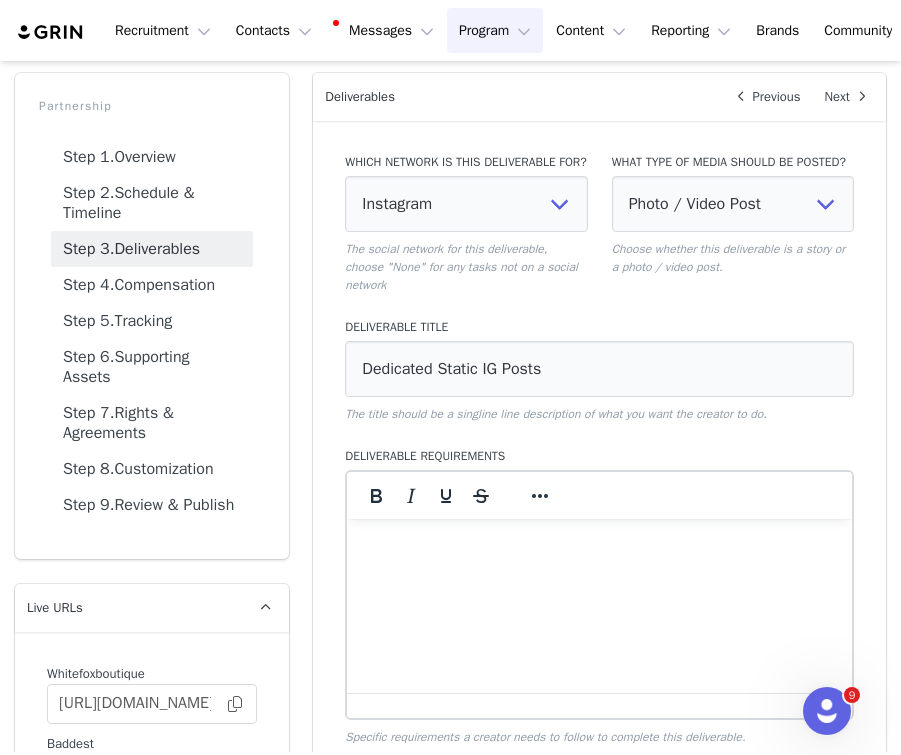 click at bounding box center (599, 546) 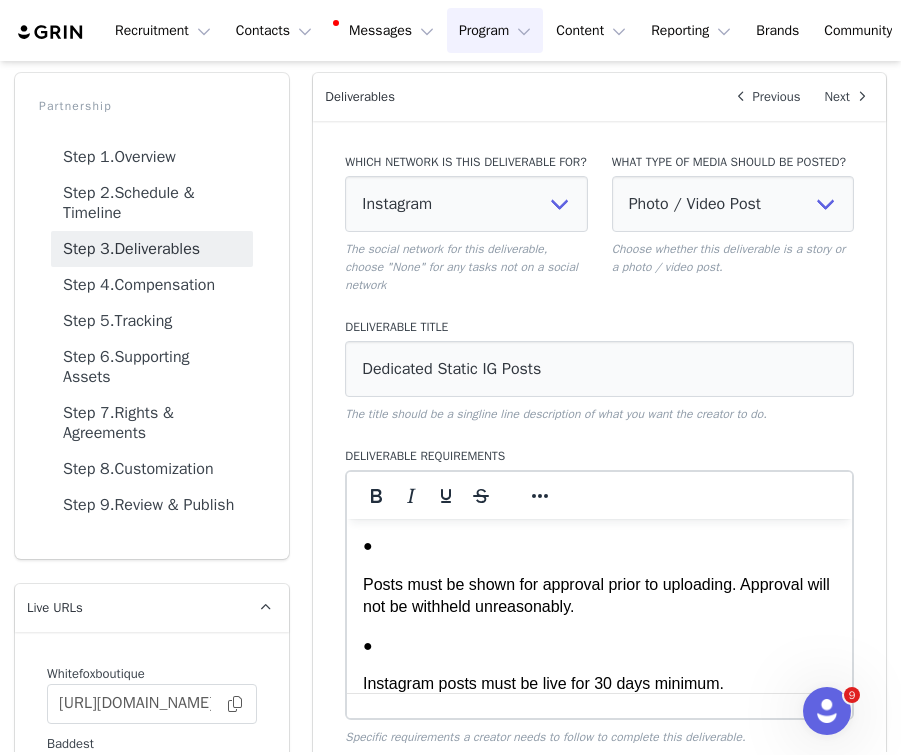 scroll, scrollTop: 1294, scrollLeft: 0, axis: vertical 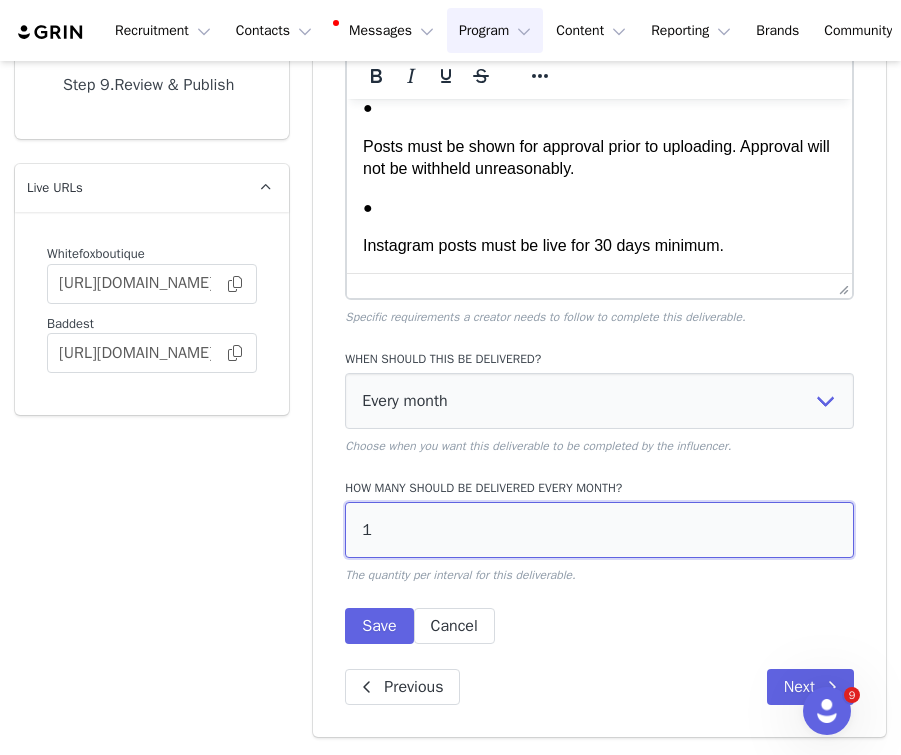 click on "1" at bounding box center (599, 530) 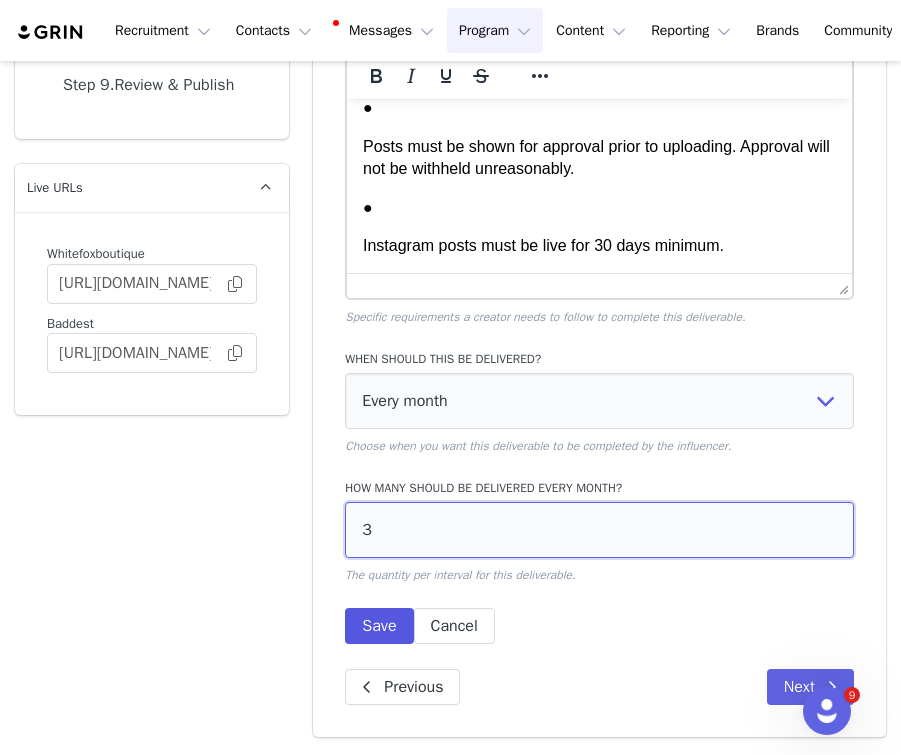 type on "3" 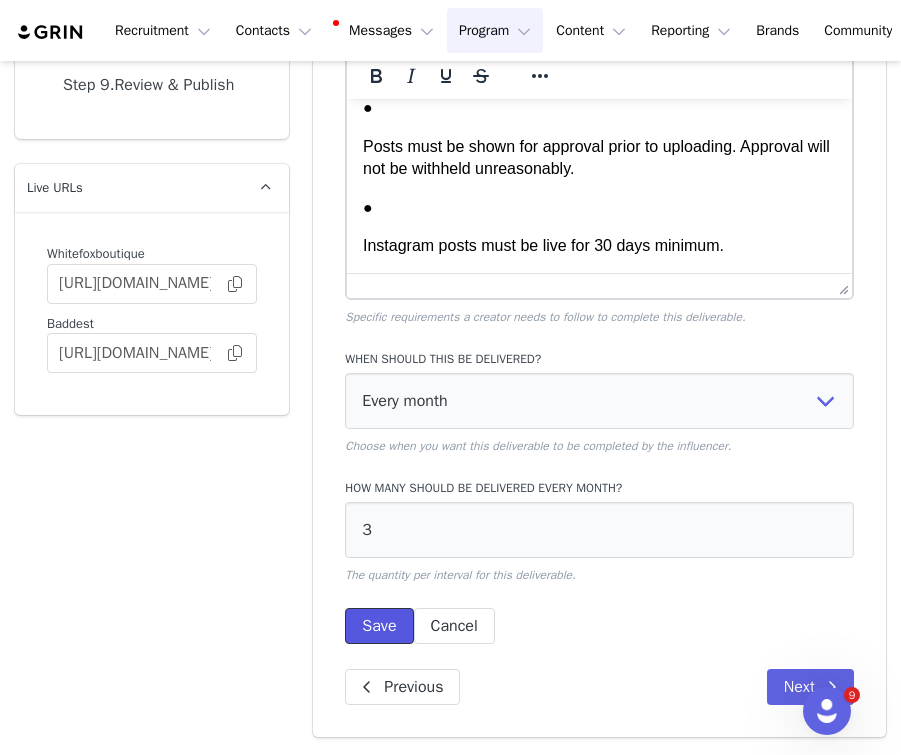 click on "Save" at bounding box center (379, 626) 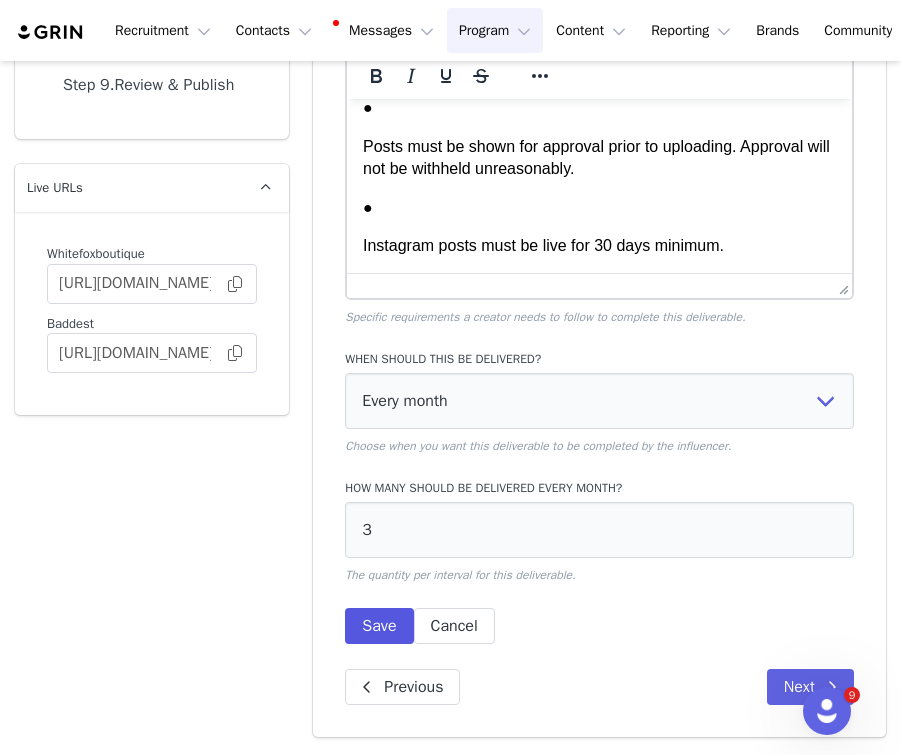 scroll, scrollTop: 201, scrollLeft: 0, axis: vertical 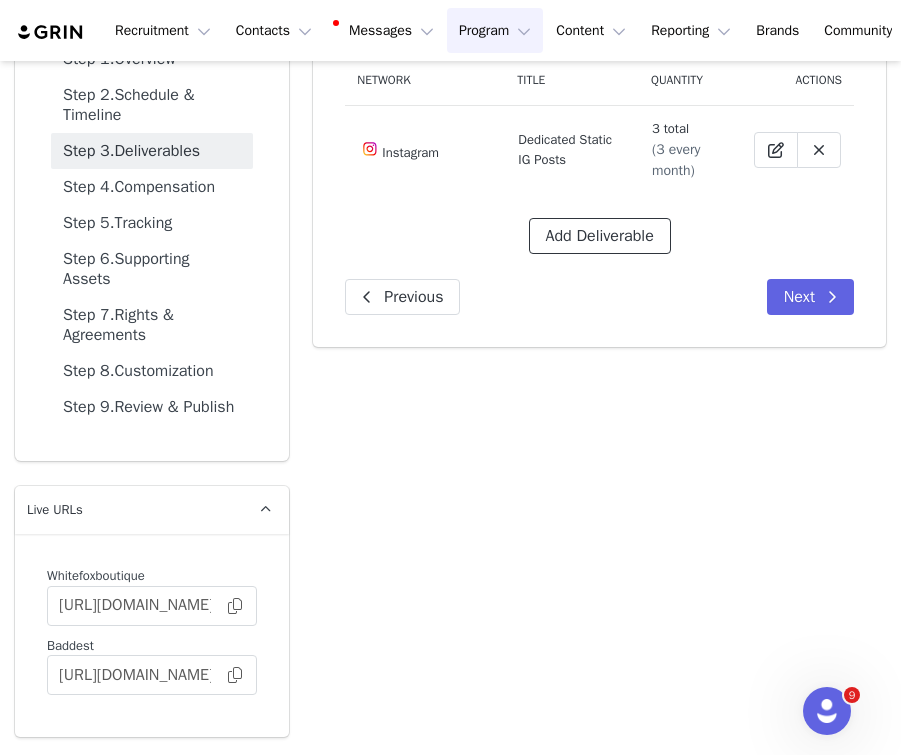click on "Add Deliverable" at bounding box center (600, 236) 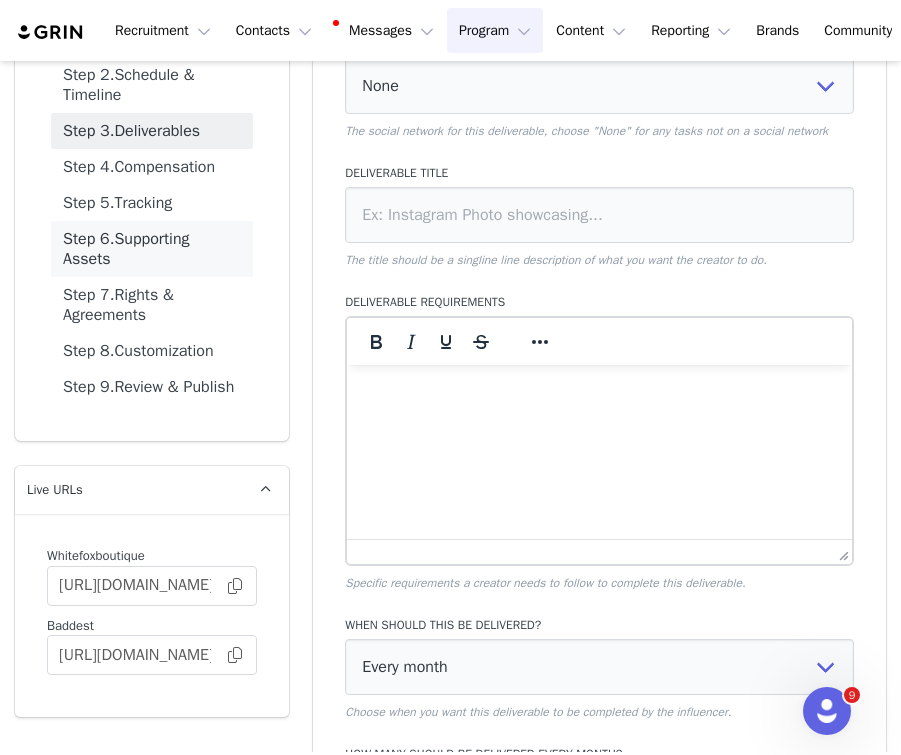 scroll, scrollTop: 0, scrollLeft: 0, axis: both 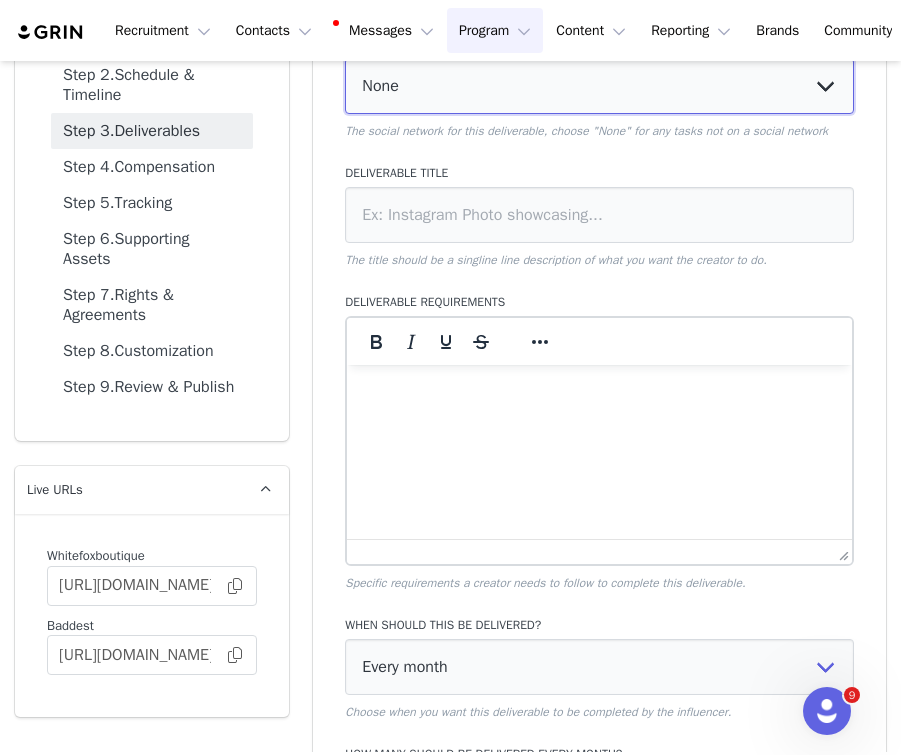 click on "None  YouTube   Twitter   Instagram   Facebook   Twitch   TikTok   Pinterest" at bounding box center (599, 86) 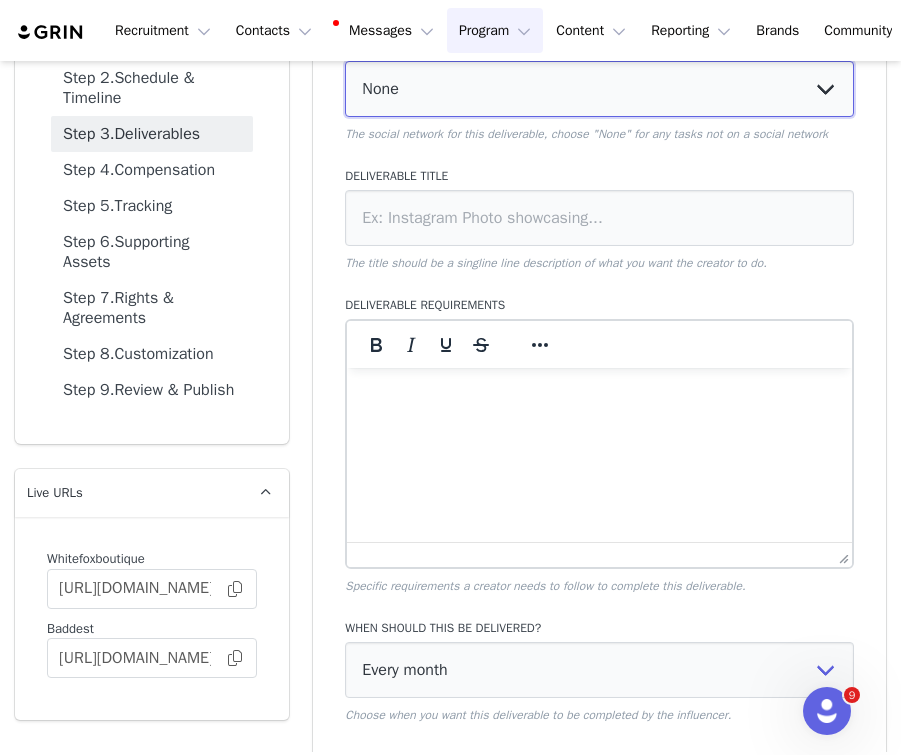 select on "9" 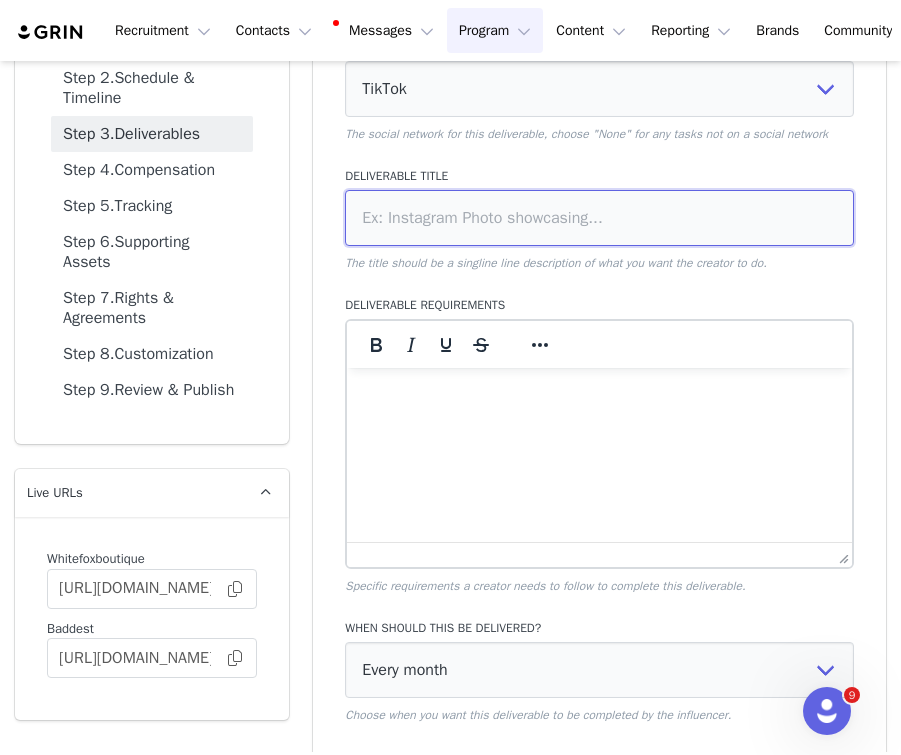 click at bounding box center [599, 218] 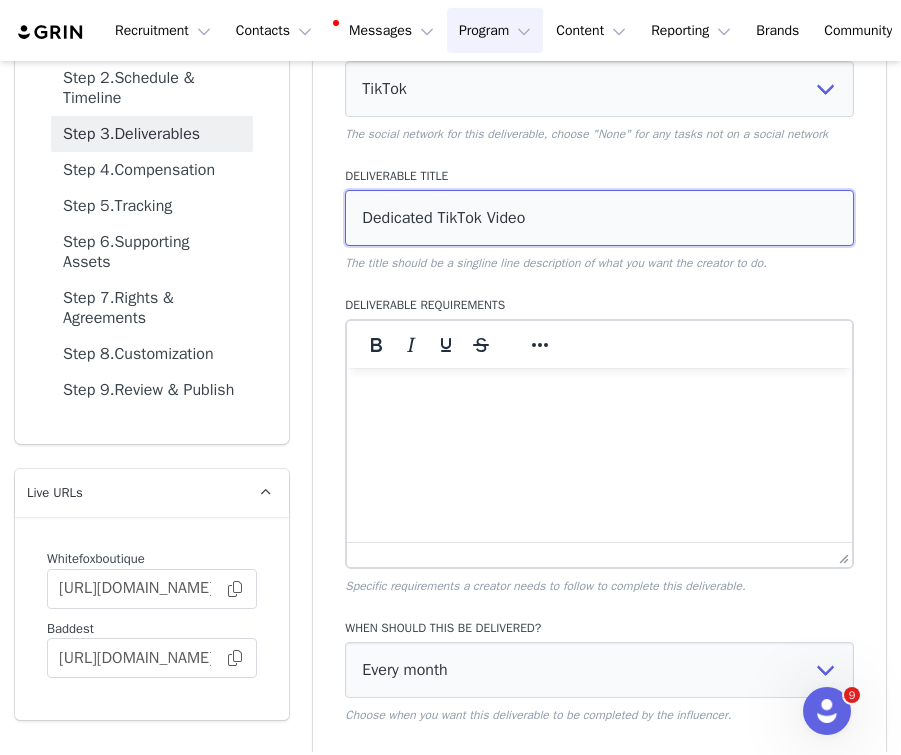 type on "Dedicated TikTok Video" 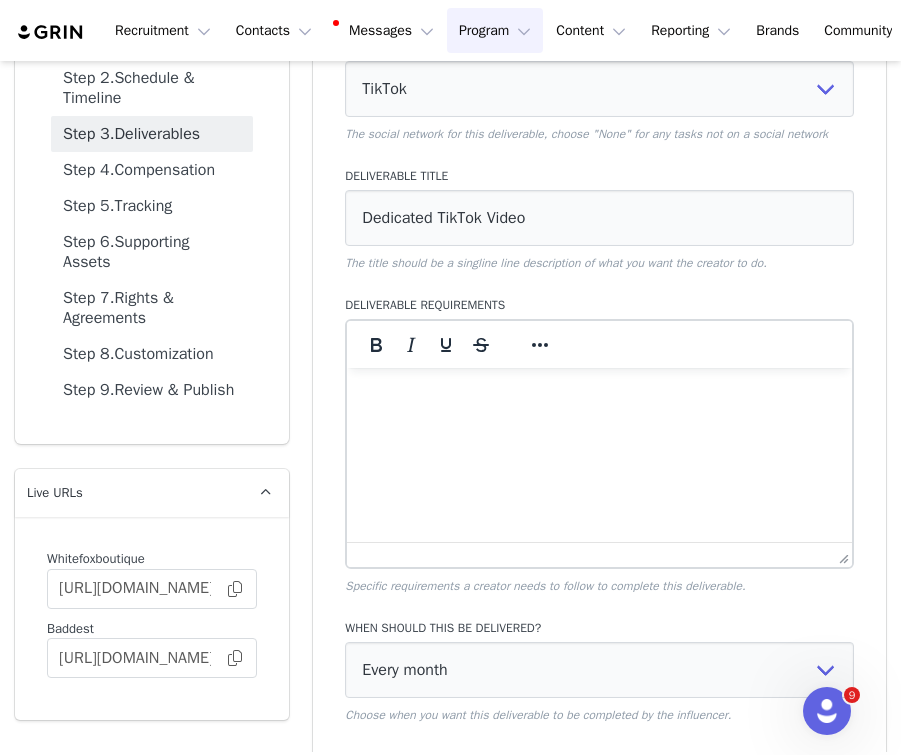 click at bounding box center [599, 395] 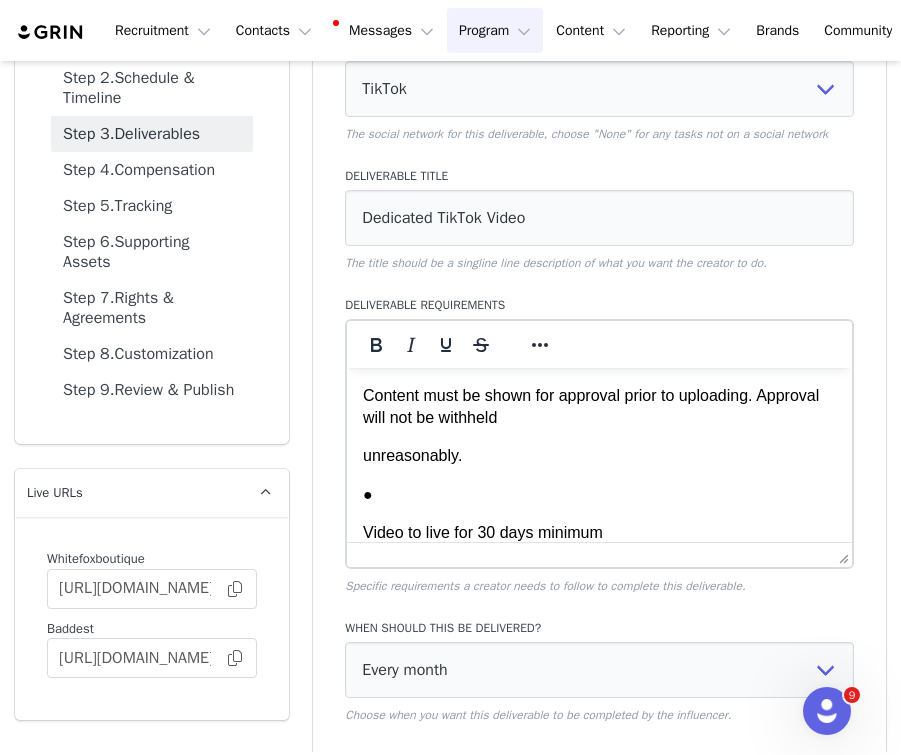 scroll, scrollTop: 0, scrollLeft: 0, axis: both 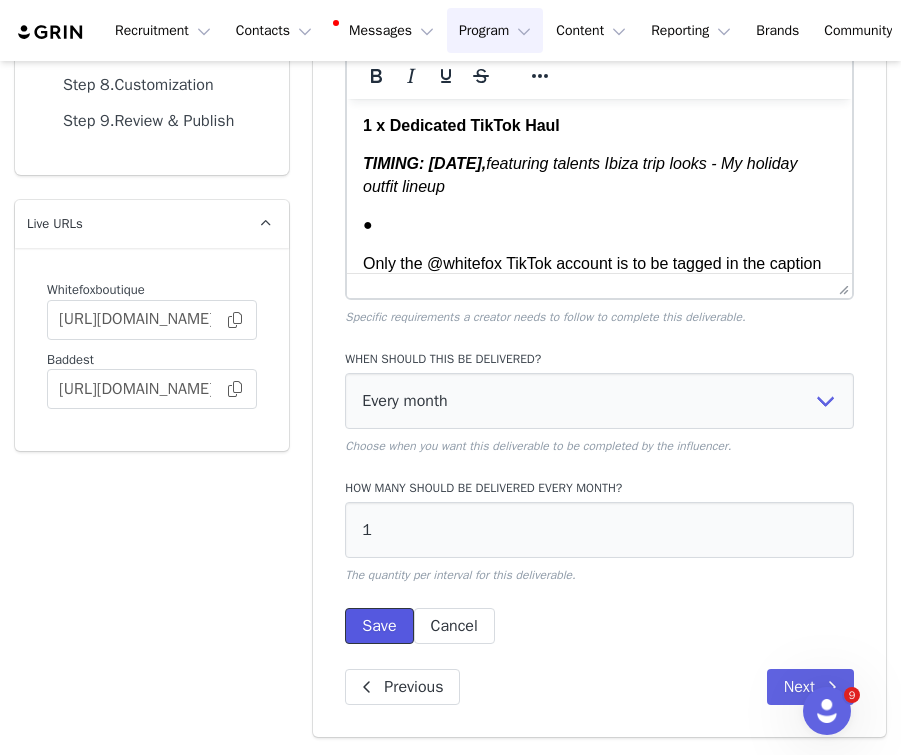 click on "Save" at bounding box center (379, 626) 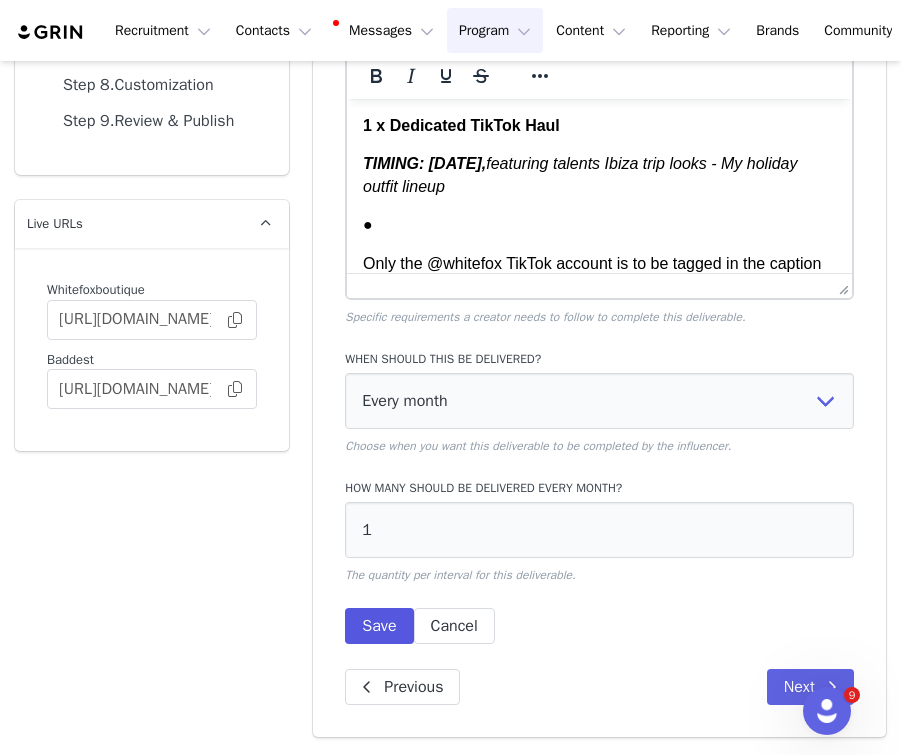 scroll, scrollTop: 201, scrollLeft: 0, axis: vertical 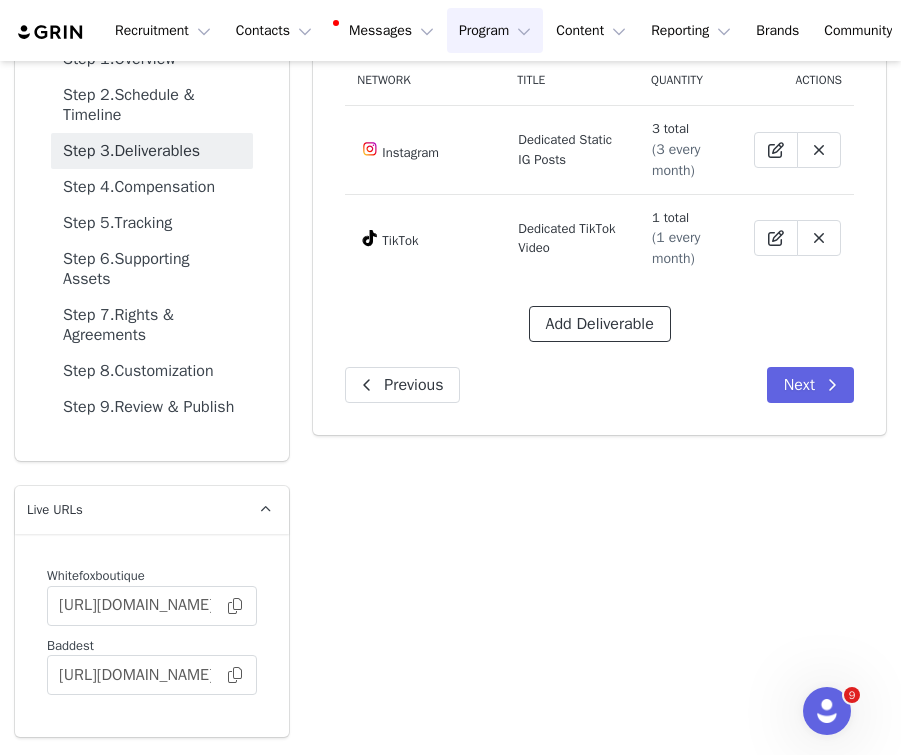 click on "Add Deliverable" at bounding box center [600, 324] 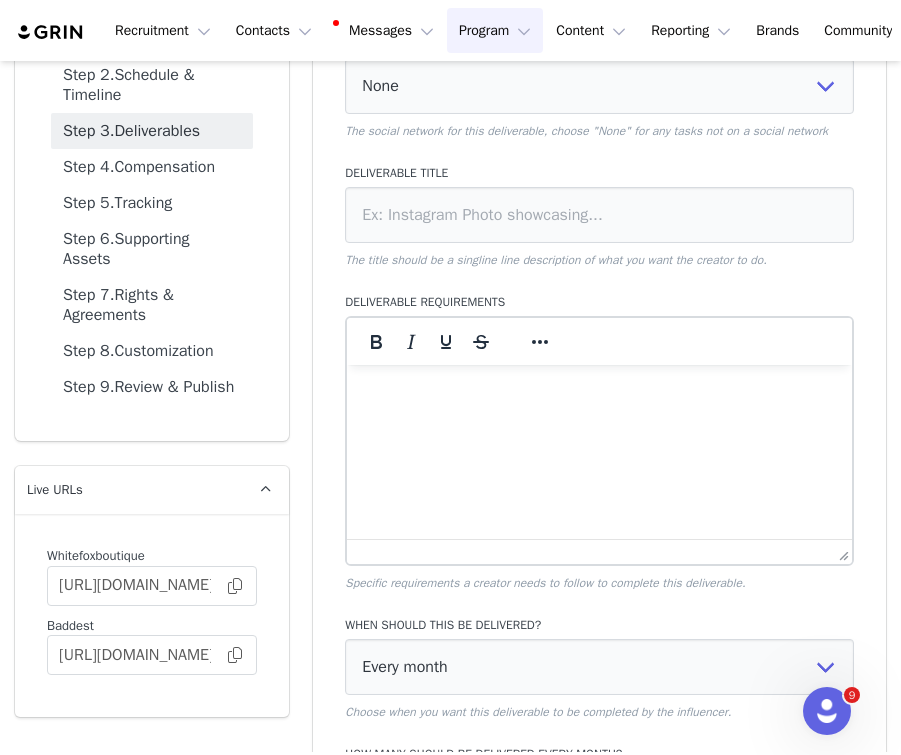 scroll, scrollTop: 0, scrollLeft: 0, axis: both 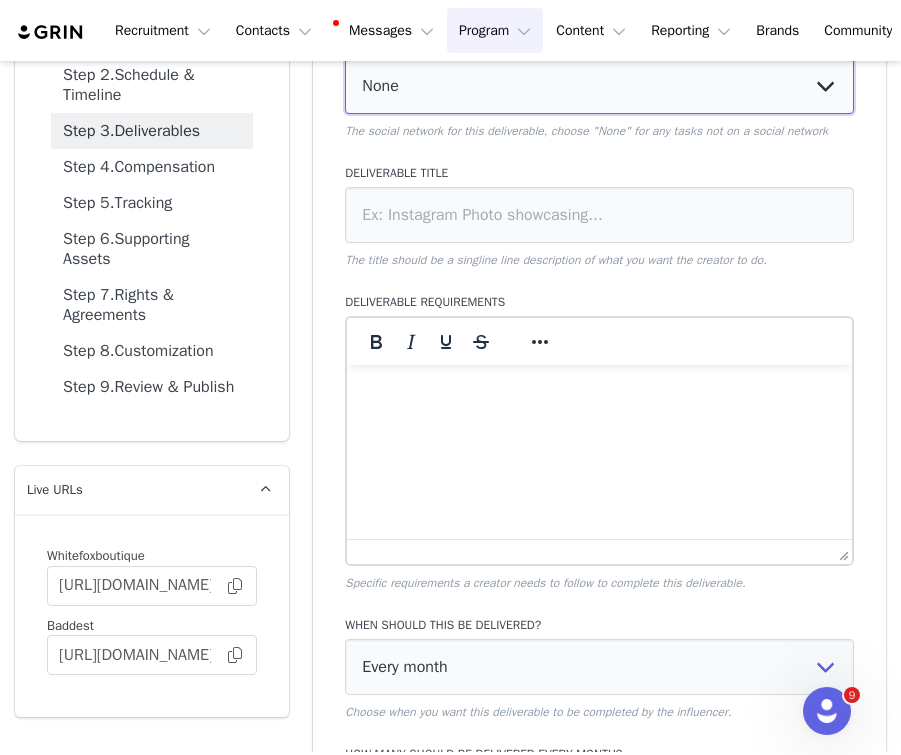 click on "None  YouTube   Twitter   Instagram   Facebook   Twitch   TikTok   Pinterest" at bounding box center (599, 86) 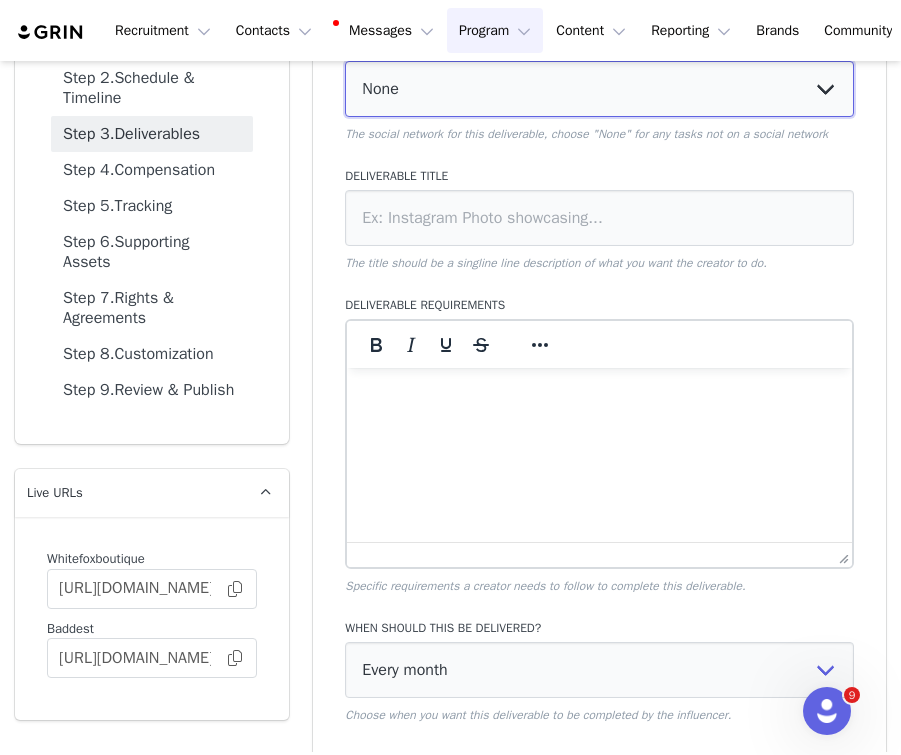 select on "9" 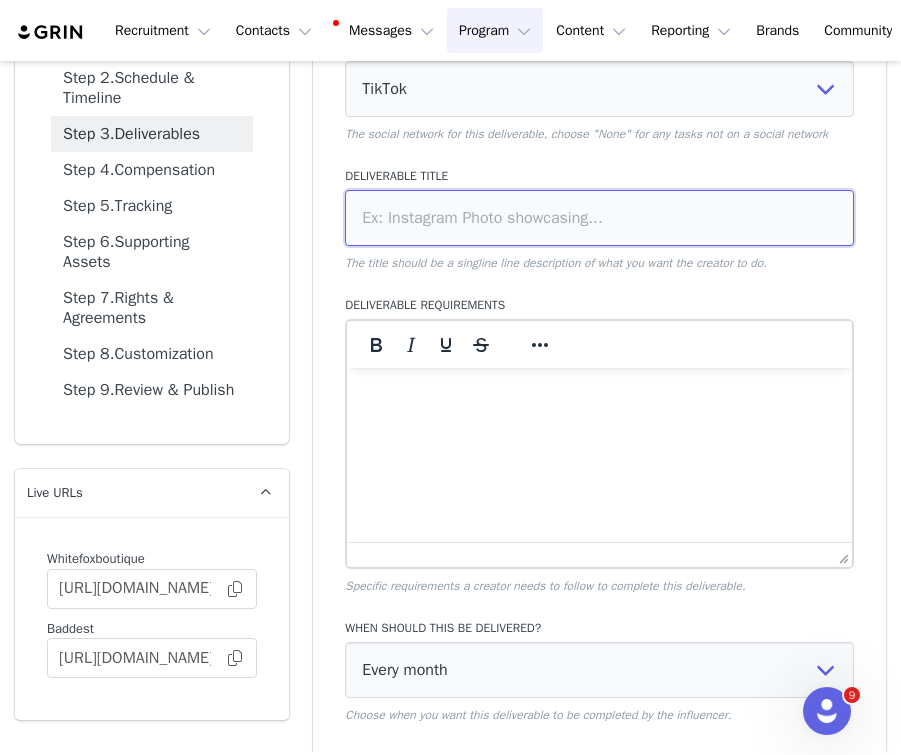 click at bounding box center [599, 218] 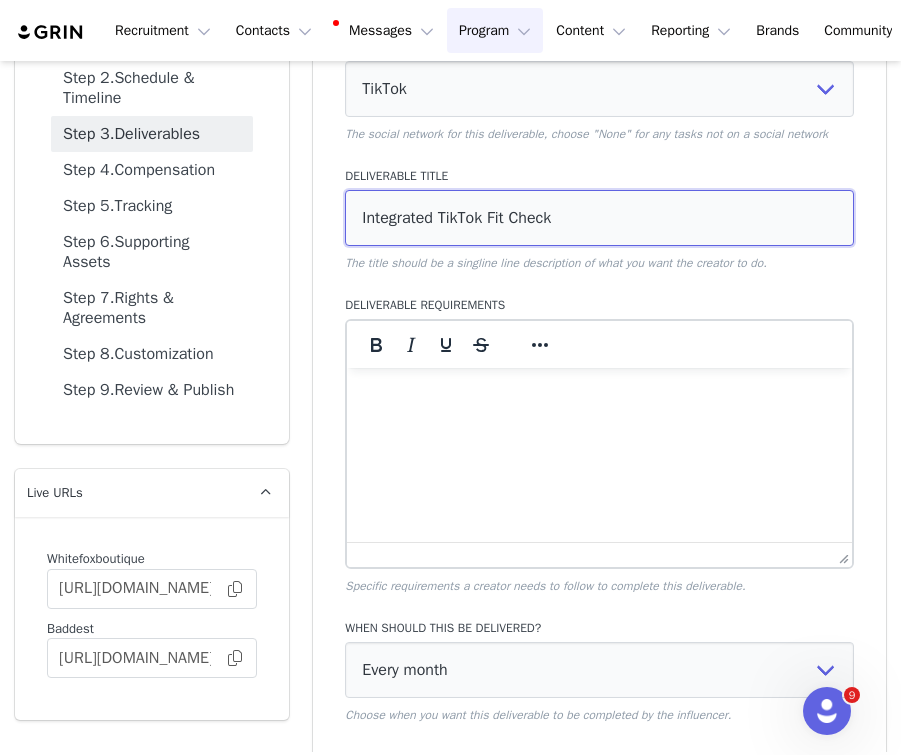 type on "Integrated TikTok Fit Check" 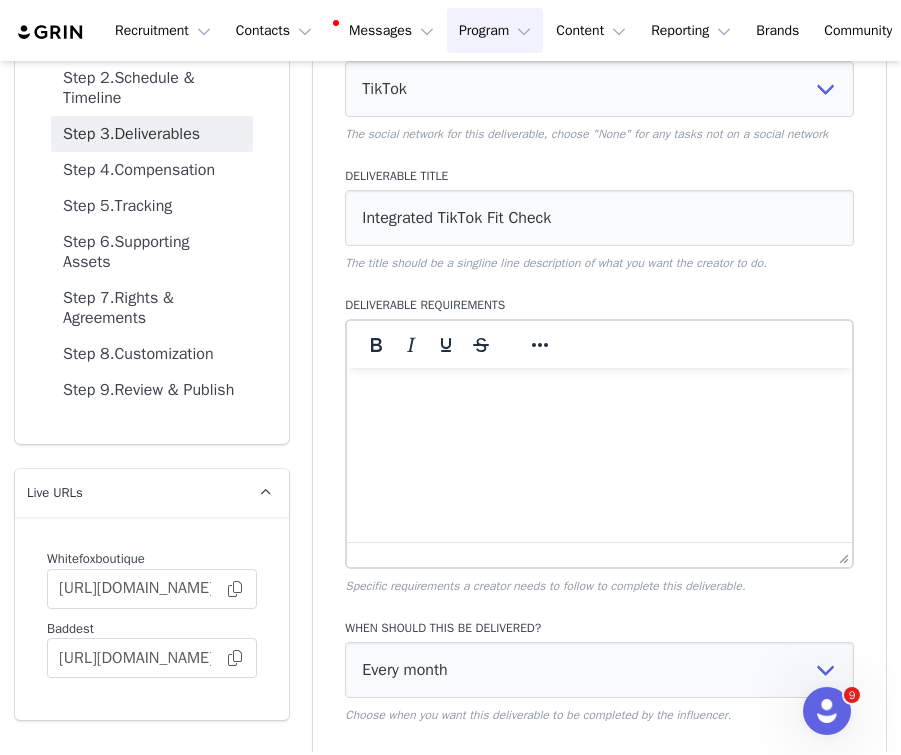 click at bounding box center (599, 395) 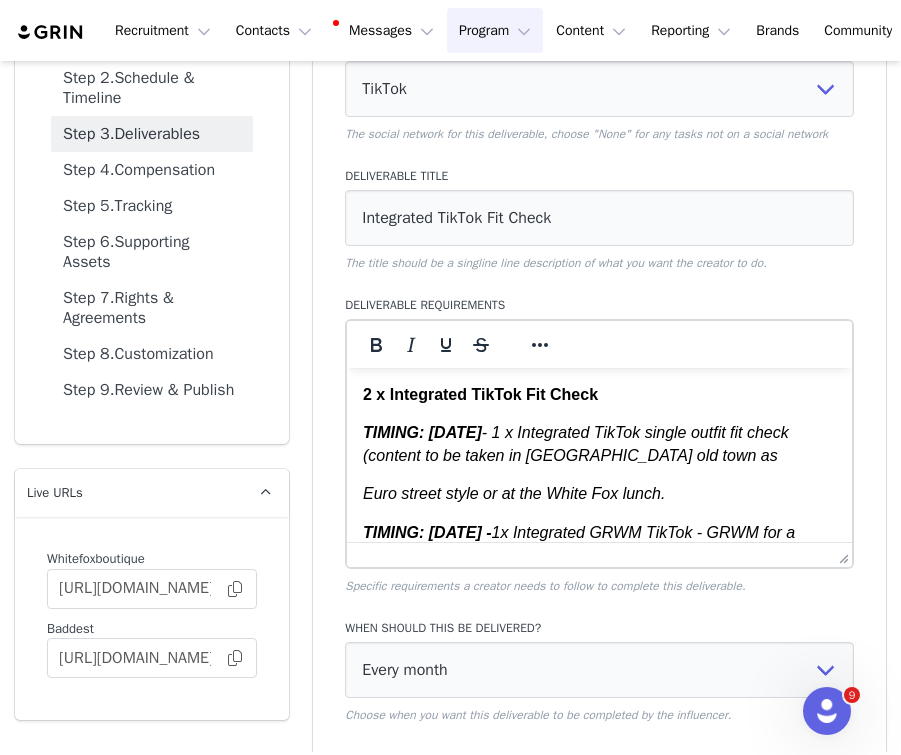 scroll, scrollTop: 956, scrollLeft: 0, axis: vertical 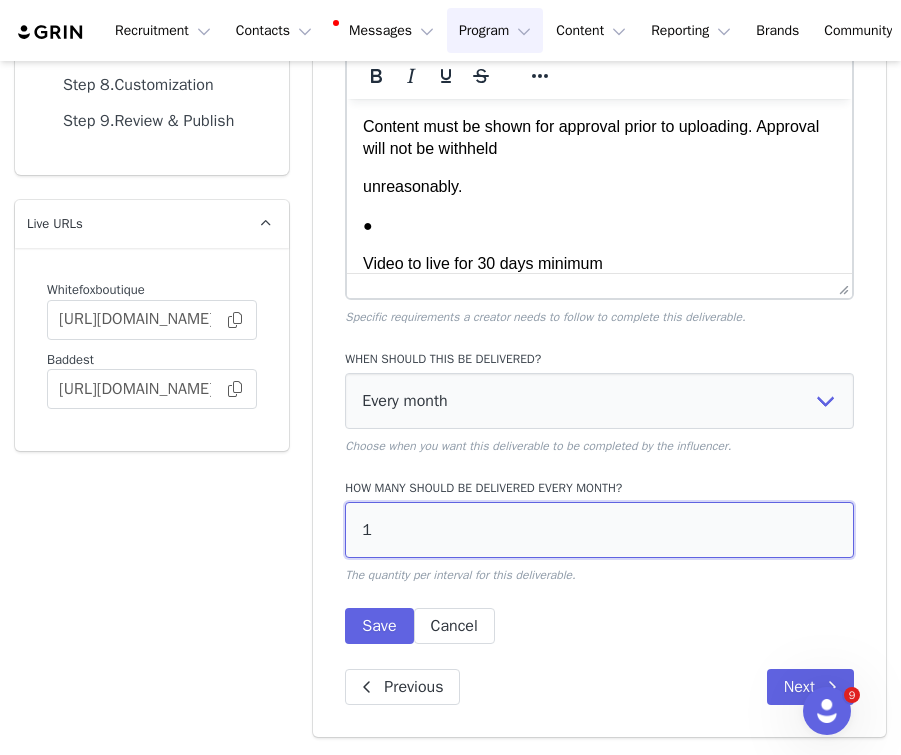 click on "1" at bounding box center (599, 530) 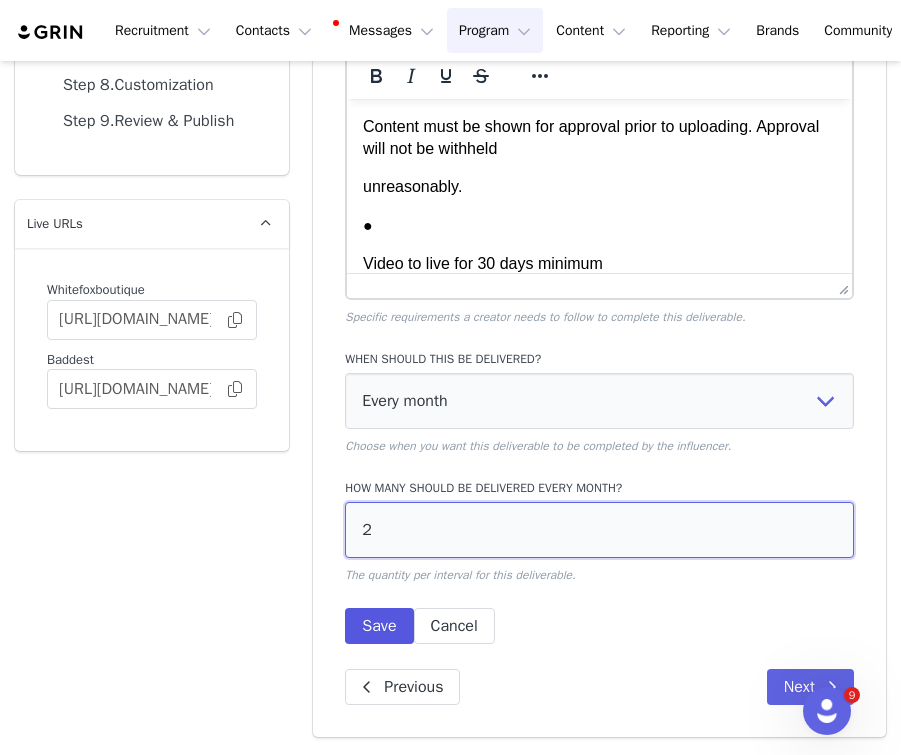 type on "2" 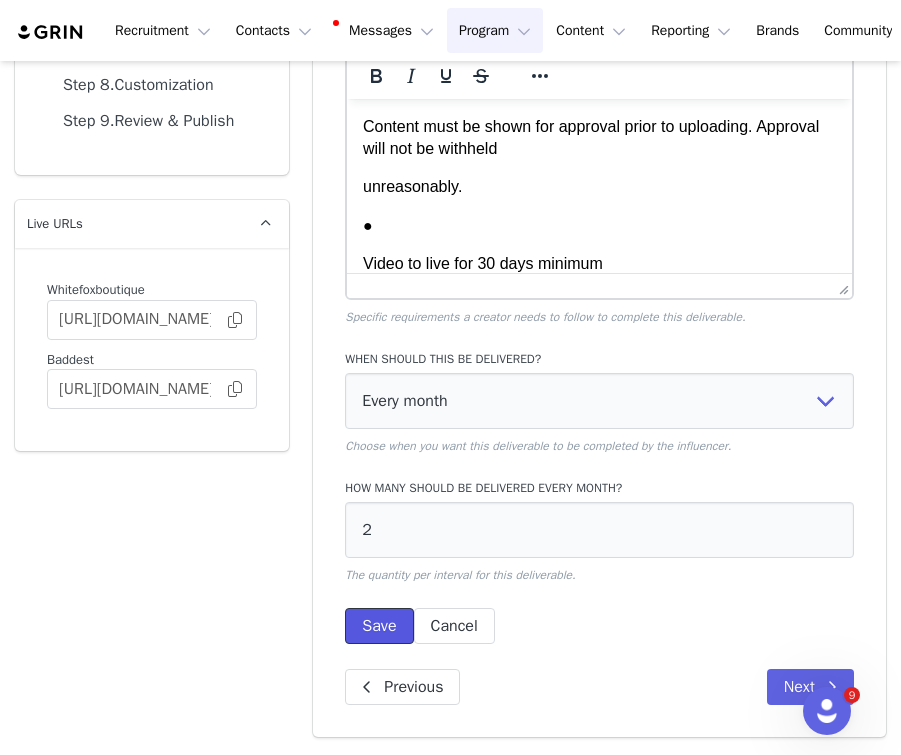 click on "Save" at bounding box center (379, 626) 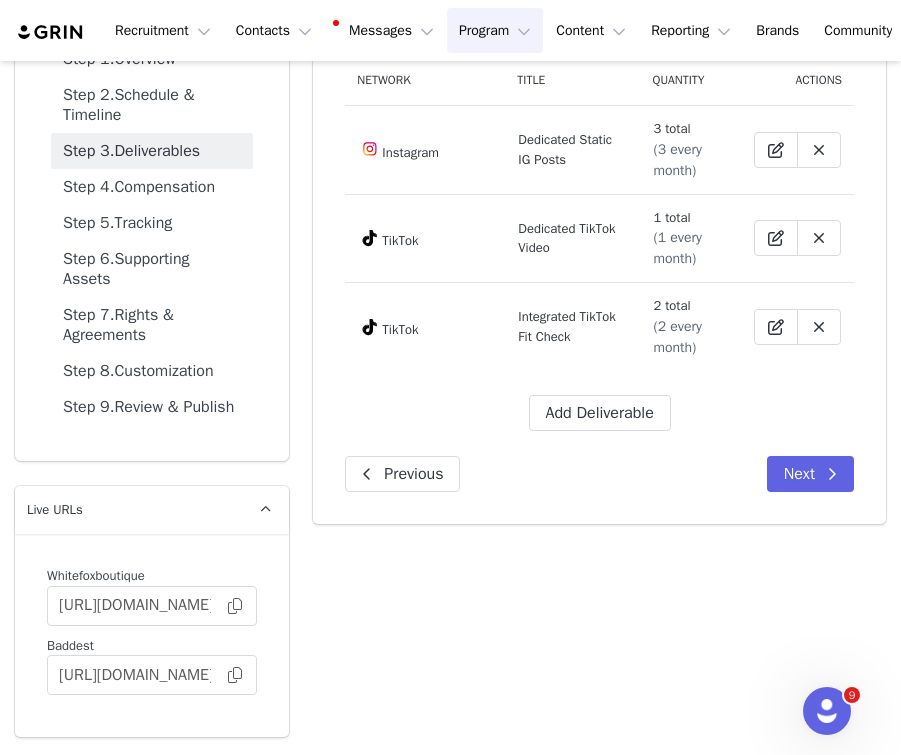 scroll, scrollTop: 201, scrollLeft: 0, axis: vertical 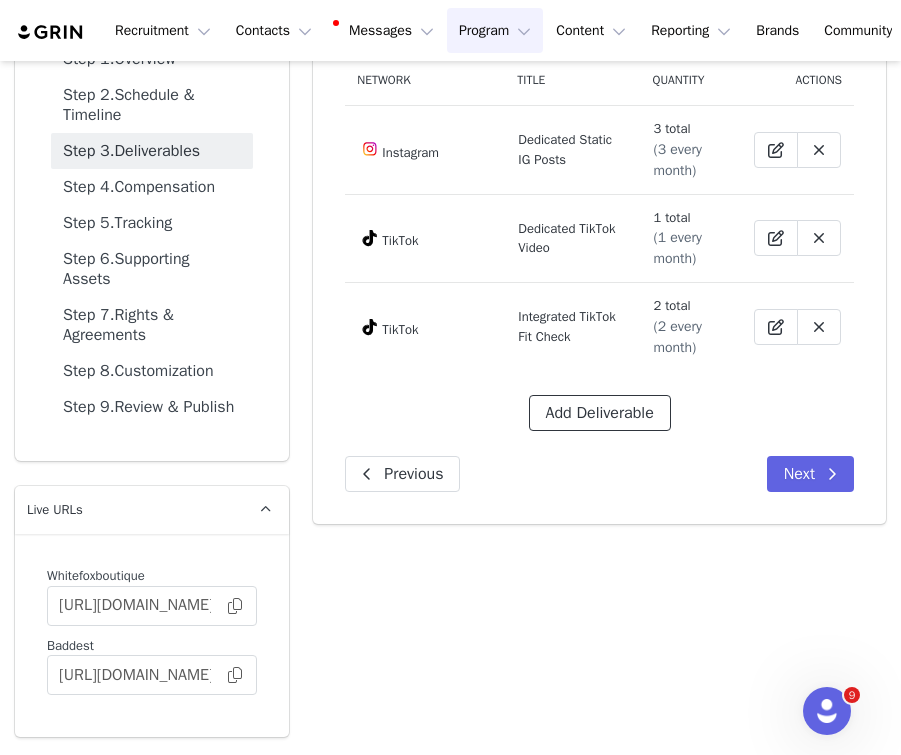 click on "Add Deliverable" at bounding box center (600, 413) 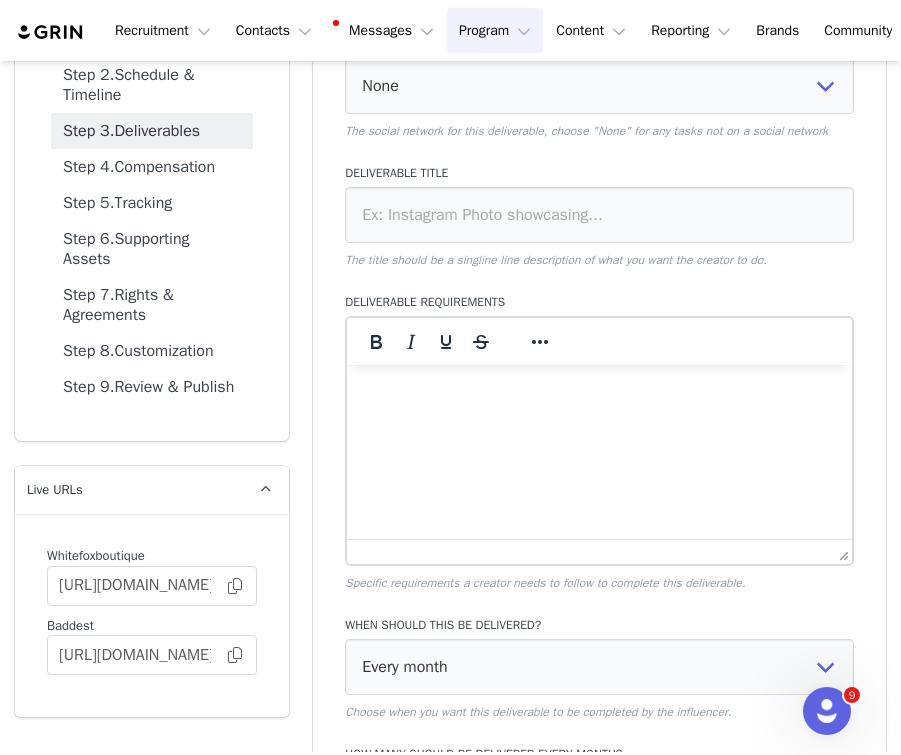 scroll, scrollTop: 0, scrollLeft: 0, axis: both 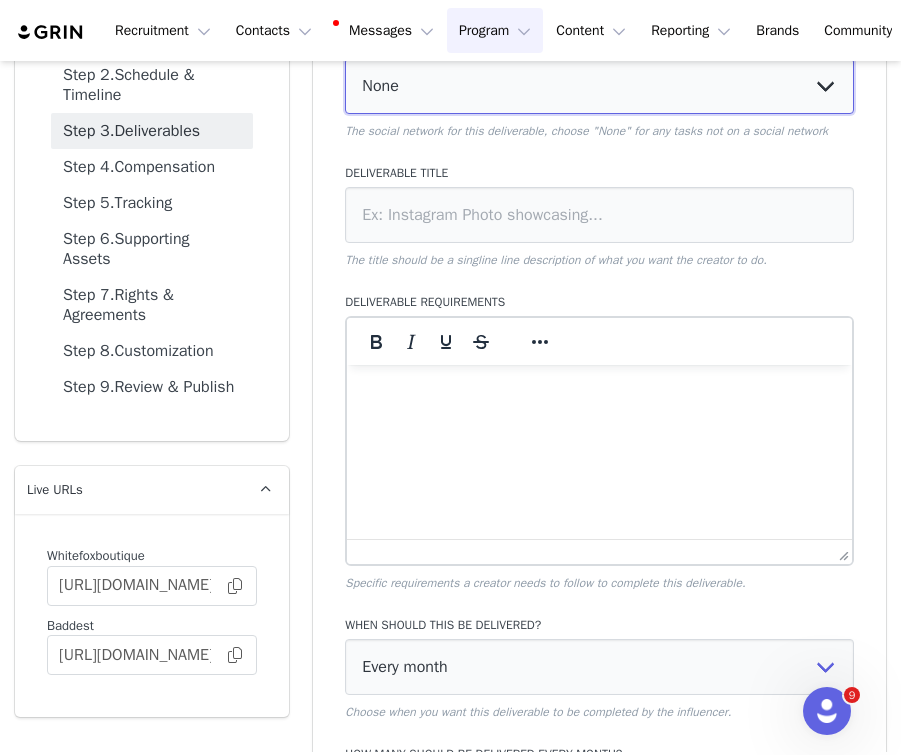 click on "None  YouTube   Twitter   Instagram   Facebook   Twitch   TikTok   Pinterest" at bounding box center (599, 86) 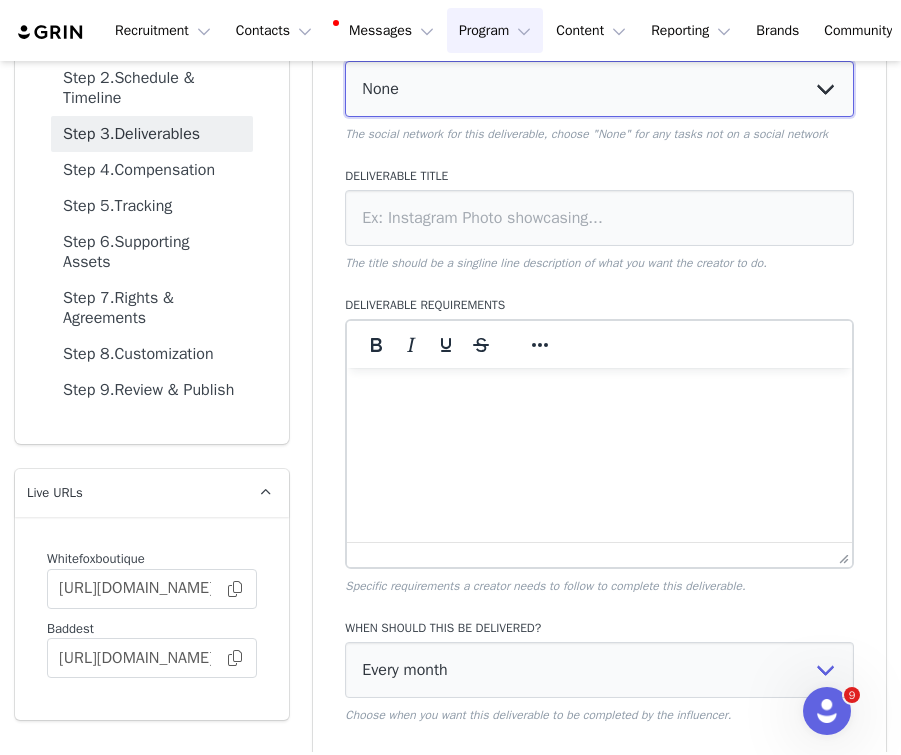 select on "9" 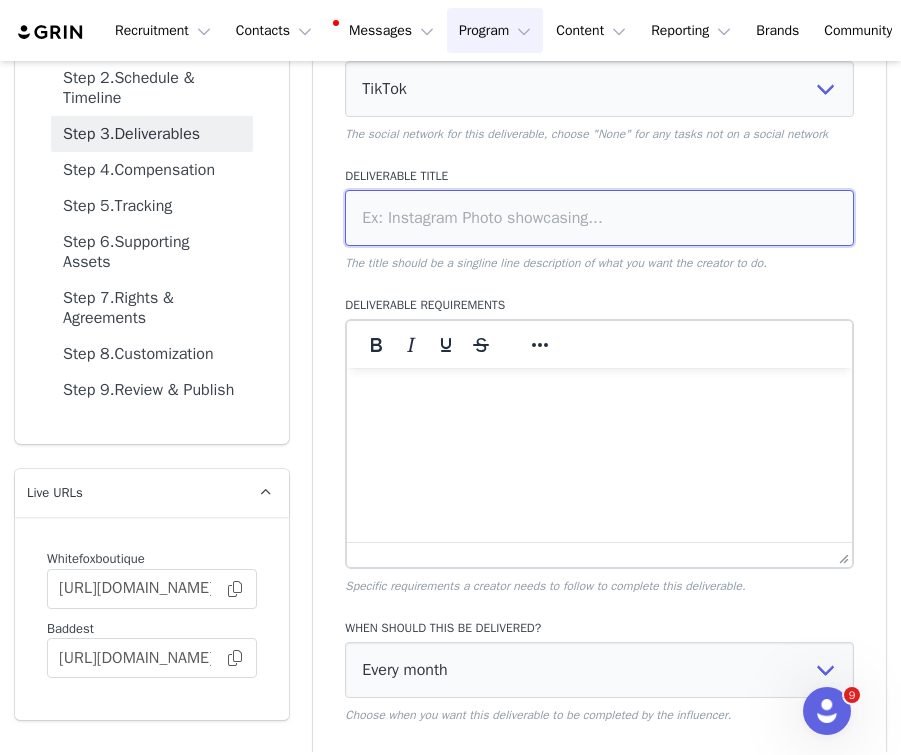 click at bounding box center (599, 218) 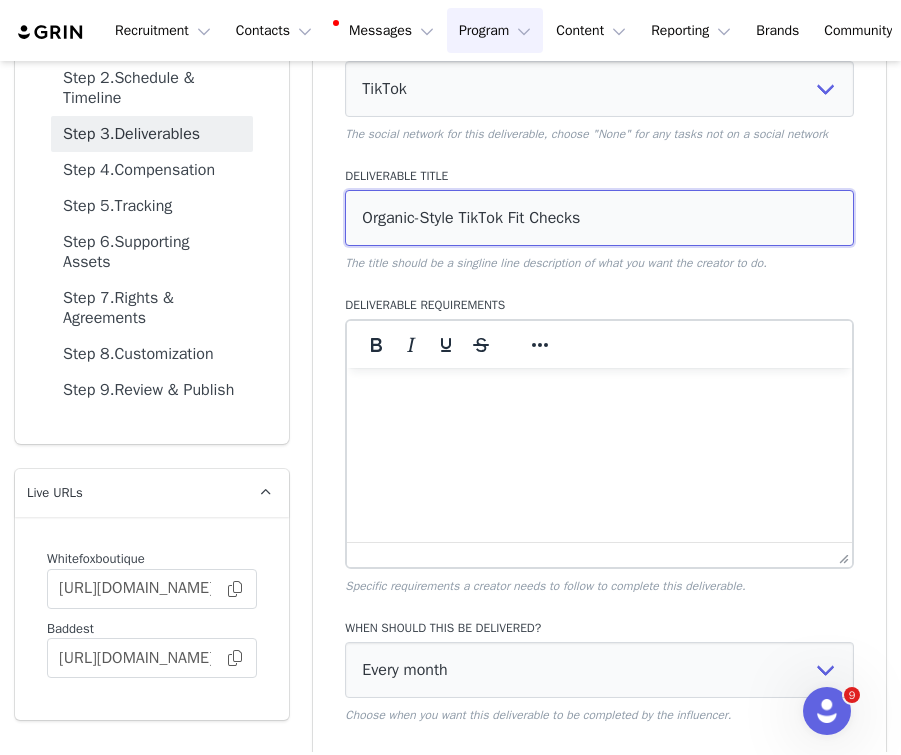 click on "Organic-Style TikTok Fit Checks" at bounding box center [599, 218] 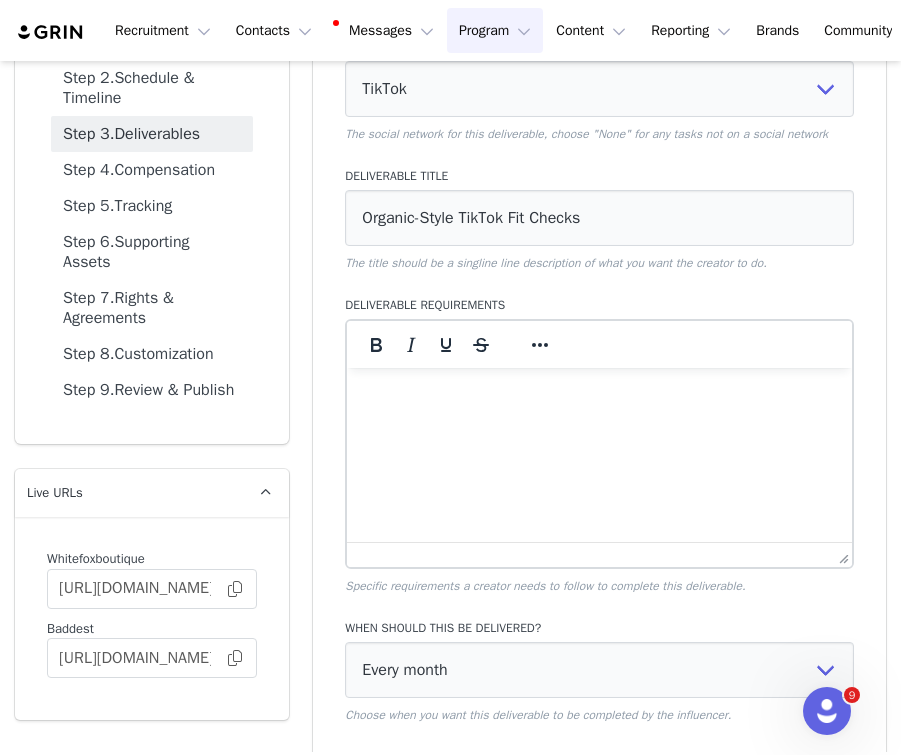 click at bounding box center (599, 395) 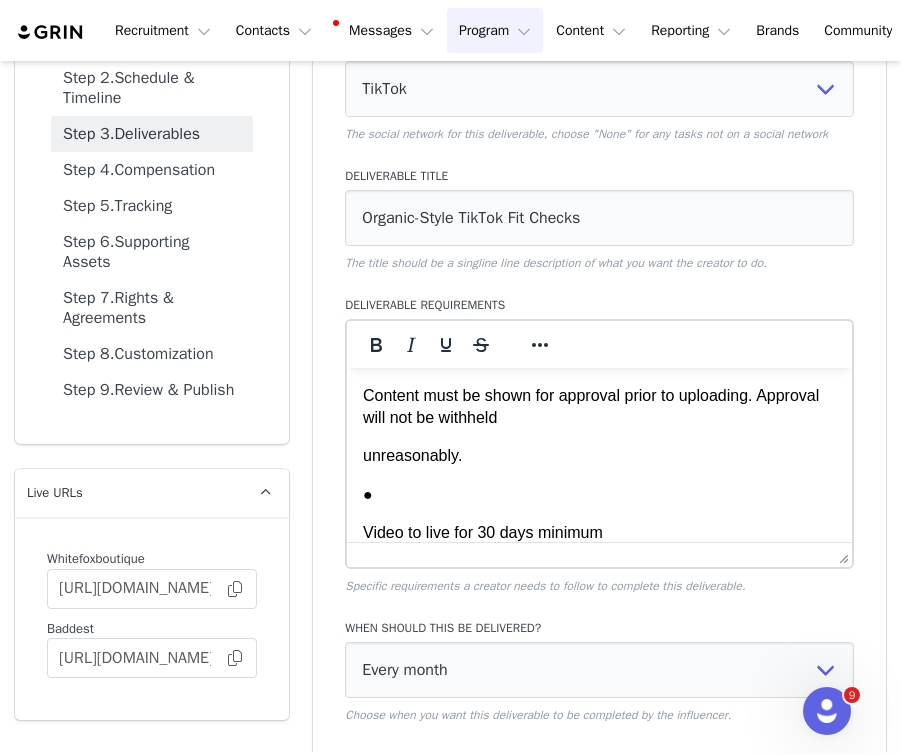 scroll, scrollTop: 959, scrollLeft: 0, axis: vertical 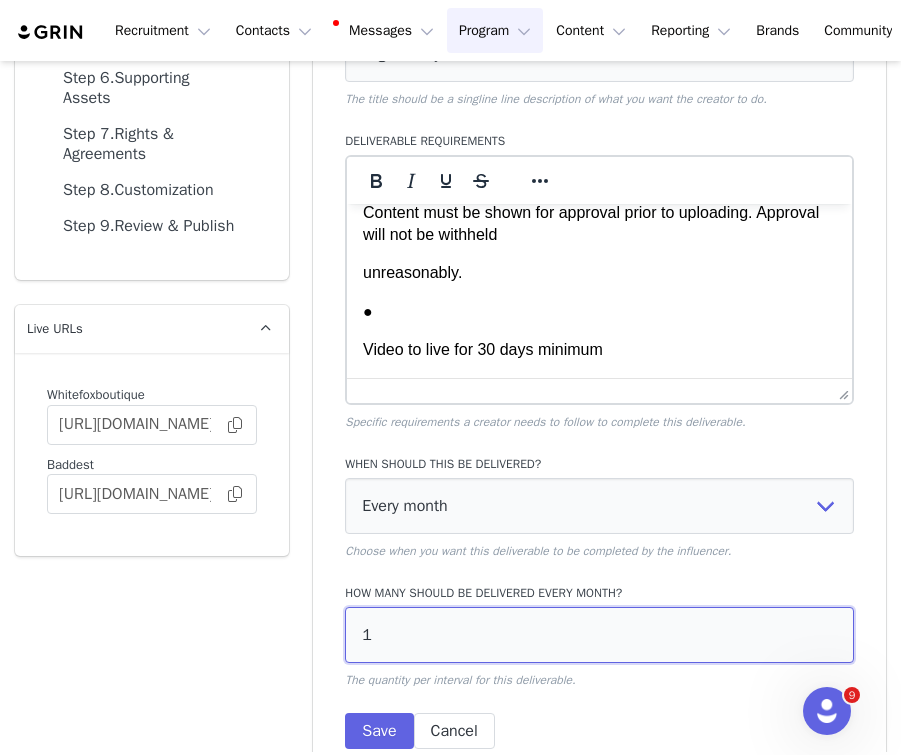 click on "1" at bounding box center (599, 635) 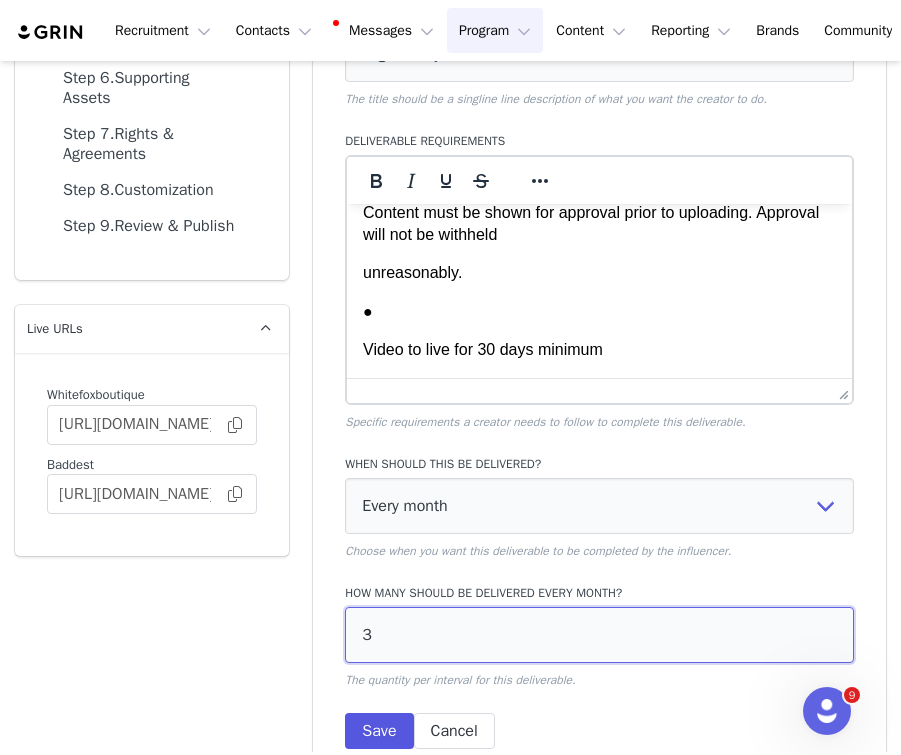 type on "3" 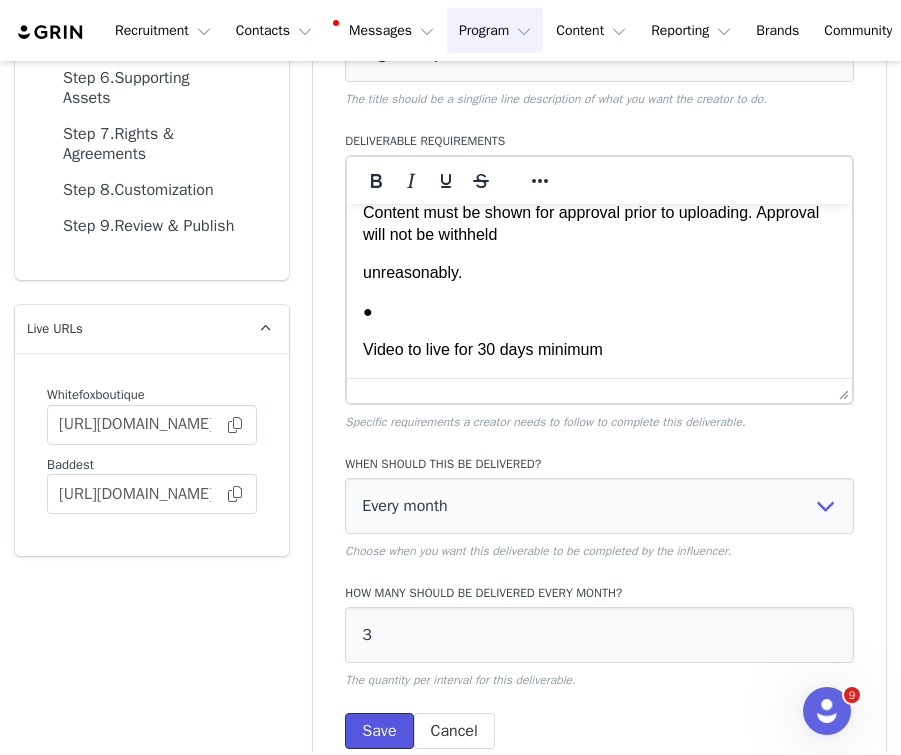 click on "Save" at bounding box center (379, 731) 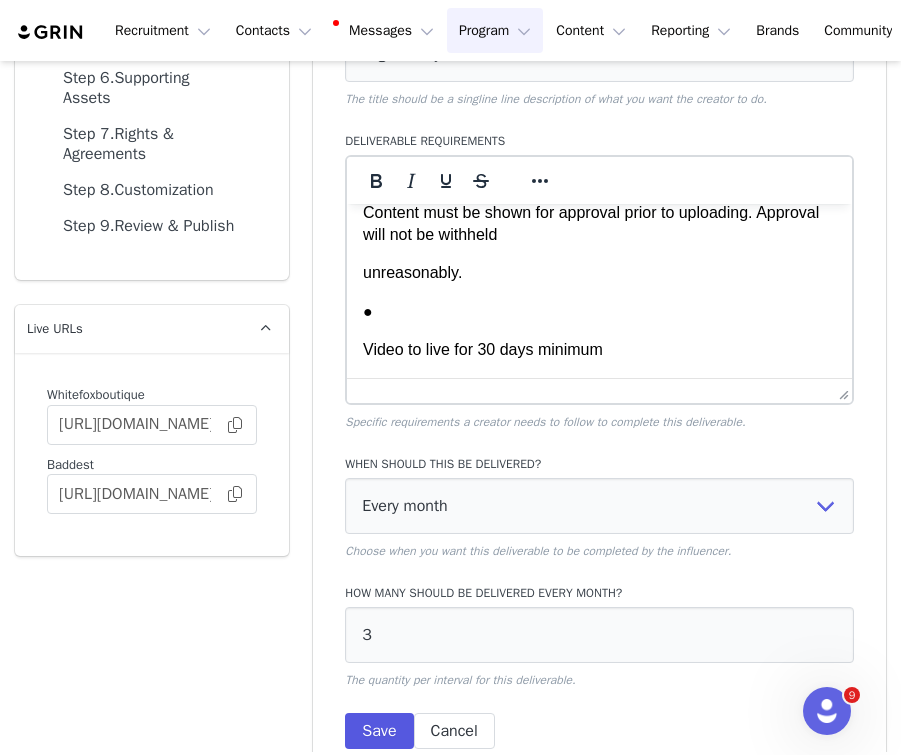 scroll, scrollTop: 201, scrollLeft: 0, axis: vertical 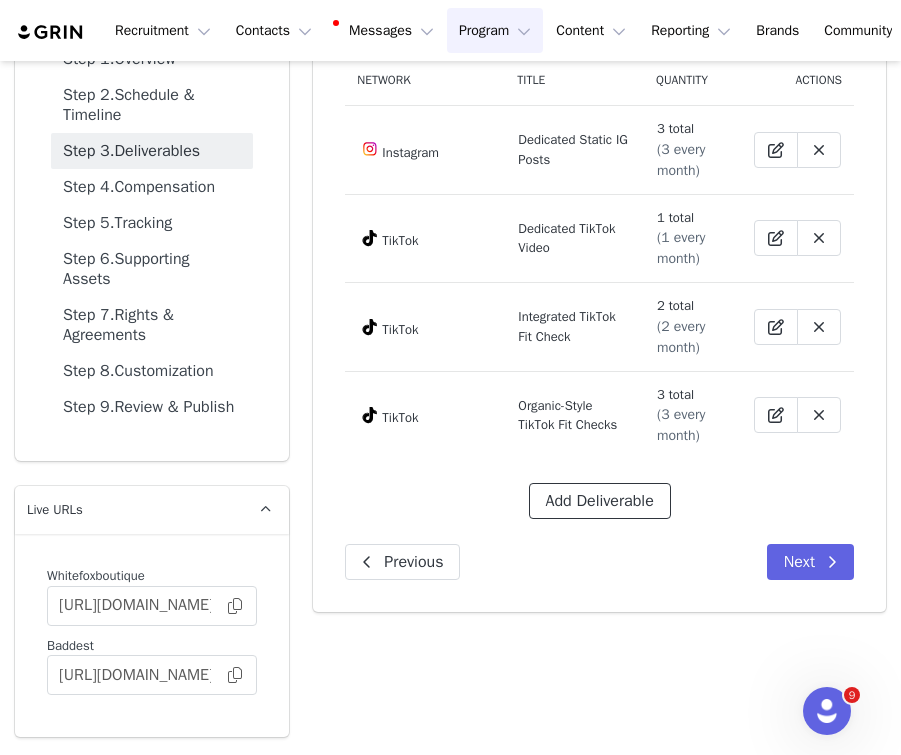 click on "Add Deliverable" at bounding box center [600, 501] 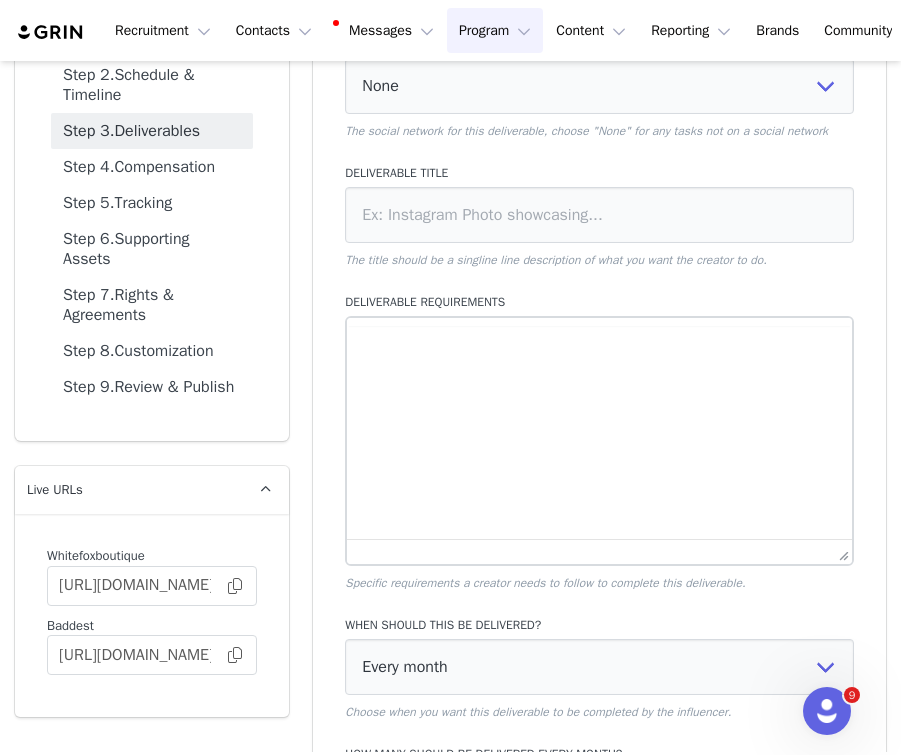 scroll, scrollTop: 0, scrollLeft: 0, axis: both 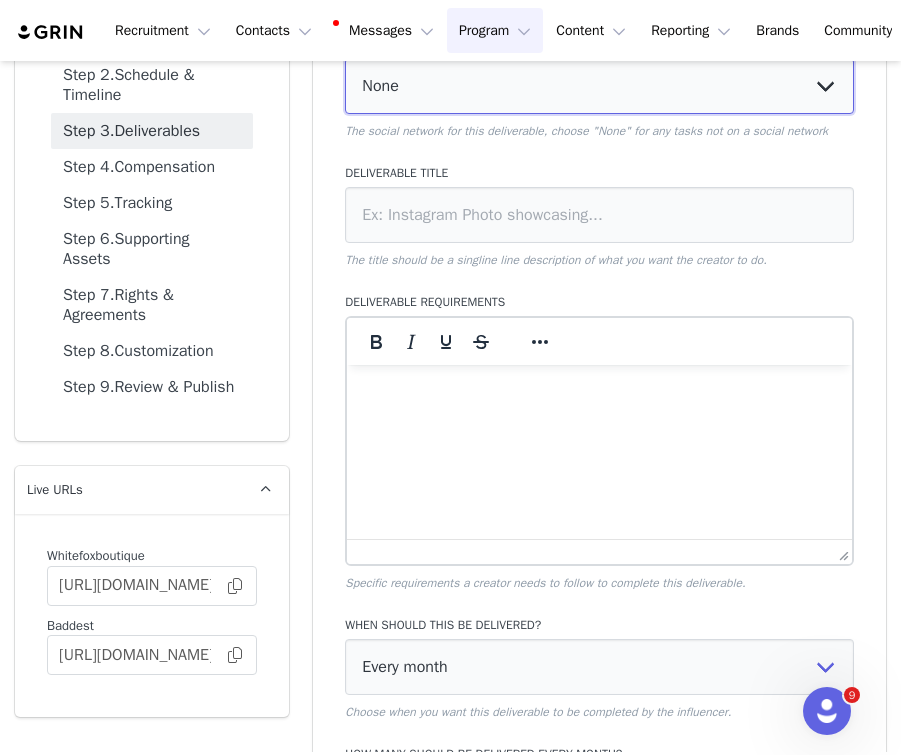 click on "None  YouTube   Twitter   Instagram   Facebook   Twitch   TikTok   Pinterest" at bounding box center [599, 86] 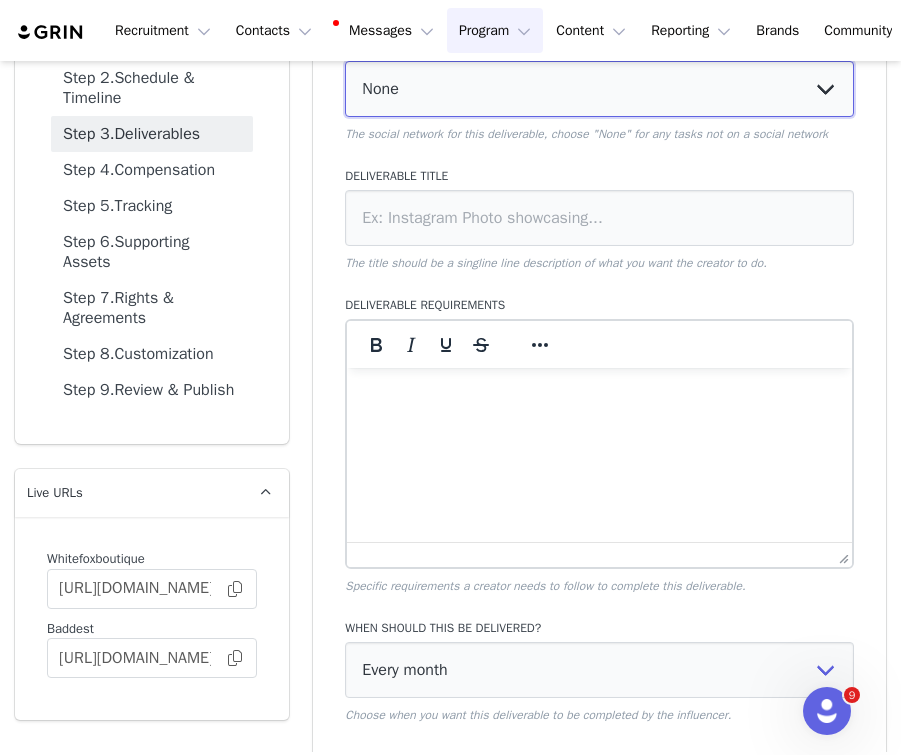 select on "5" 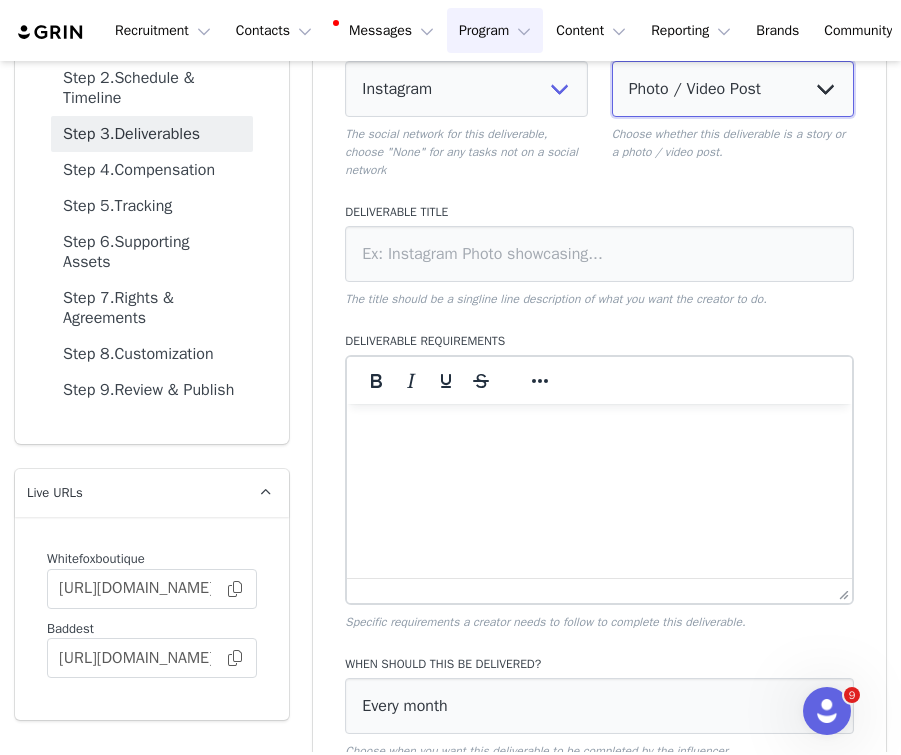 click on "Photo / Video Post   Story   Text in Bio   Highlight Reel" at bounding box center (733, 89) 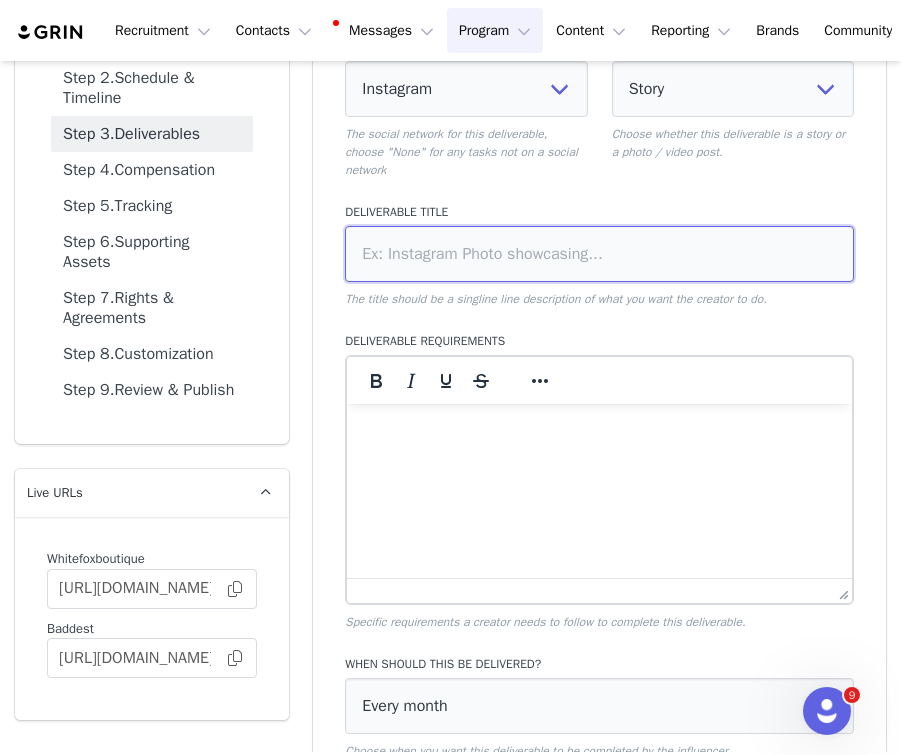 click at bounding box center (599, 254) 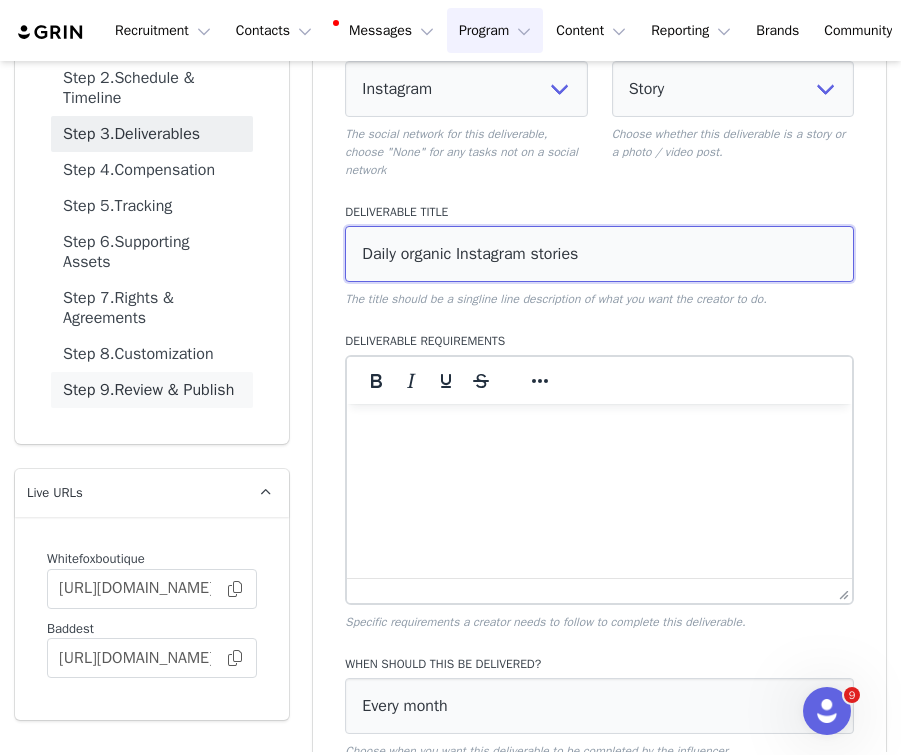 type on "Daily organic Instagram stories" 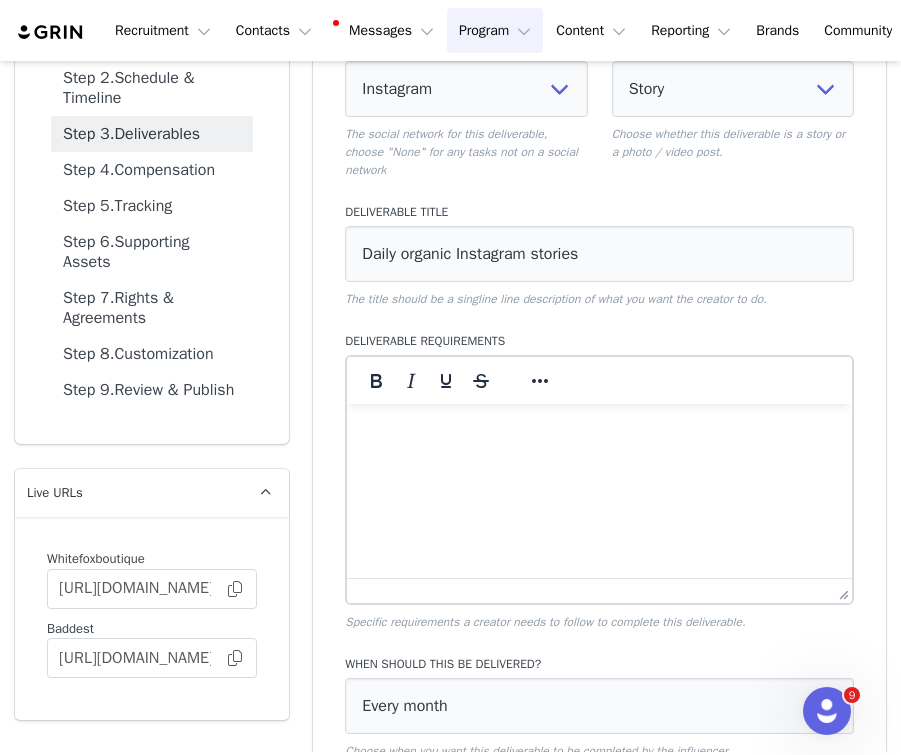 click at bounding box center (599, 431) 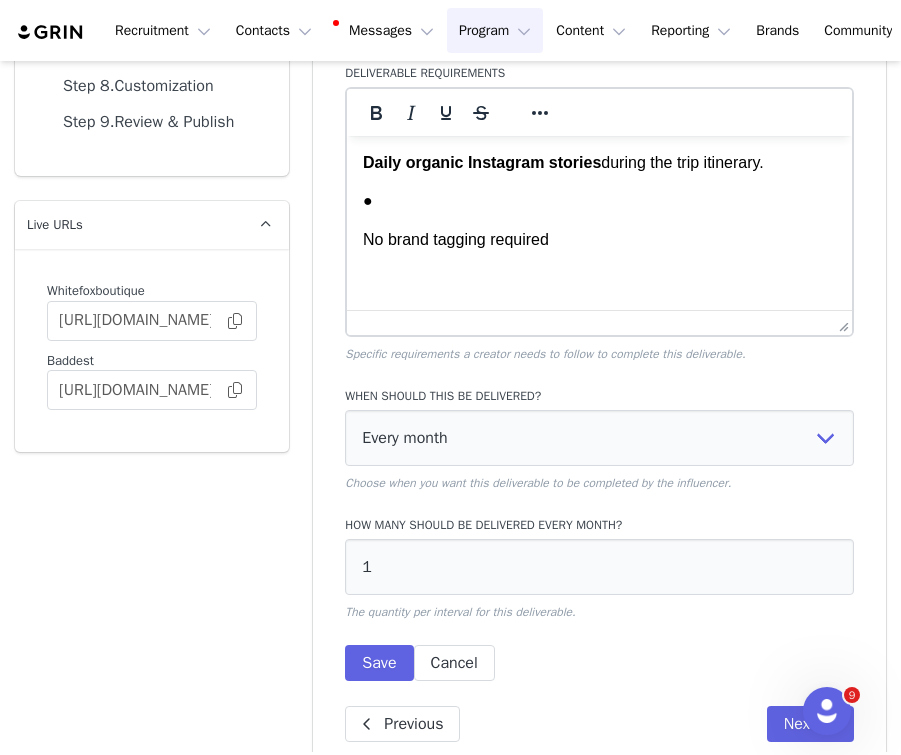 scroll, scrollTop: 521, scrollLeft: 0, axis: vertical 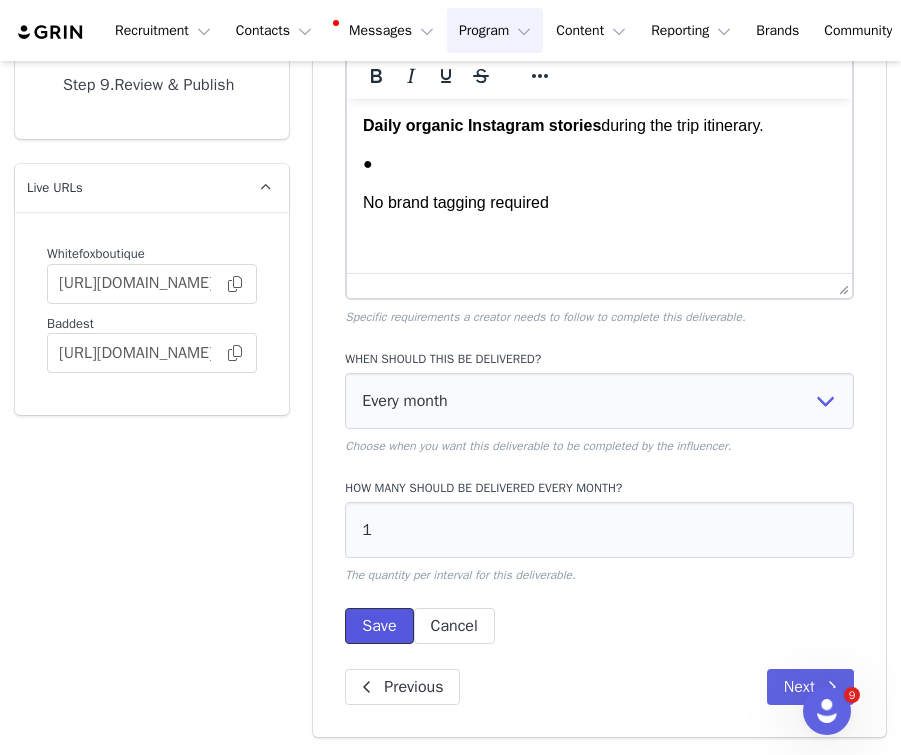 click on "Save" at bounding box center (379, 626) 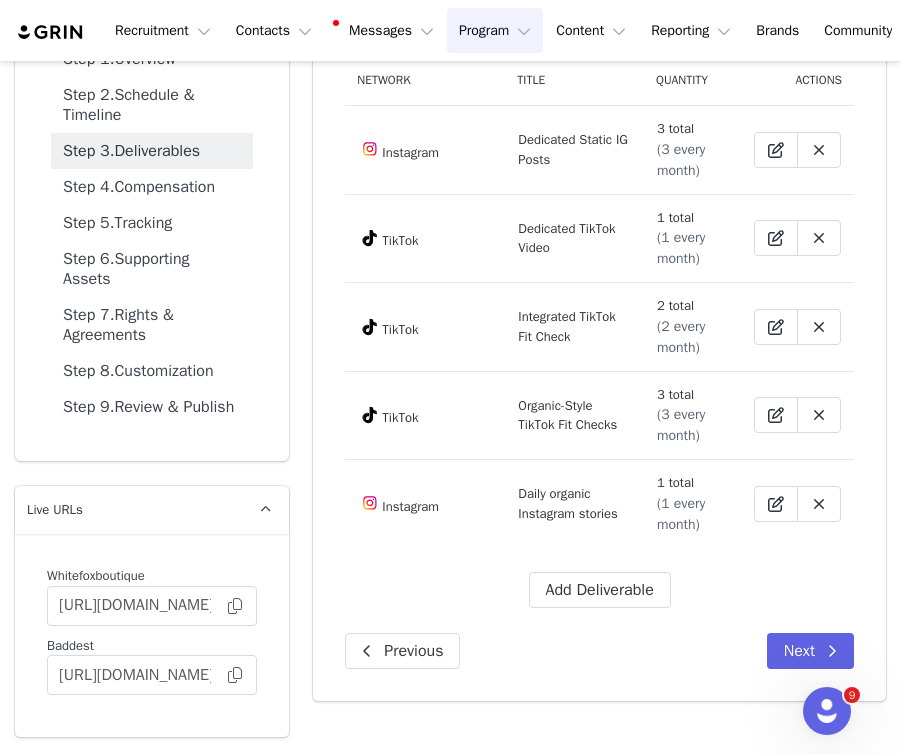 scroll, scrollTop: 201, scrollLeft: 0, axis: vertical 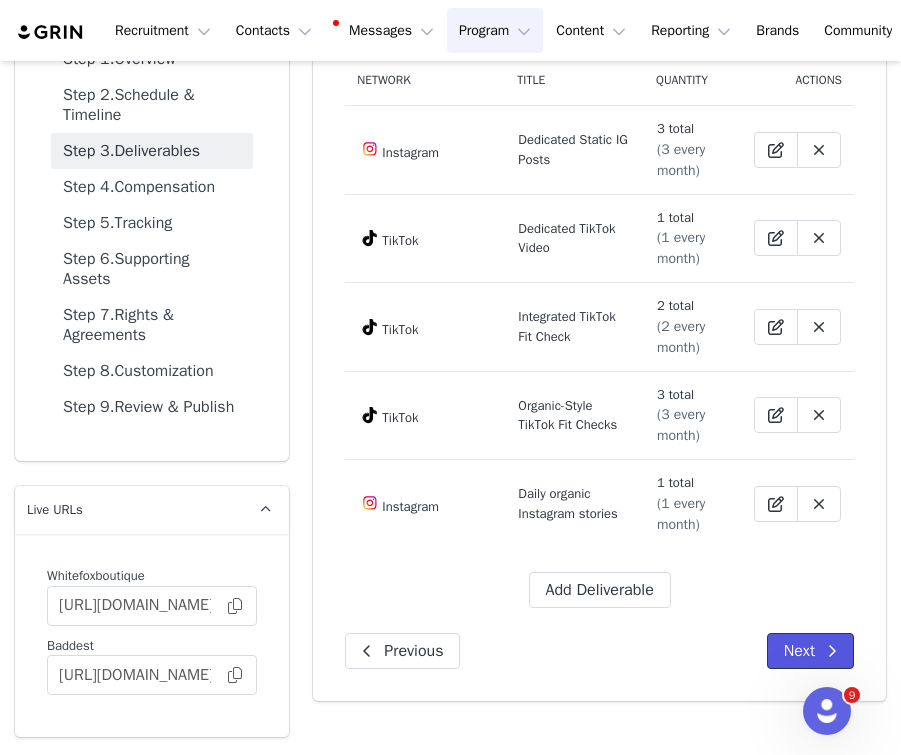 click on "Next" at bounding box center (810, 651) 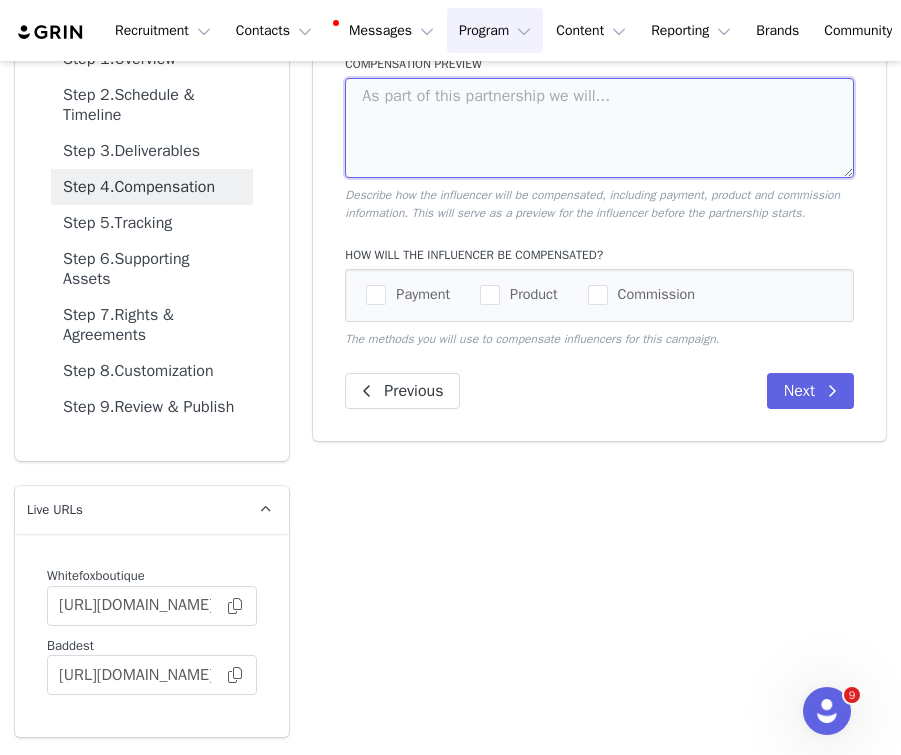 click at bounding box center [599, 128] 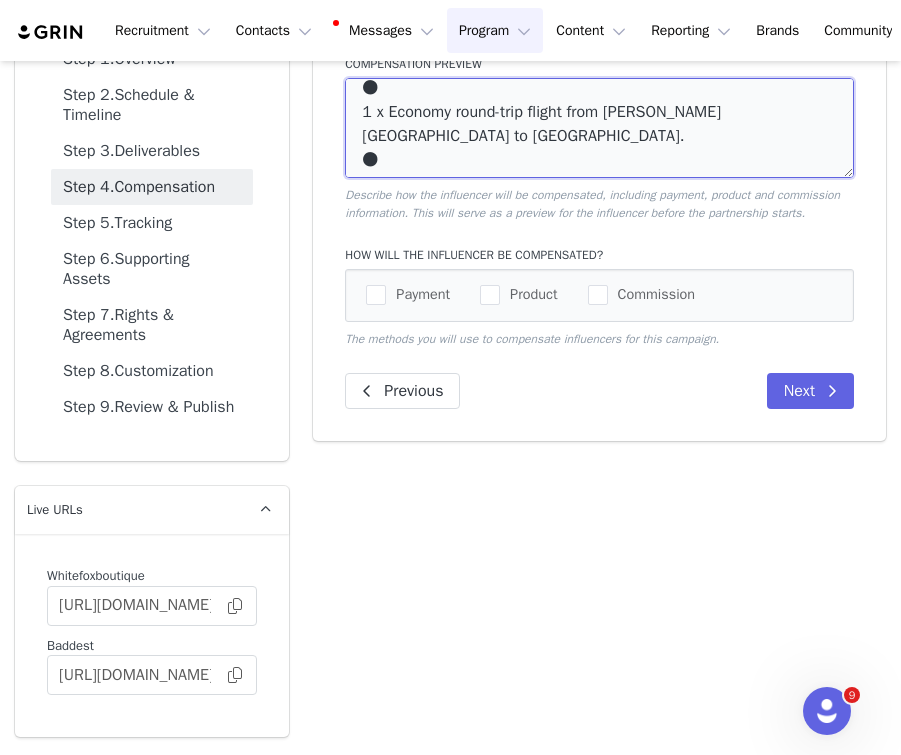 scroll, scrollTop: 0, scrollLeft: 0, axis: both 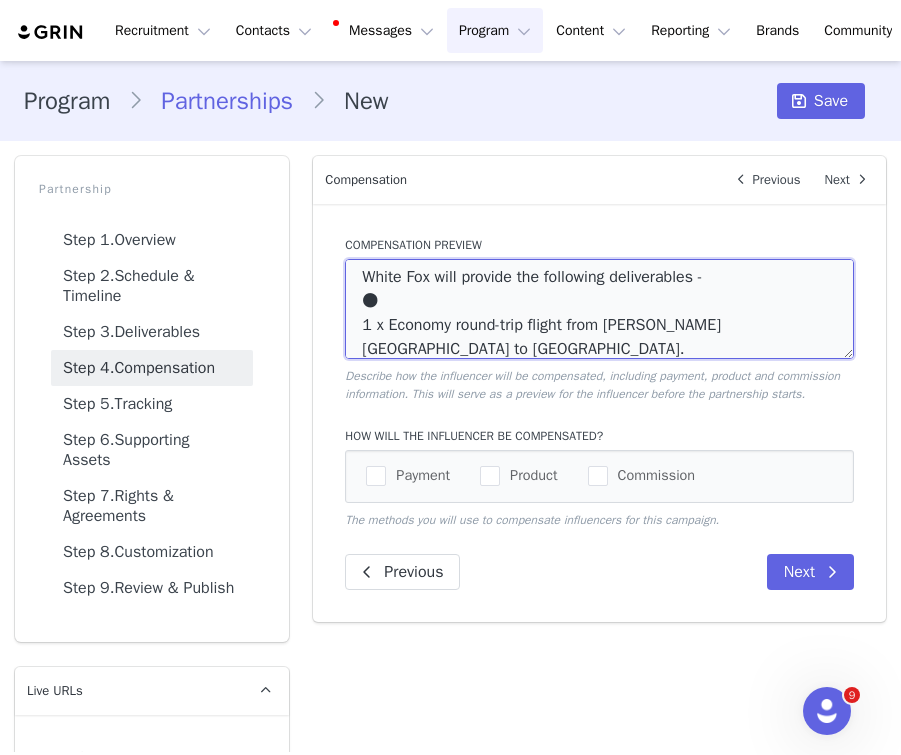 click on "White Fox will provide the following deliverables -
●
1 x Economy round-trip flight from [PERSON_NAME][GEOGRAPHIC_DATA] to [GEOGRAPHIC_DATA].
●
Transport to and from the airport, commencing from when the talent lands in [GEOGRAPHIC_DATA].
●
Transfers to and from any White Fox experiences during their stay
●
Luxury accommodation, dining, and curated experiences
●
Outfits for the entire duration of the trip" at bounding box center [599, 309] 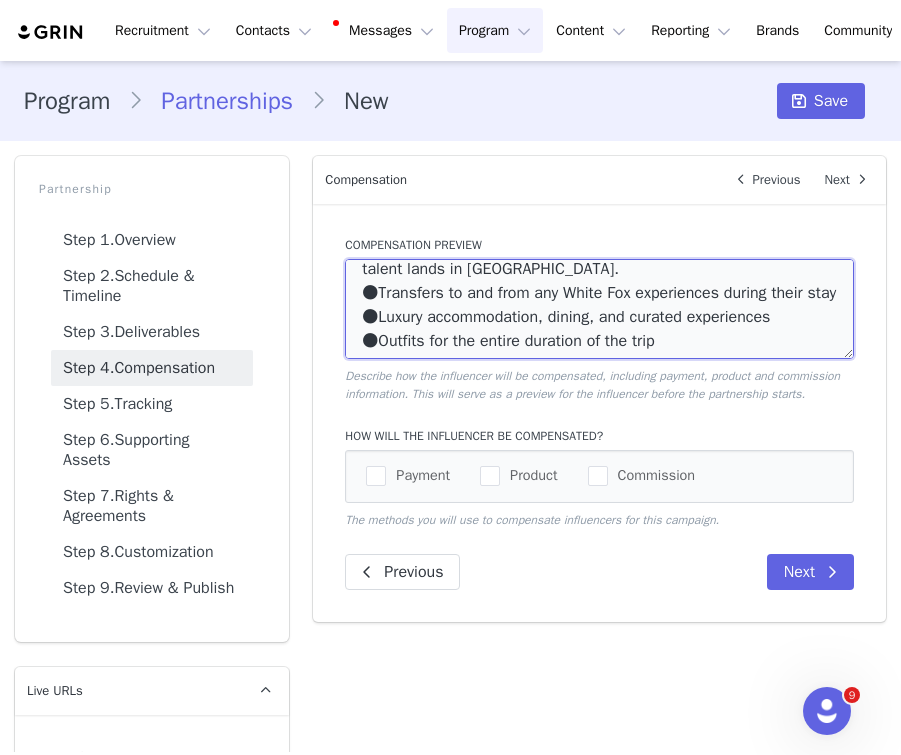 scroll, scrollTop: 104, scrollLeft: 0, axis: vertical 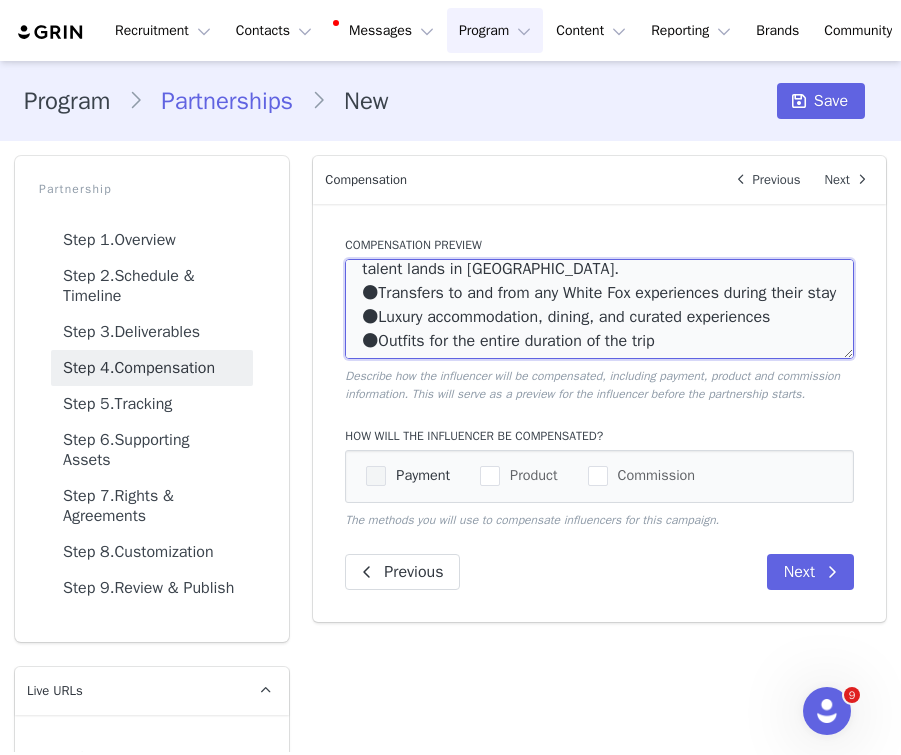 type on "White Fox will provide the following deliverables -
●1 x Economy round-trip flight from [PERSON_NAME][GEOGRAPHIC_DATA] to [GEOGRAPHIC_DATA].
●Transport to and from the airport, commencing from when the talent lands in [GEOGRAPHIC_DATA].
●Transfers to and from any White Fox experiences during their stay
●Luxury accommodation, dining, and curated experiences
●Outfits for the entire duration of the trip" 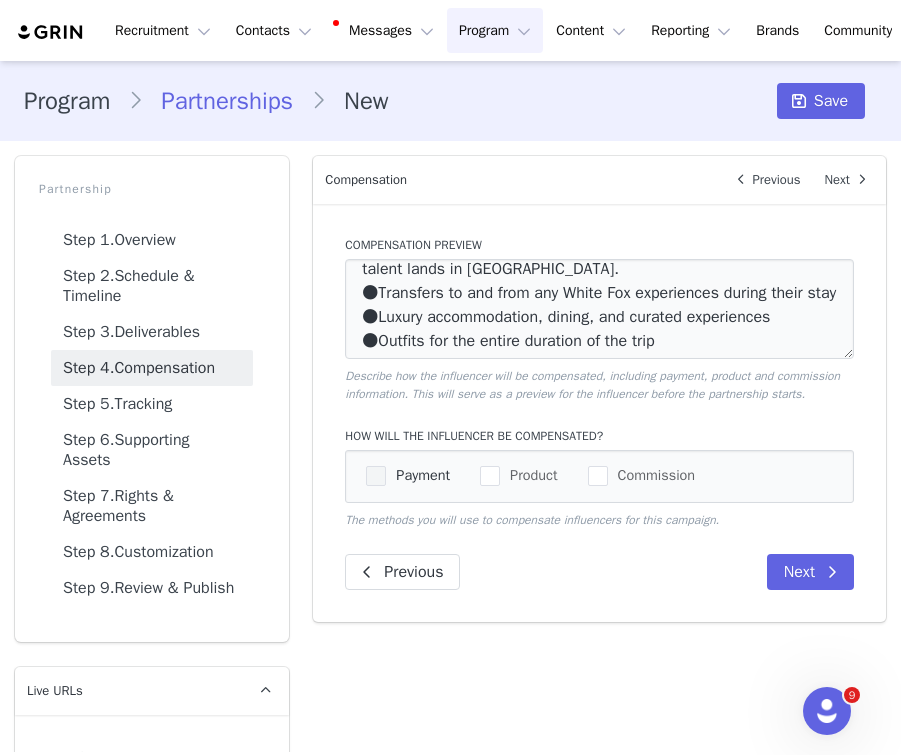 click on "Payment" at bounding box center [418, 475] 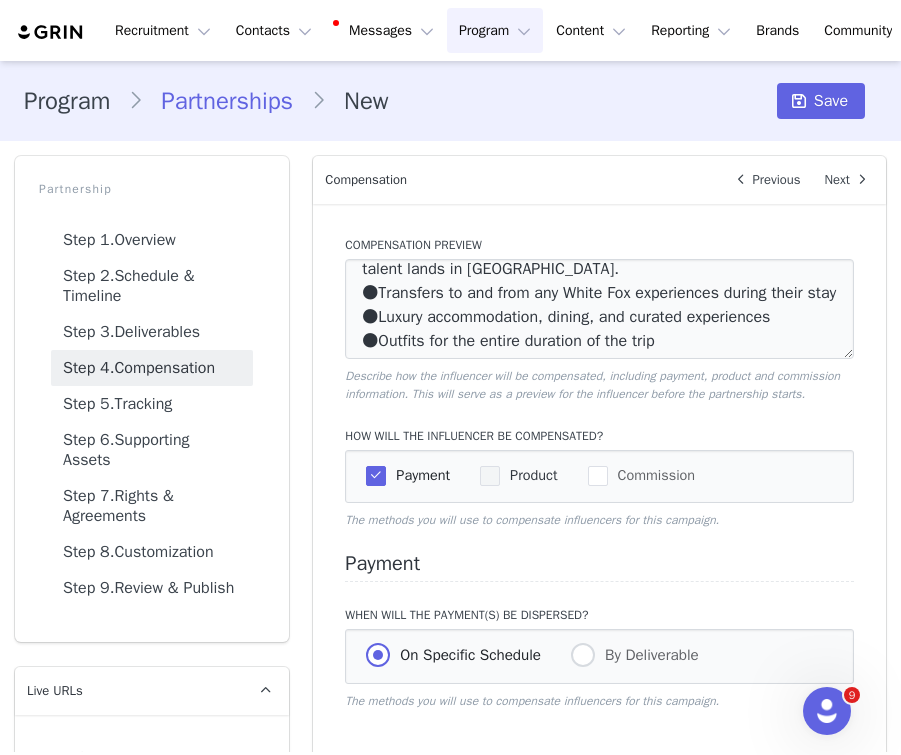 click on "Product" at bounding box center [528, 475] 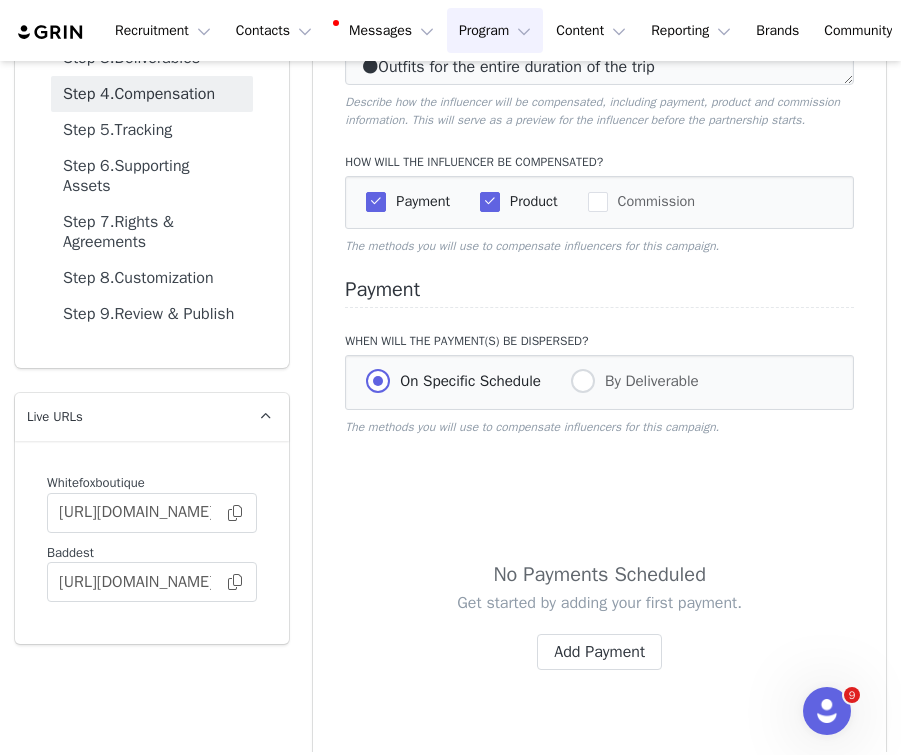 scroll, scrollTop: 423, scrollLeft: 0, axis: vertical 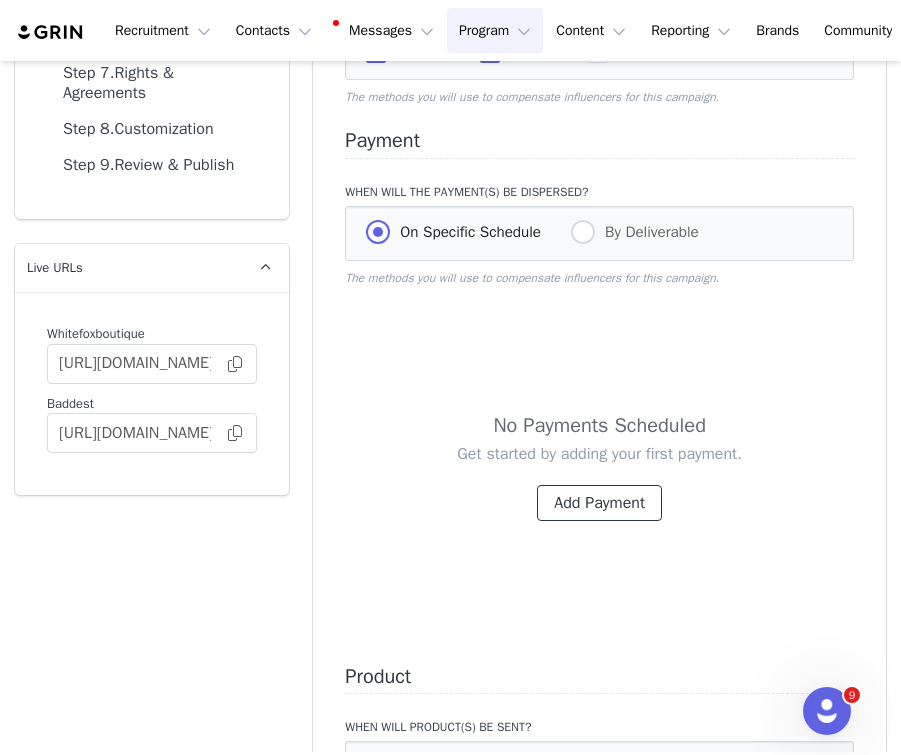 click on "Add Payment" at bounding box center (599, 503) 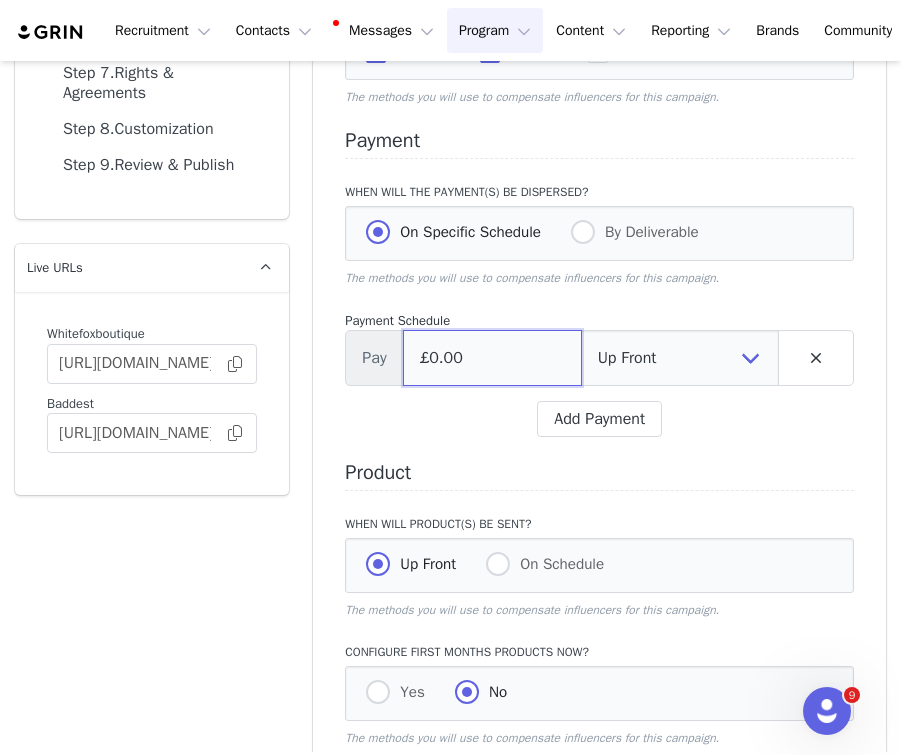 click on "£0.00" at bounding box center (492, 358) 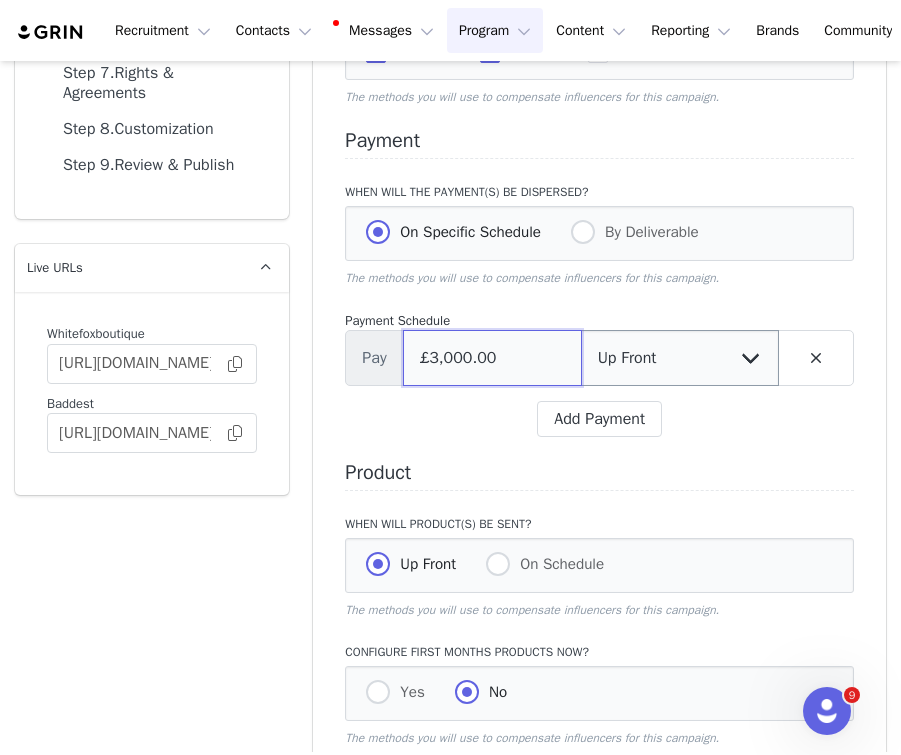 type on "£3,000.00" 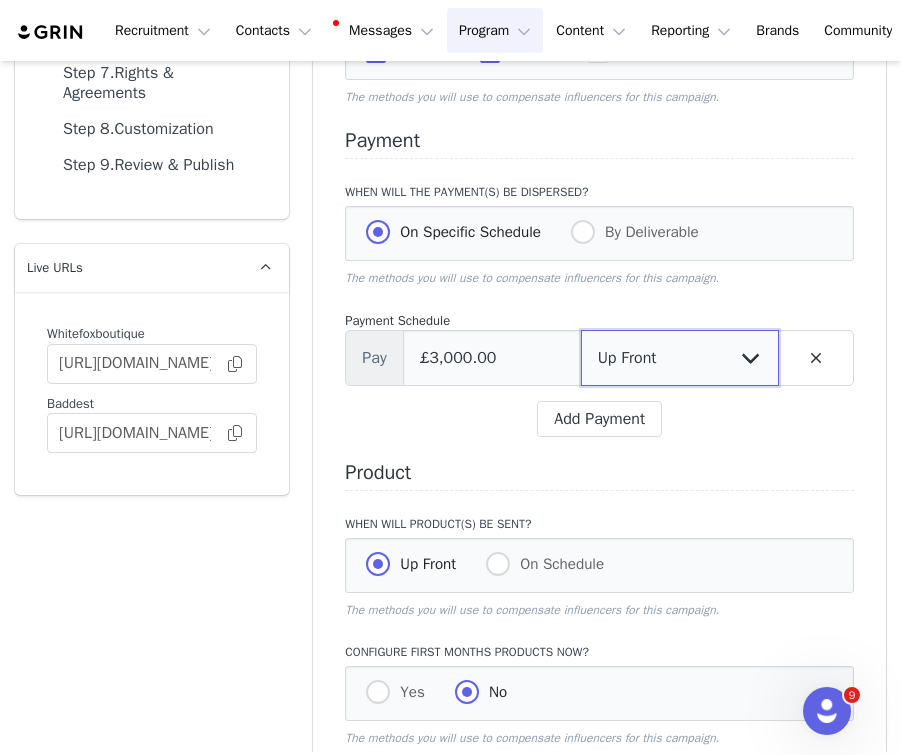 click on "Up Front  Month 1  Upon Completion" at bounding box center (680, 358) 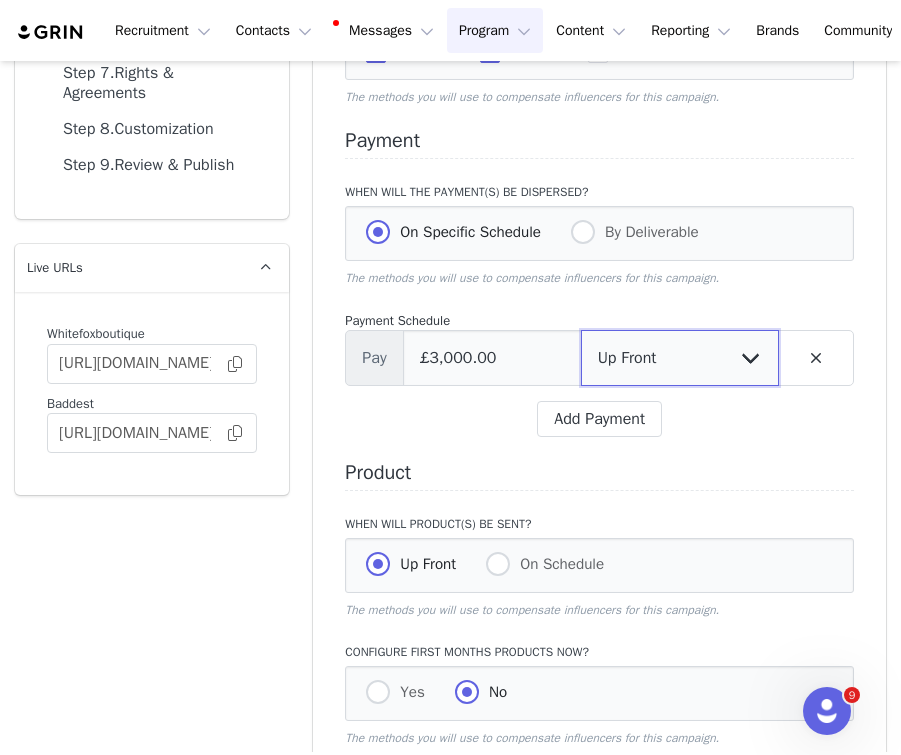 select on "completion" 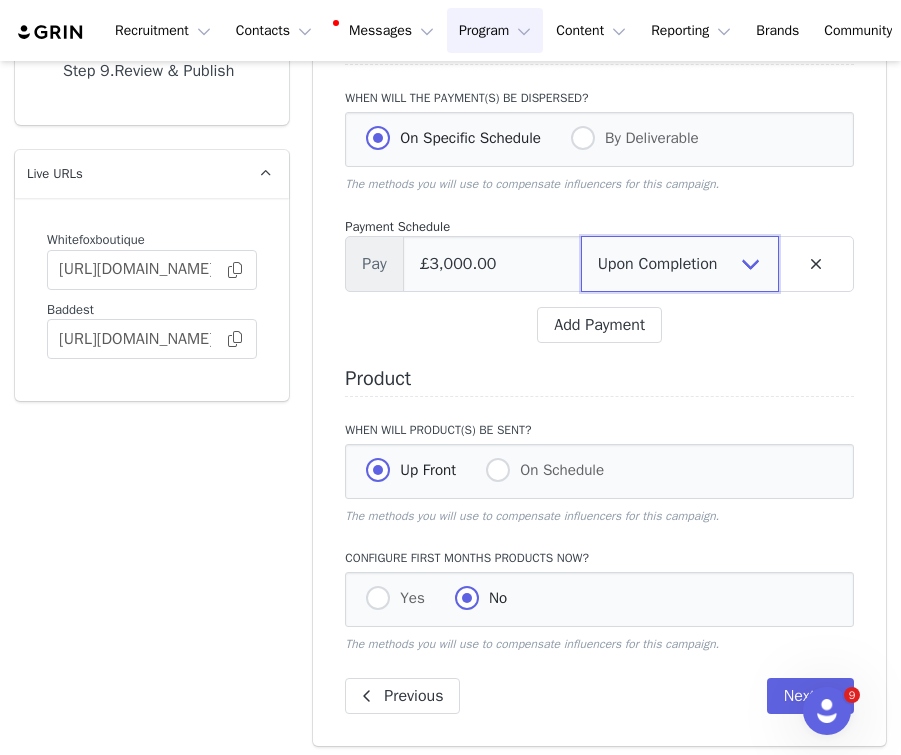 scroll, scrollTop: 543, scrollLeft: 0, axis: vertical 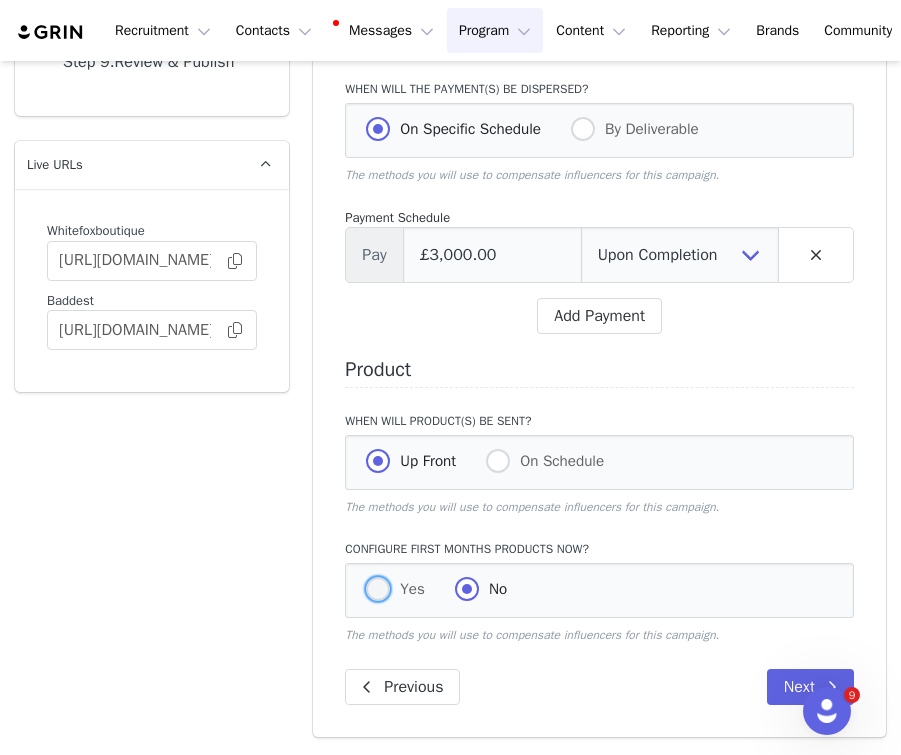 click at bounding box center (378, 589) 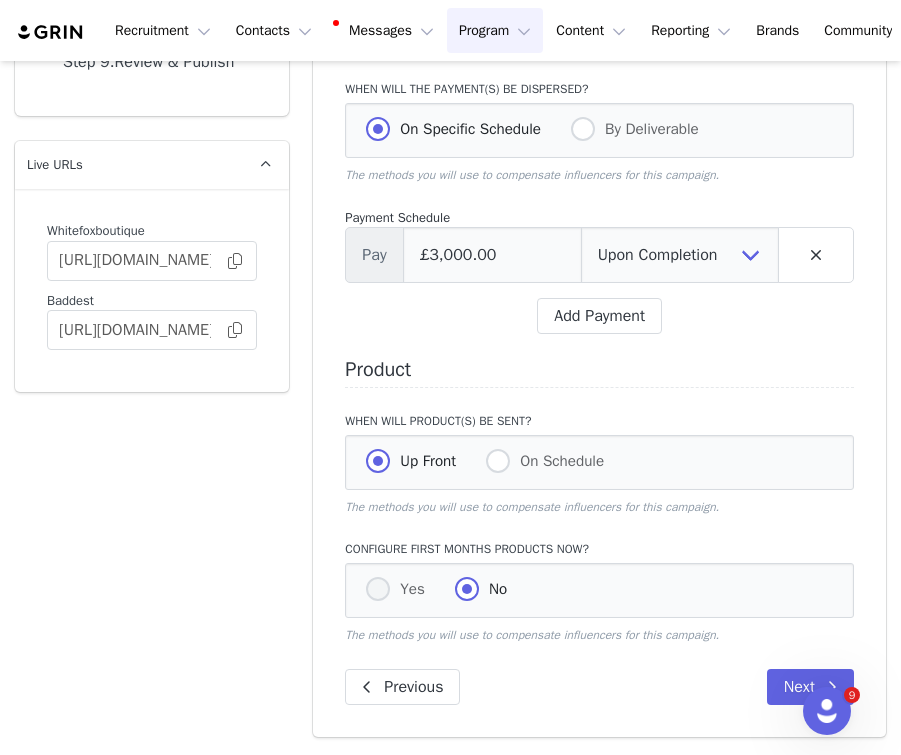 click on "Yes" at bounding box center [378, 590] 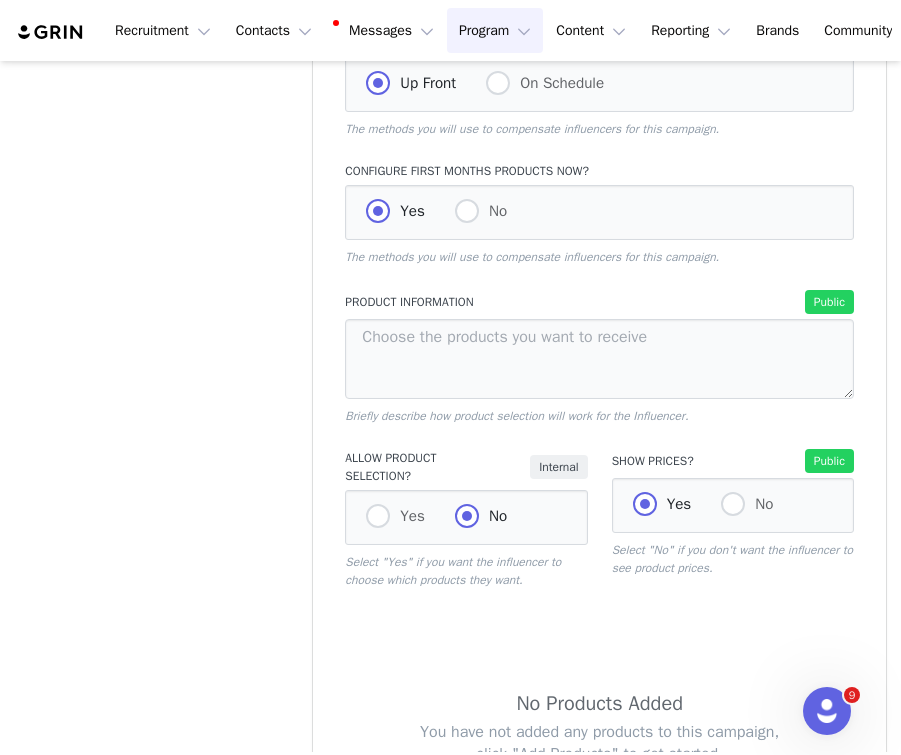 scroll, scrollTop: 1219, scrollLeft: 0, axis: vertical 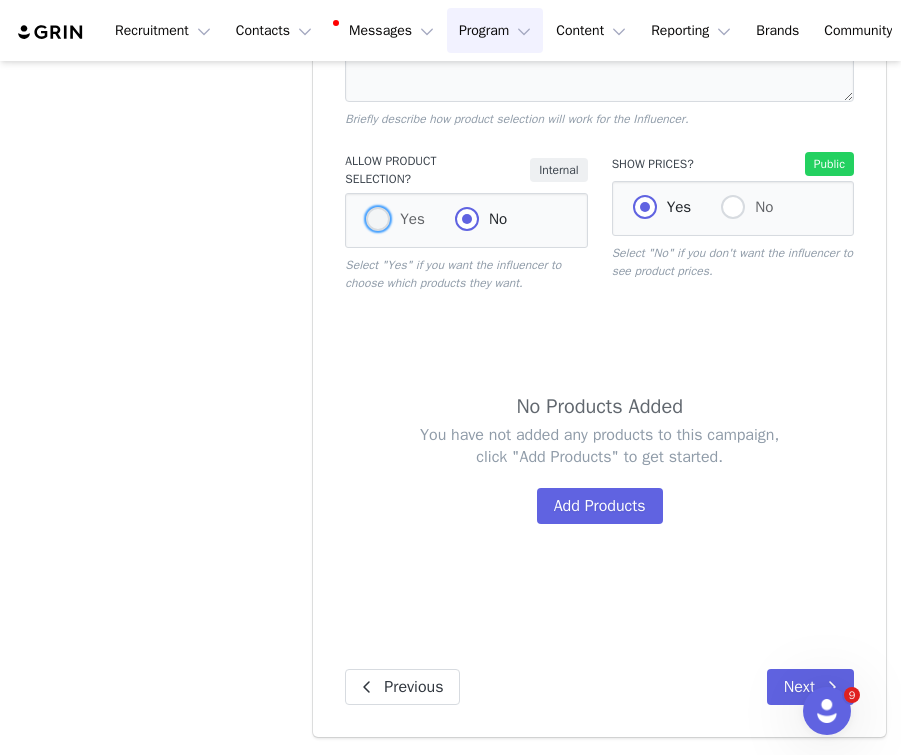 click at bounding box center [378, 219] 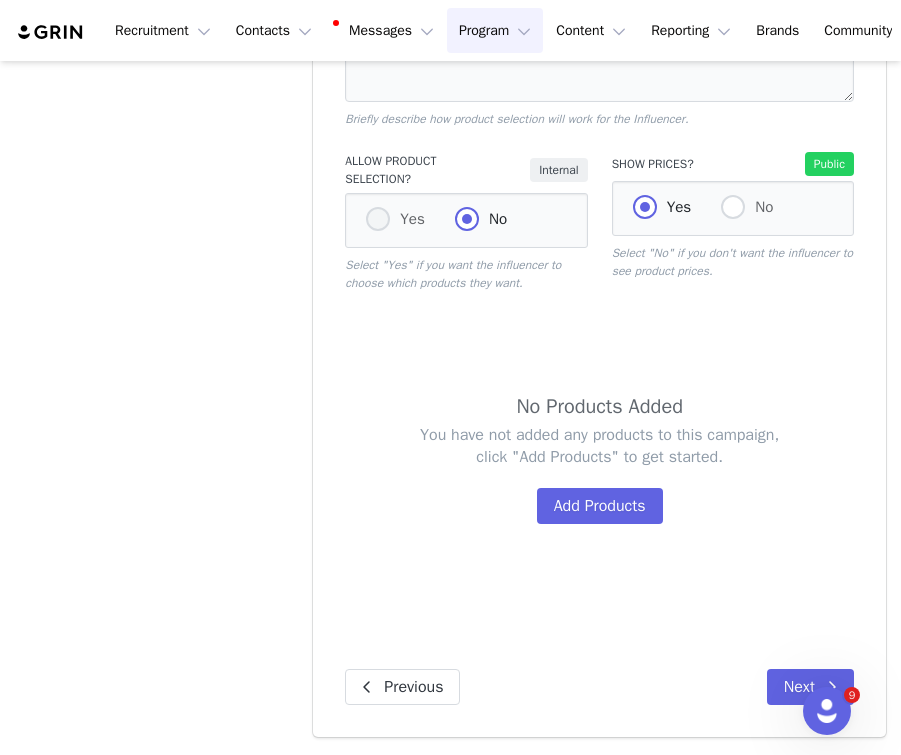 click on "Yes" at bounding box center (378, 220) 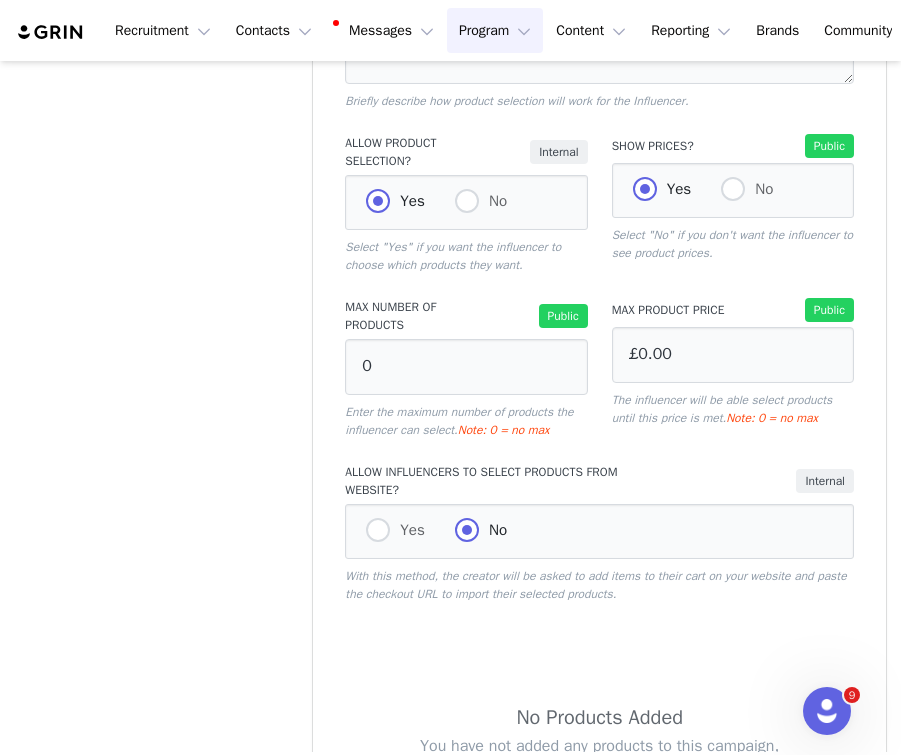 scroll, scrollTop: 1567, scrollLeft: 0, axis: vertical 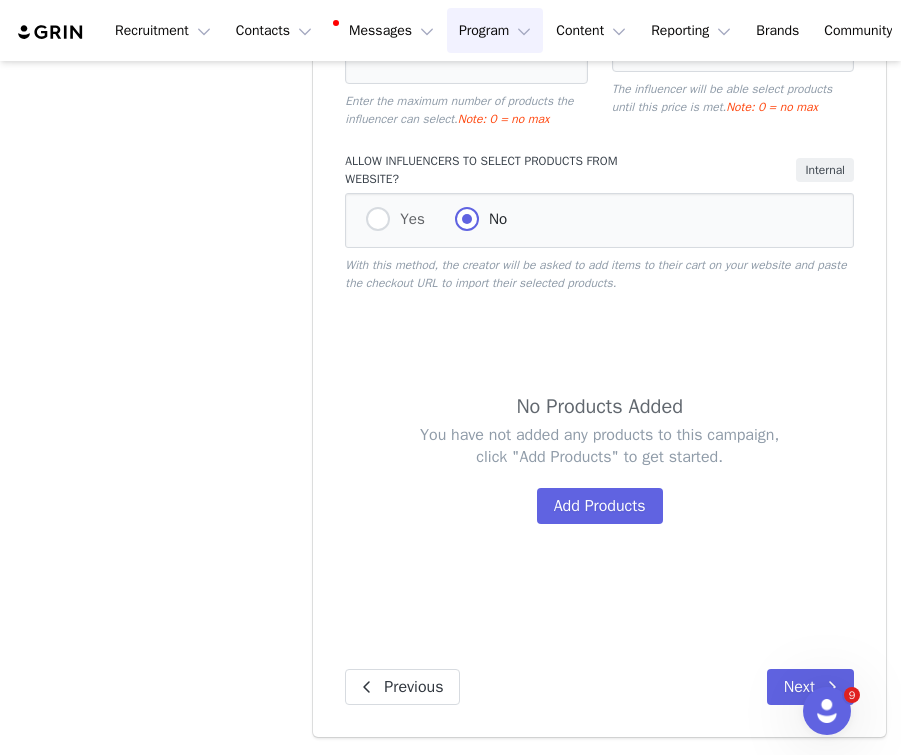 click on "No Products Added  You have not added any products to this campaign, click "Add Products" to get started.  Add Products" at bounding box center [599, 468] 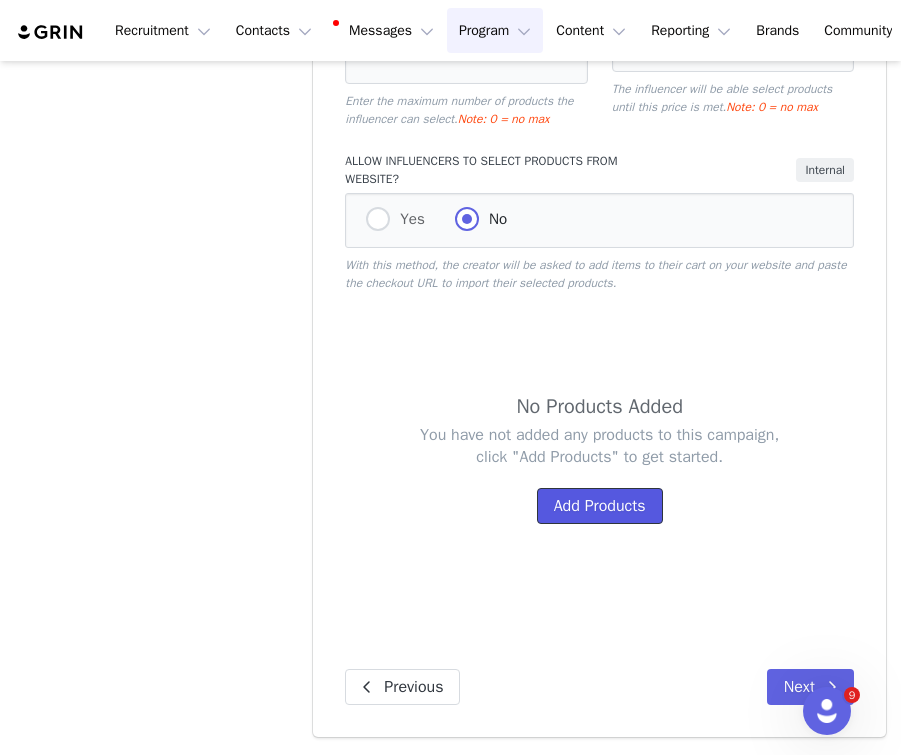 click on "Add Products" at bounding box center (600, 506) 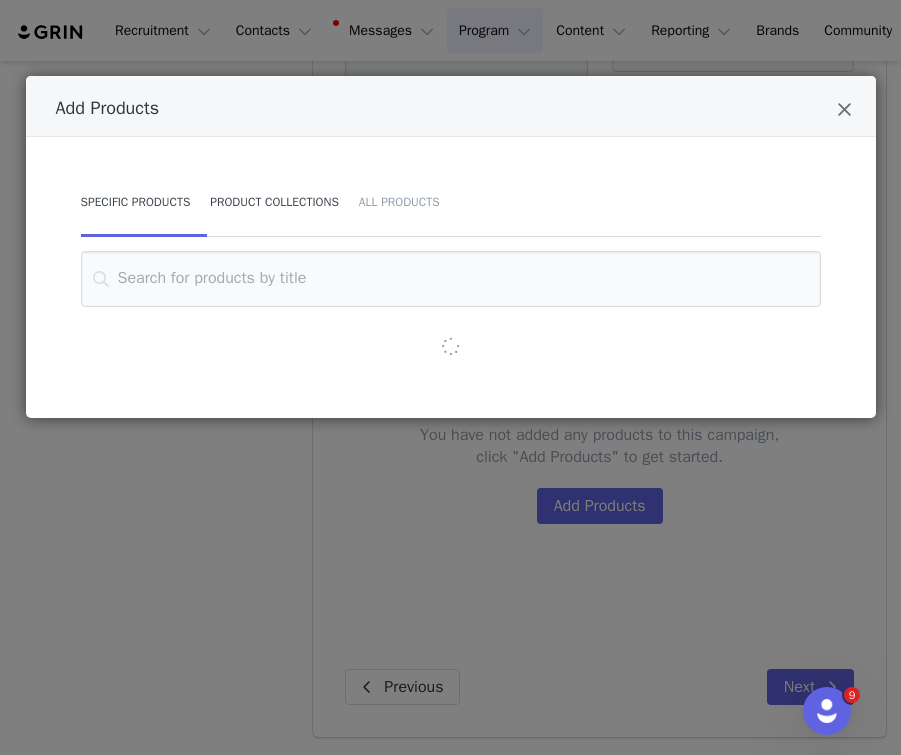 click on "Product Collections" at bounding box center (274, 202) 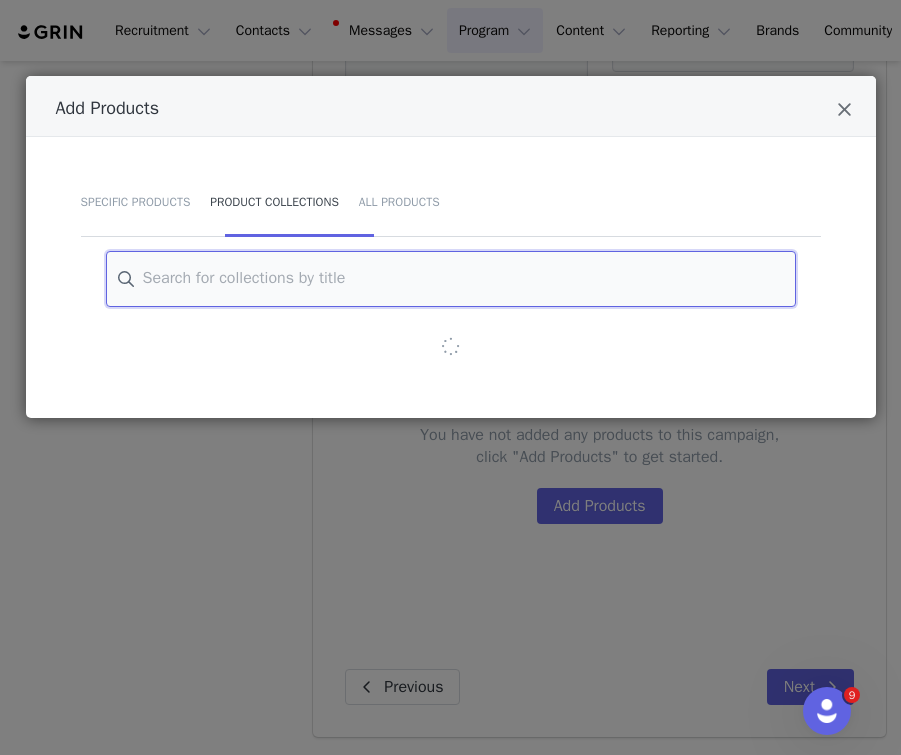 click at bounding box center [451, 279] 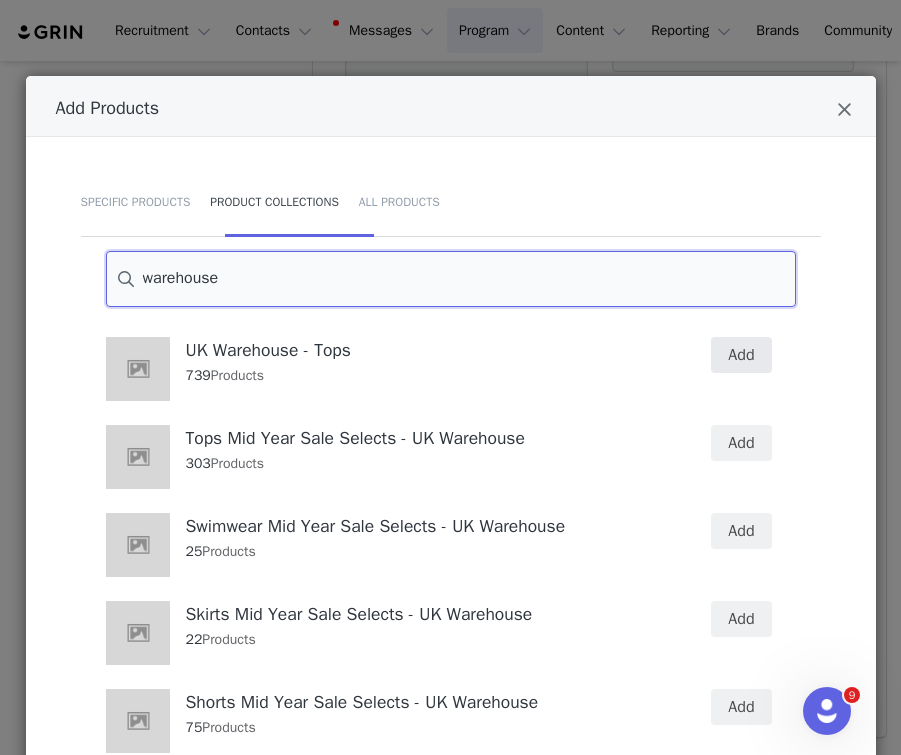 type on "warehouse" 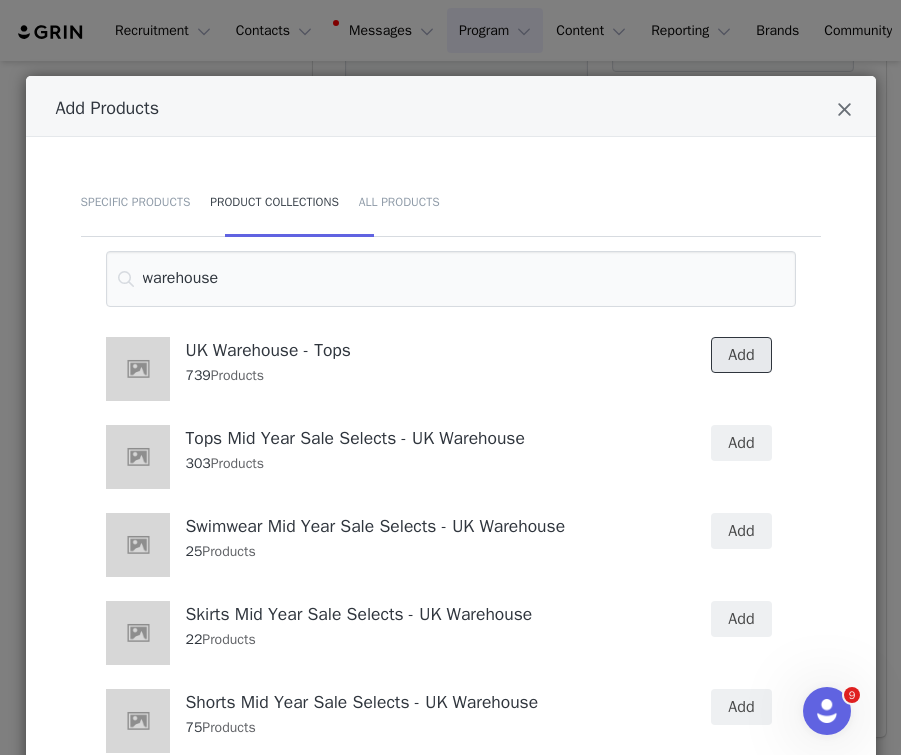 click on "Add" at bounding box center (741, 355) 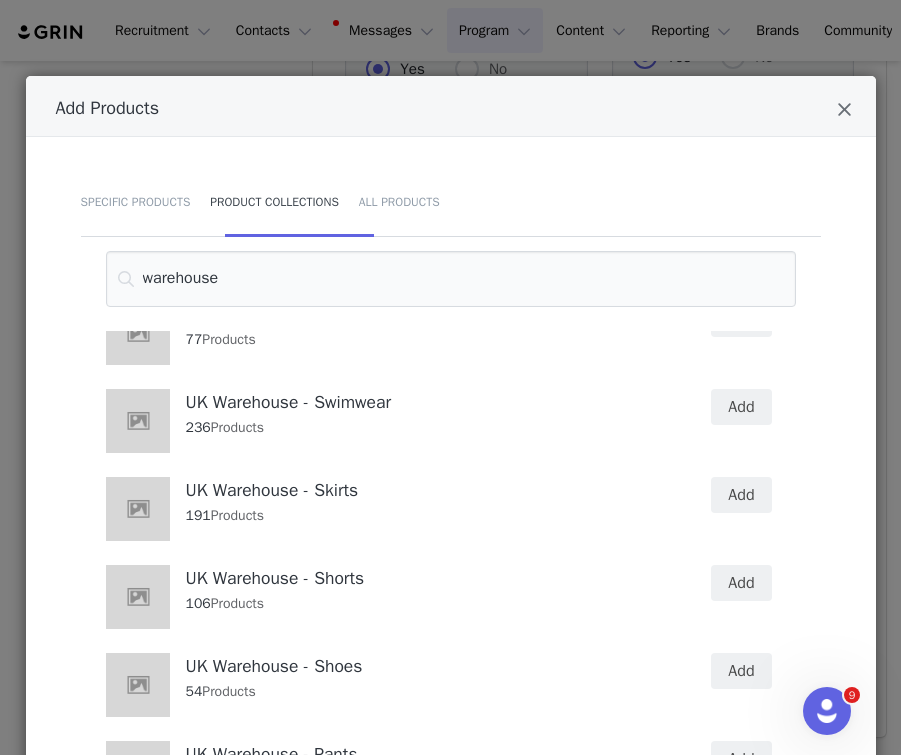 scroll, scrollTop: 973, scrollLeft: 0, axis: vertical 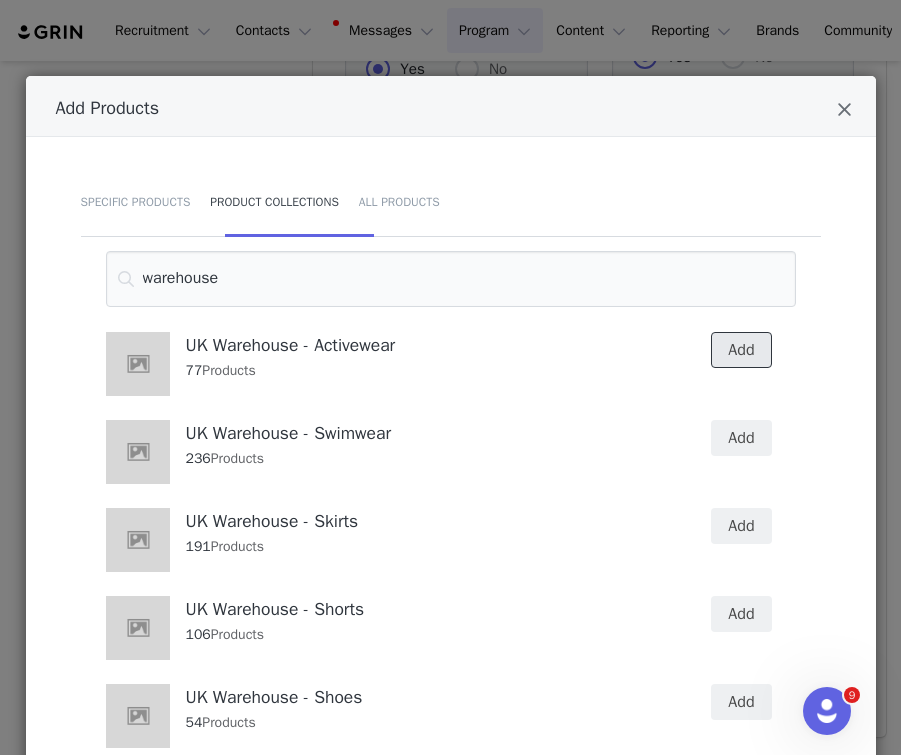 click on "Add" at bounding box center [741, 350] 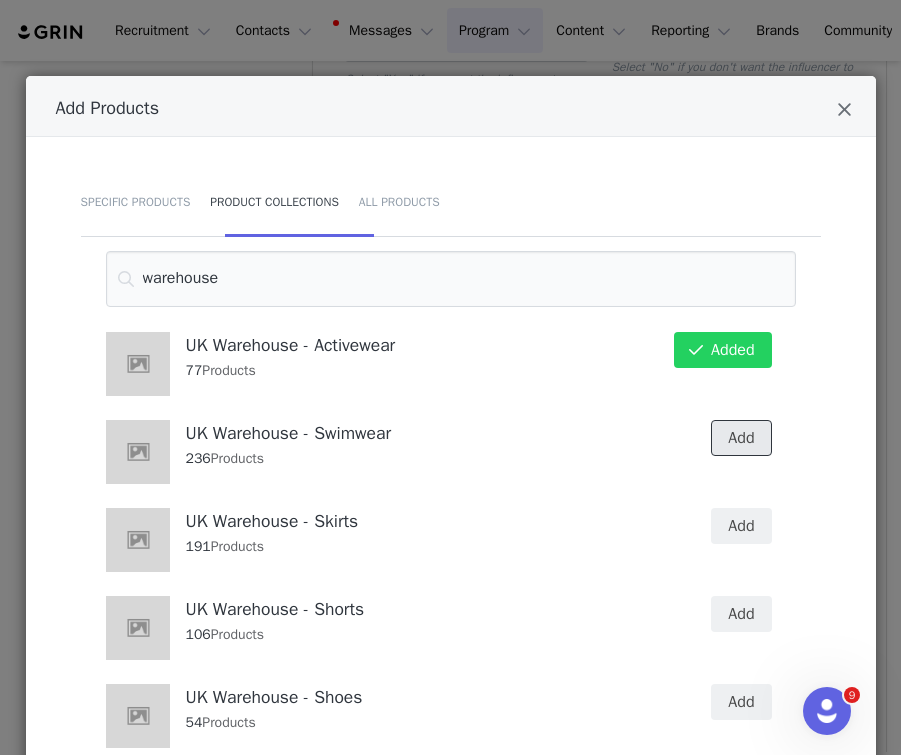 click on "Add" at bounding box center (741, 438) 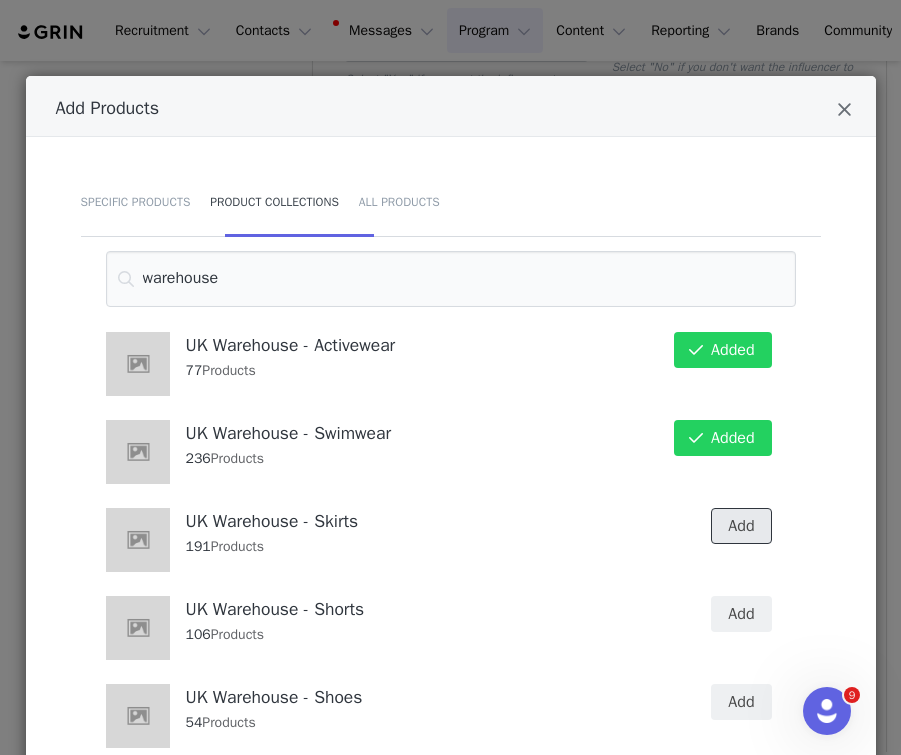 click on "Add" at bounding box center (741, 526) 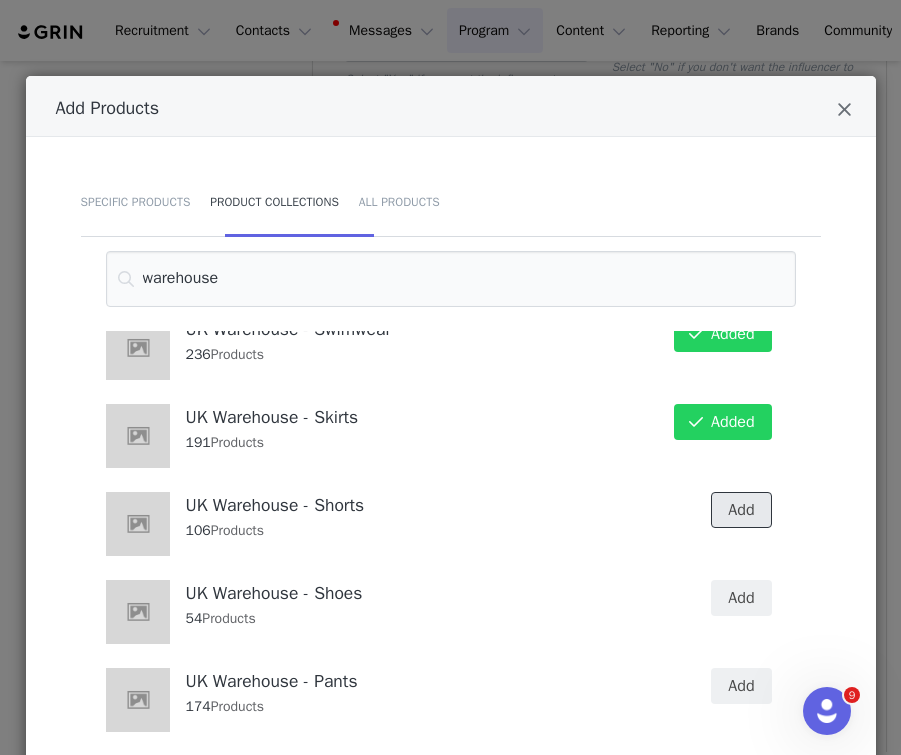 click on "Add" at bounding box center [741, 510] 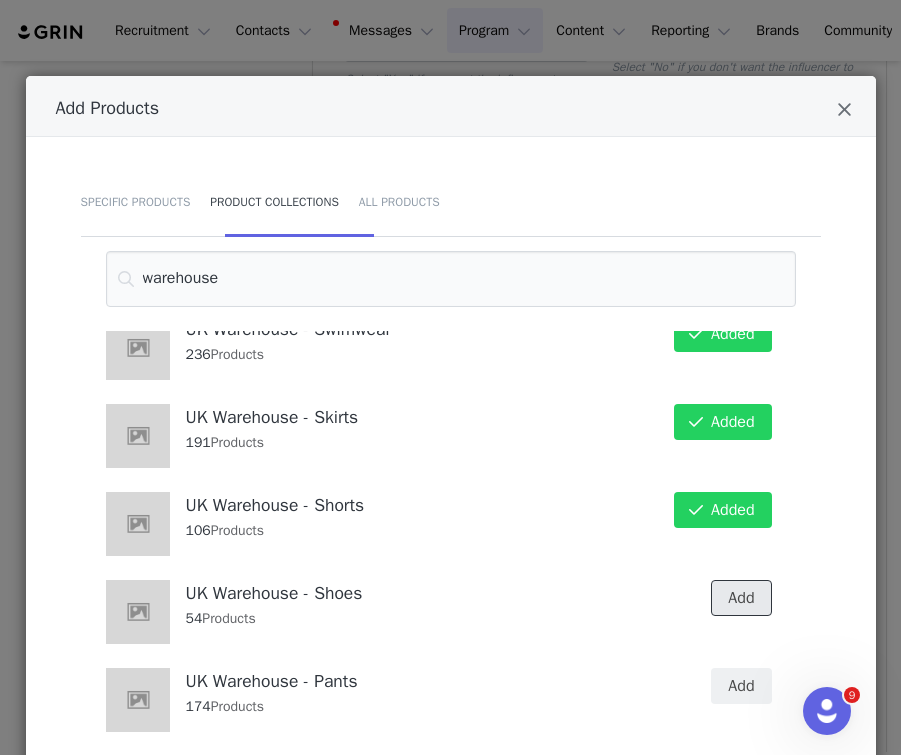 click on "Add" at bounding box center [741, 598] 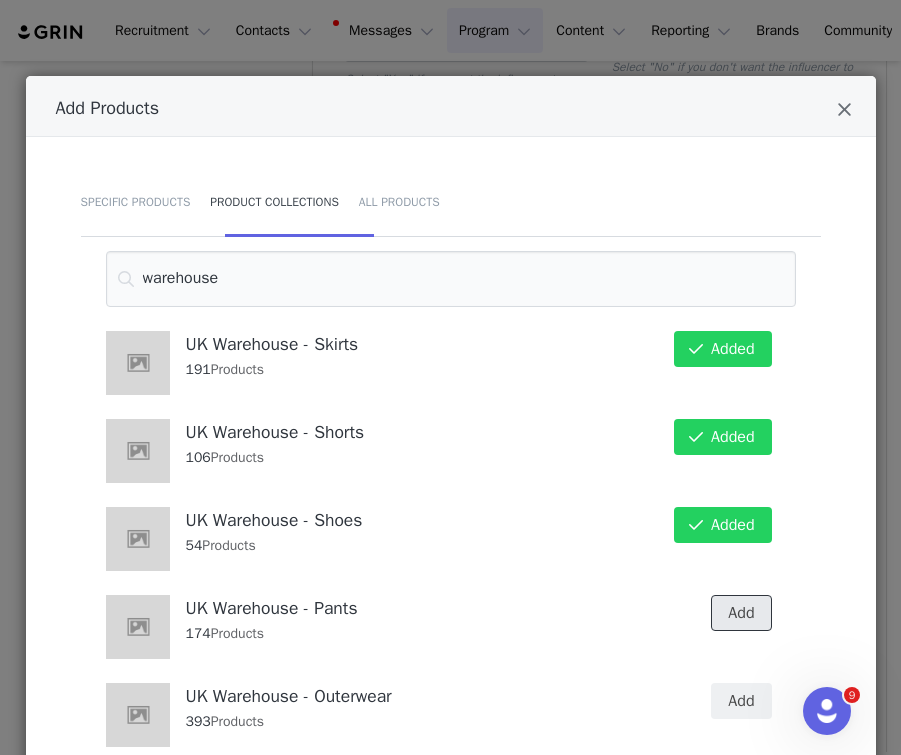 click on "Add" at bounding box center [741, 613] 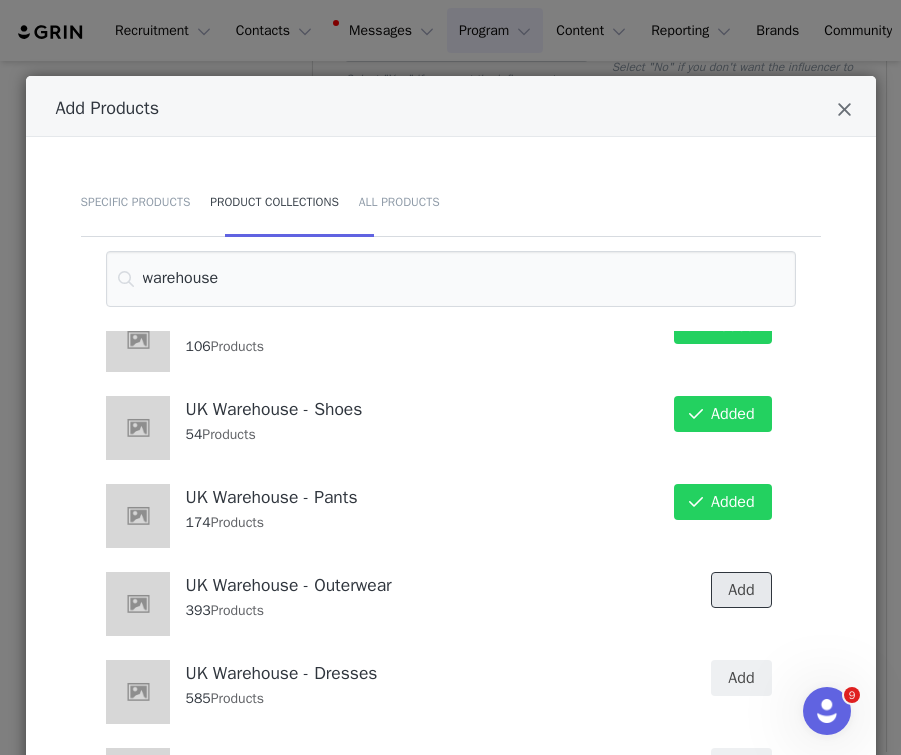 click on "Add" at bounding box center (741, 590) 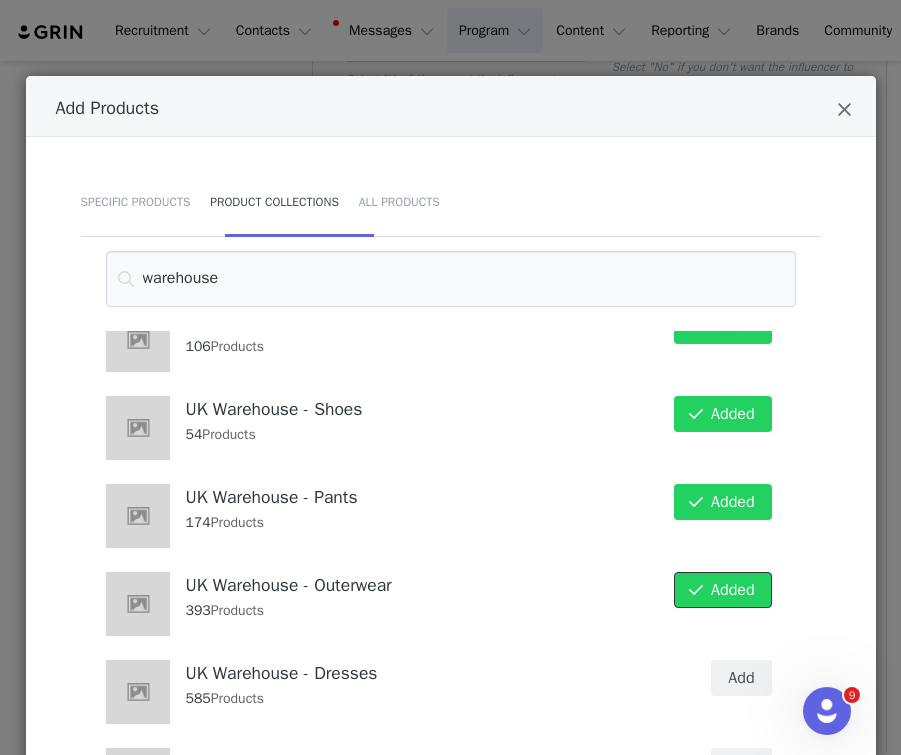 scroll, scrollTop: 1394, scrollLeft: 0, axis: vertical 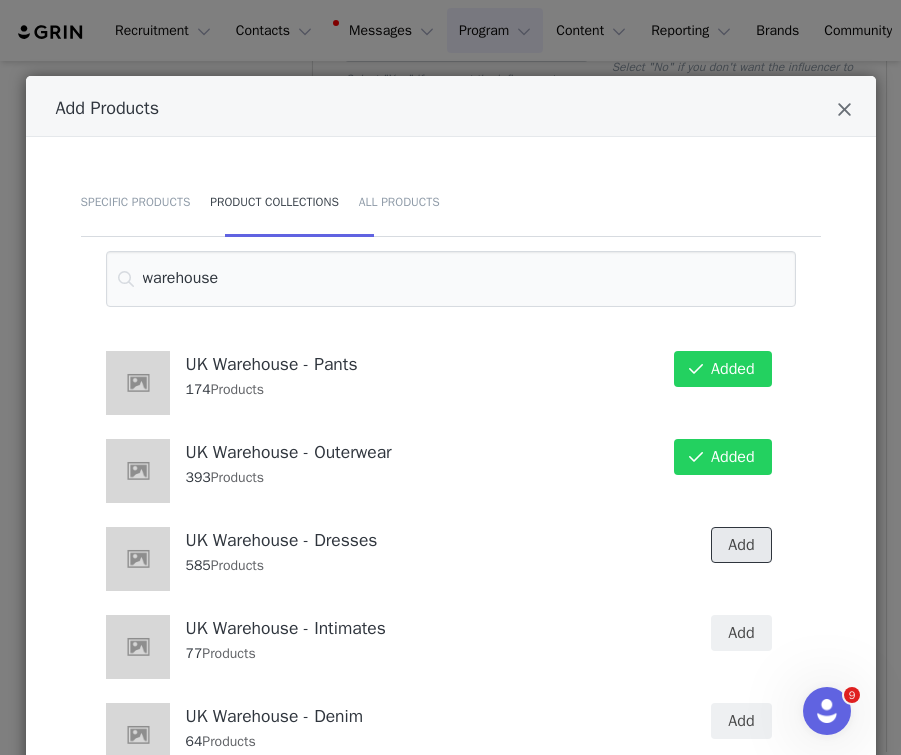 click on "Add" at bounding box center (741, 545) 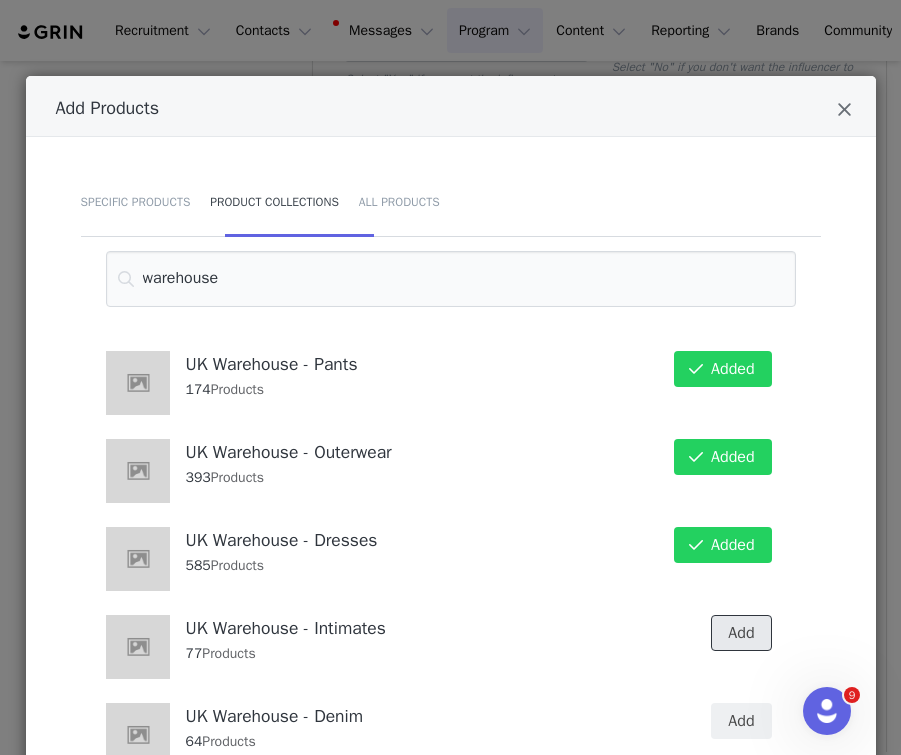 click on "Add" at bounding box center [741, 633] 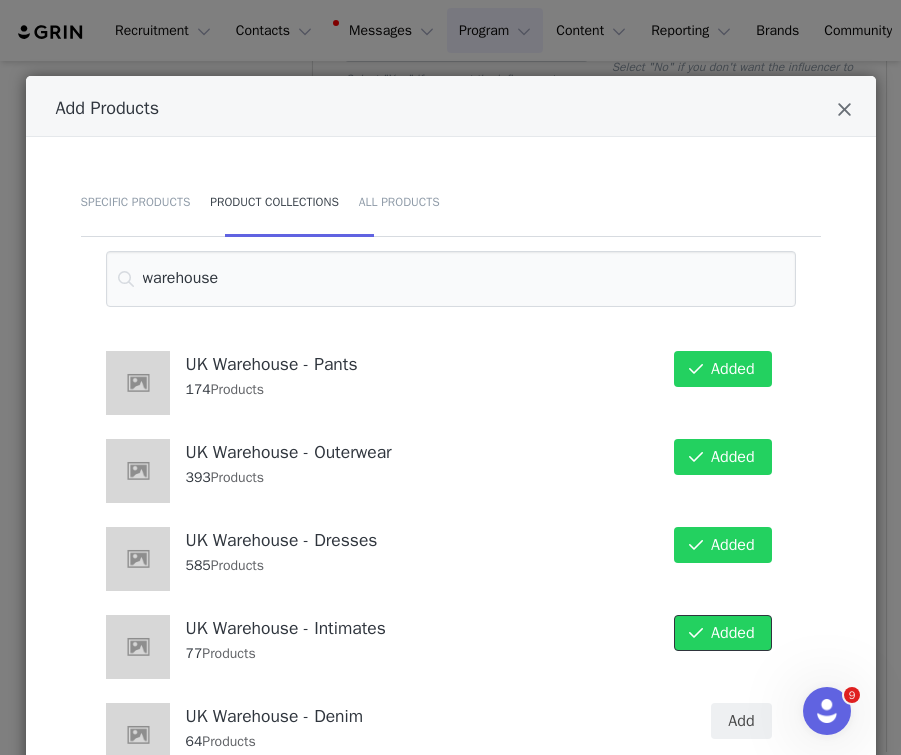 scroll, scrollTop: 1430, scrollLeft: 0, axis: vertical 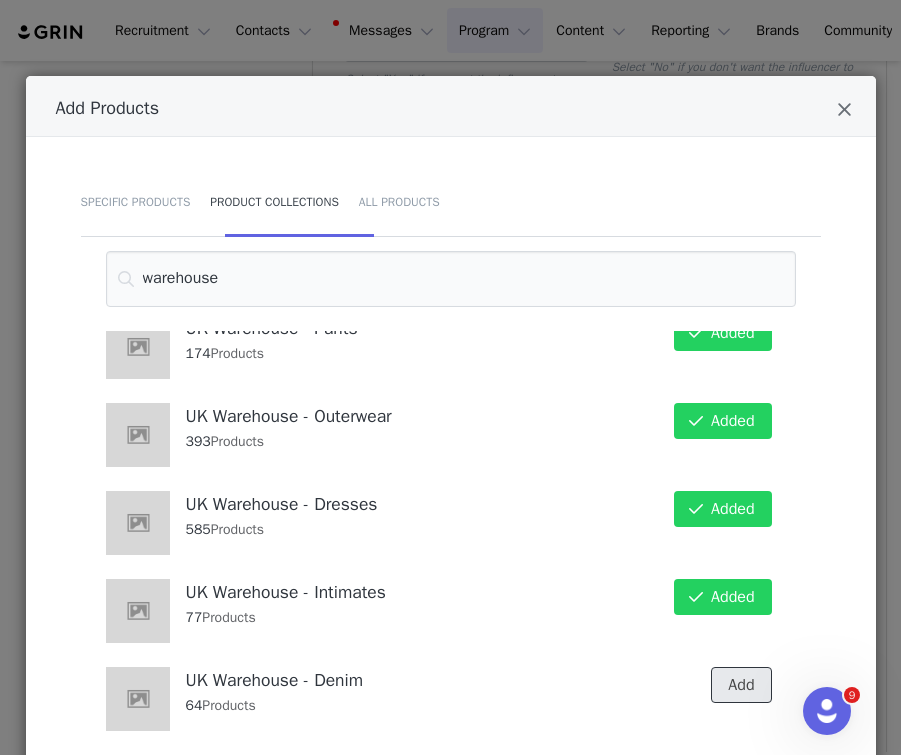 click on "Add" at bounding box center [741, 685] 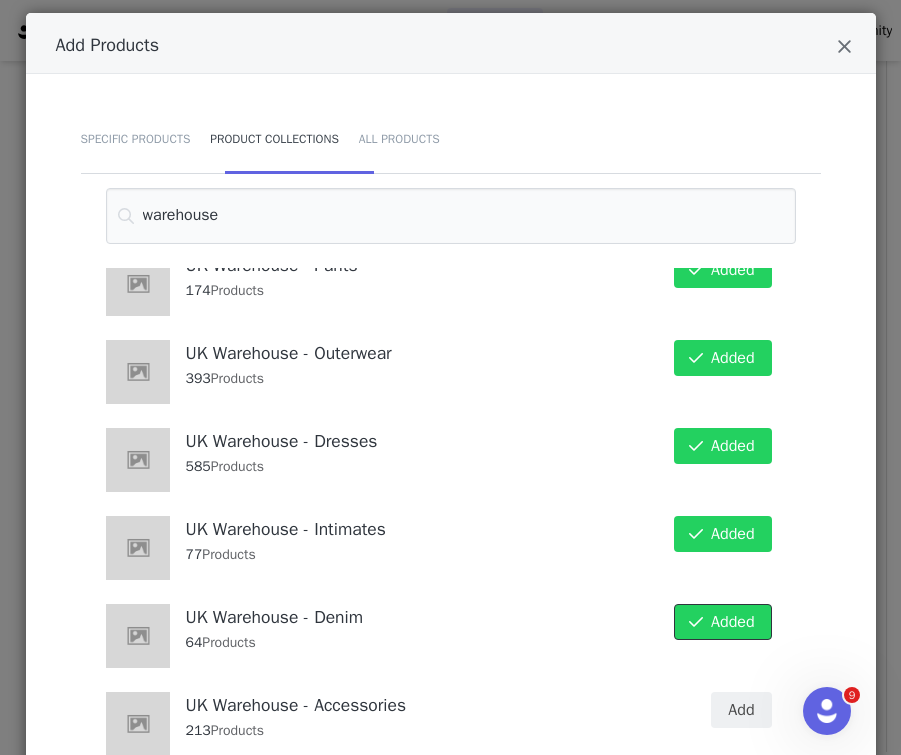 scroll, scrollTop: 155, scrollLeft: 0, axis: vertical 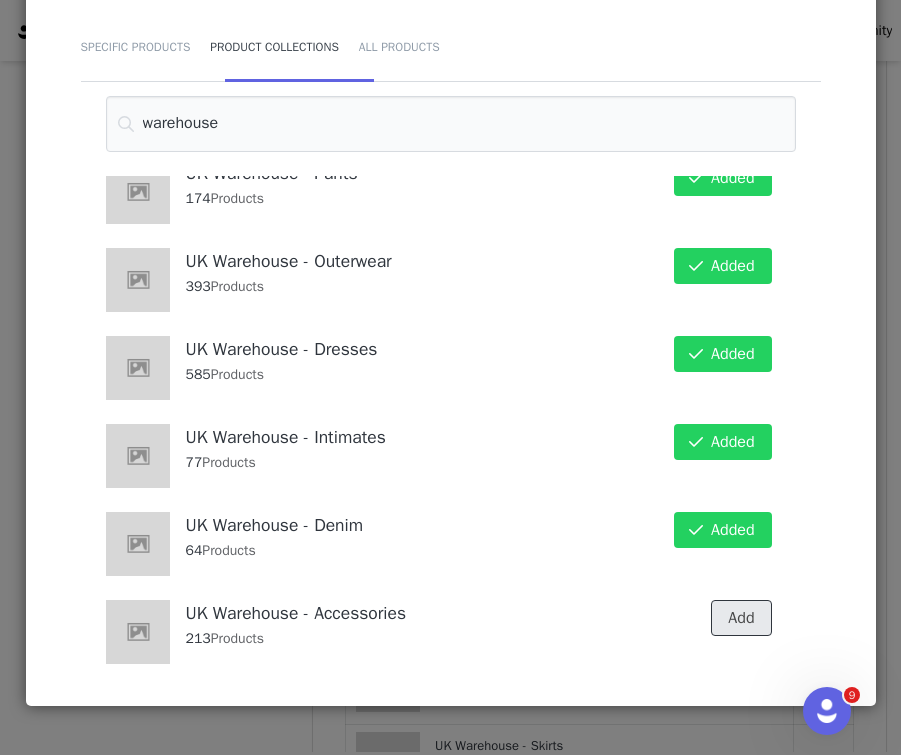 click on "Add" at bounding box center (741, 618) 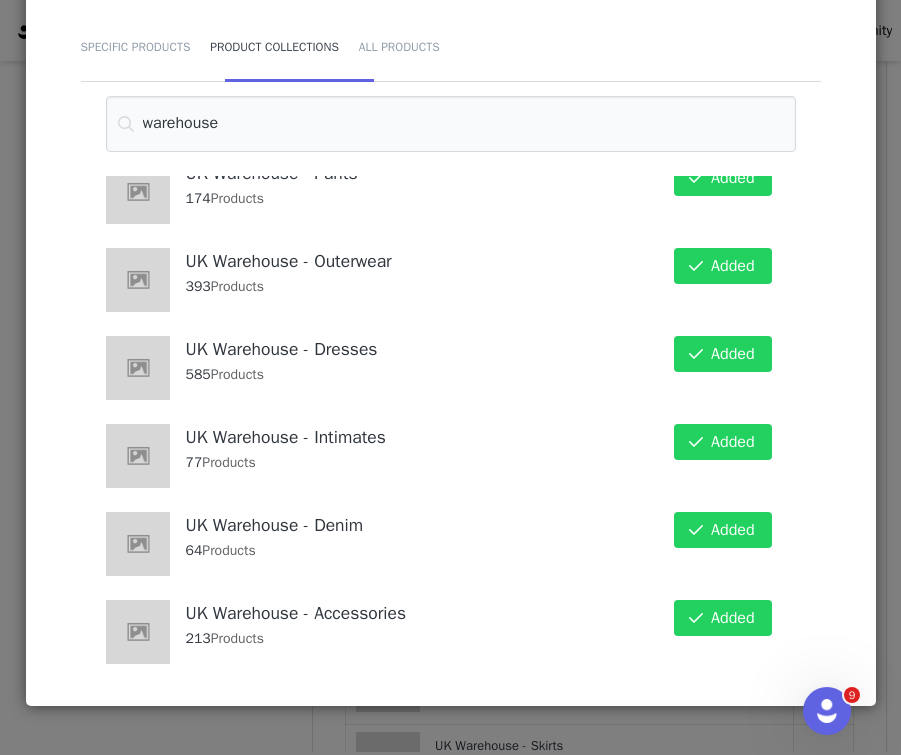 click on "Add Products Specific Products Product Collections All Products warehouse UK Warehouse - Tops  739   Products  Added Tops Mid Year Sale Selects - UK Warehouse  303   Products   Add  Swimwear Mid Year Sale Selects - UK Warehouse  25   Products   Add  Skirts Mid Year Sale Selects - UK Warehouse  22   Products   Add  Shorts Mid Year Sale Selects - UK Warehouse  75   Products   Add  Pants Mid Year Sale Selects - UK Warehouse  81   Products   Add  Outerwear Mid Year Sale Selects - UK Warehouse  97   Products   Add  Intimates Mid Year Sale Selects - UK Warehouse  5   Products   Add  Dresses Mid Year Sale Selects - UK Warehouse  30   Products   Add  Denim Mid Year Sale Selects - UK Warehouse  7   Products   Add  Activewear Mid Year Sale Selects - UK Warehouse  6   Products   Add  UK Warehouse - Activewear  77   Products  Added UK Warehouse - Swimwear  236   Products  Added UK Warehouse - Skirts  191   Products  Added UK Warehouse - Shorts  106   Products  Added UK Warehouse - Shoes  54   Products  Added  174  Added" at bounding box center [450, 377] 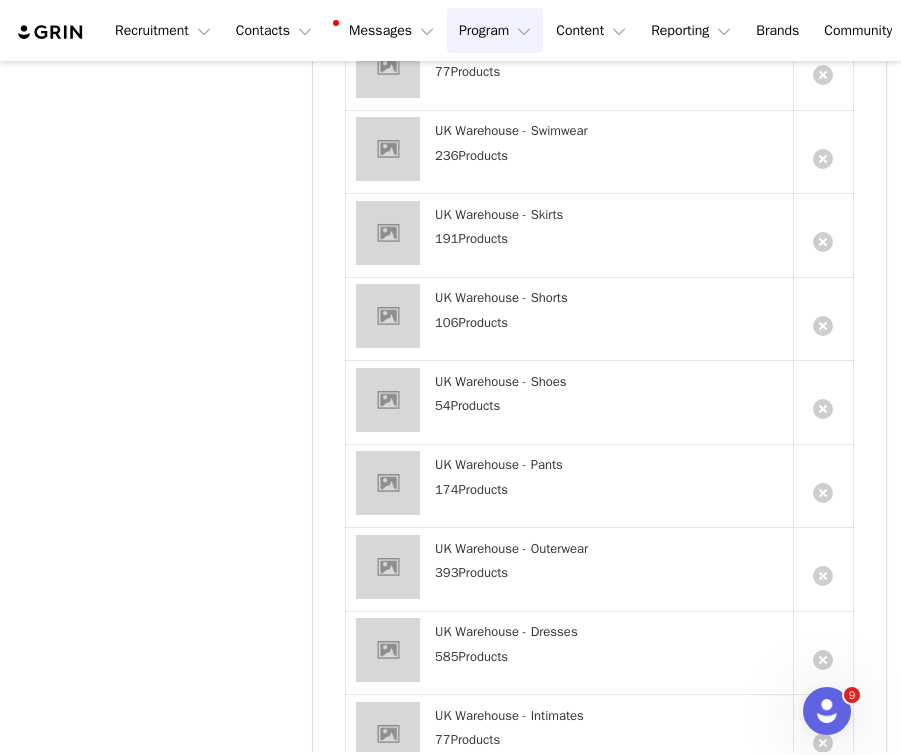scroll, scrollTop: 2300, scrollLeft: 0, axis: vertical 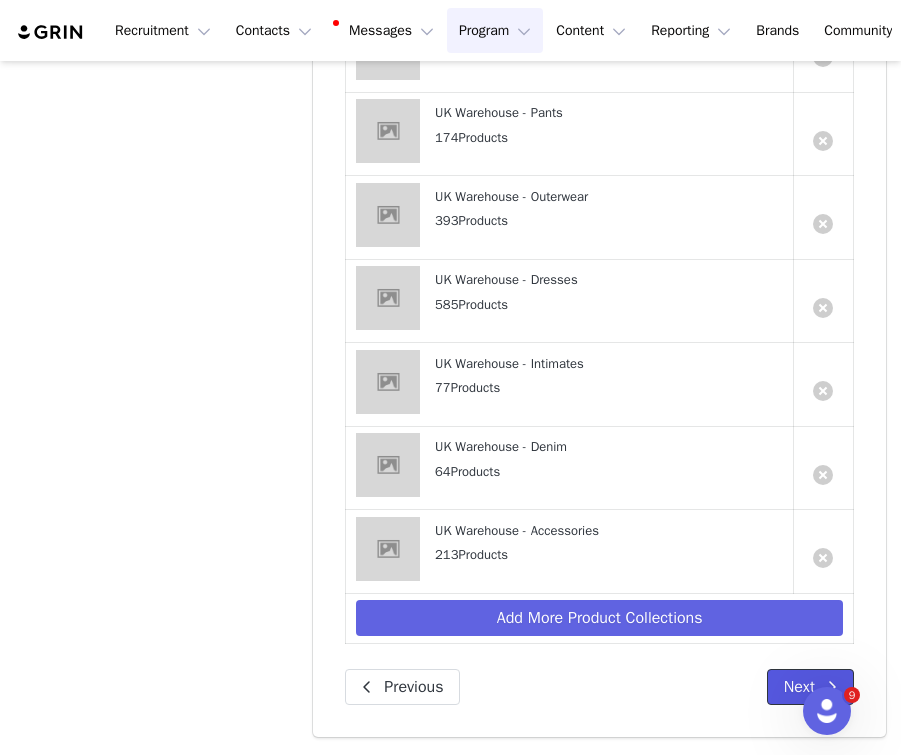 click on "Next" at bounding box center (810, 687) 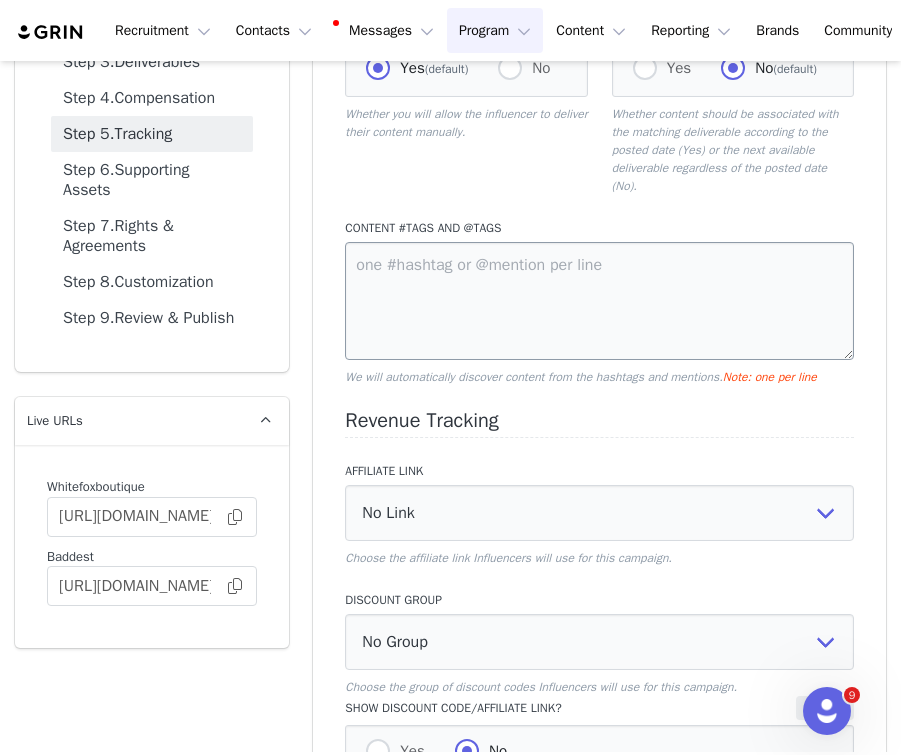 scroll, scrollTop: 259, scrollLeft: 0, axis: vertical 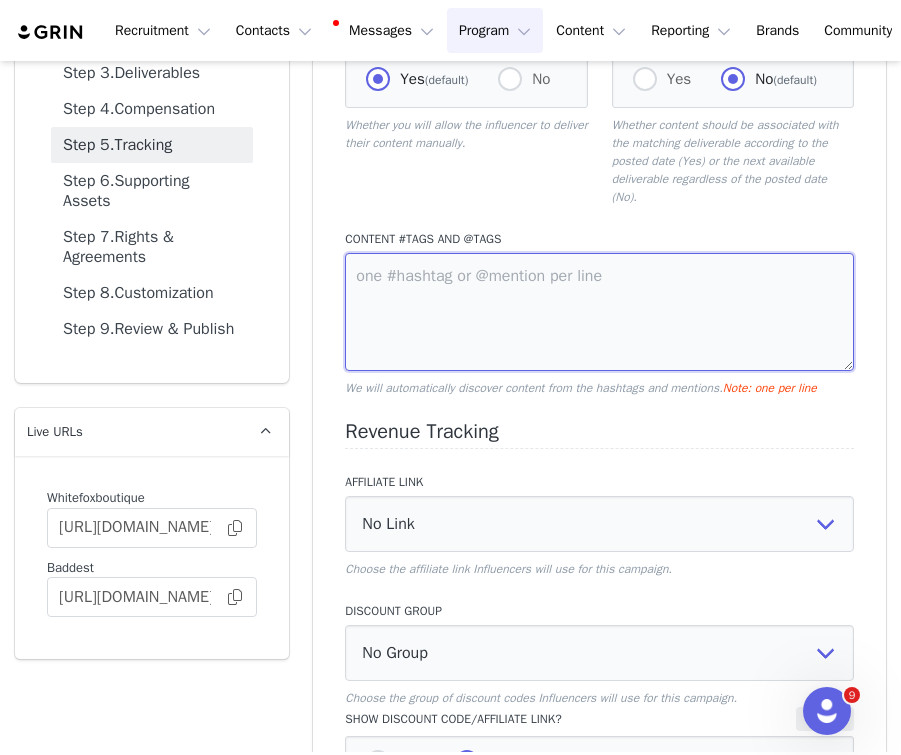 click at bounding box center (599, 312) 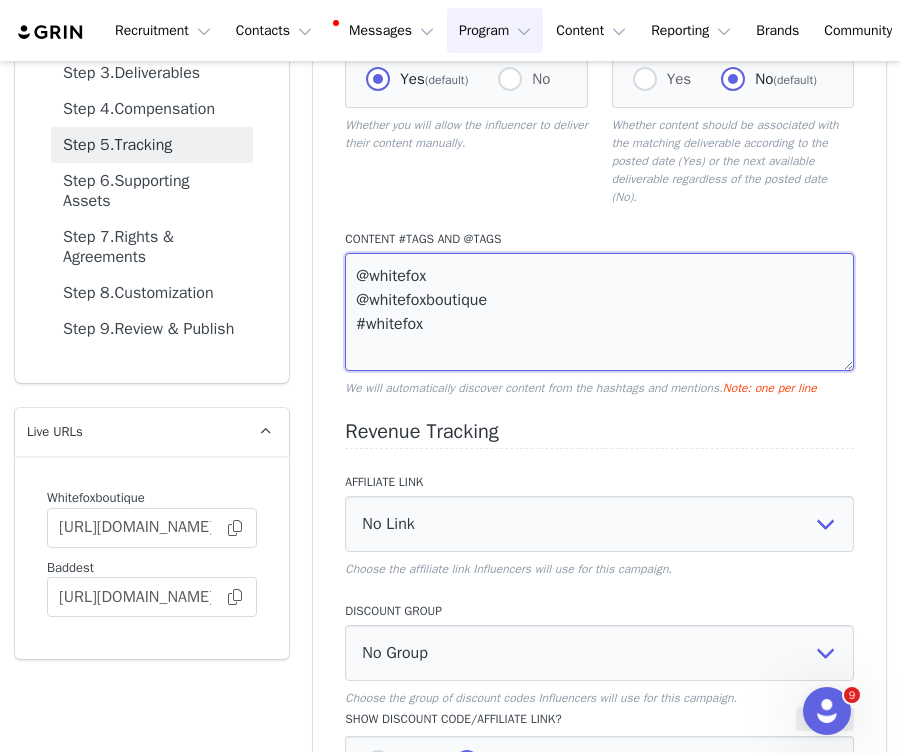 type on "@whitefox
@whitefoxboutique
#whitefox" 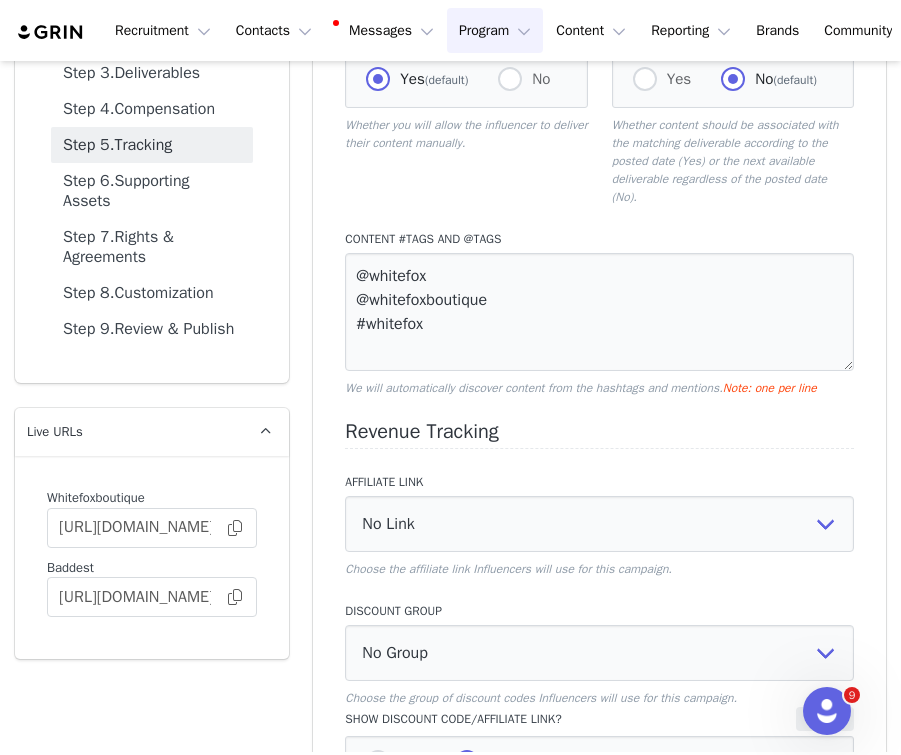 click on "Revenue Tracking" at bounding box center [599, 435] 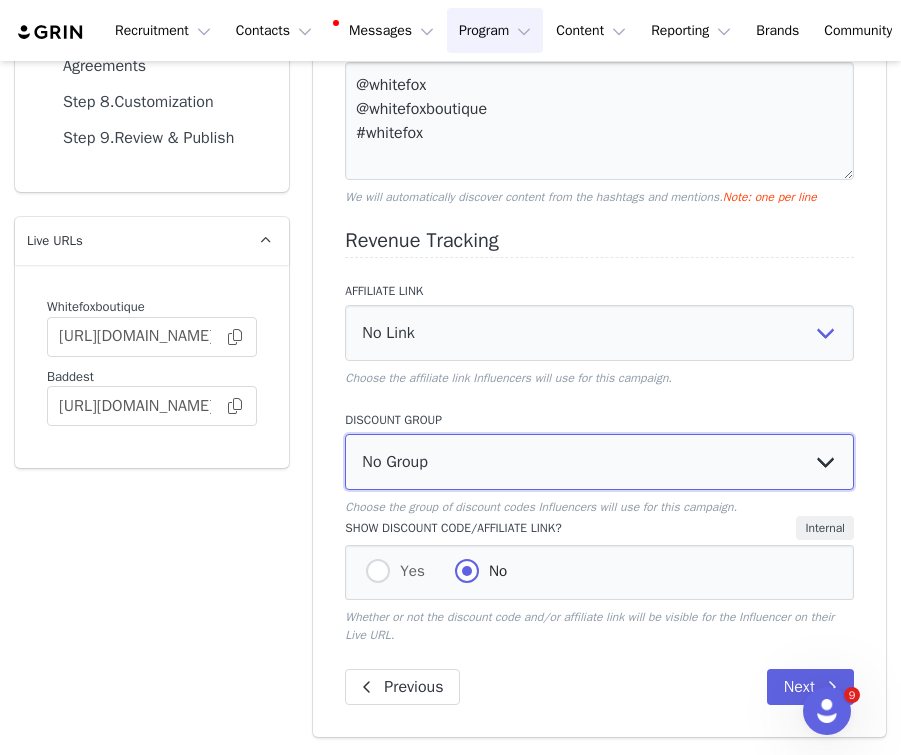 click on "No Group  Influencer Code" at bounding box center (599, 462) 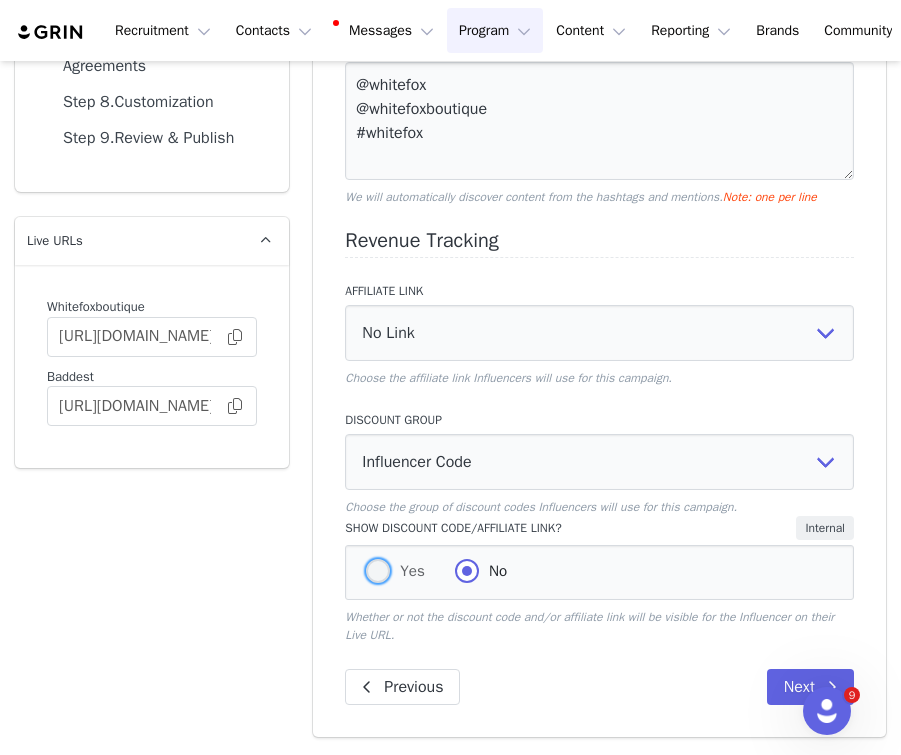 click at bounding box center [378, 571] 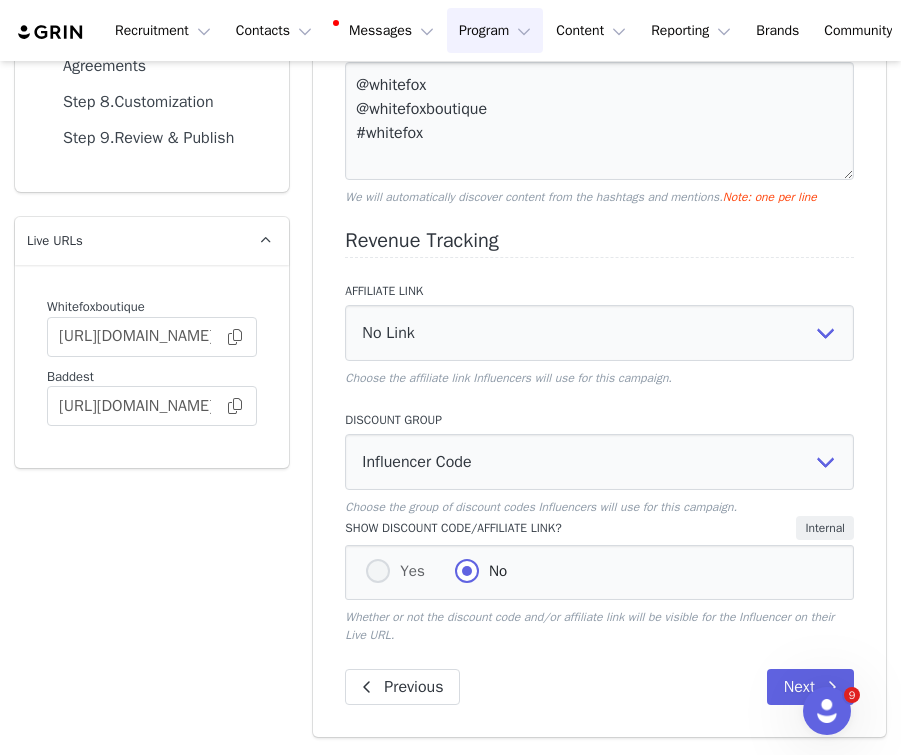 click on "Yes" at bounding box center [378, 572] 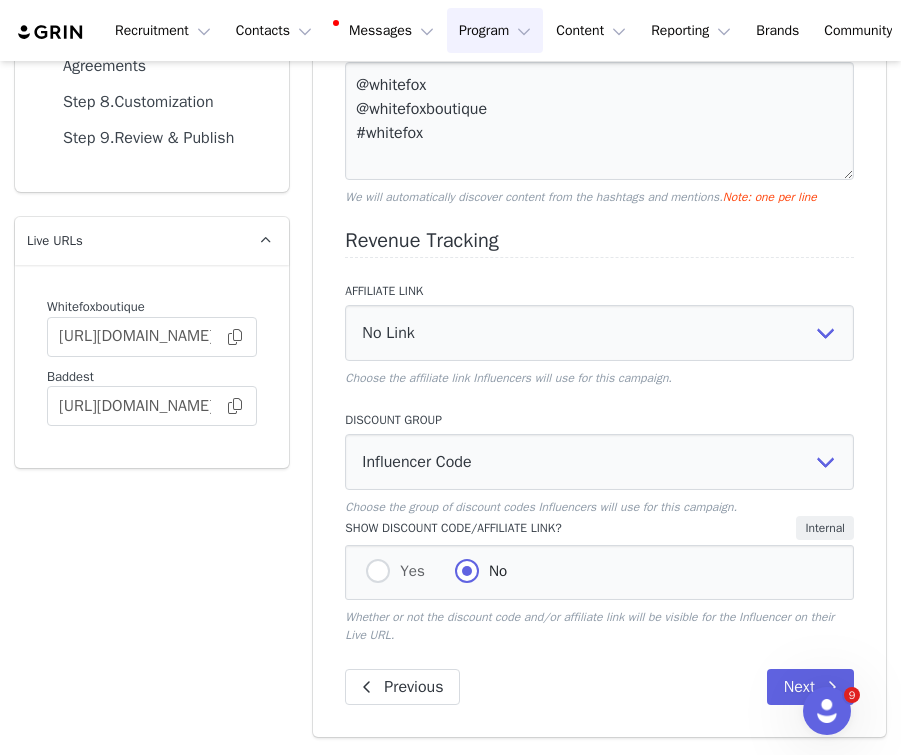 radio on "true" 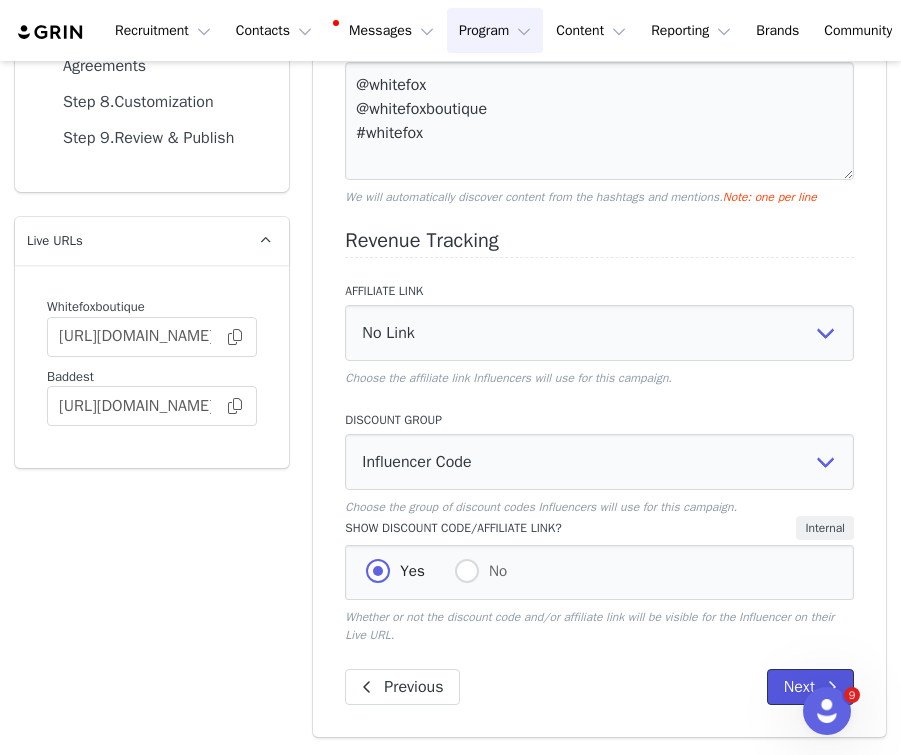 click on "Next" at bounding box center (810, 687) 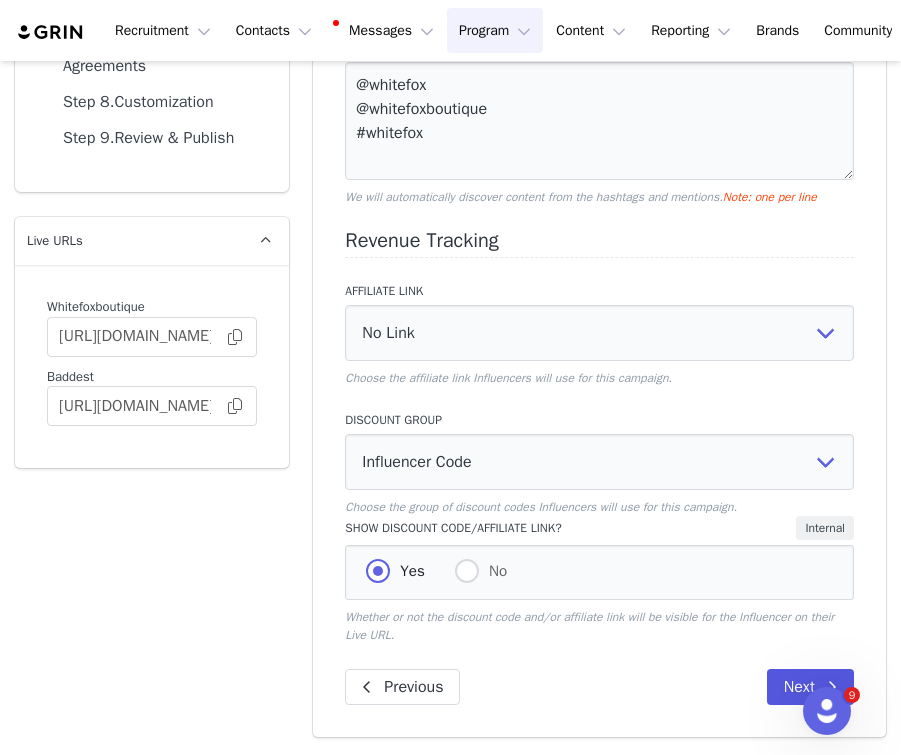 scroll, scrollTop: 201, scrollLeft: 0, axis: vertical 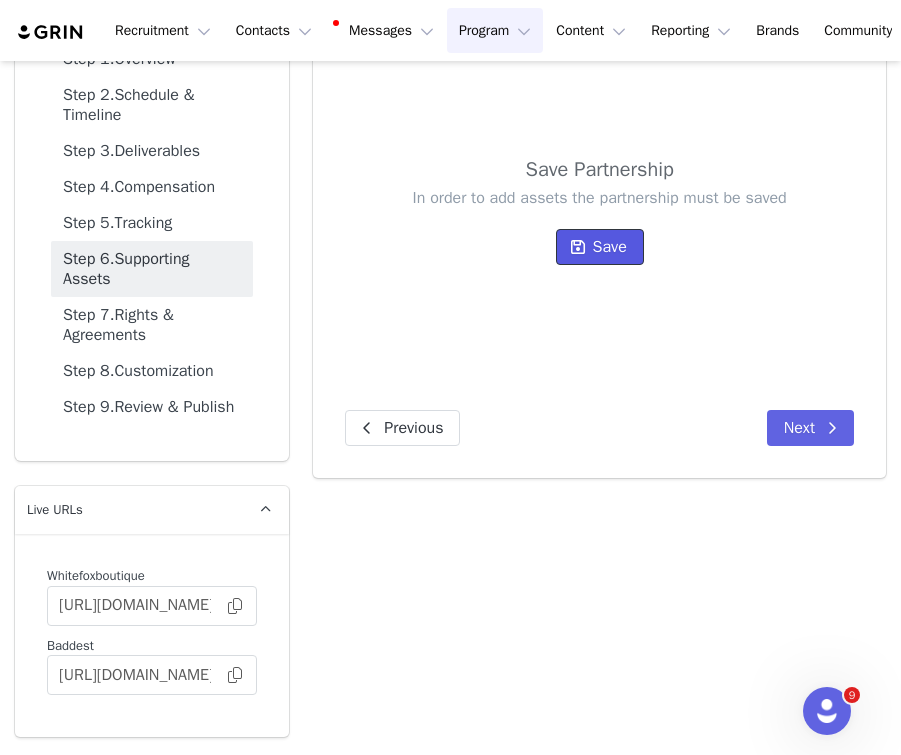 click on "Save" at bounding box center (610, 247) 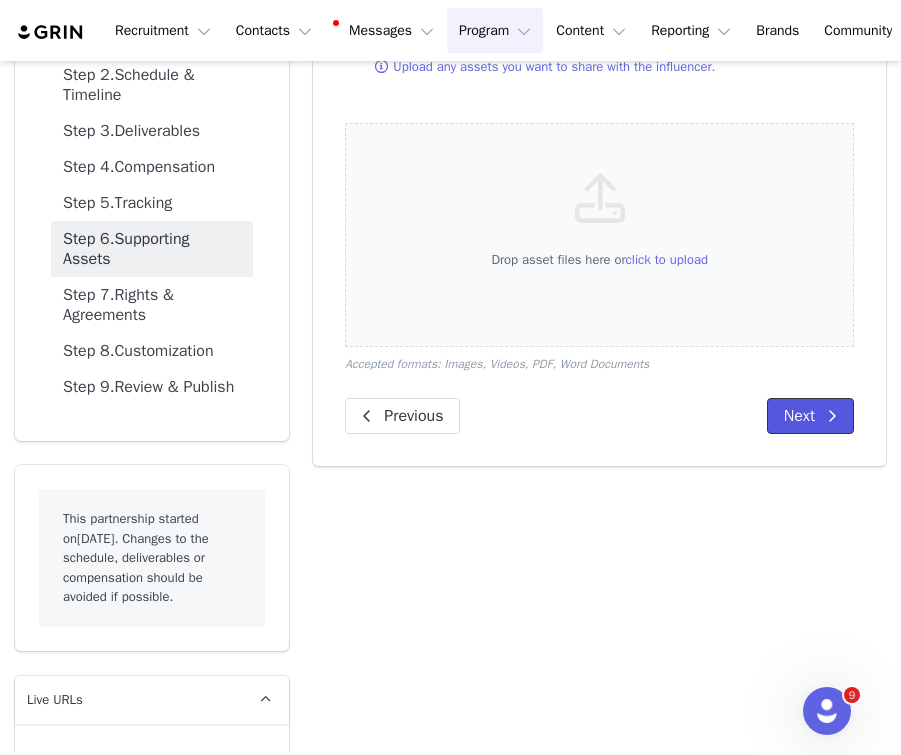 click on "Next" at bounding box center [810, 416] 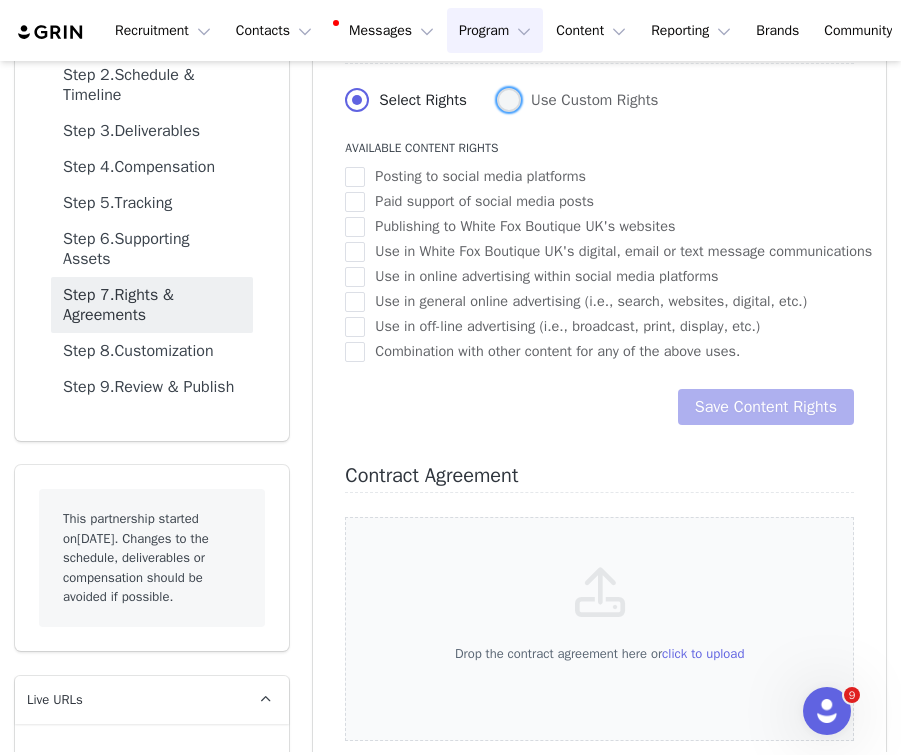 click on "Use Custom Rights" at bounding box center [589, 100] 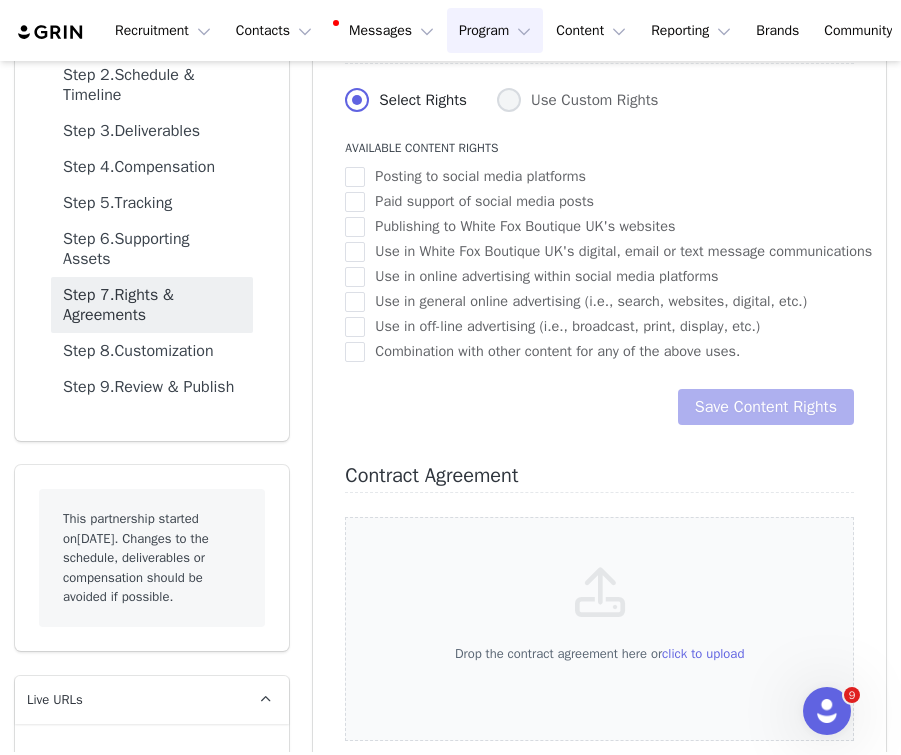 click on "Use Custom Rights" at bounding box center (509, 101) 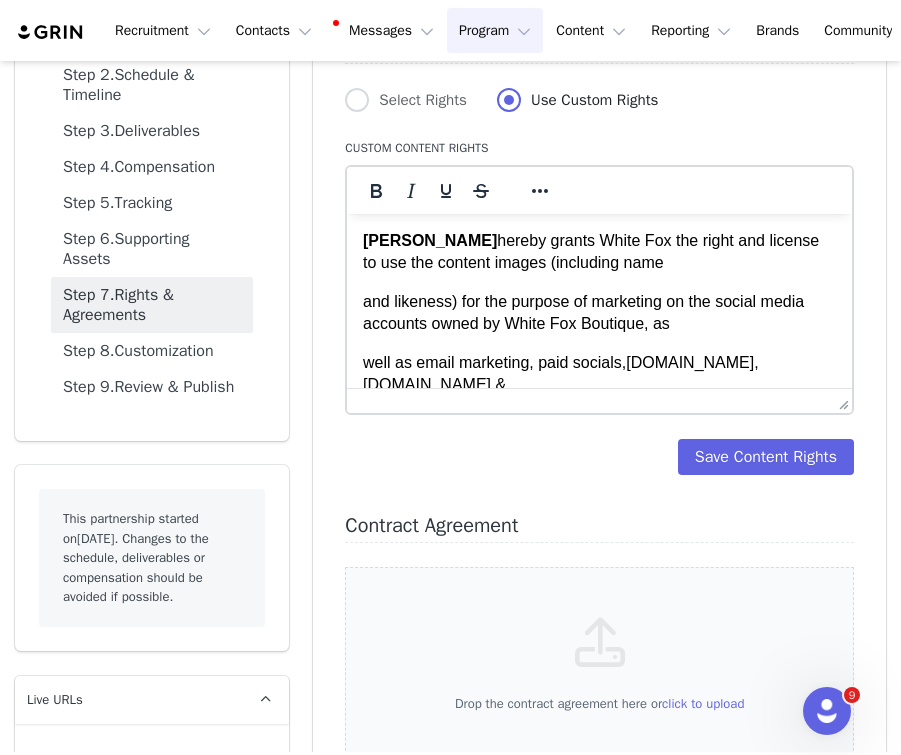 scroll, scrollTop: 128, scrollLeft: 0, axis: vertical 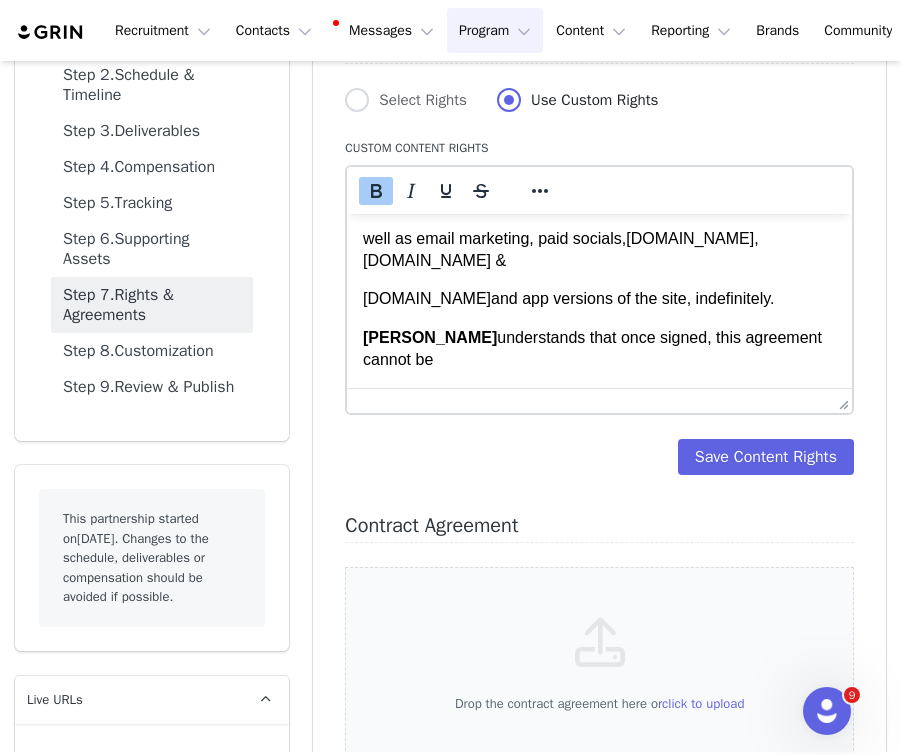 drag, startPoint x: 467, startPoint y: 375, endPoint x: 355, endPoint y: 350, distance: 114.75626 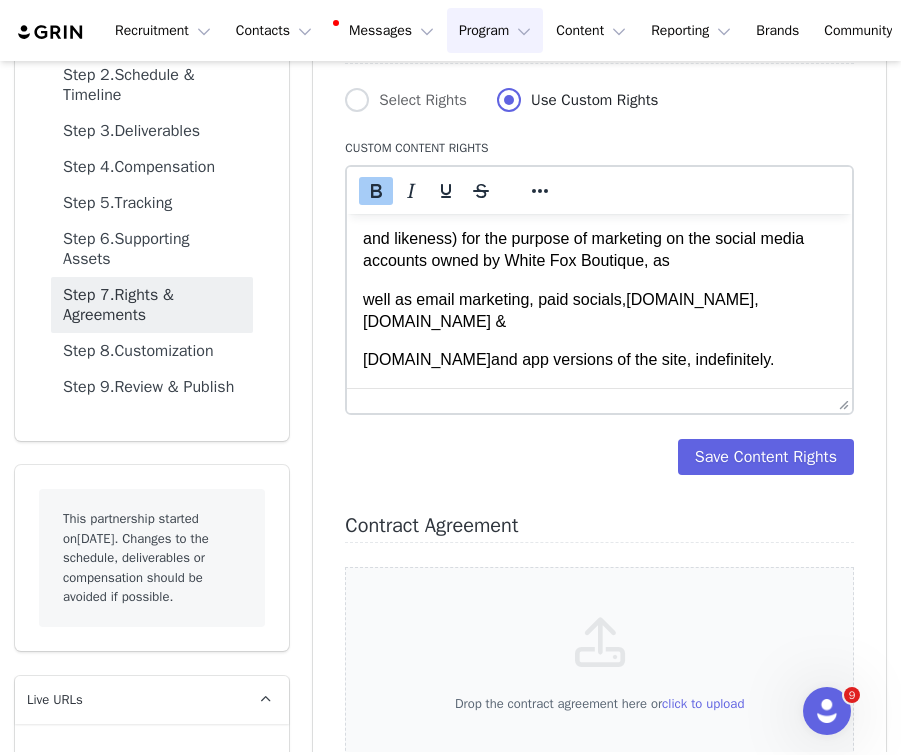 scroll, scrollTop: 85, scrollLeft: 0, axis: vertical 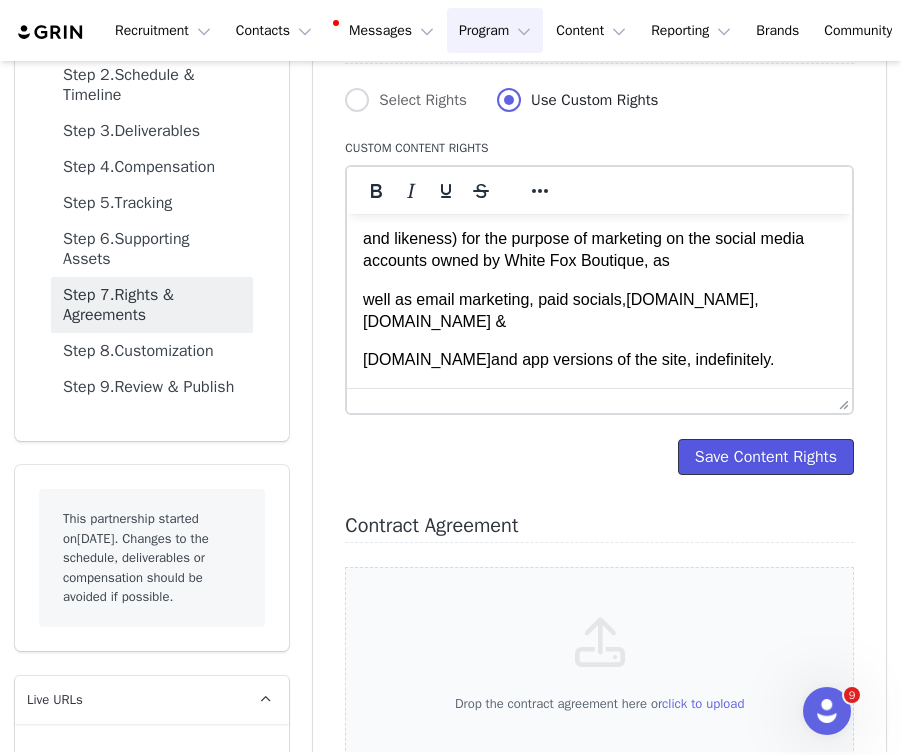 click on "Save Content Rights" at bounding box center (766, 457) 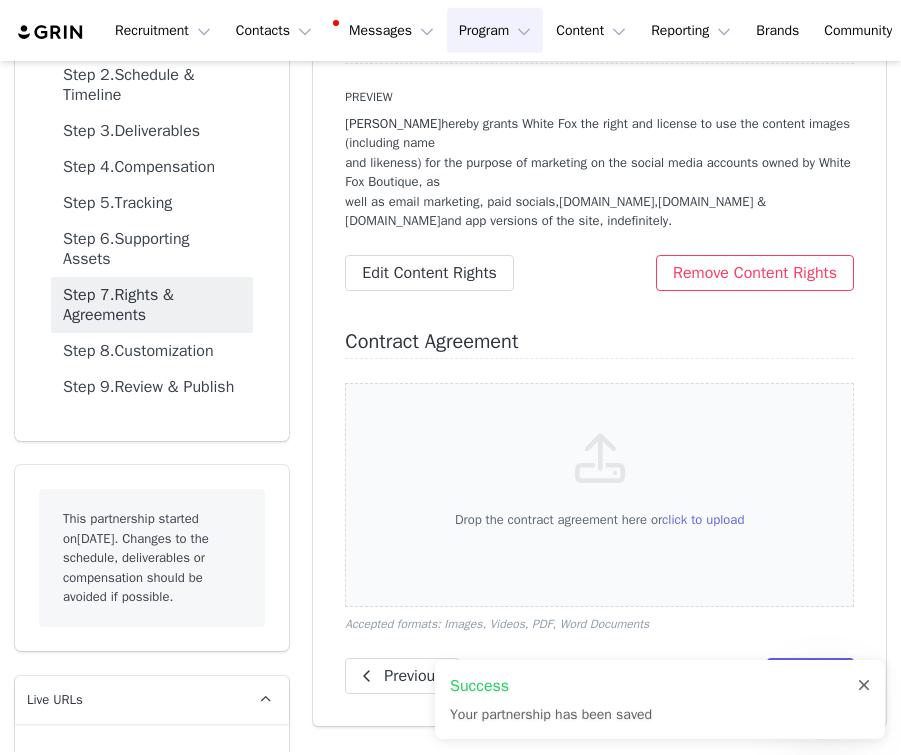 click at bounding box center [864, 686] 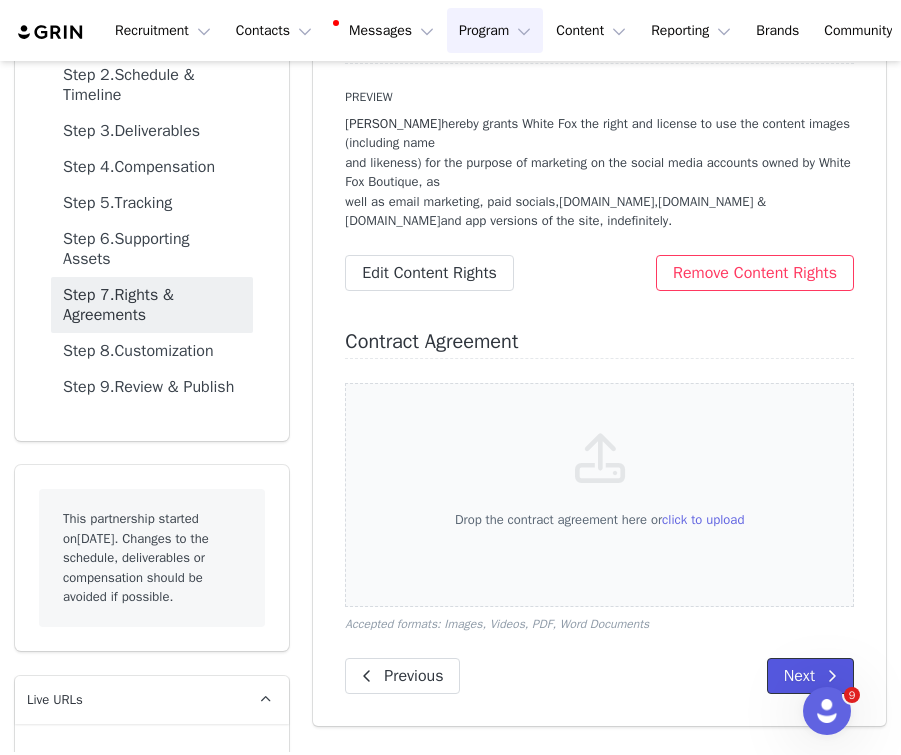 click on "Next" at bounding box center (810, 676) 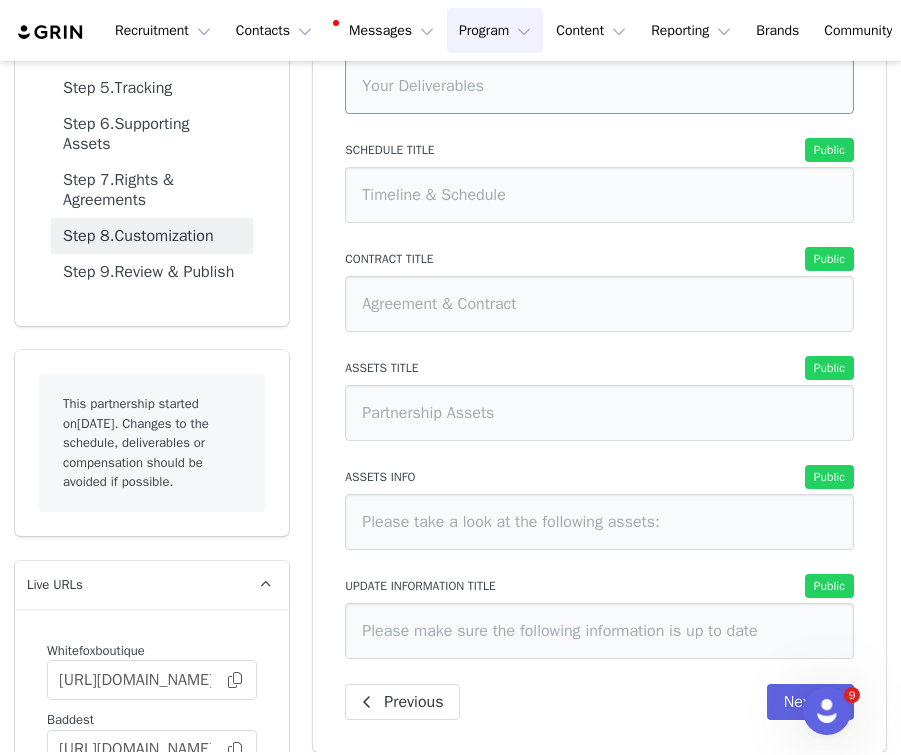 scroll, scrollTop: 430, scrollLeft: 0, axis: vertical 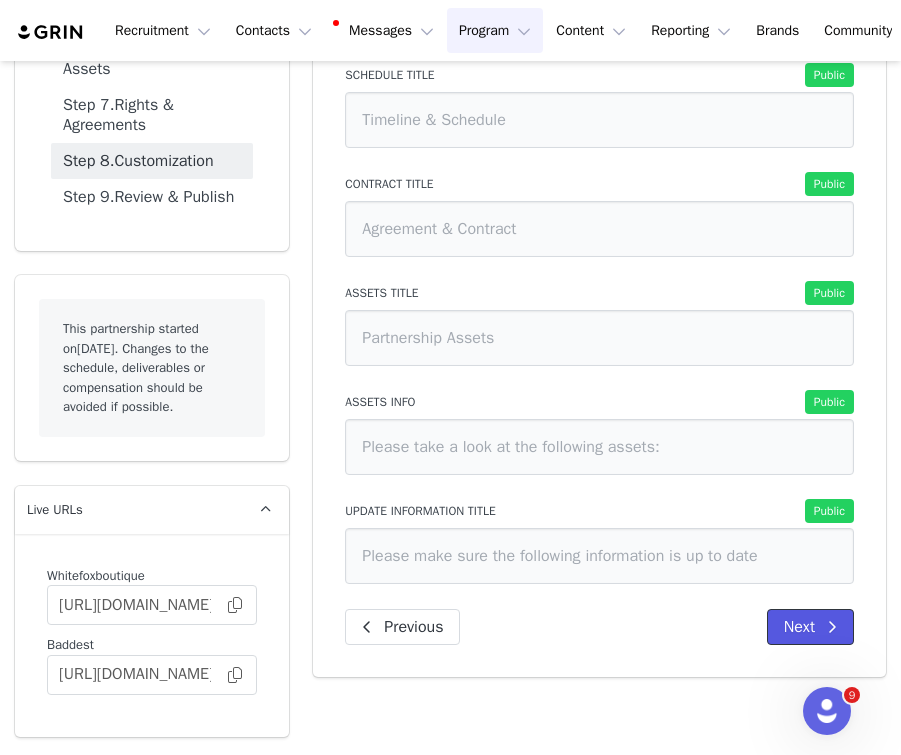 click on "Next" at bounding box center (810, 627) 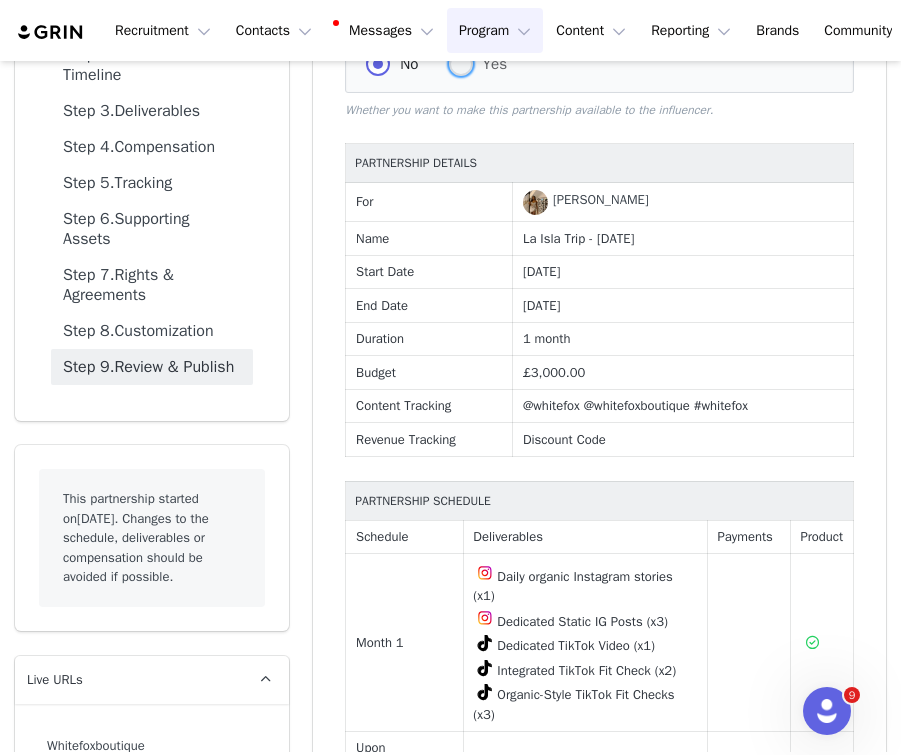 click at bounding box center [461, 65] 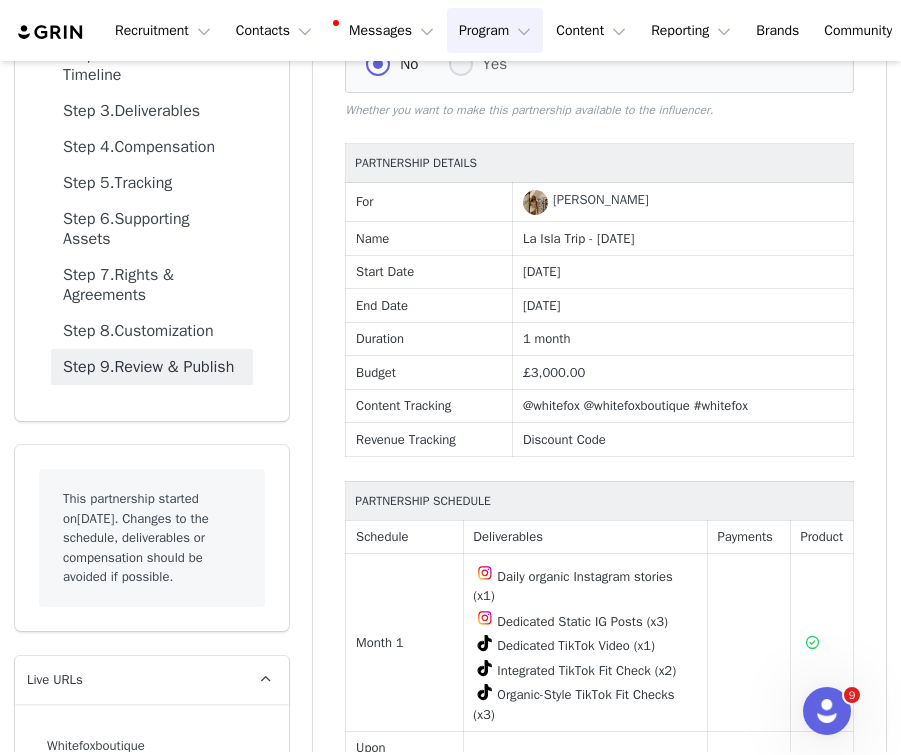 click on "Yes" at bounding box center [461, 65] 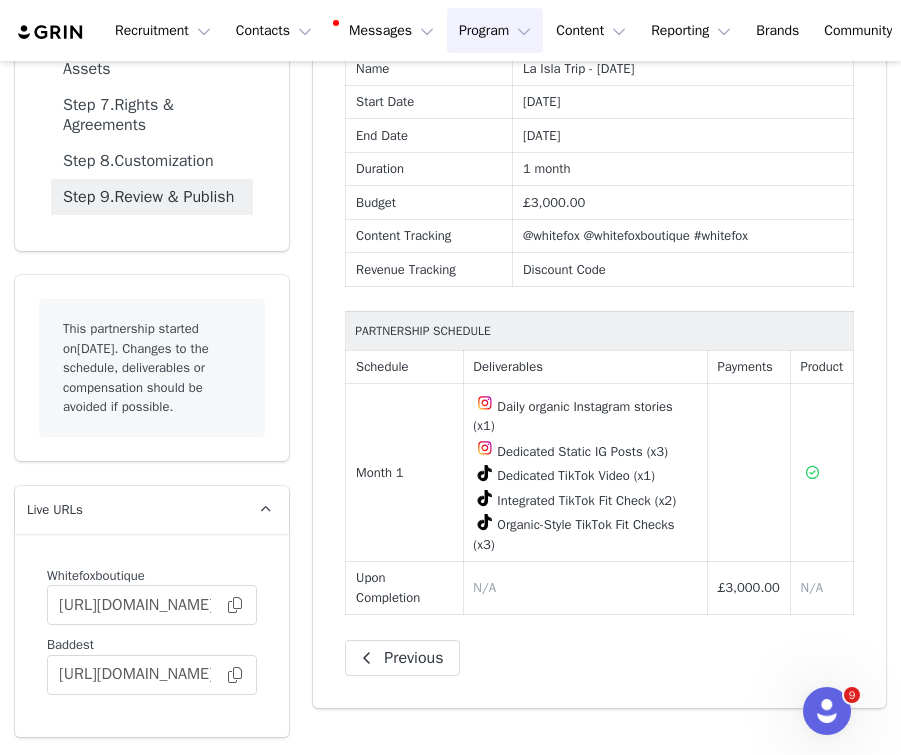 scroll, scrollTop: 0, scrollLeft: 0, axis: both 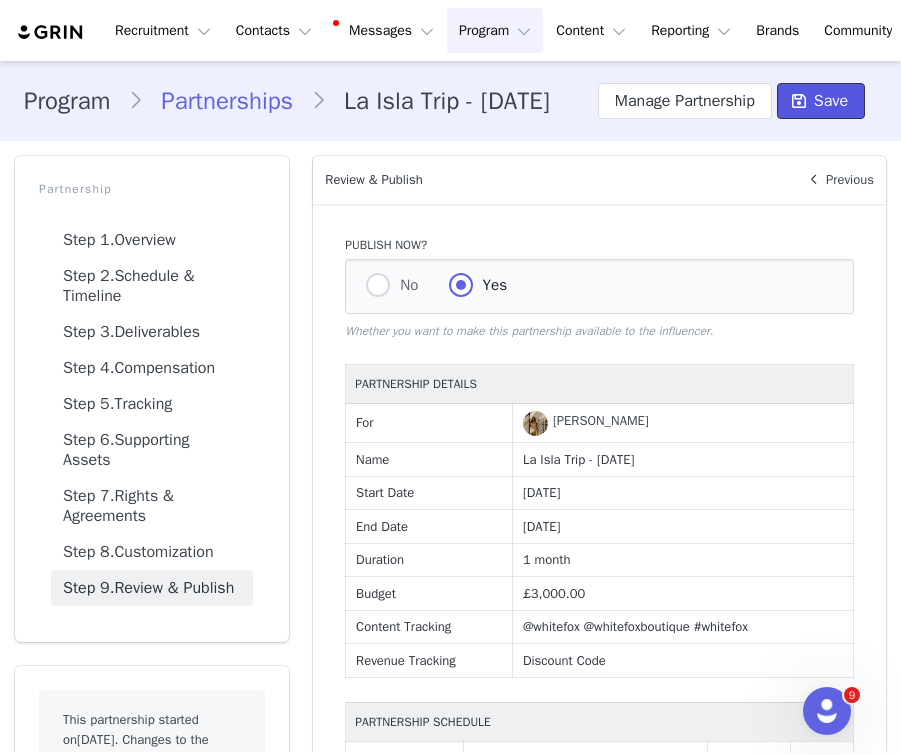 click on "Save" at bounding box center [831, 101] 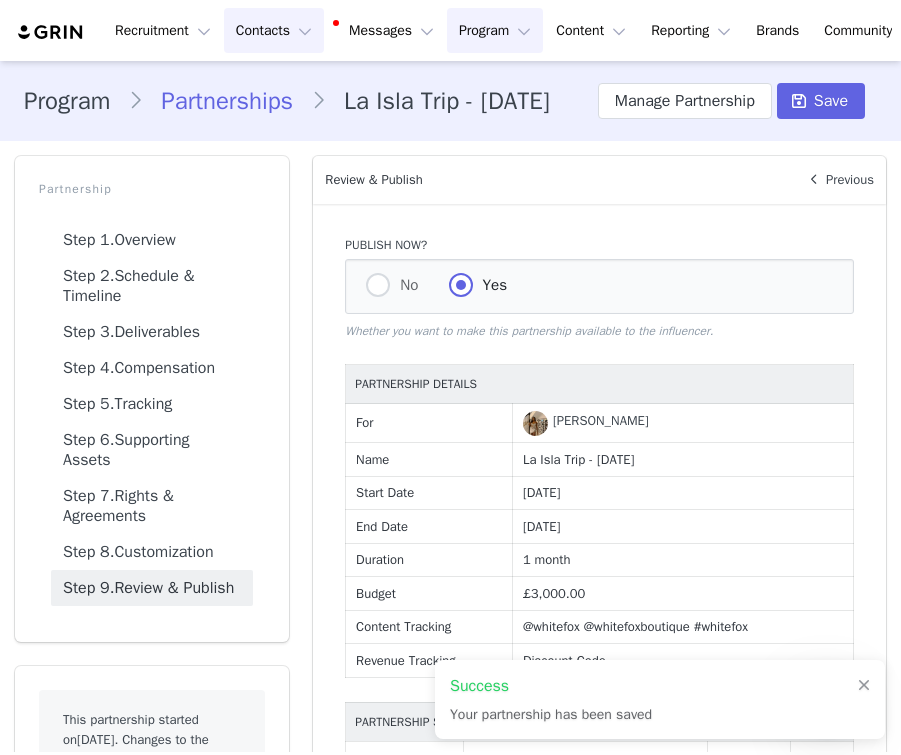 click on "Contacts Contacts" at bounding box center [274, 30] 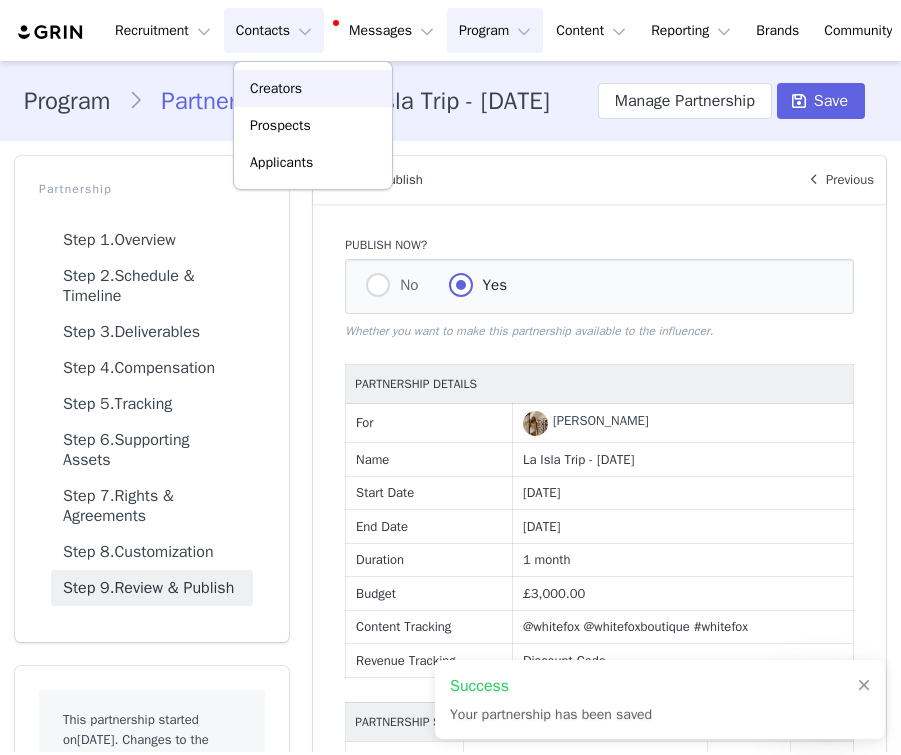click on "Creators" at bounding box center (276, 88) 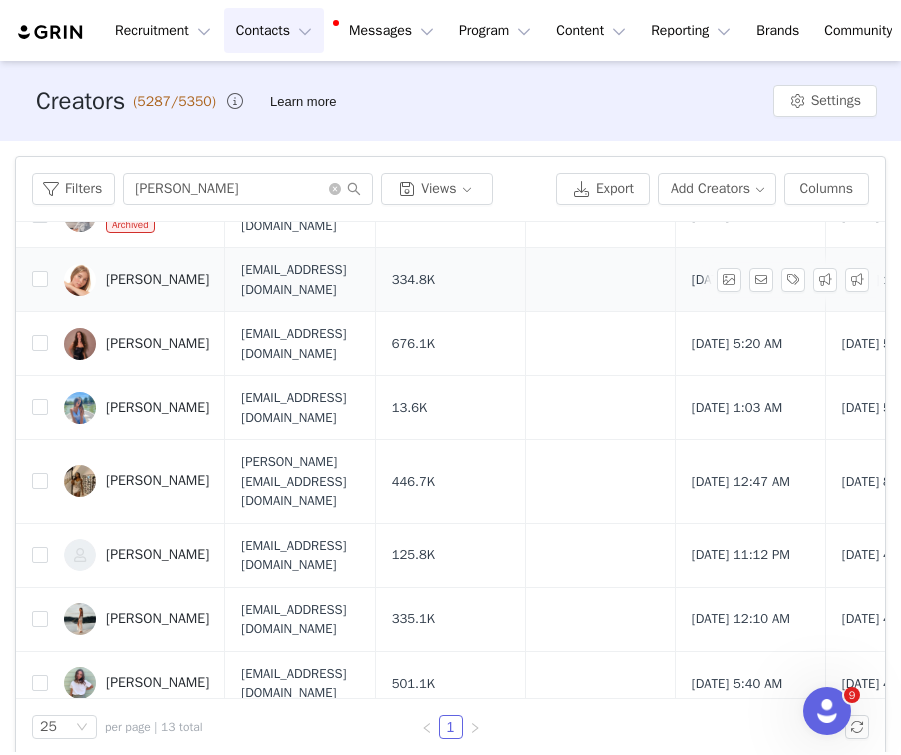 scroll, scrollTop: 213, scrollLeft: 0, axis: vertical 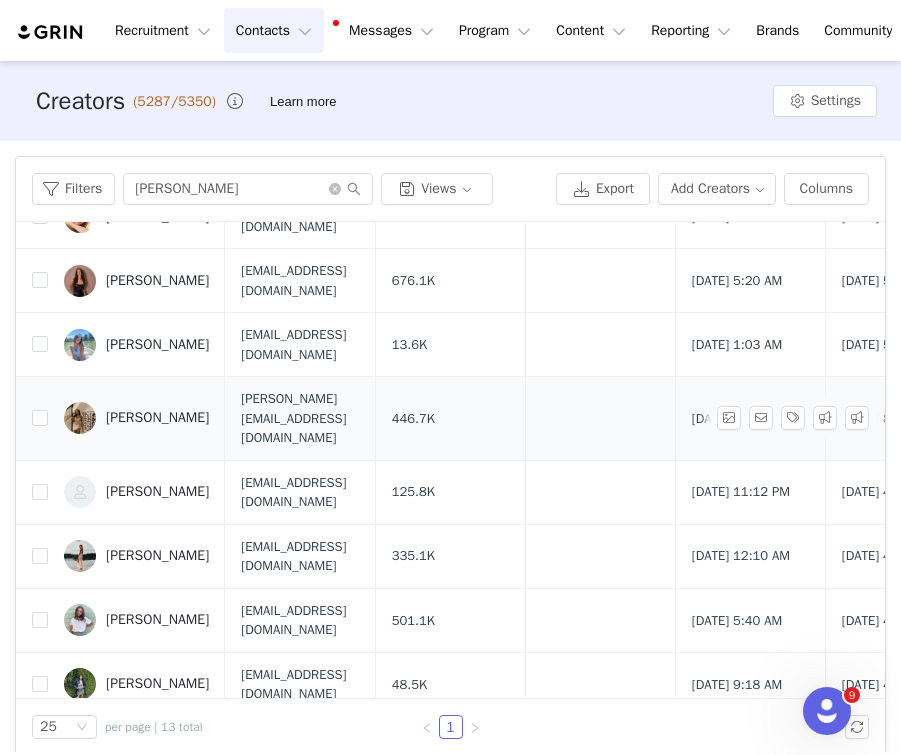 click on "[PERSON_NAME]" at bounding box center (157, 418) 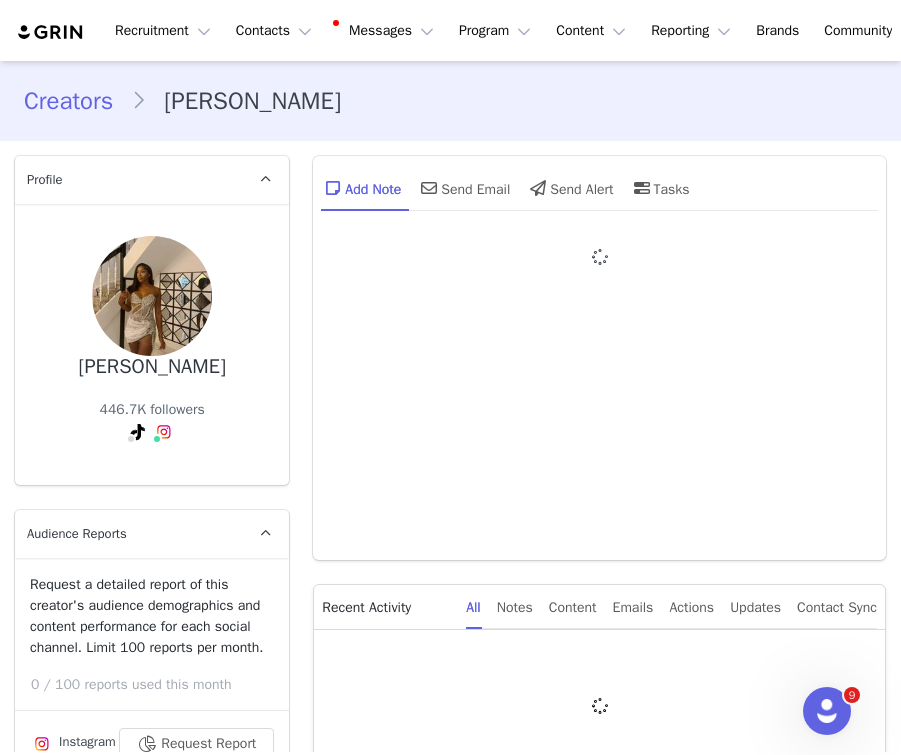type on "+44 ([GEOGRAPHIC_DATA])" 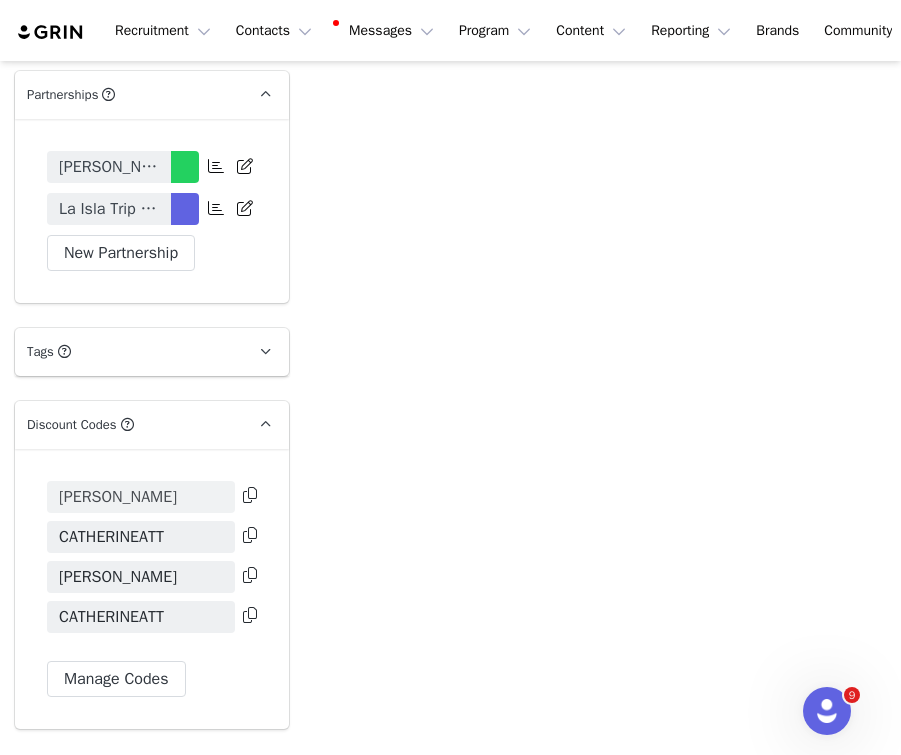 scroll, scrollTop: 4098, scrollLeft: 0, axis: vertical 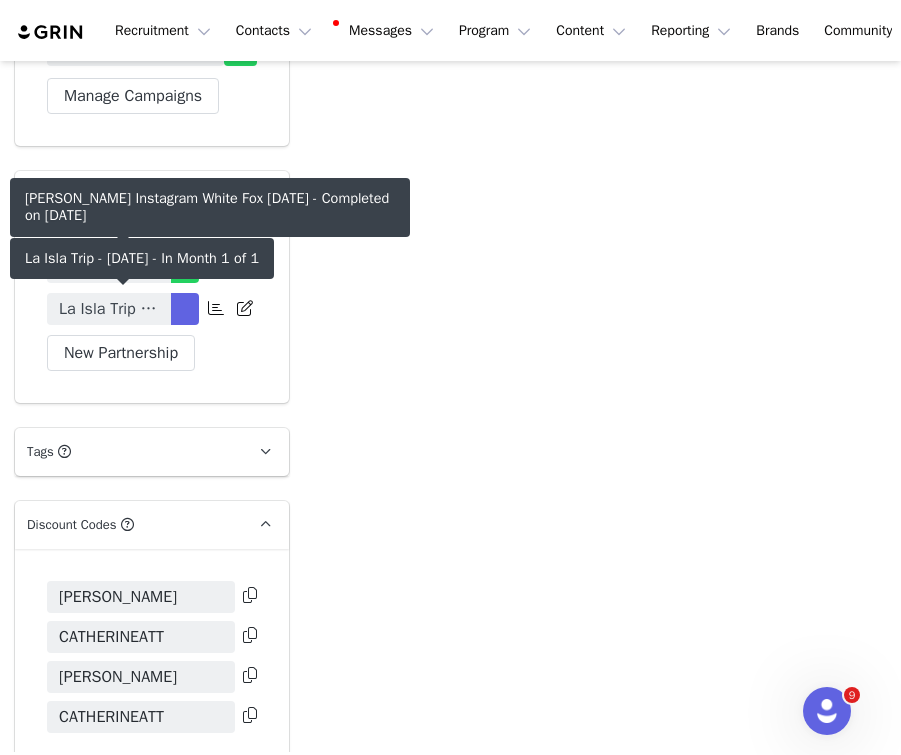 click on "La Isla Trip - [DATE]" at bounding box center (109, 309) 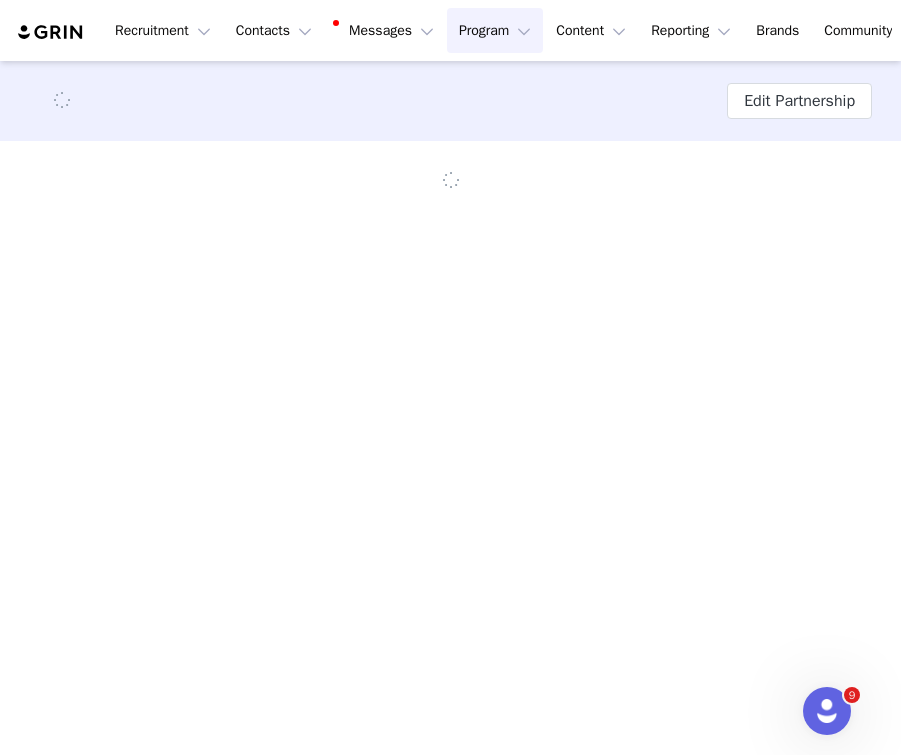 scroll, scrollTop: 0, scrollLeft: 0, axis: both 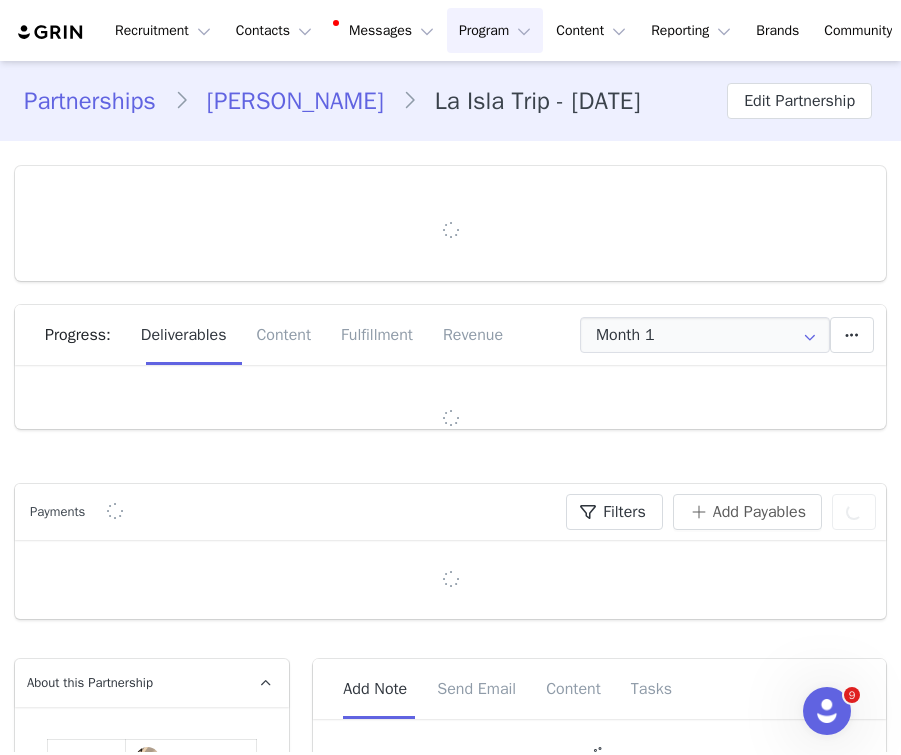 type on "+44 ([GEOGRAPHIC_DATA])" 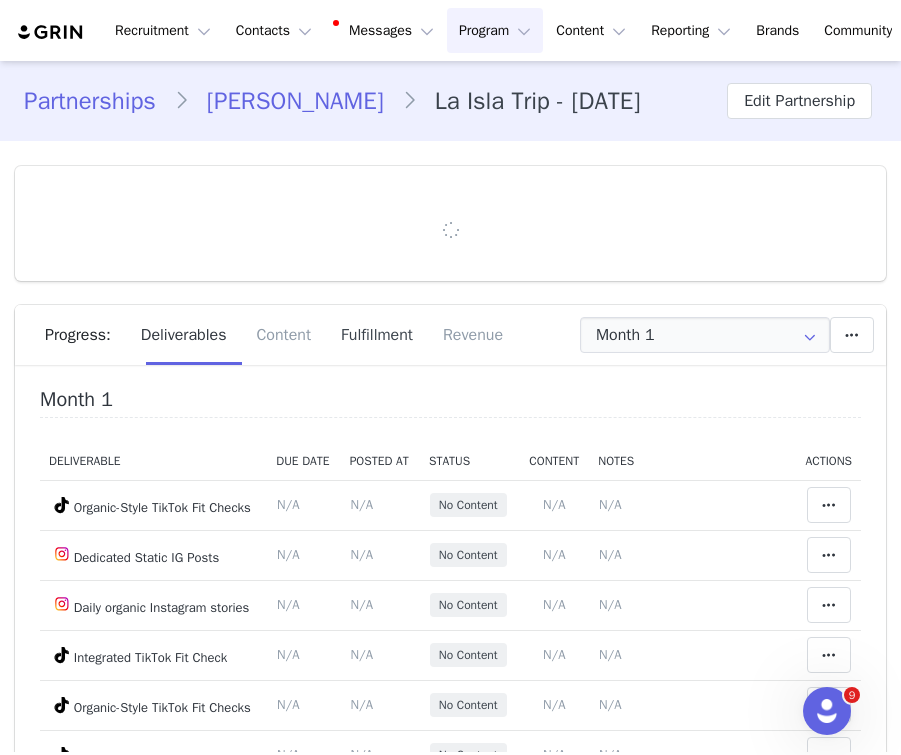 scroll, scrollTop: 0, scrollLeft: 0, axis: both 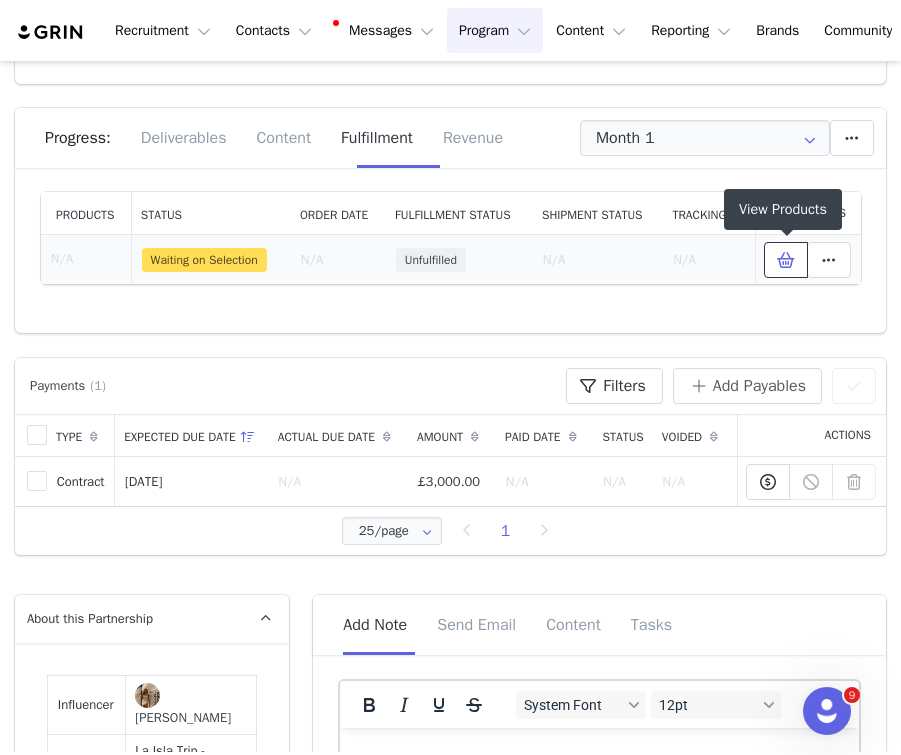 click at bounding box center (786, 260) 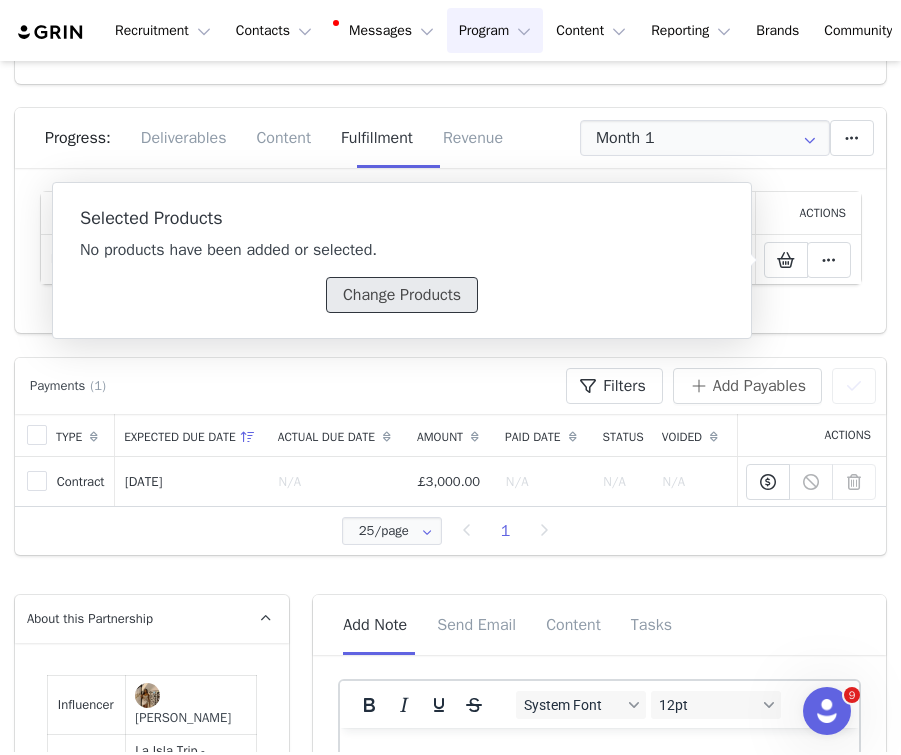 click on "Change Products" at bounding box center [402, 295] 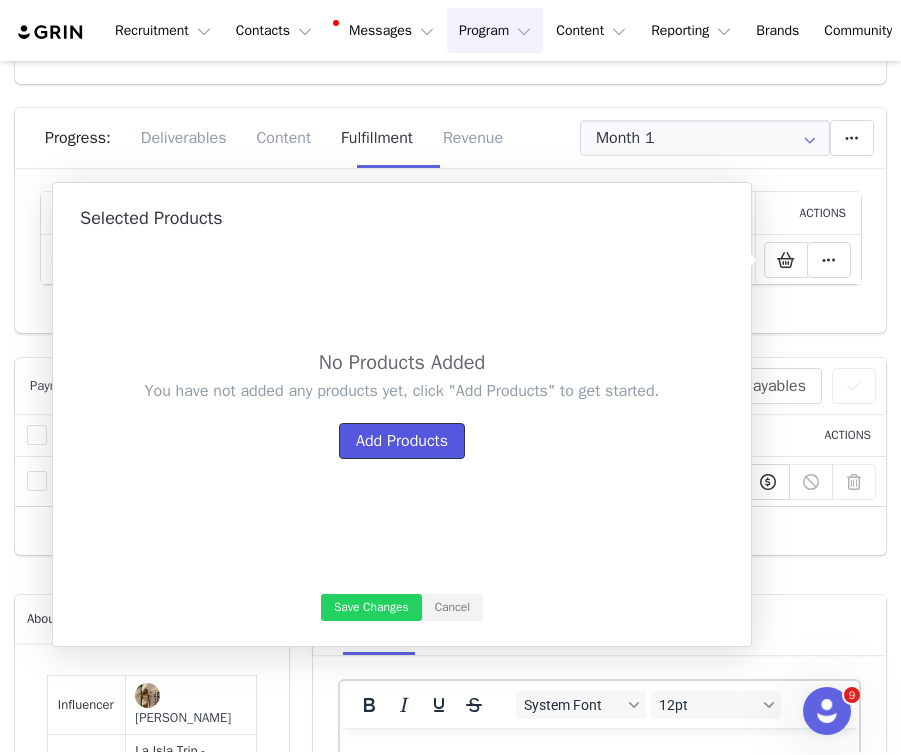click on "Add Products" at bounding box center (402, 441) 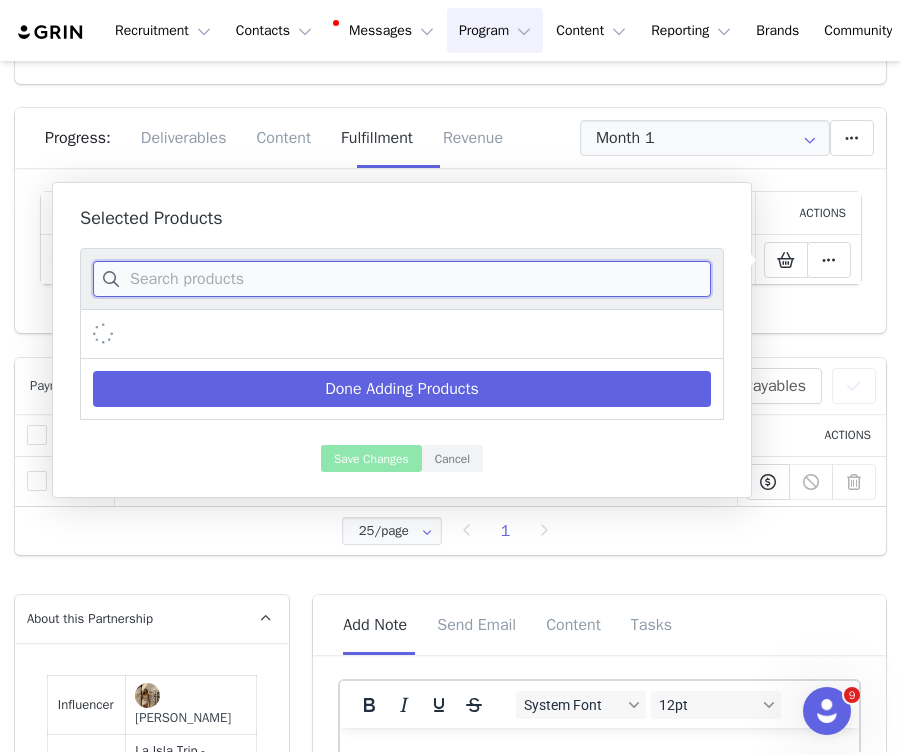 click at bounding box center [402, 279] 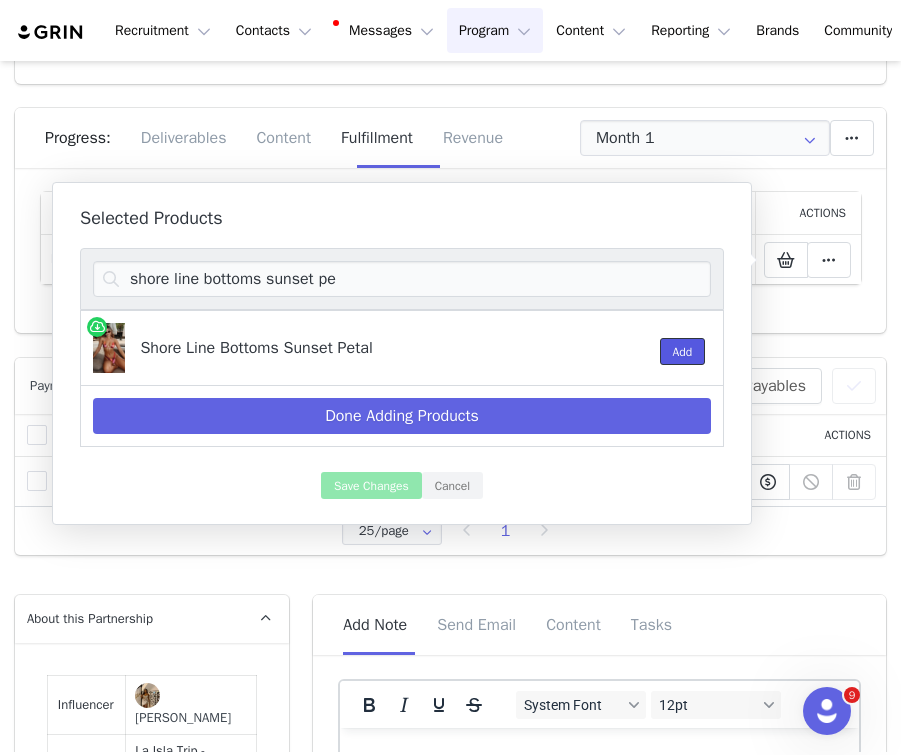 click on "Add" at bounding box center [683, 351] 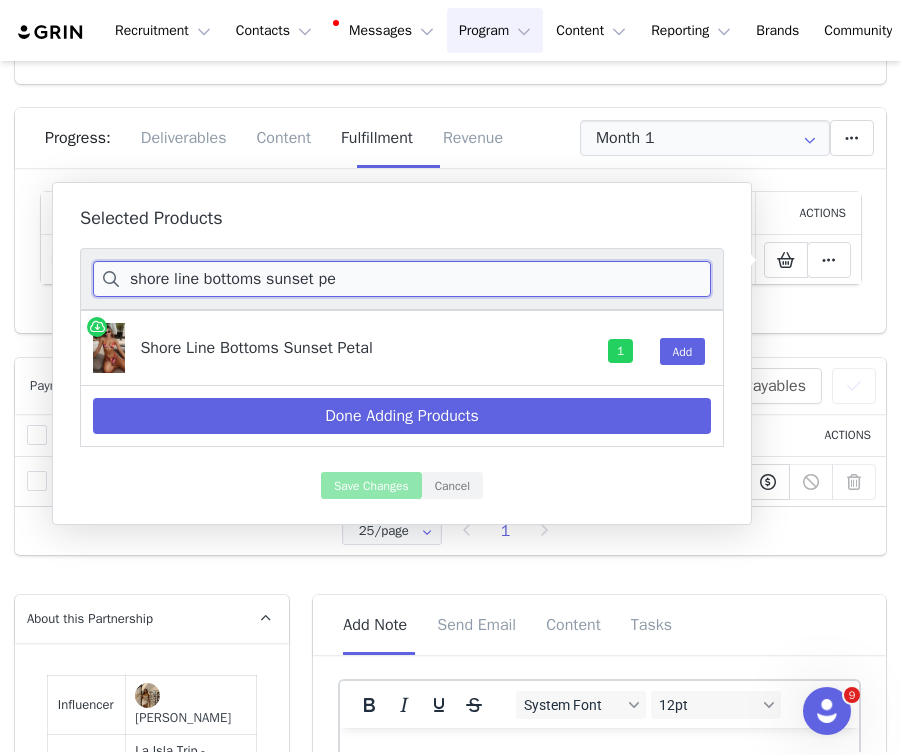 drag, startPoint x: 365, startPoint y: 282, endPoint x: 127, endPoint y: 282, distance: 238 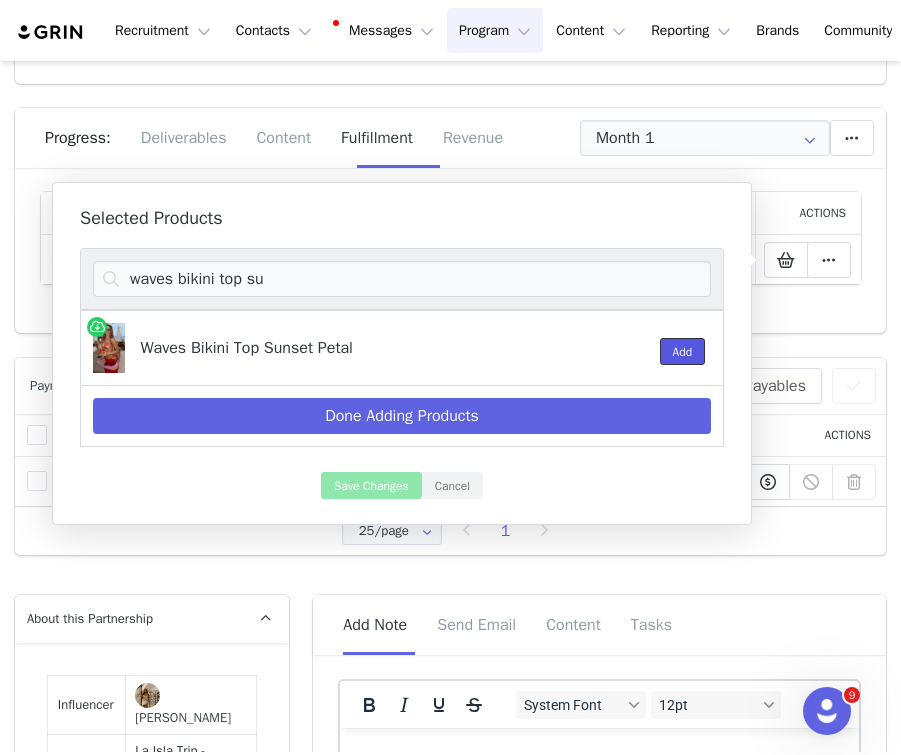 click on "Add" at bounding box center (683, 351) 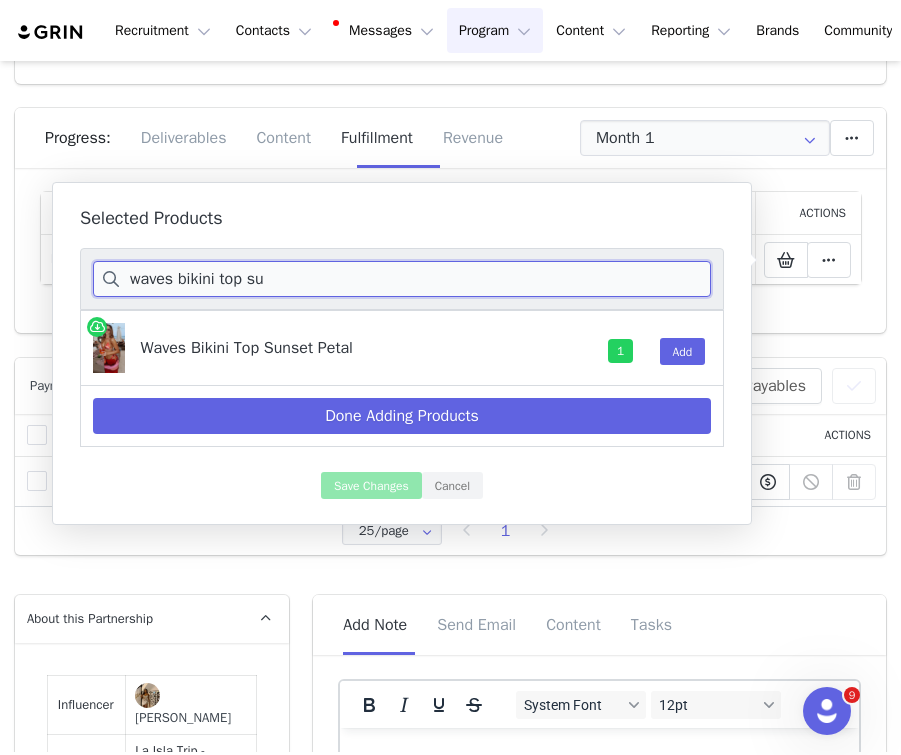 drag, startPoint x: 327, startPoint y: 279, endPoint x: 131, endPoint y: 279, distance: 196 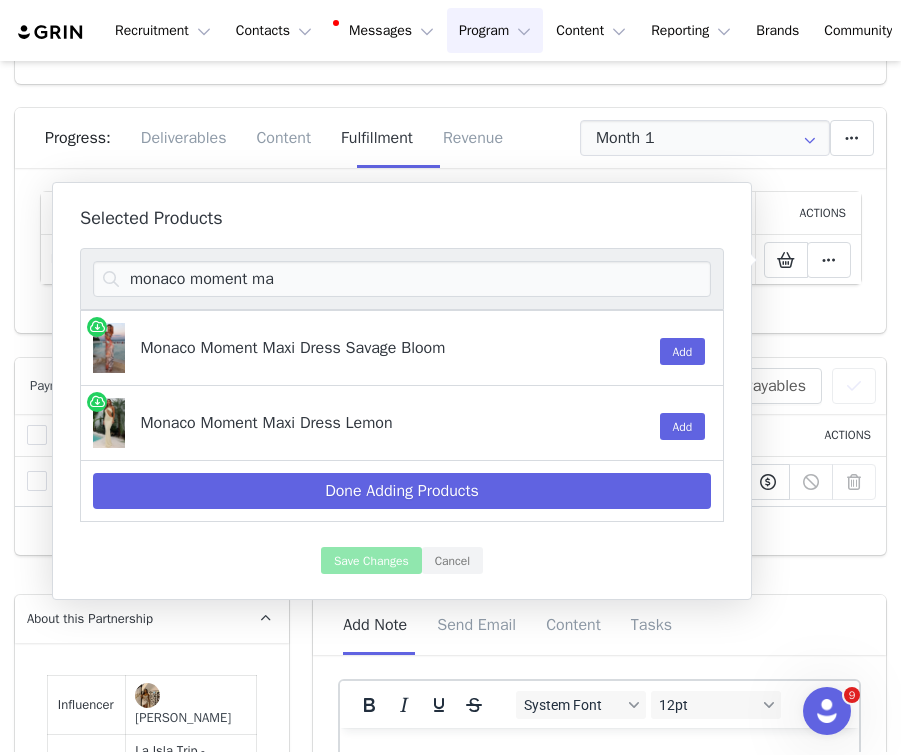 click on "Add" at bounding box center [674, 348] 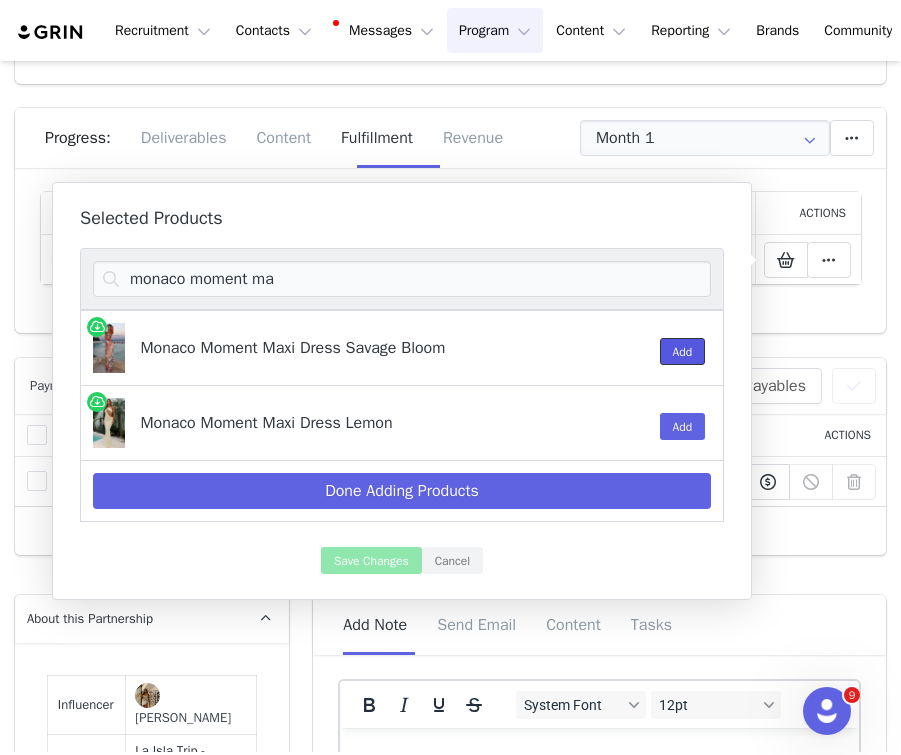click on "Add" at bounding box center (683, 351) 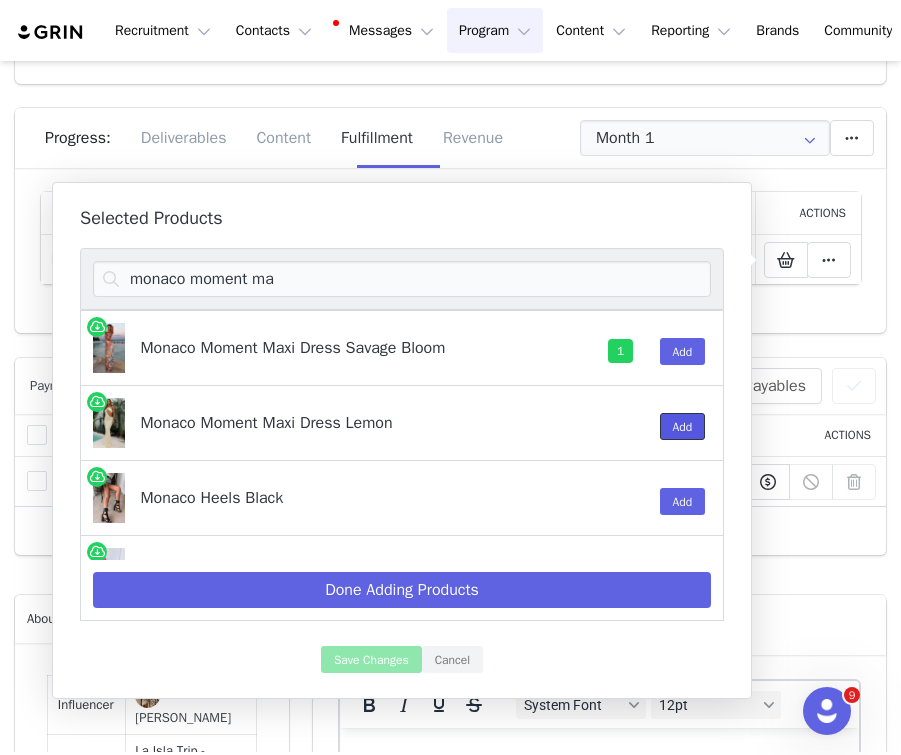 click on "Add" at bounding box center [683, 426] 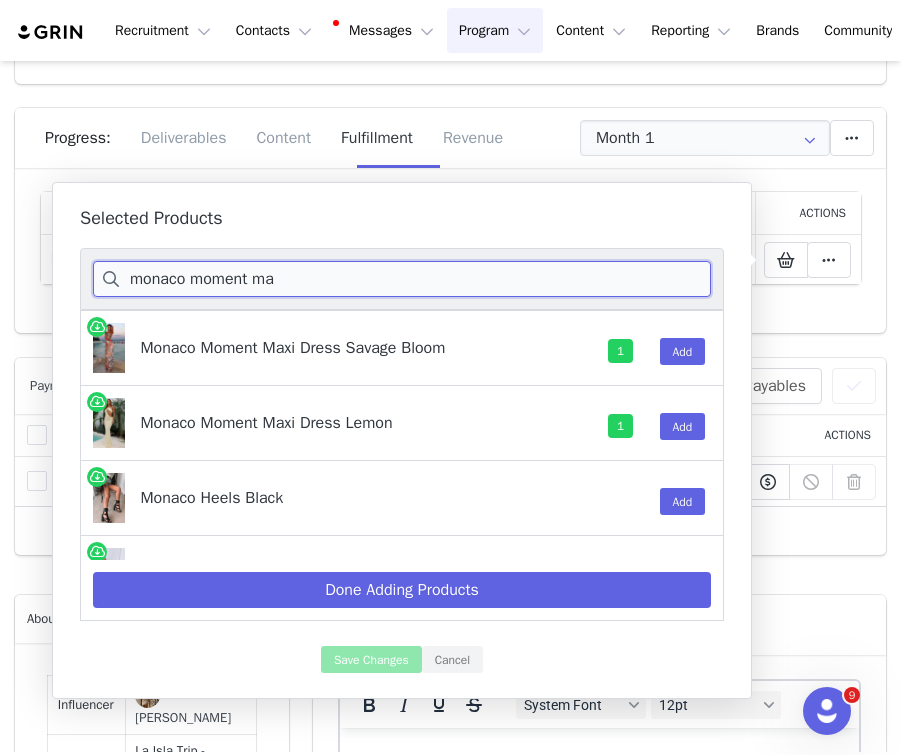 drag, startPoint x: 304, startPoint y: 289, endPoint x: 128, endPoint y: 279, distance: 176.28386 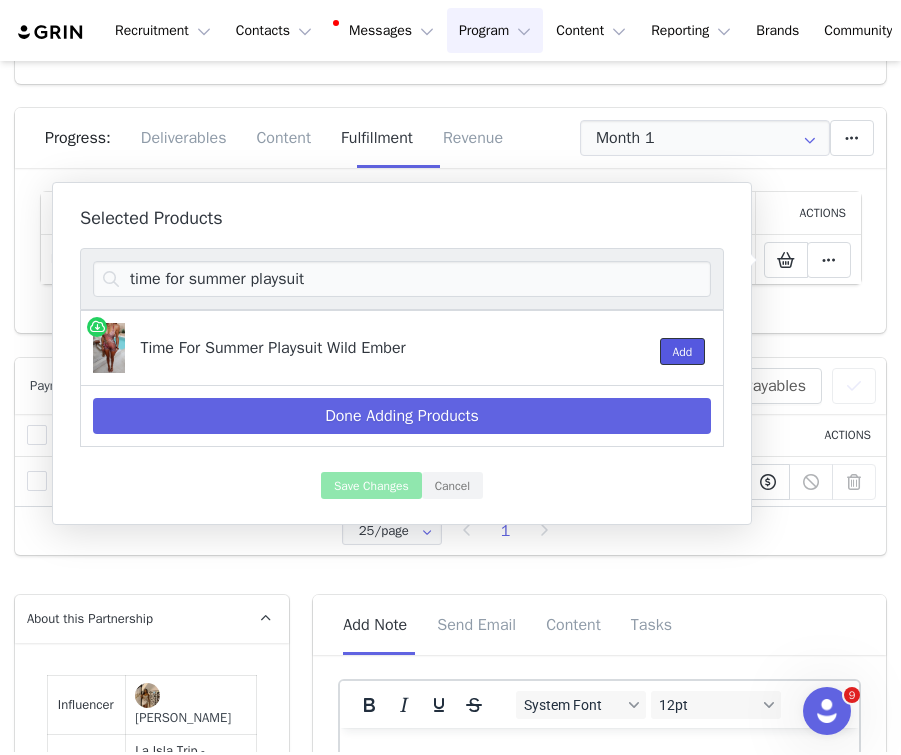 click on "Add" at bounding box center (683, 351) 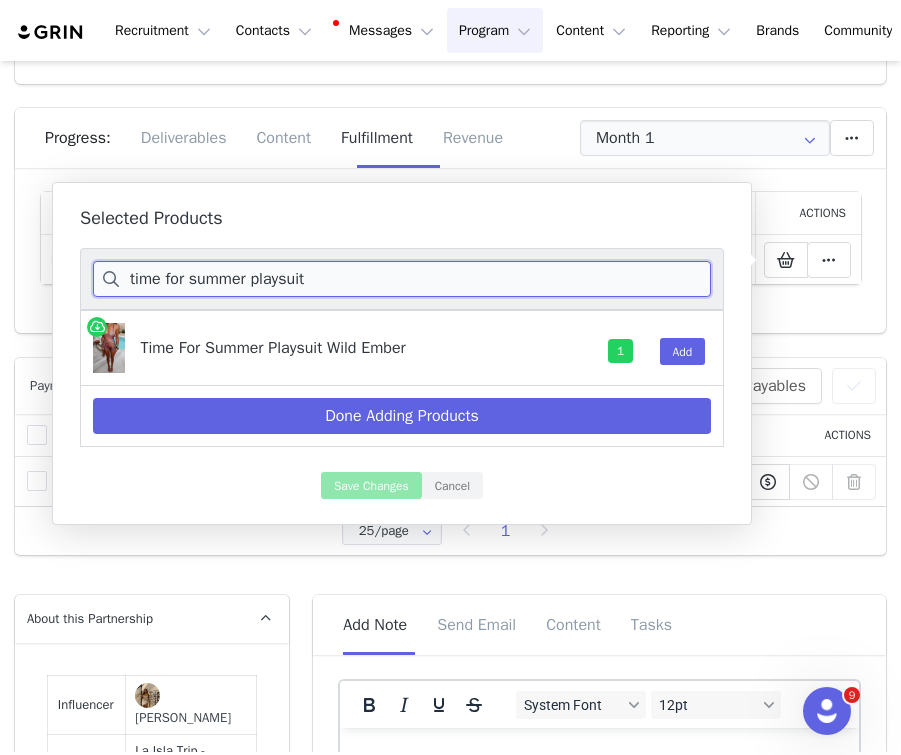 drag, startPoint x: 394, startPoint y: 287, endPoint x: 123, endPoint y: 284, distance: 271.0166 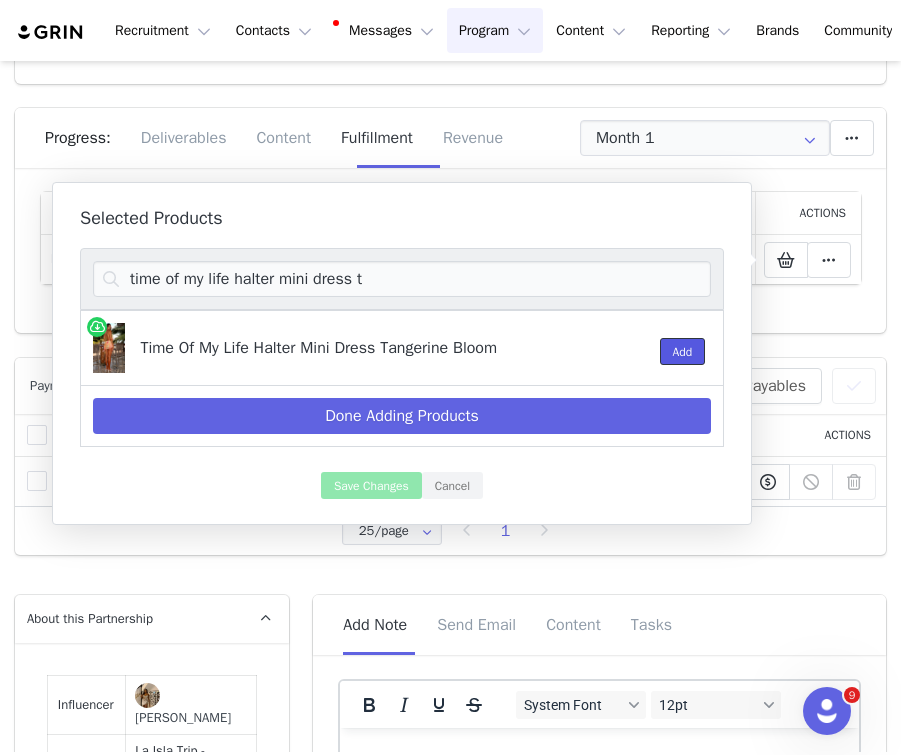 click on "Add" at bounding box center [683, 351] 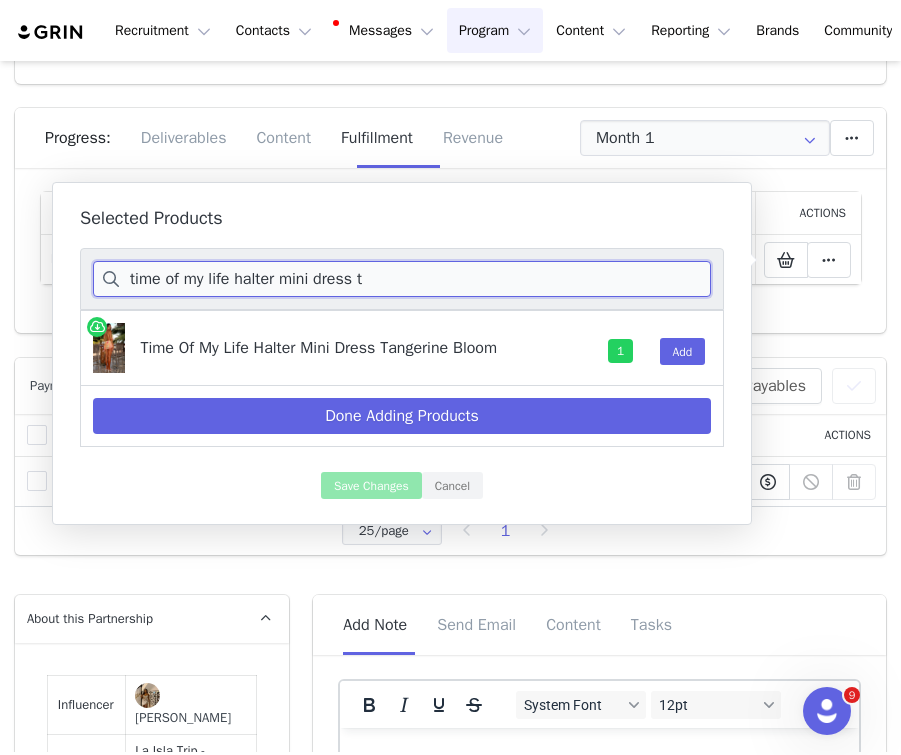 drag, startPoint x: 441, startPoint y: 290, endPoint x: 111, endPoint y: 280, distance: 330.1515 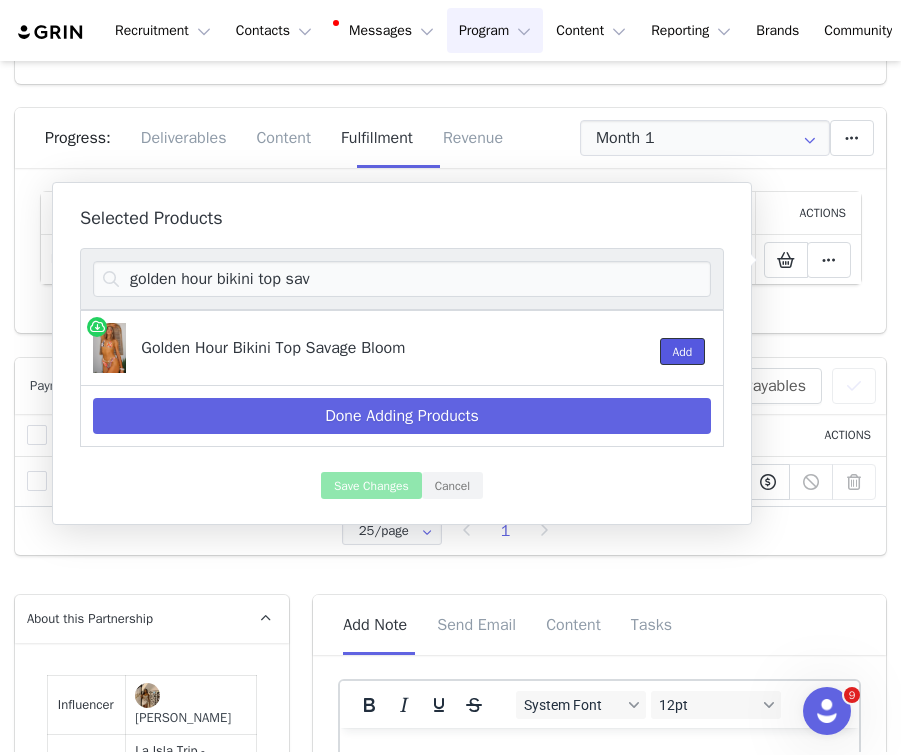 click on "Add" at bounding box center [683, 351] 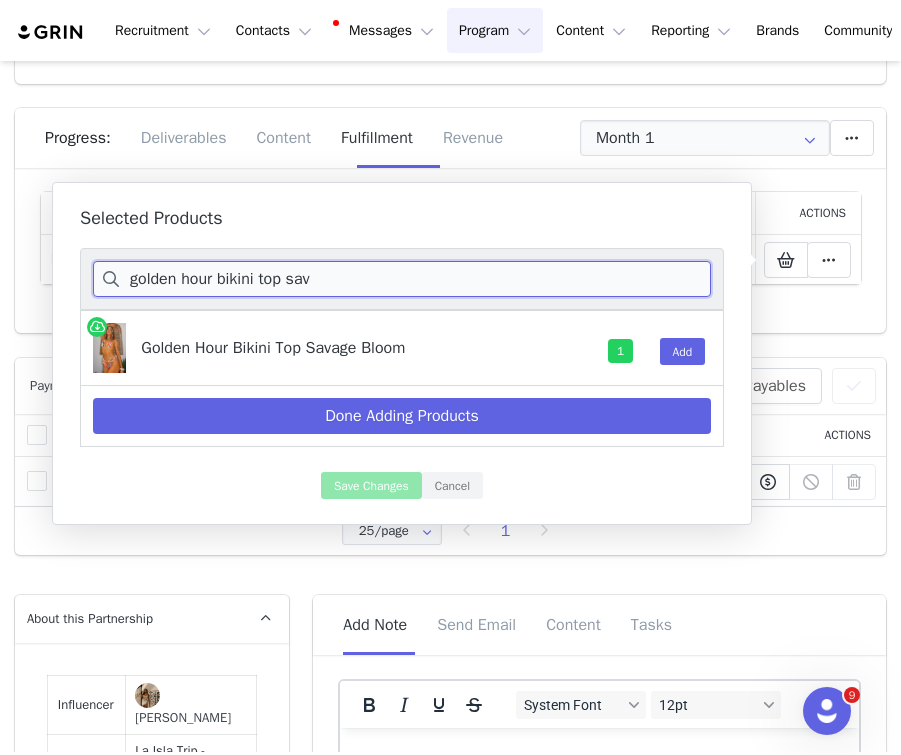 drag, startPoint x: 375, startPoint y: 294, endPoint x: 122, endPoint y: 281, distance: 253.33377 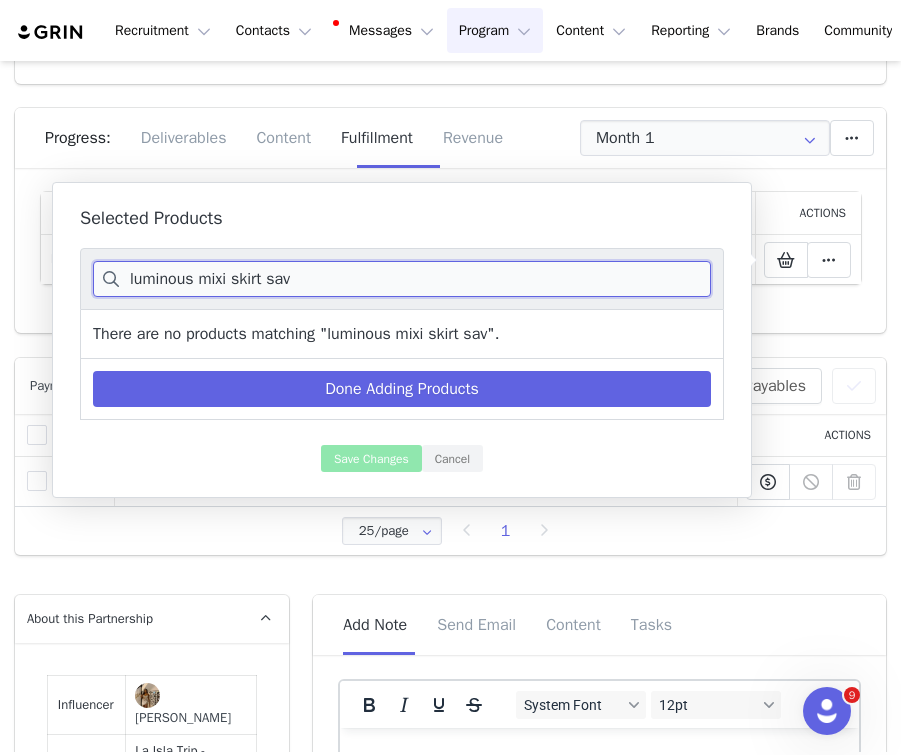 click on "luminous mixi skirt sav" at bounding box center [402, 279] 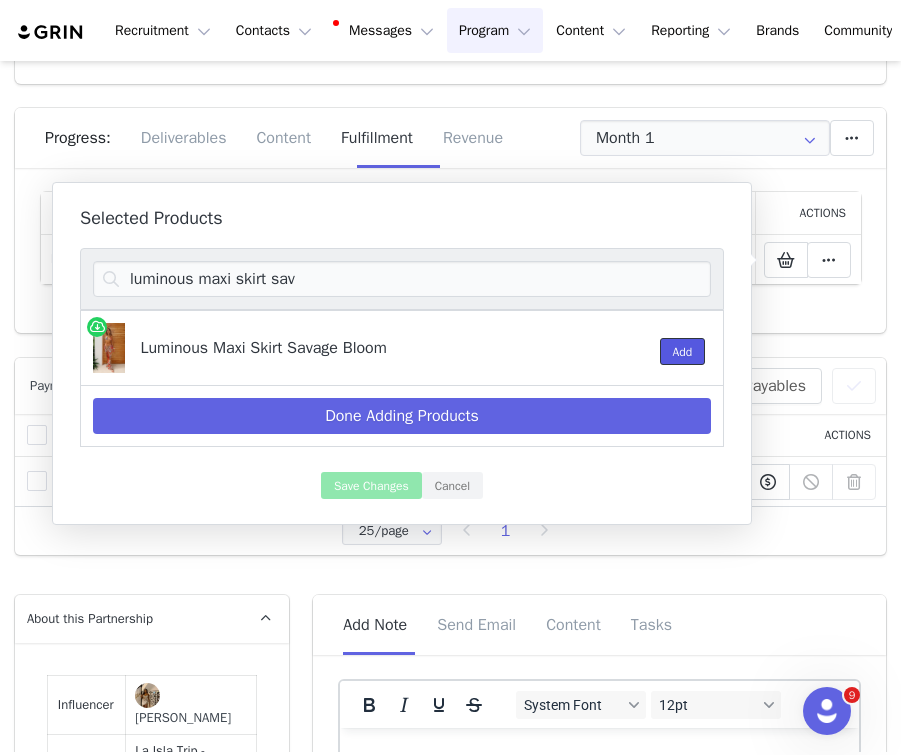 click on "Add" at bounding box center (683, 351) 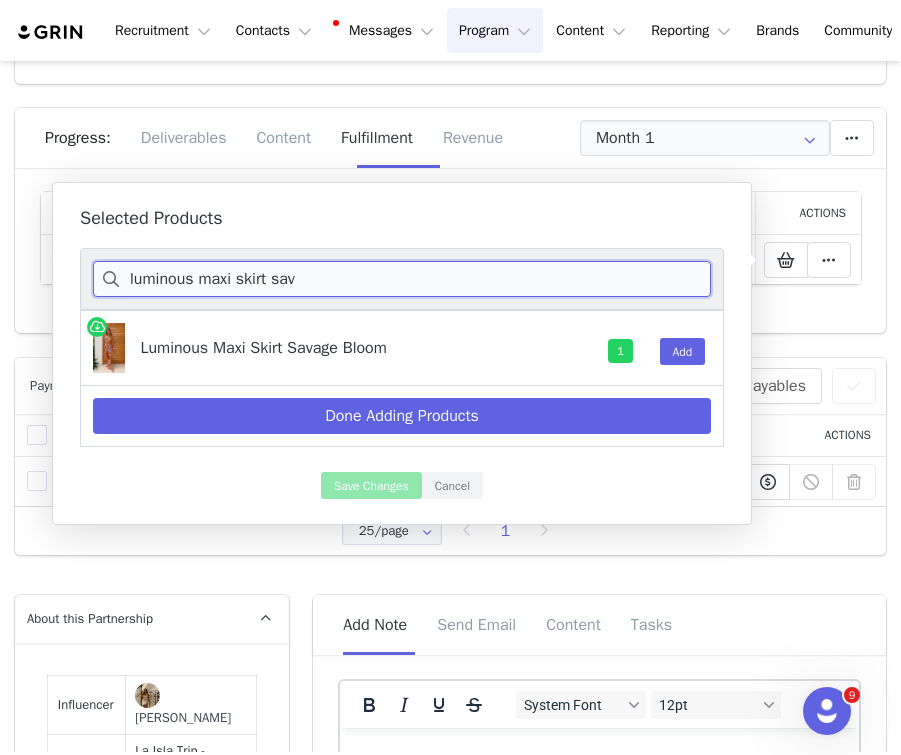 drag, startPoint x: 319, startPoint y: 278, endPoint x: 101, endPoint y: 278, distance: 218 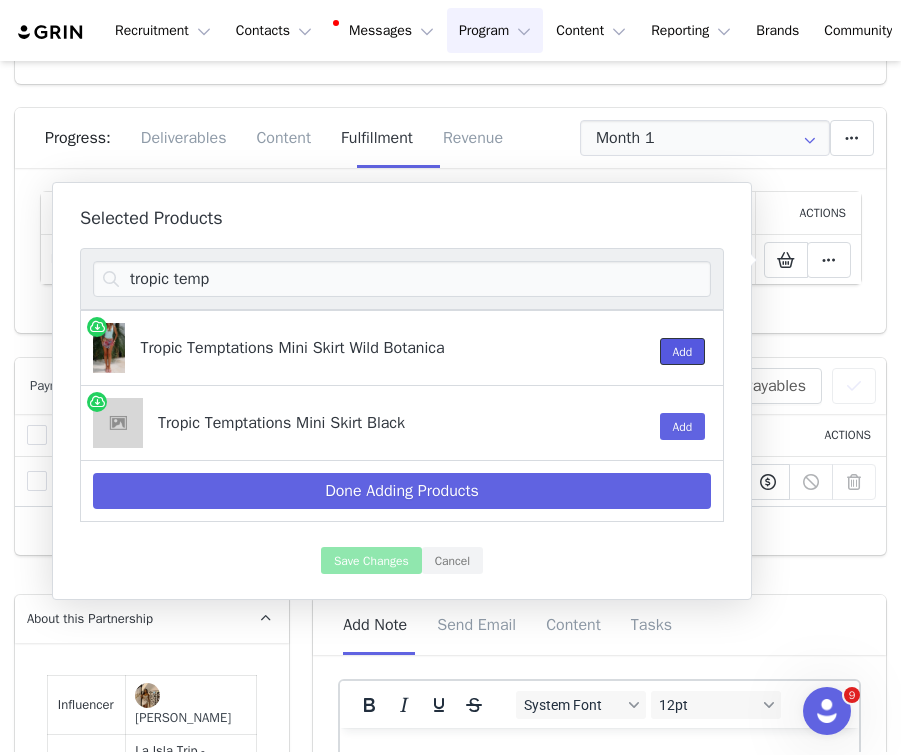 click on "Add" at bounding box center (683, 351) 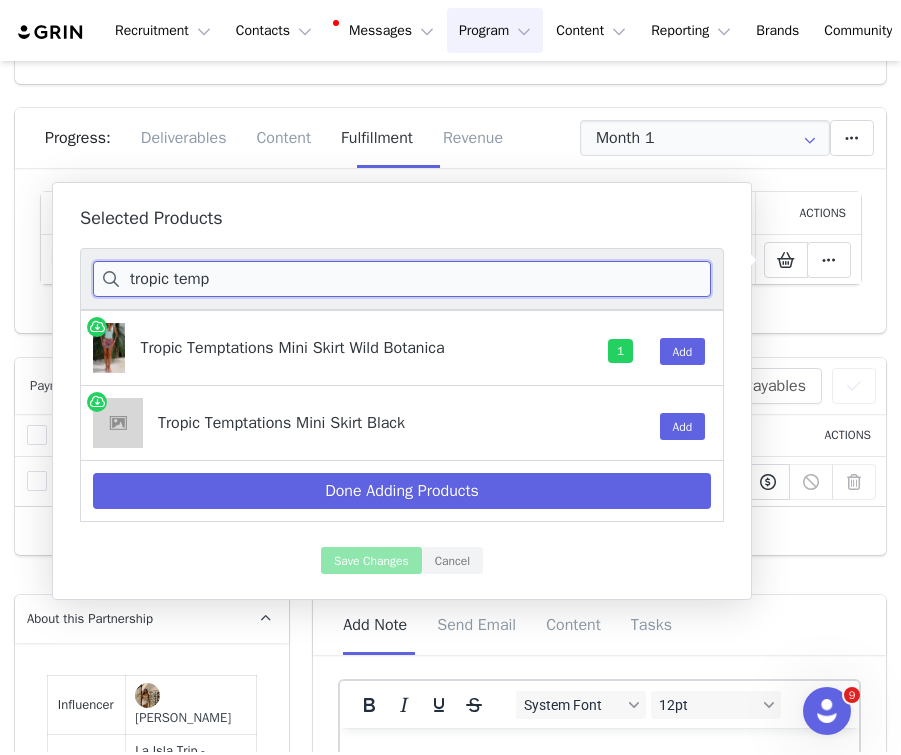 drag, startPoint x: 245, startPoint y: 279, endPoint x: 116, endPoint y: 278, distance: 129.00388 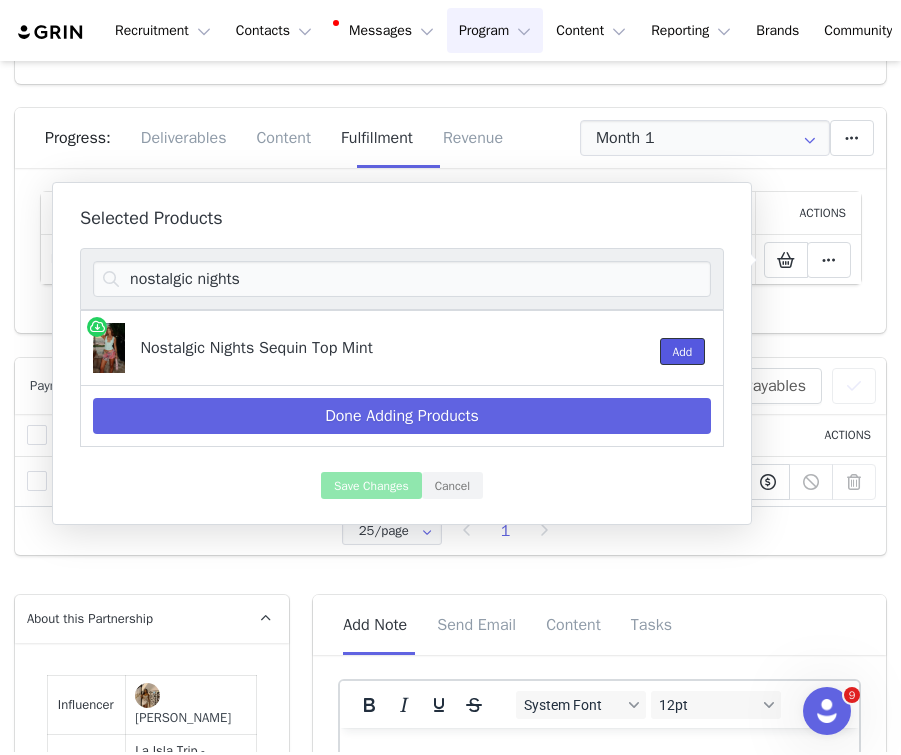 click on "Add" at bounding box center [683, 351] 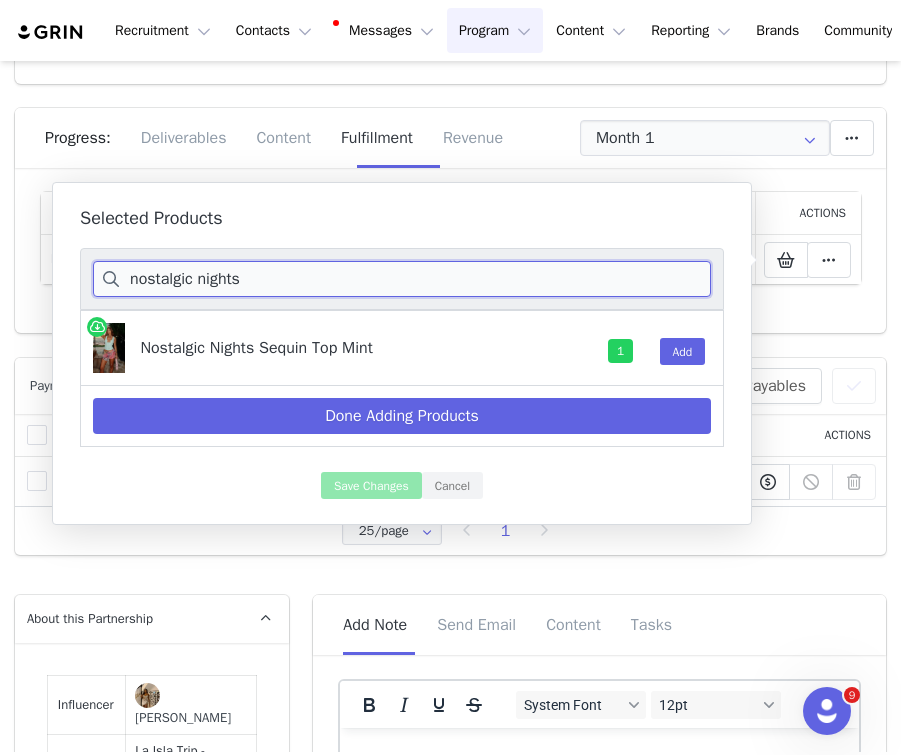 drag, startPoint x: 289, startPoint y: 277, endPoint x: 120, endPoint y: 276, distance: 169.00296 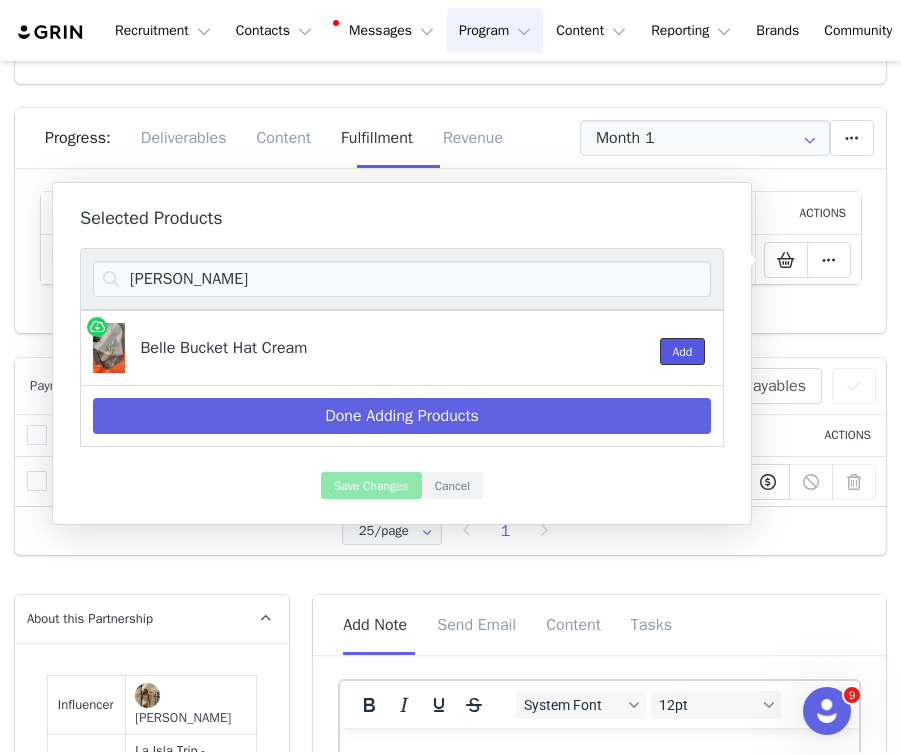 click on "Add" at bounding box center (683, 351) 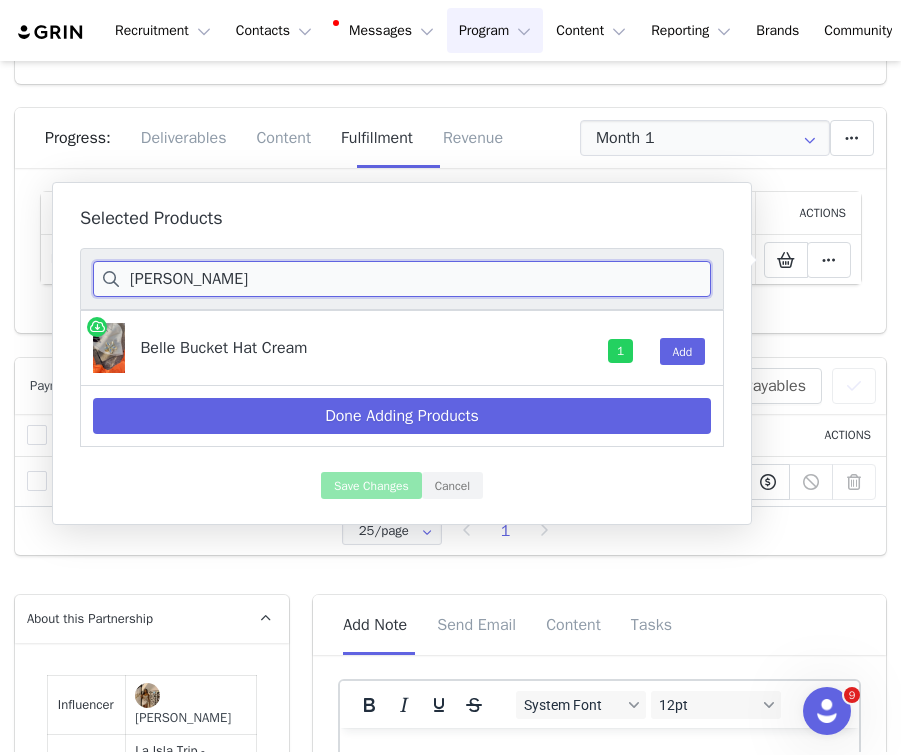 drag, startPoint x: 213, startPoint y: 281, endPoint x: 76, endPoint y: 279, distance: 137.0146 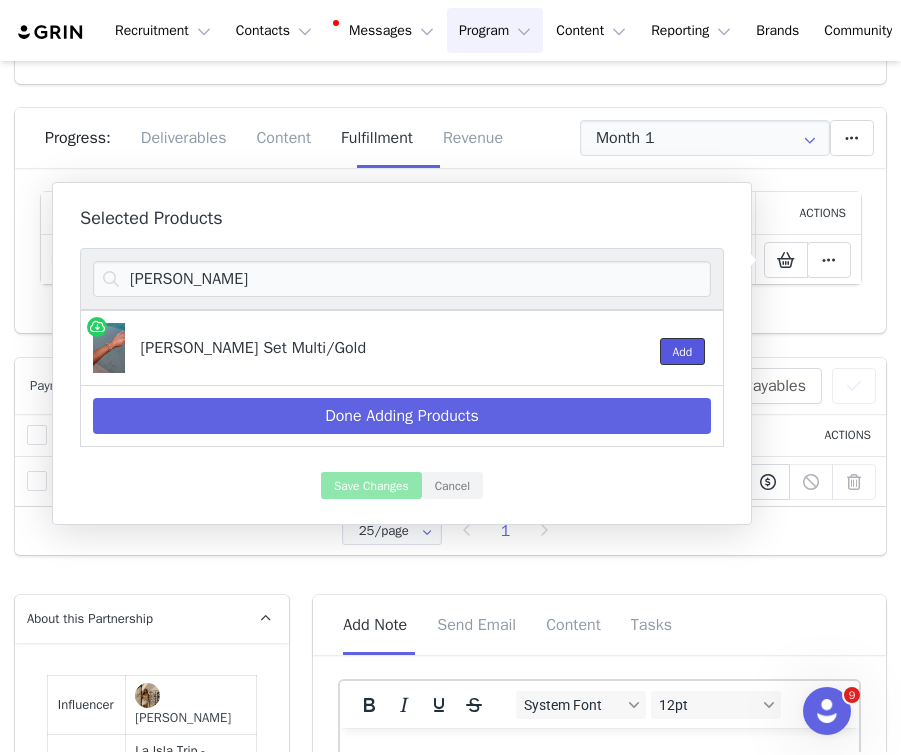 click on "Add" at bounding box center [683, 351] 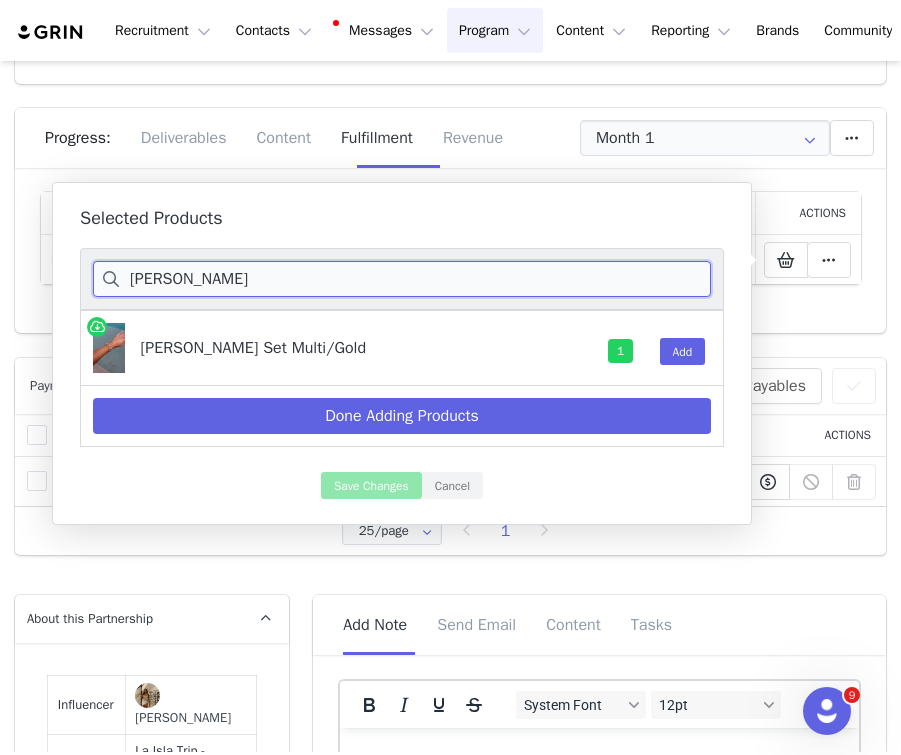 drag, startPoint x: 243, startPoint y: 280, endPoint x: 117, endPoint y: 279, distance: 126.00397 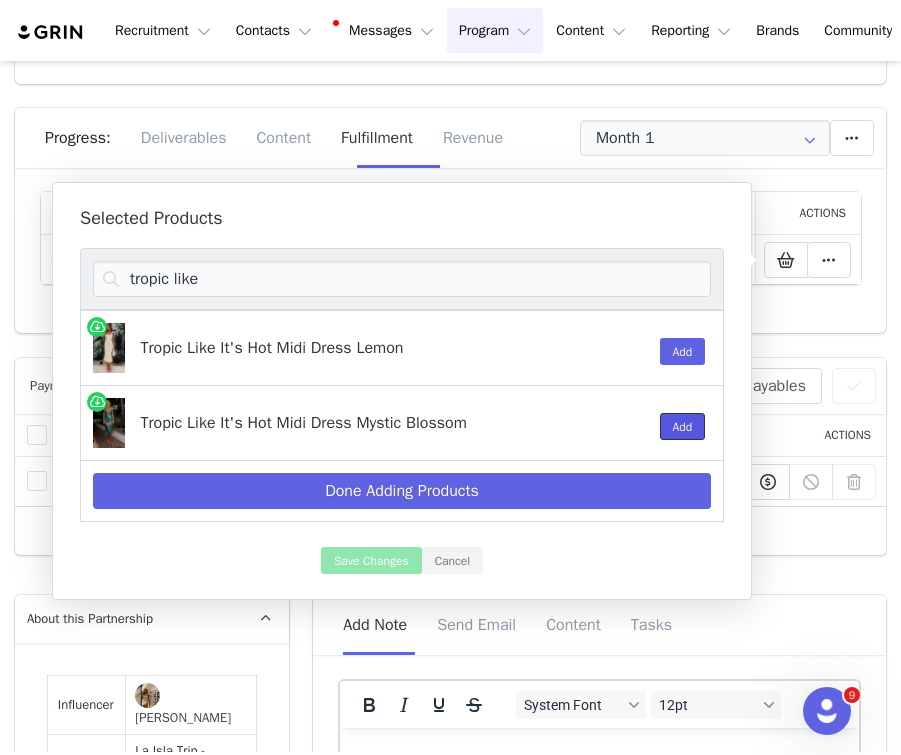 click on "Add" at bounding box center (683, 426) 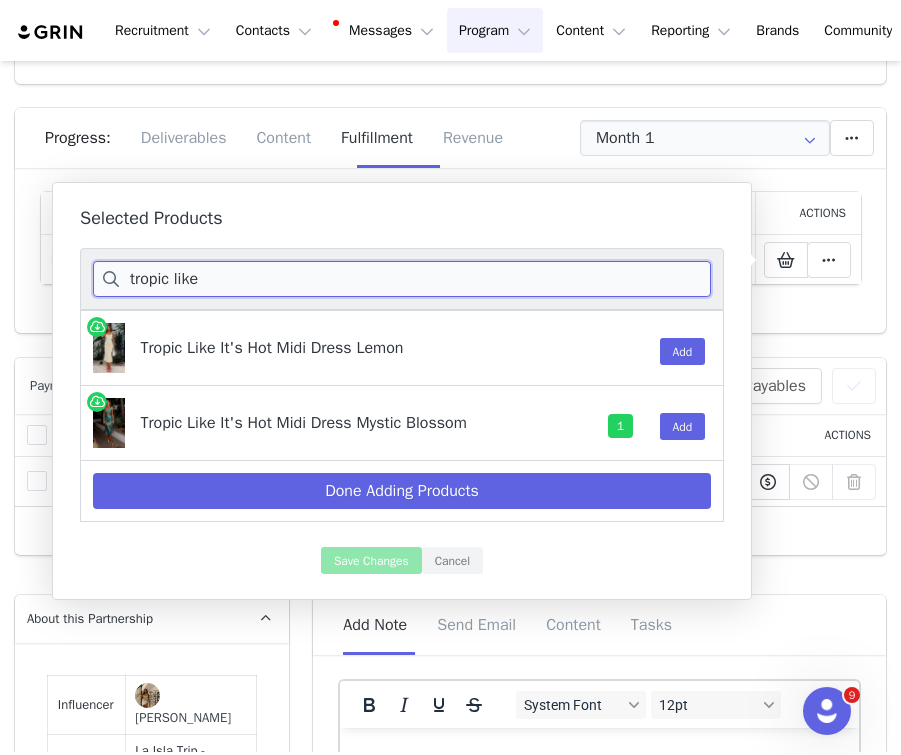 drag, startPoint x: 272, startPoint y: 274, endPoint x: 74, endPoint y: 272, distance: 198.0101 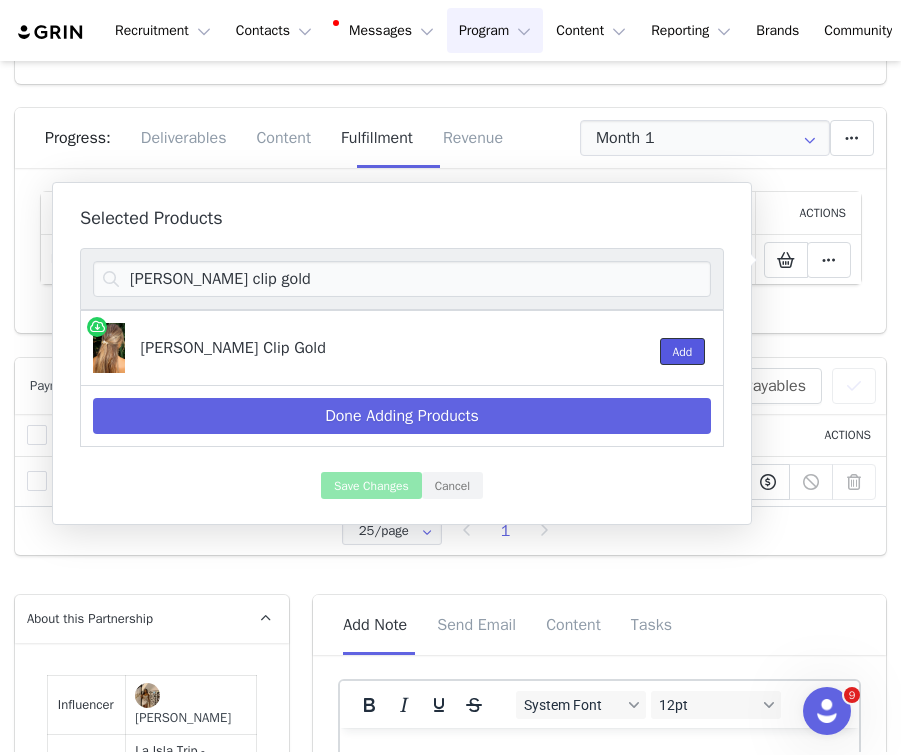 click on "Add" at bounding box center (683, 351) 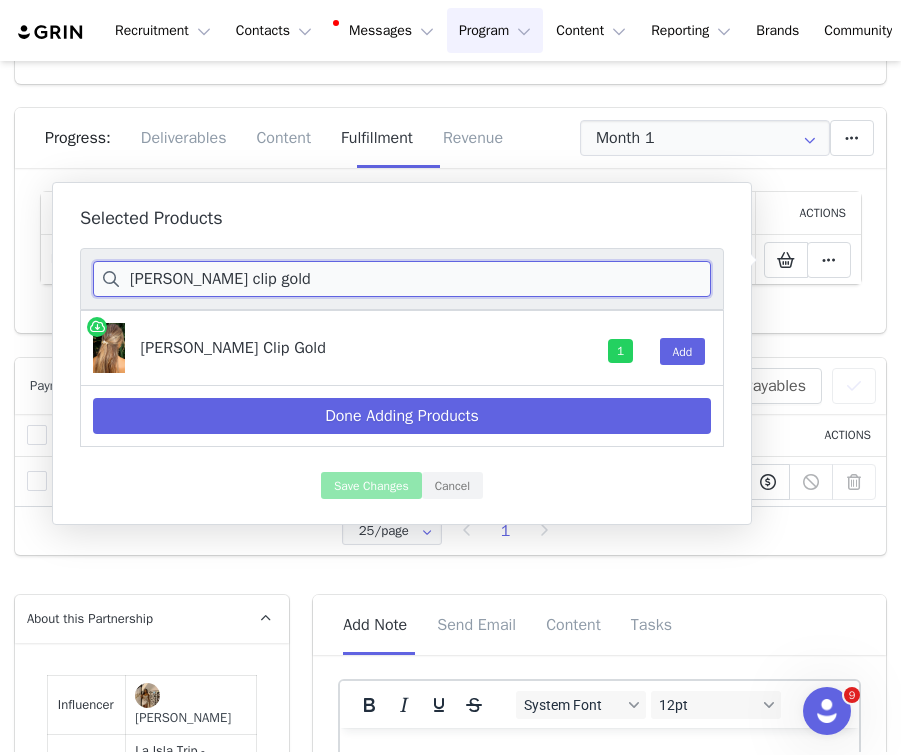 drag, startPoint x: 314, startPoint y: 286, endPoint x: 123, endPoint y: 282, distance: 191.04189 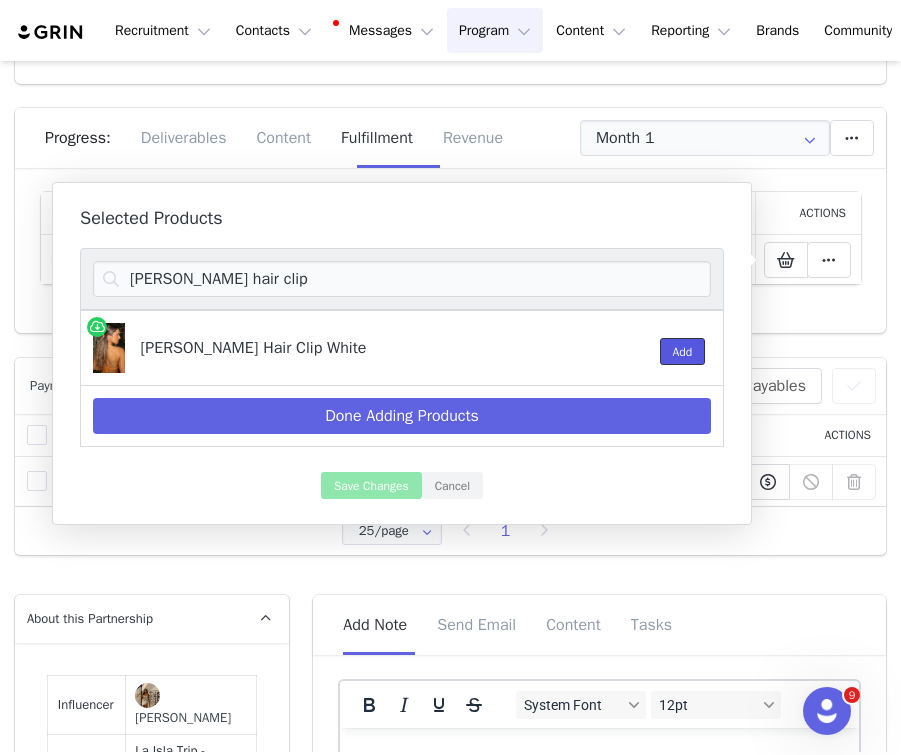 click on "Add" at bounding box center (683, 351) 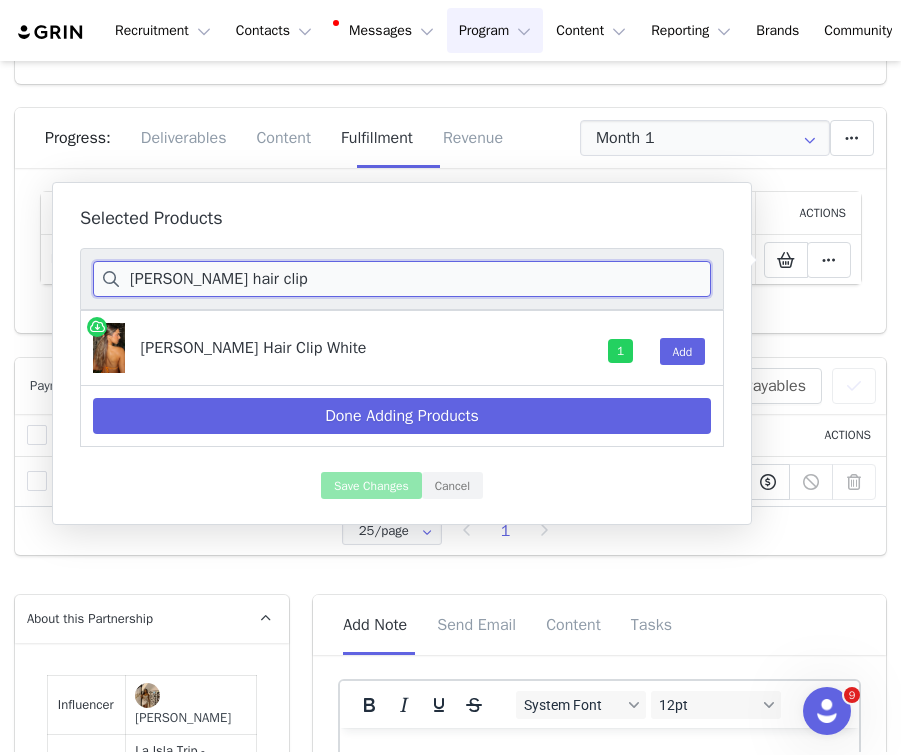 drag, startPoint x: 337, startPoint y: 283, endPoint x: 118, endPoint y: 280, distance: 219.02055 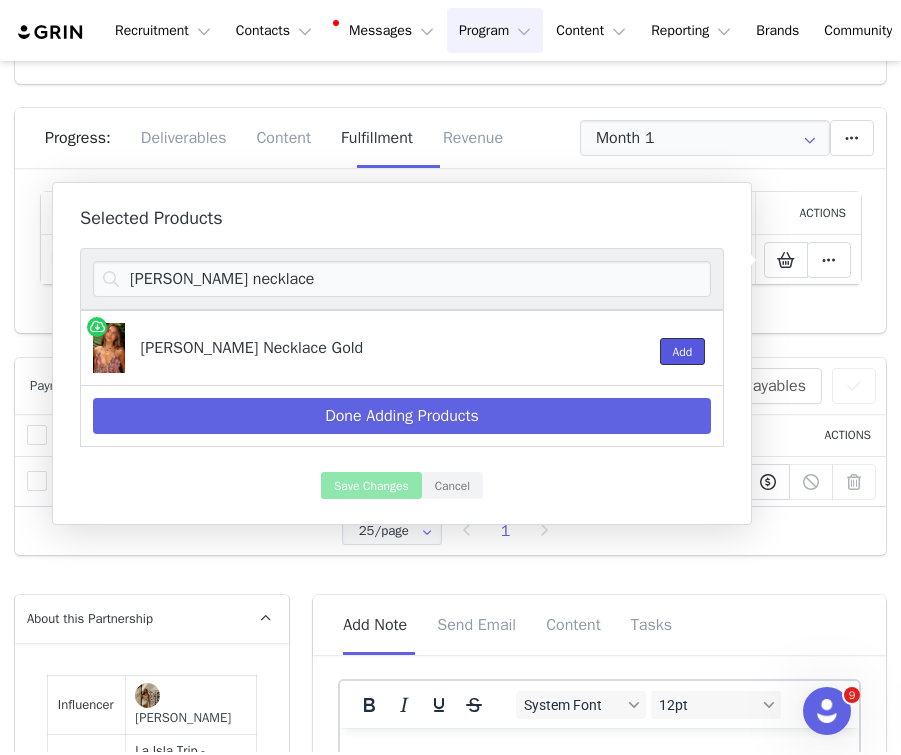 click on "Add" at bounding box center (683, 351) 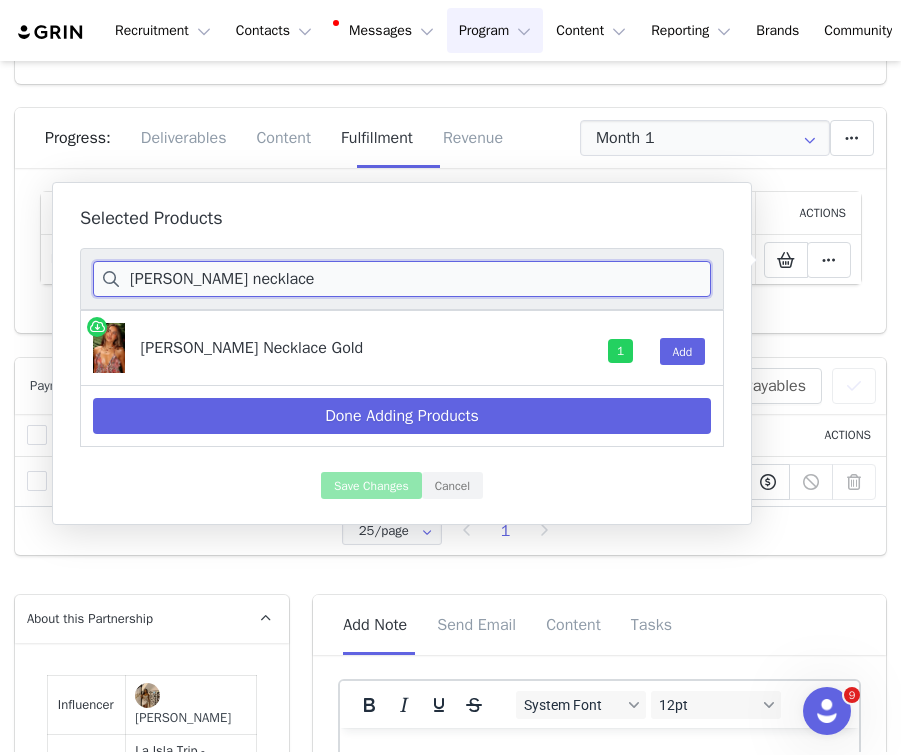 drag, startPoint x: 298, startPoint y: 275, endPoint x: 99, endPoint y: 273, distance: 199.01006 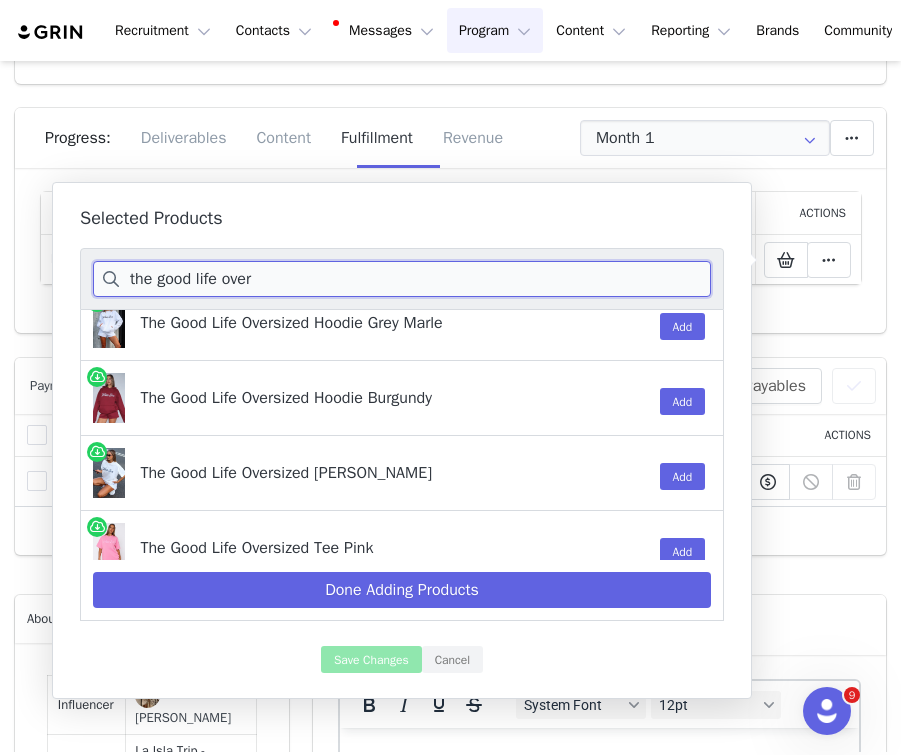 scroll, scrollTop: 36, scrollLeft: 0, axis: vertical 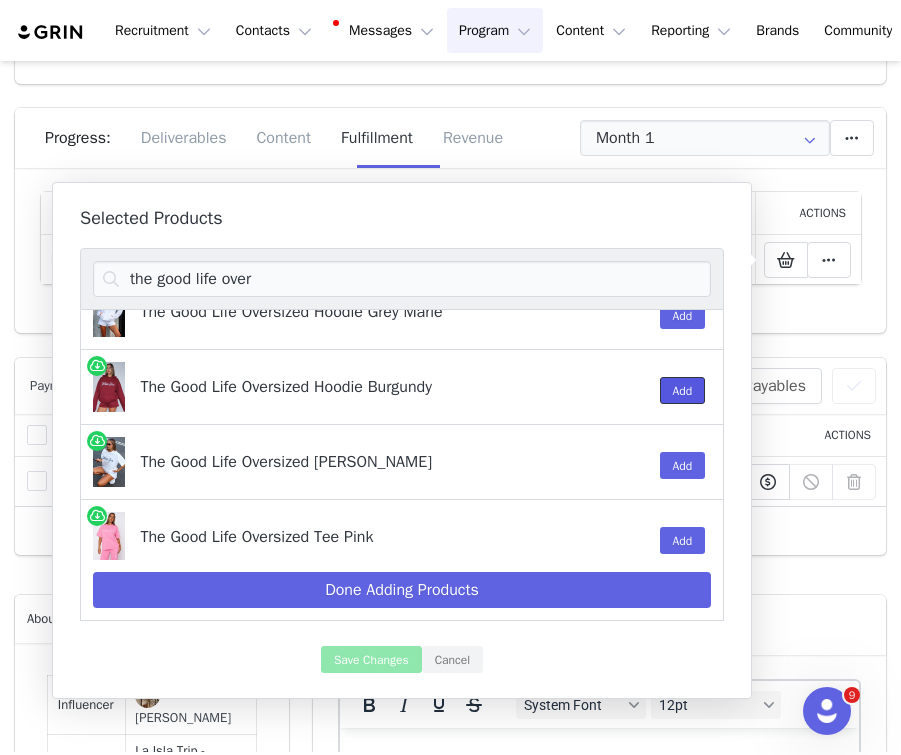 click on "Add" at bounding box center (683, 390) 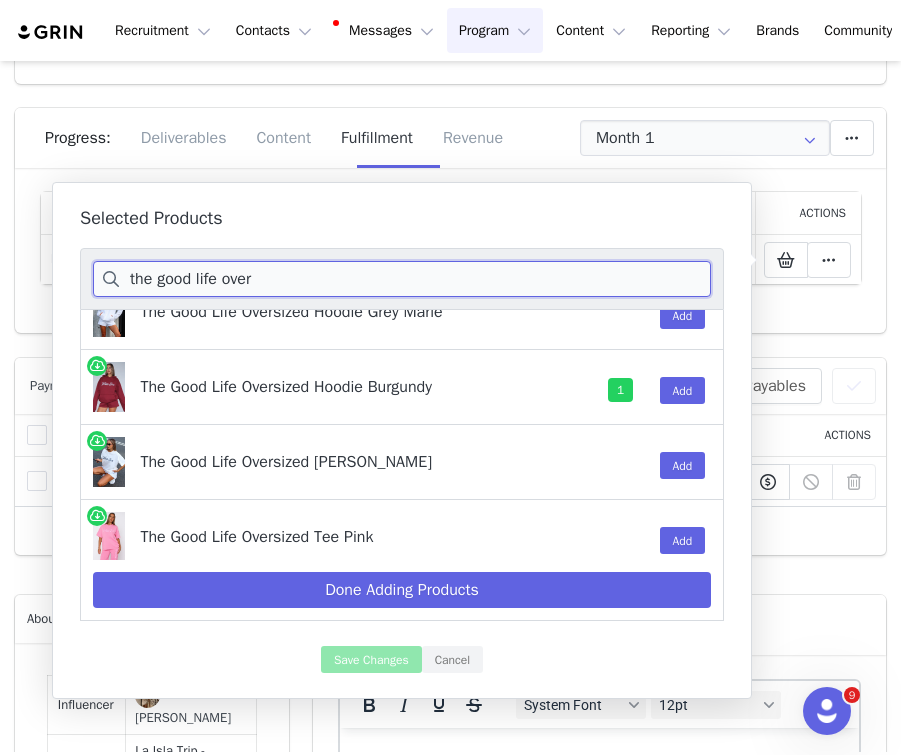 drag, startPoint x: 270, startPoint y: 274, endPoint x: 104, endPoint y: 274, distance: 166 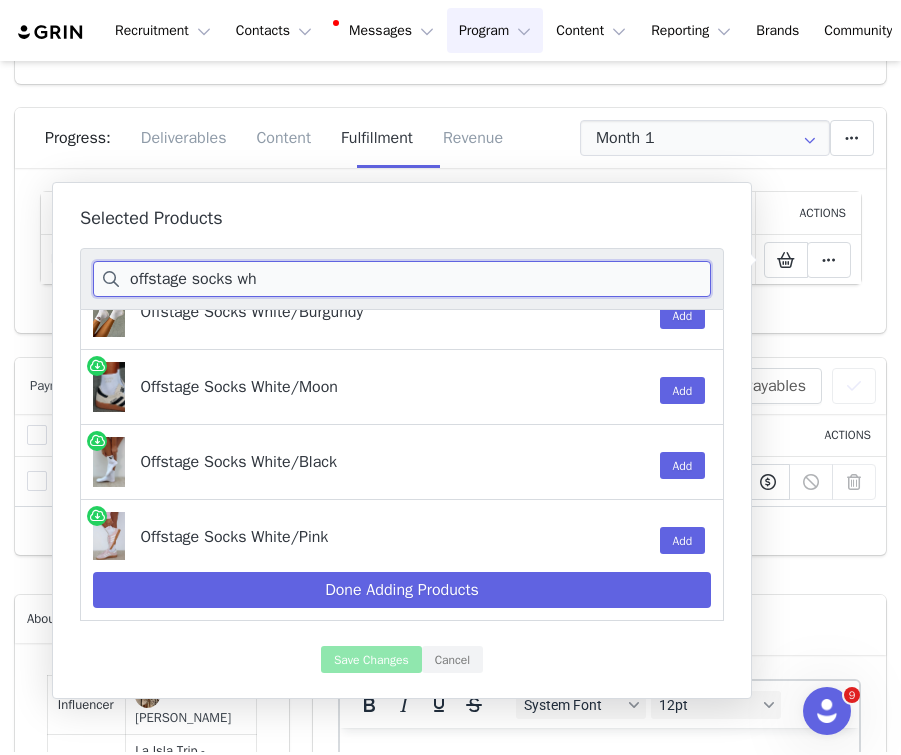 scroll, scrollTop: 0, scrollLeft: 0, axis: both 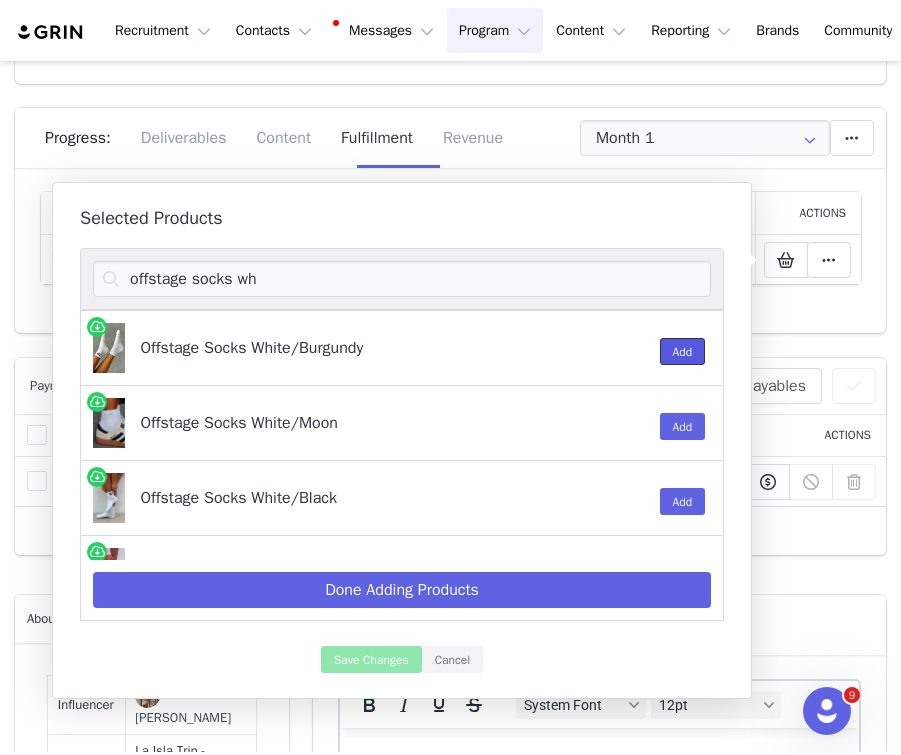 click on "Add" at bounding box center [683, 351] 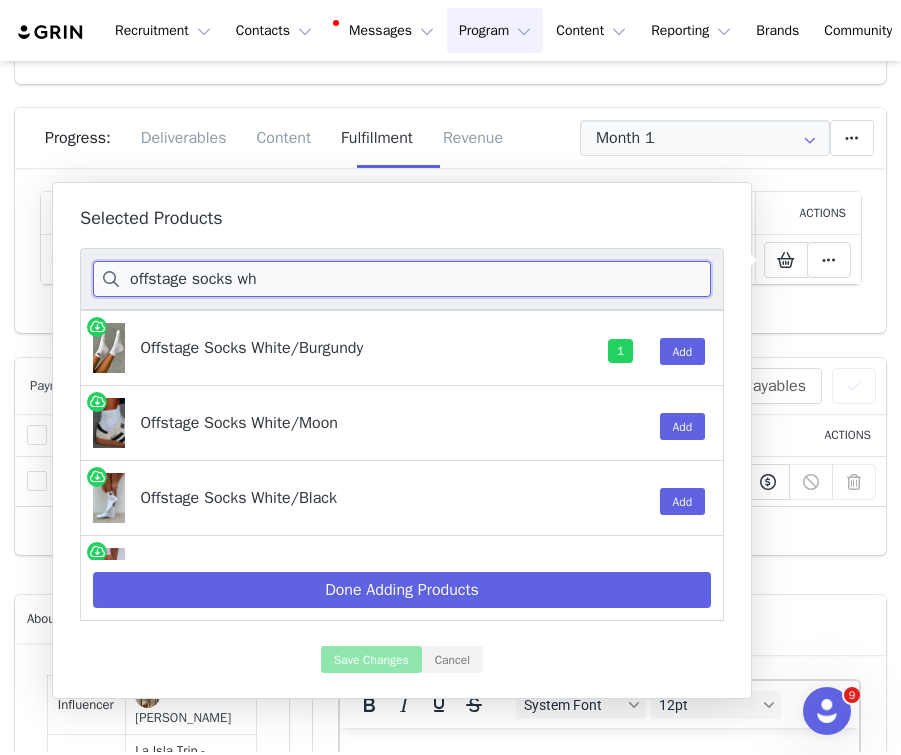 drag, startPoint x: 324, startPoint y: 290, endPoint x: 122, endPoint y: 281, distance: 202.2004 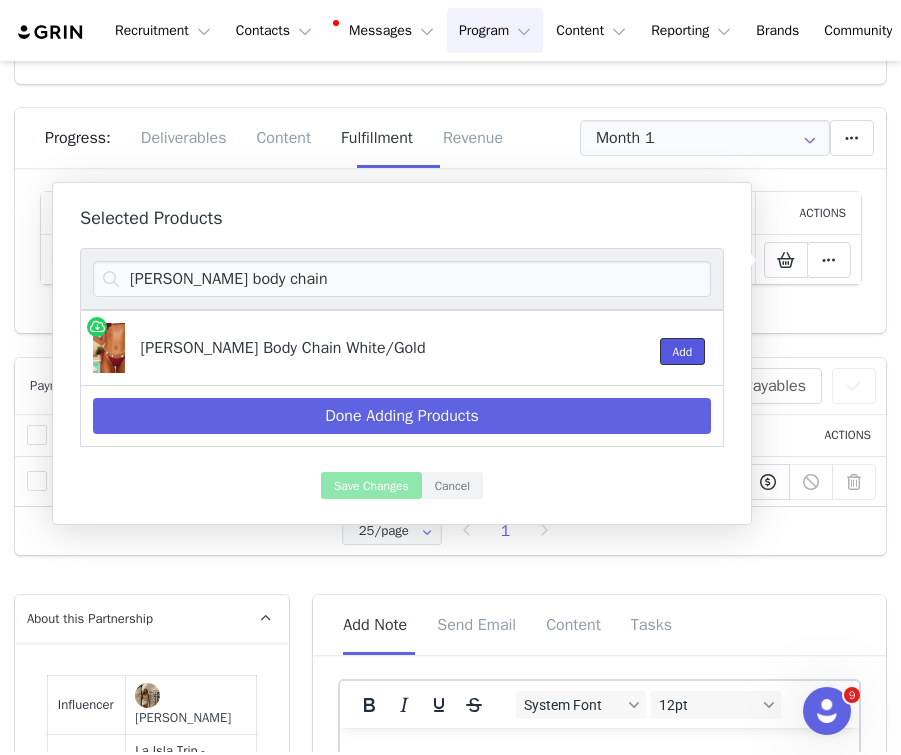 click on "Add" at bounding box center (683, 351) 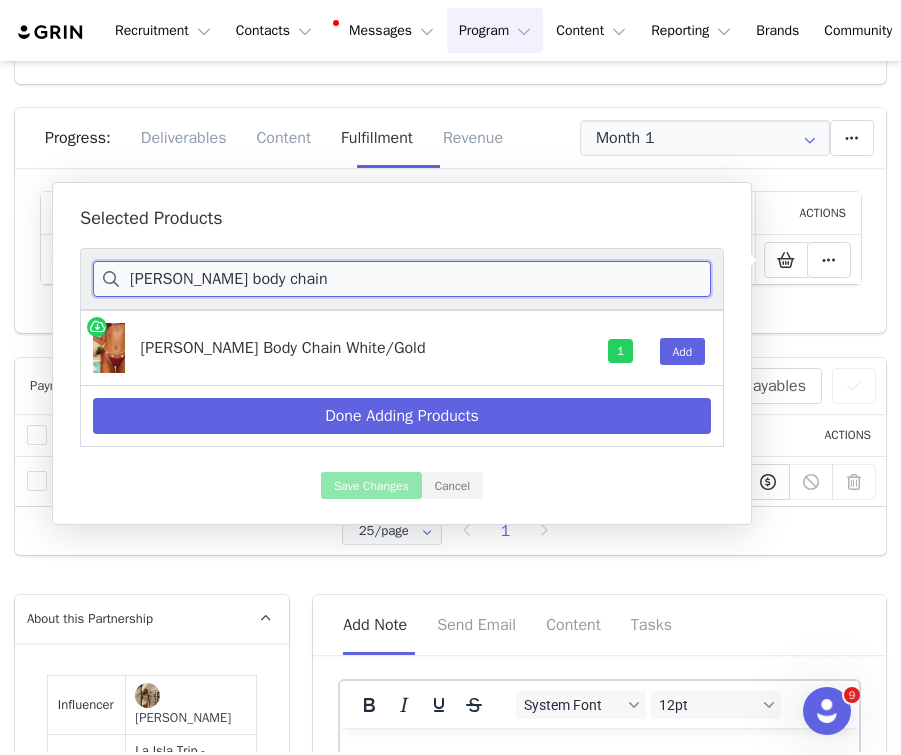 drag, startPoint x: 298, startPoint y: 275, endPoint x: 101, endPoint y: 274, distance: 197.00253 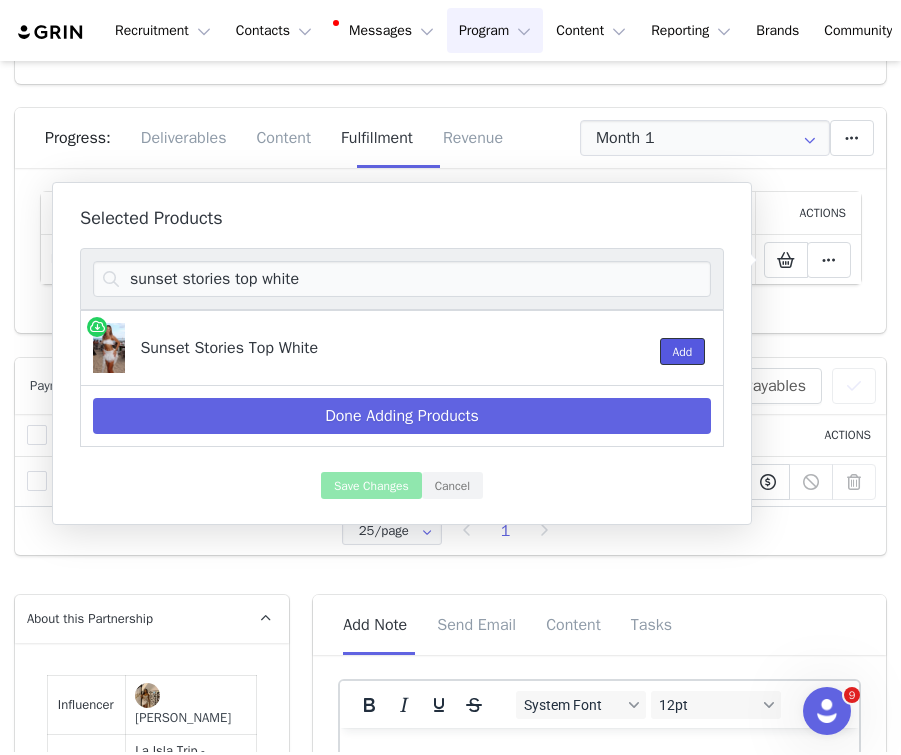 click on "Add" at bounding box center (683, 351) 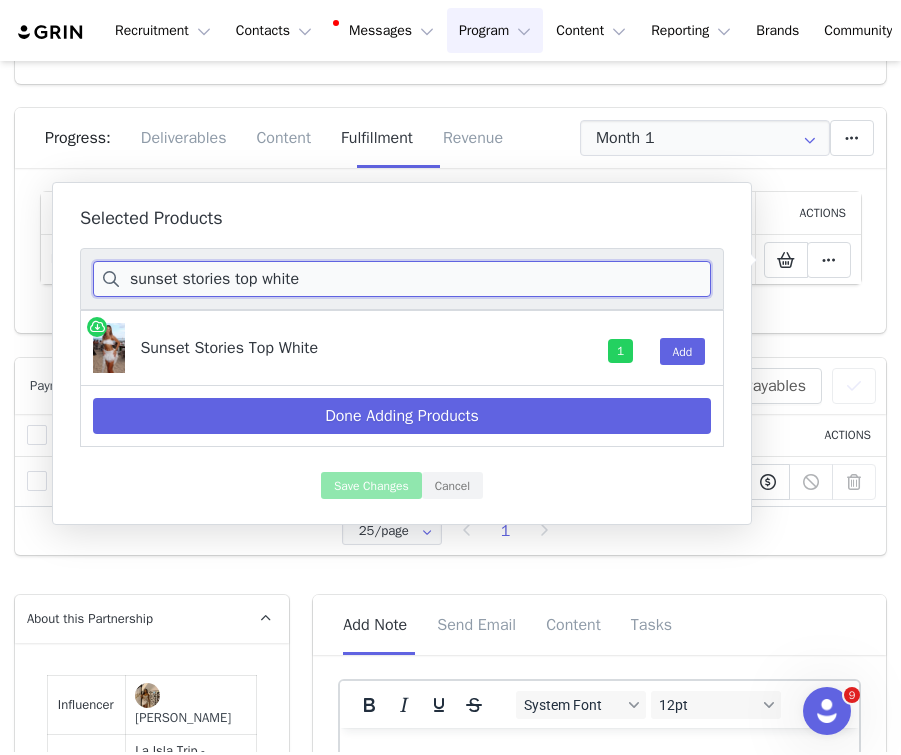 drag, startPoint x: 368, startPoint y: 285, endPoint x: 117, endPoint y: 281, distance: 251.03188 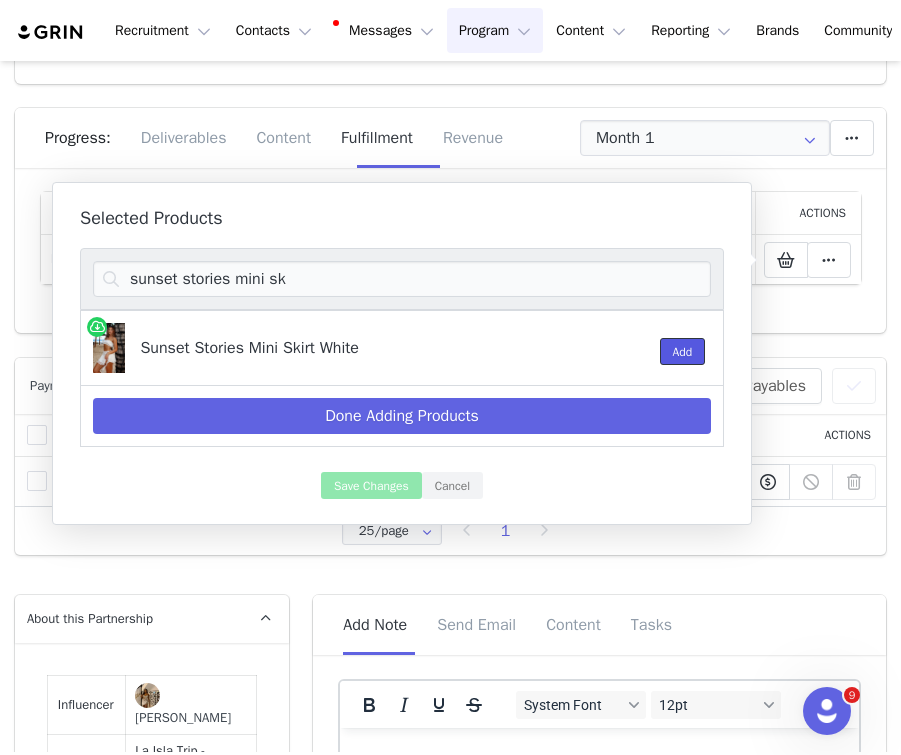 click on "Add" at bounding box center [683, 351] 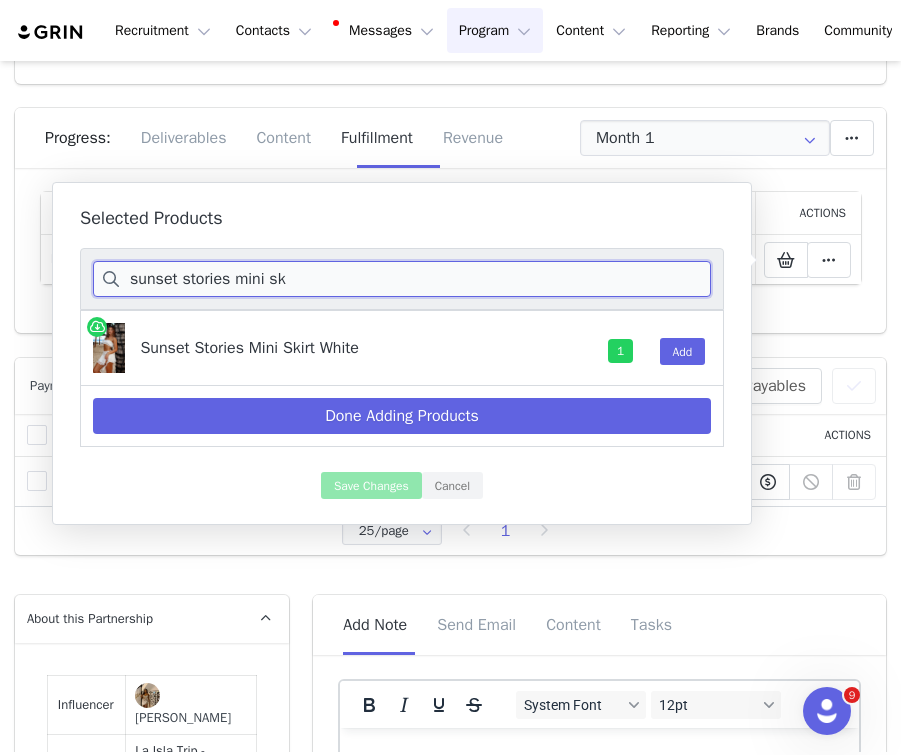 drag, startPoint x: 312, startPoint y: 283, endPoint x: 79, endPoint y: 280, distance: 233.01932 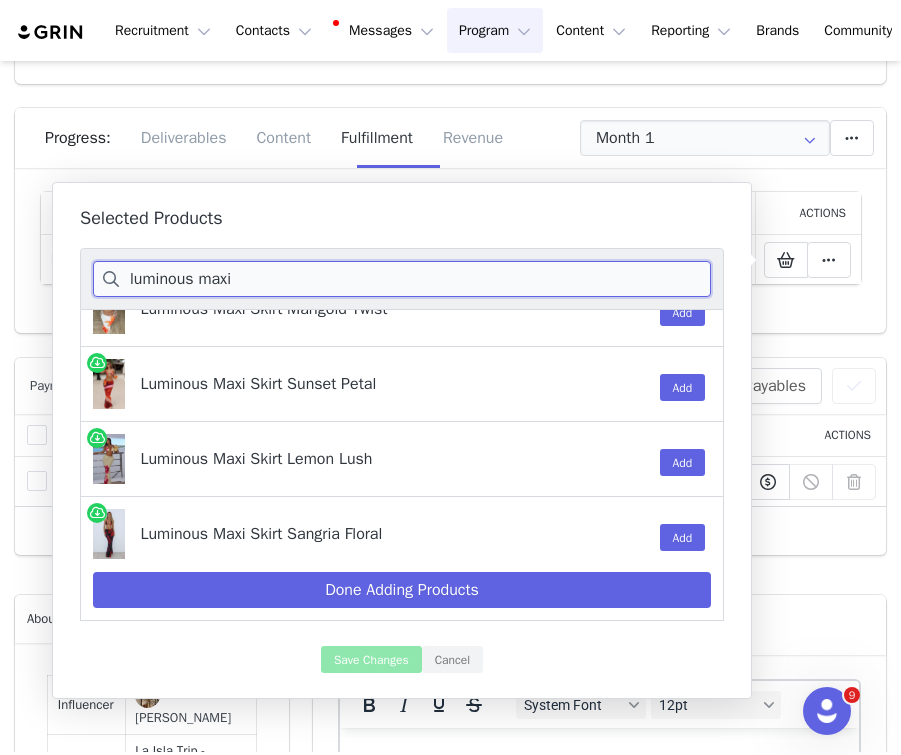 scroll, scrollTop: 818, scrollLeft: 0, axis: vertical 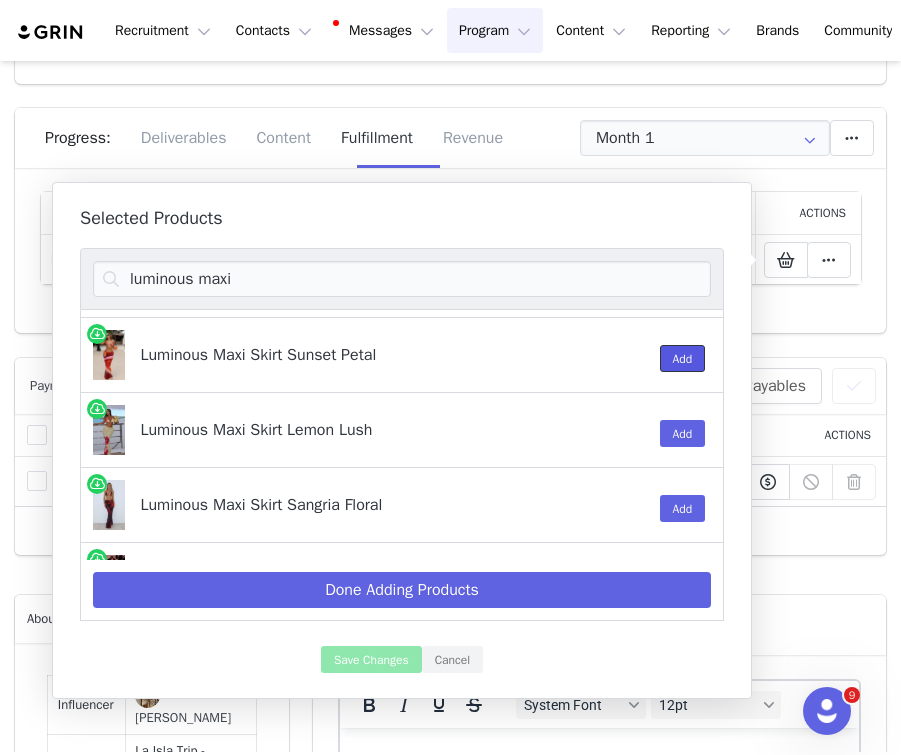 click on "Add" at bounding box center (683, 358) 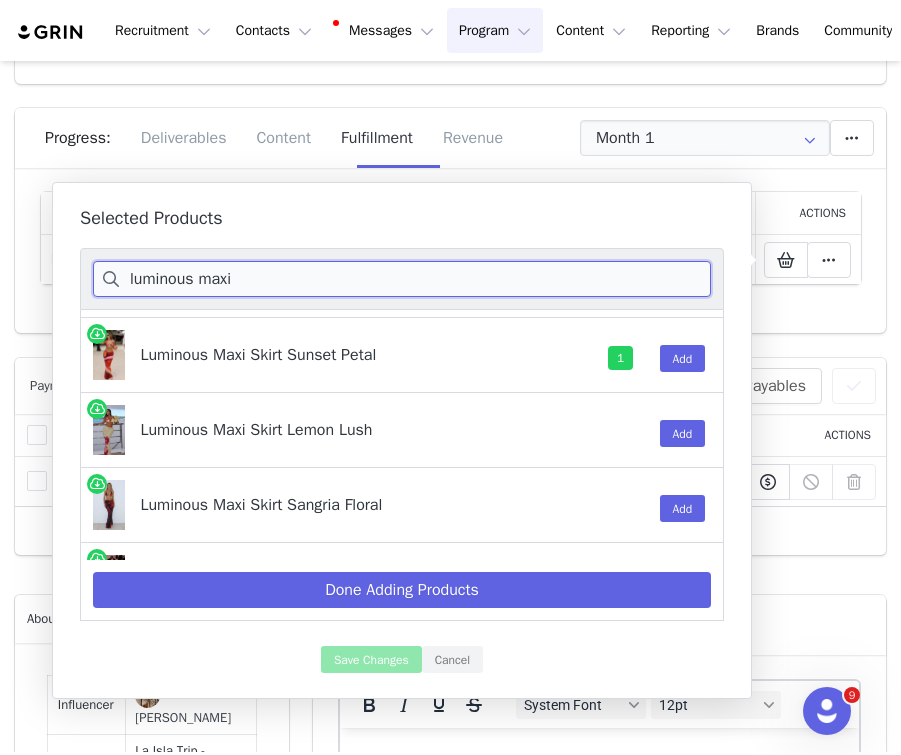 drag, startPoint x: 273, startPoint y: 273, endPoint x: 97, endPoint y: 271, distance: 176.01137 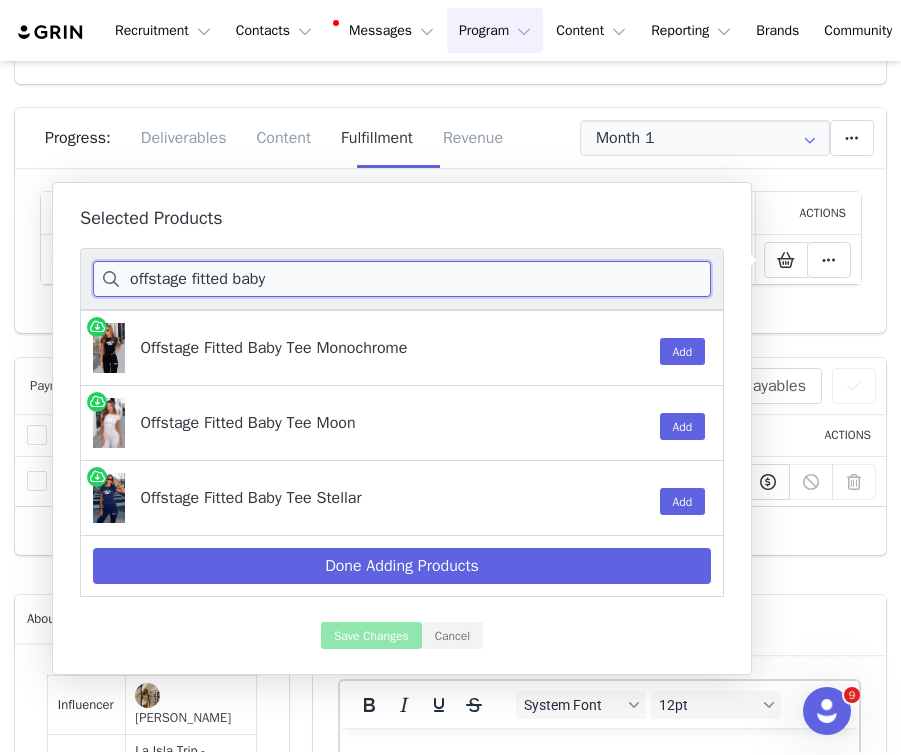 scroll, scrollTop: 0, scrollLeft: 0, axis: both 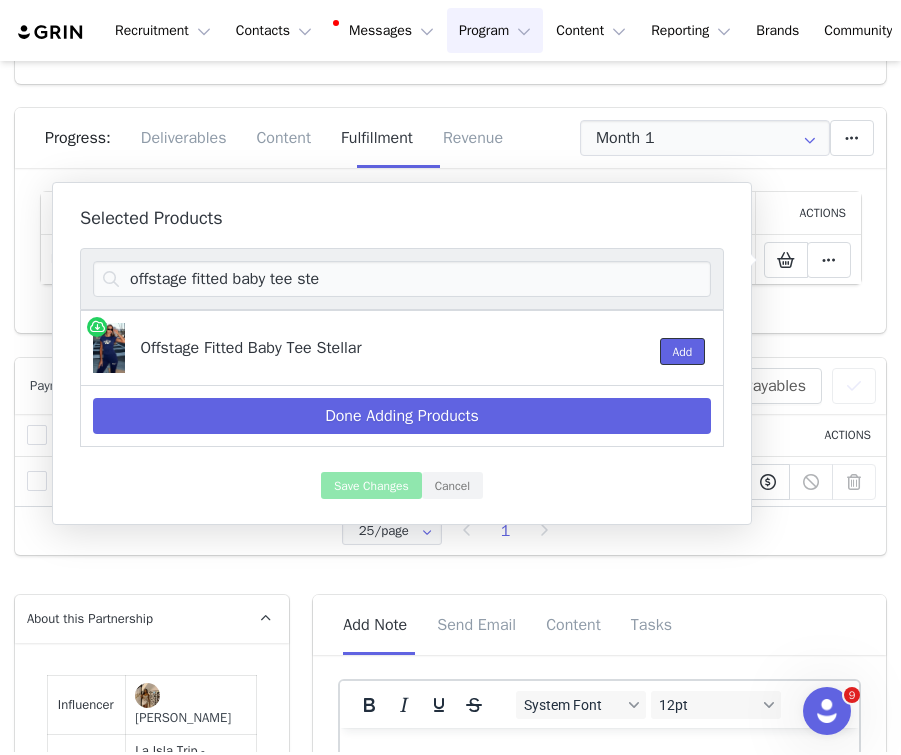 click on "Add" at bounding box center [683, 351] 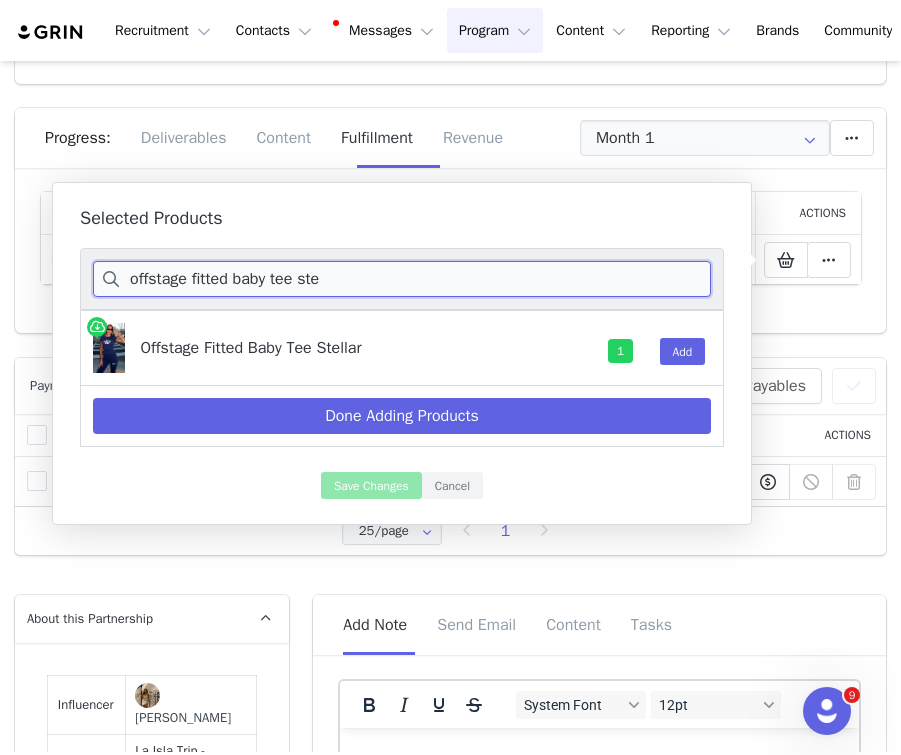 drag, startPoint x: 349, startPoint y: 273, endPoint x: 193, endPoint y: 276, distance: 156.02884 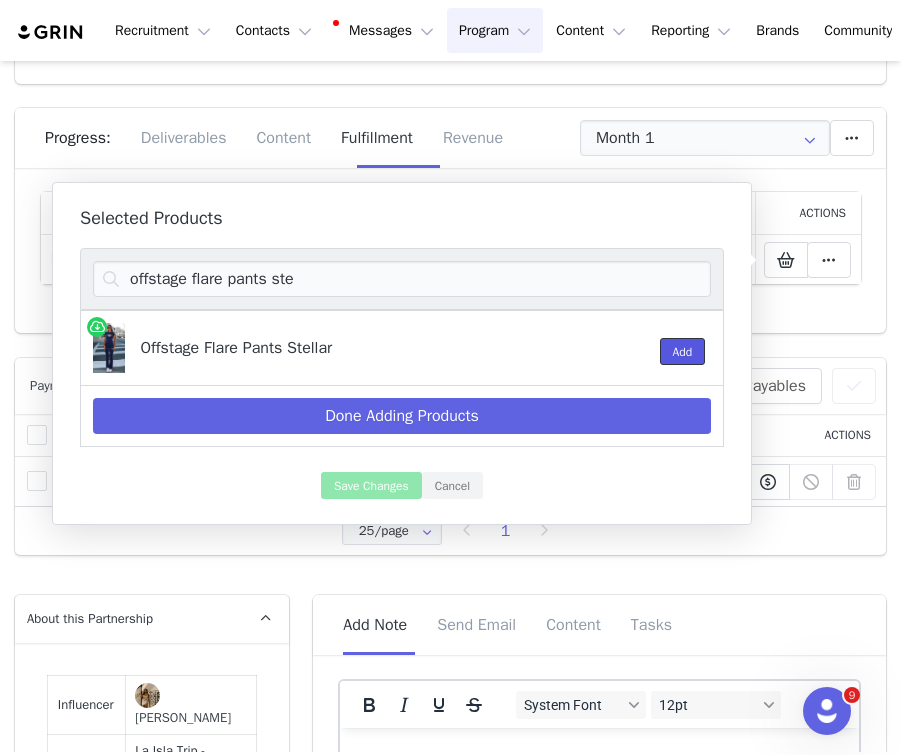 click on "Add" at bounding box center [683, 351] 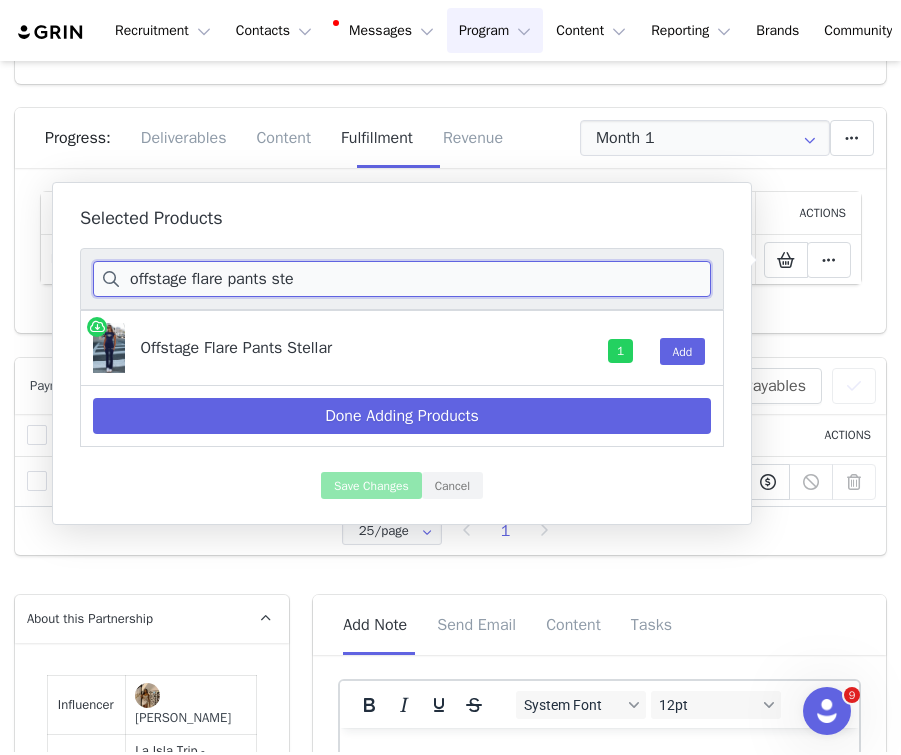 drag, startPoint x: 324, startPoint y: 277, endPoint x: 118, endPoint y: 274, distance: 206.02185 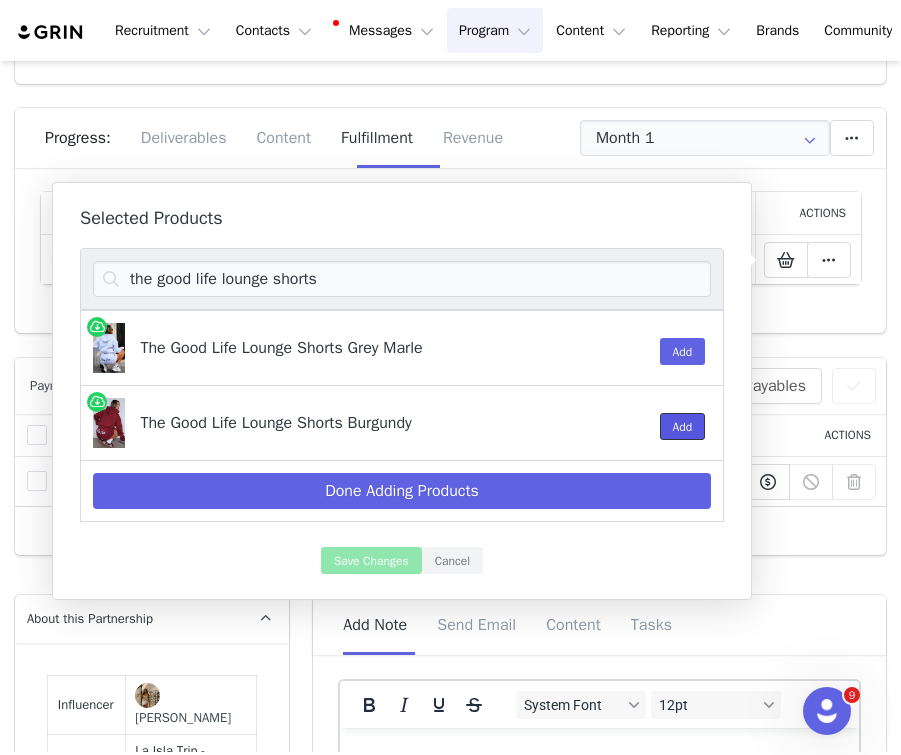 click on "Add" at bounding box center (683, 426) 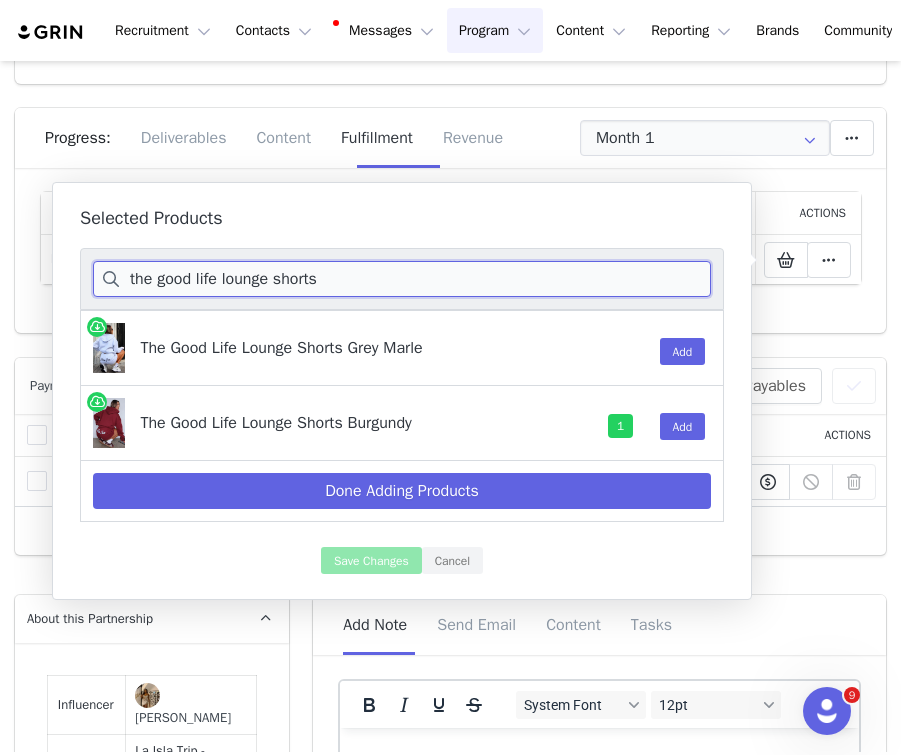drag, startPoint x: 327, startPoint y: 280, endPoint x: 116, endPoint y: 278, distance: 211.00948 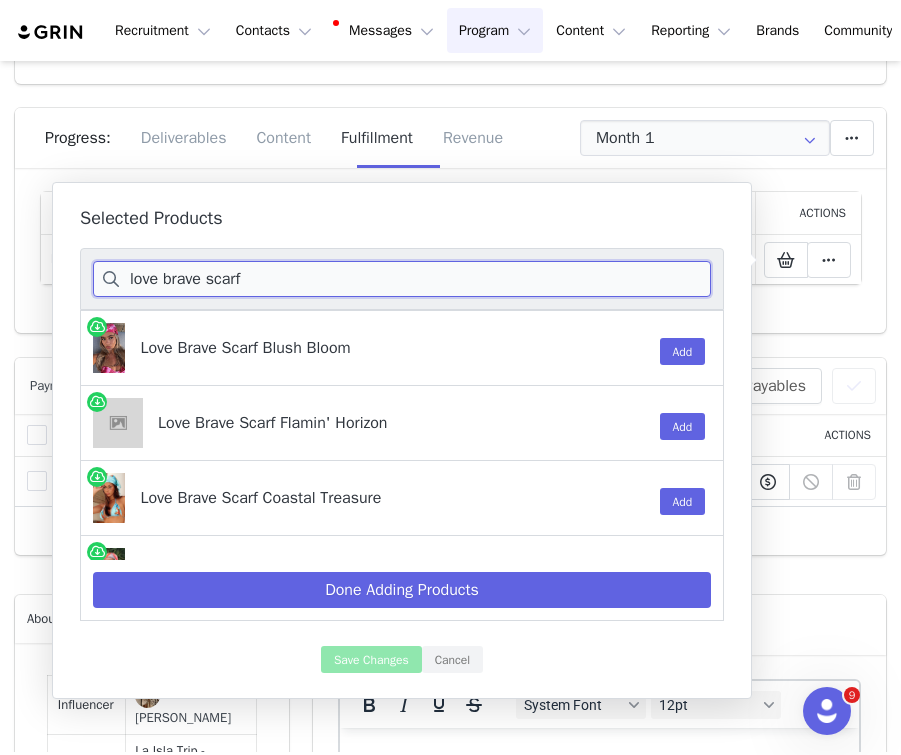 scroll, scrollTop: 51, scrollLeft: 0, axis: vertical 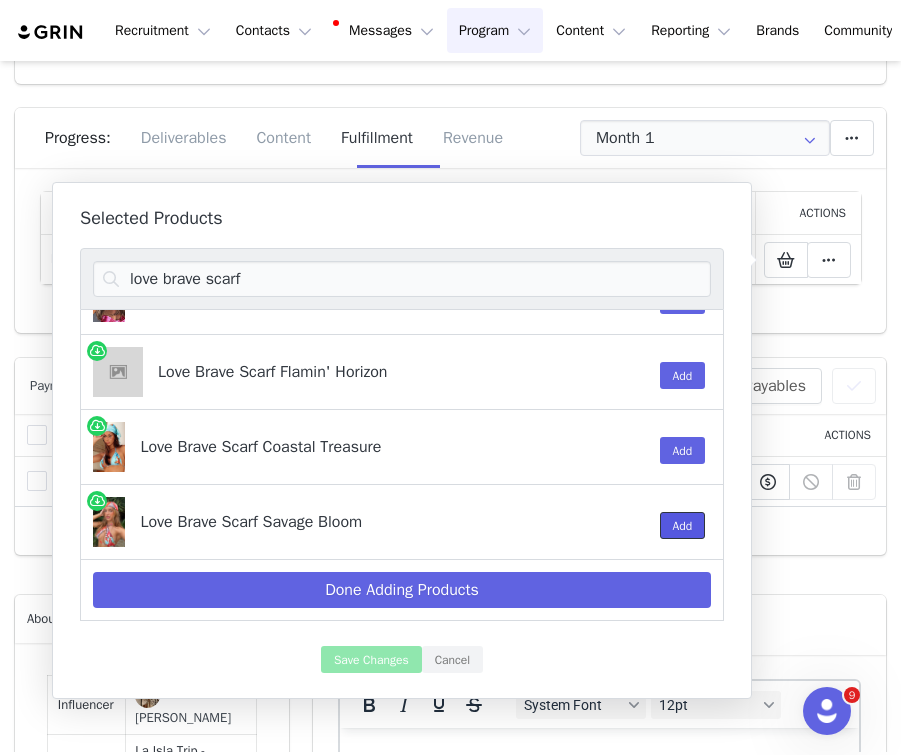 click on "Add" at bounding box center (683, 525) 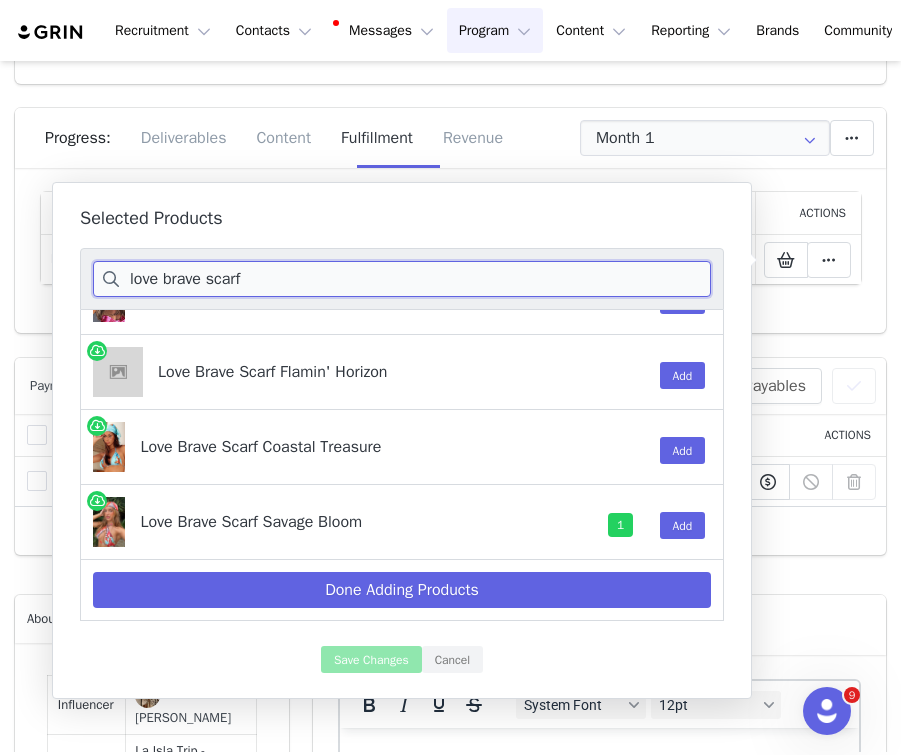 drag, startPoint x: 288, startPoint y: 277, endPoint x: 118, endPoint y: 278, distance: 170.00294 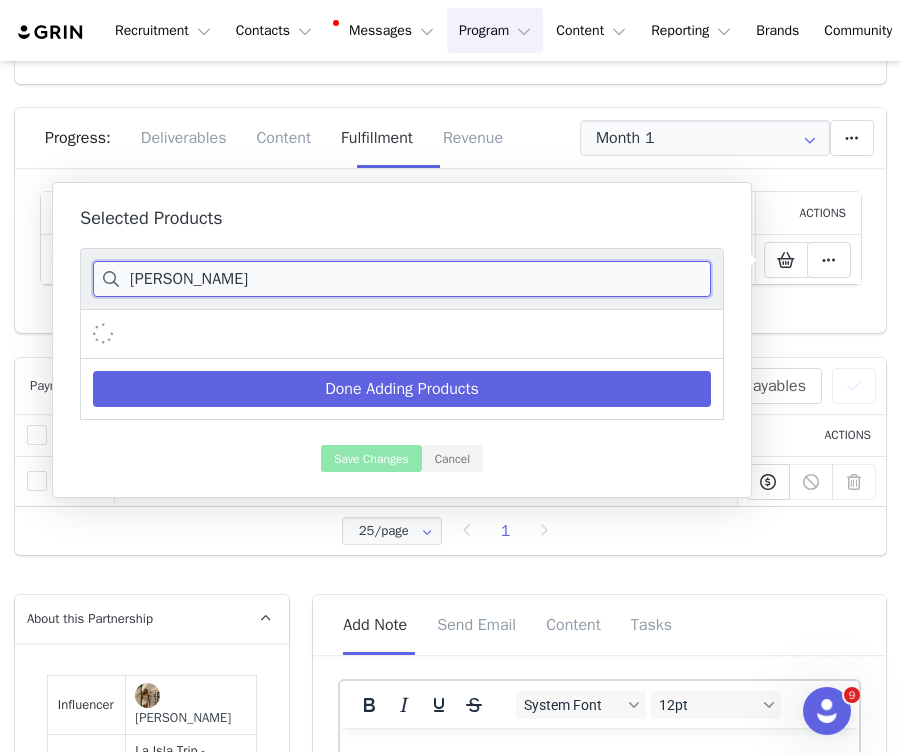 scroll, scrollTop: 0, scrollLeft: 0, axis: both 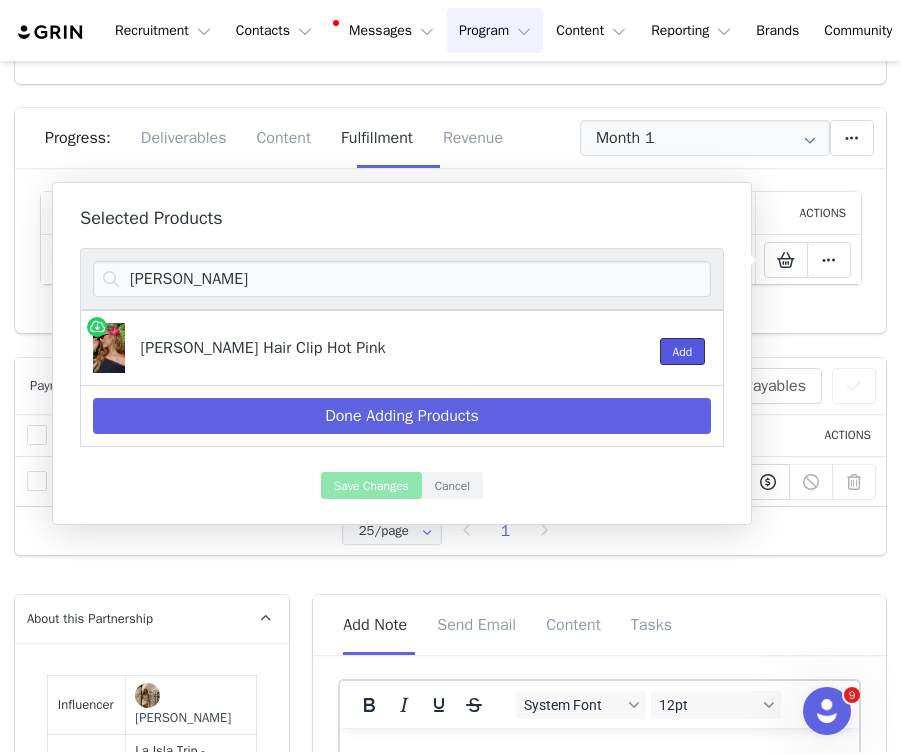 click on "Add" at bounding box center (683, 351) 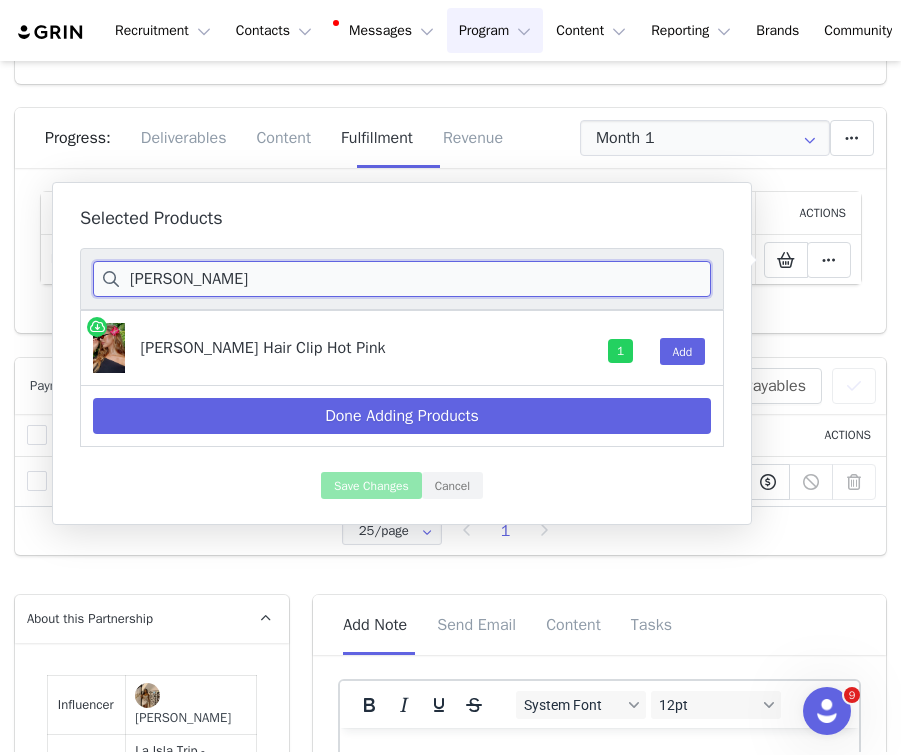 drag, startPoint x: 281, startPoint y: 280, endPoint x: 116, endPoint y: 280, distance: 165 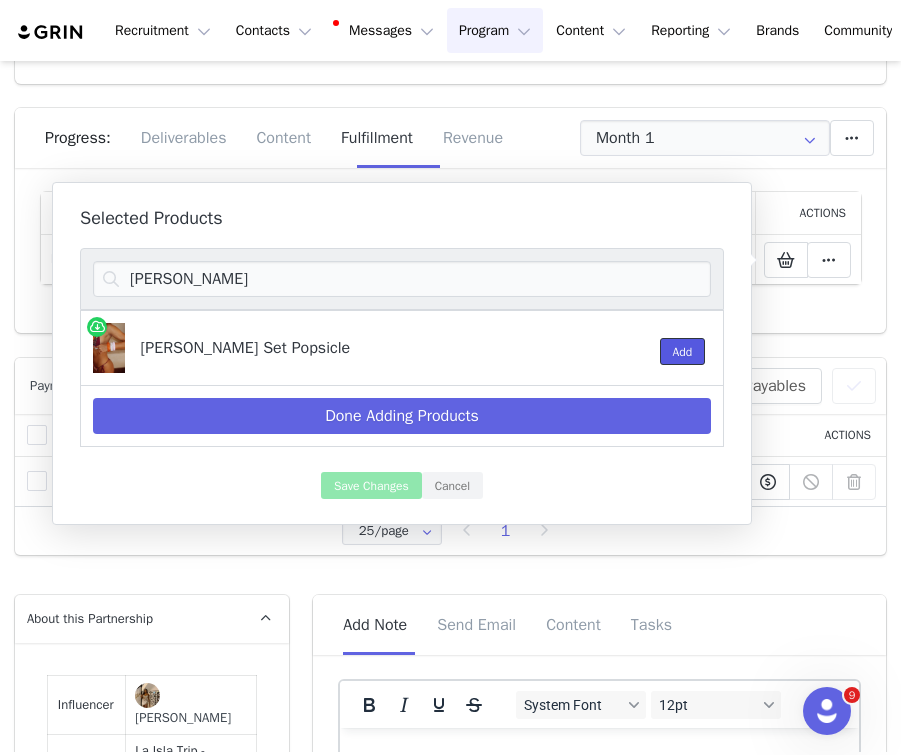 click on "Add" at bounding box center (683, 351) 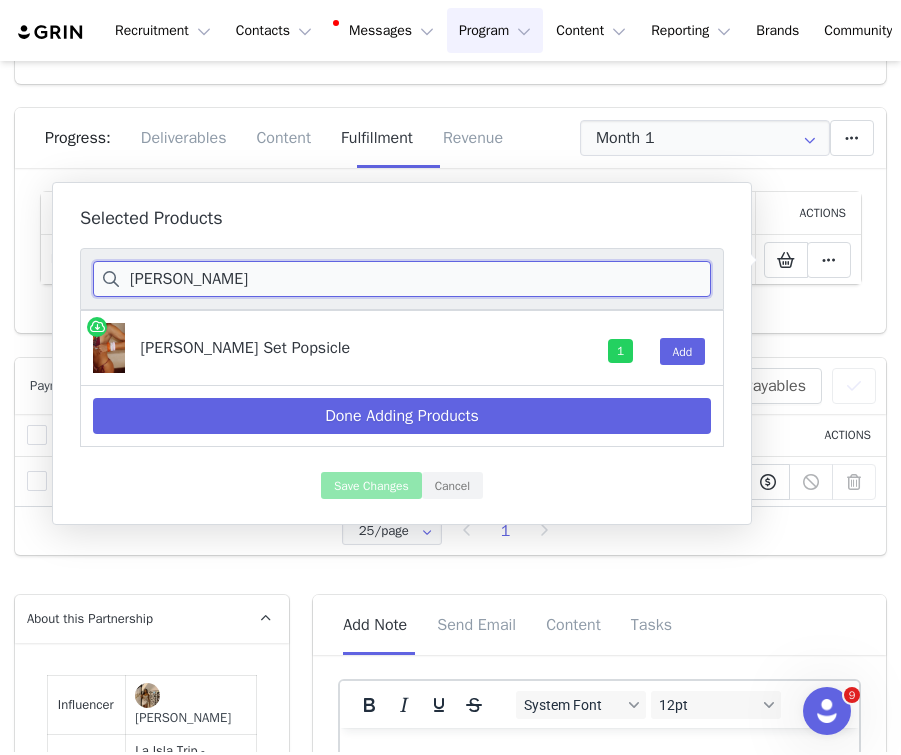 drag, startPoint x: 245, startPoint y: 288, endPoint x: 110, endPoint y: 286, distance: 135.01482 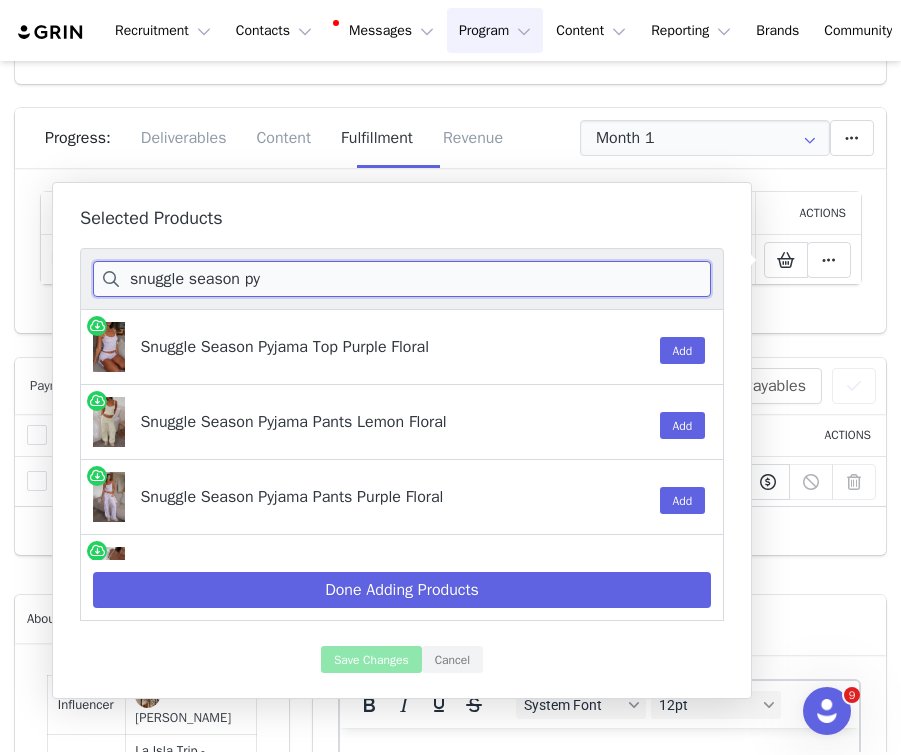 scroll, scrollTop: 78, scrollLeft: 0, axis: vertical 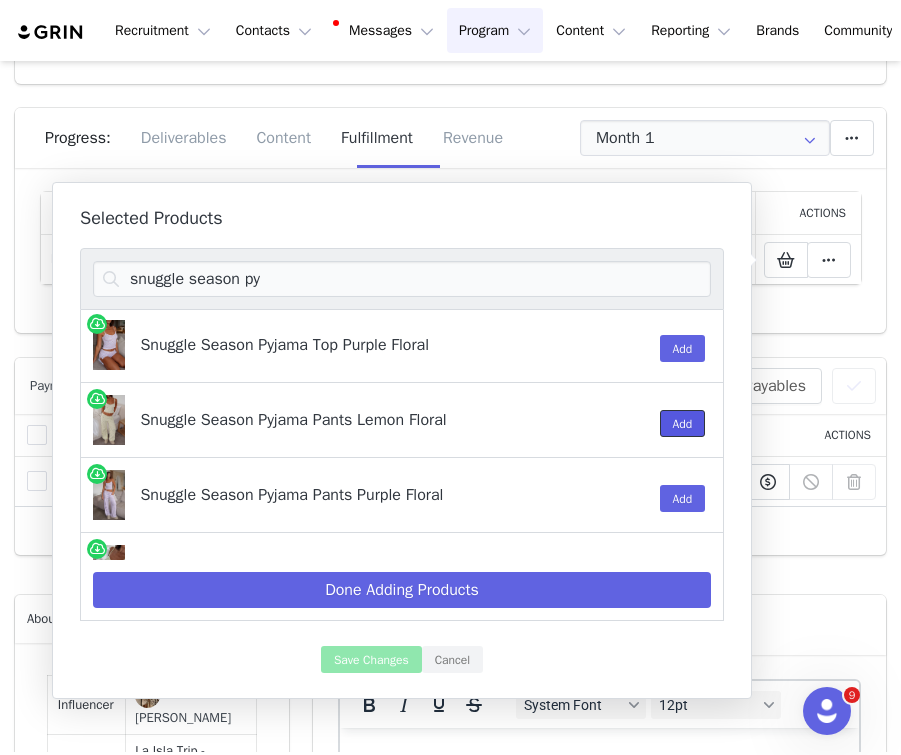 click on "Add" at bounding box center [683, 423] 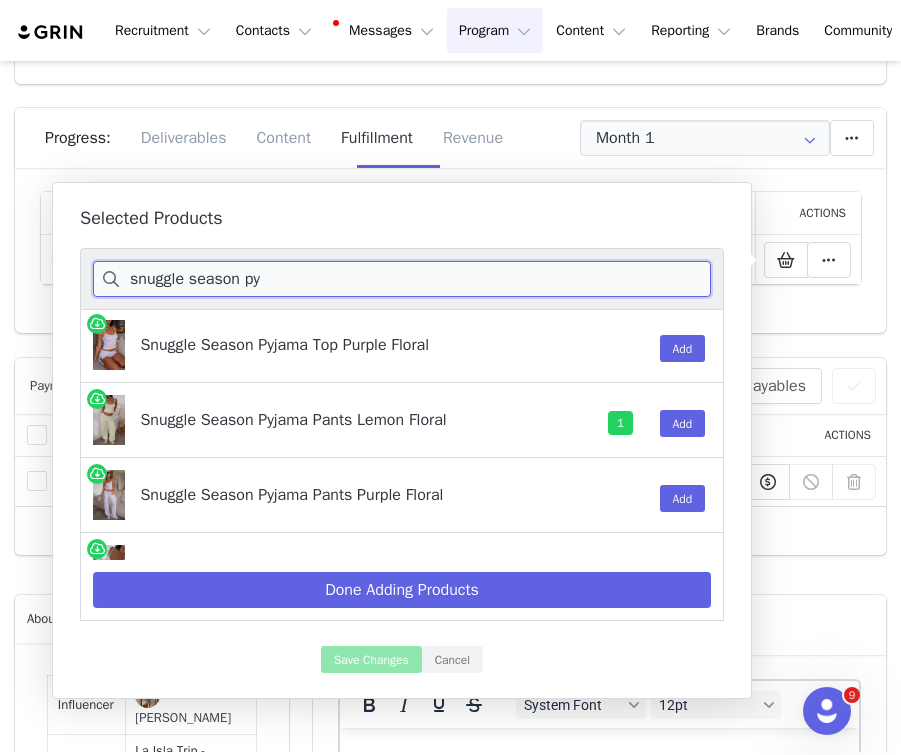 drag, startPoint x: 260, startPoint y: 282, endPoint x: 127, endPoint y: 280, distance: 133.01503 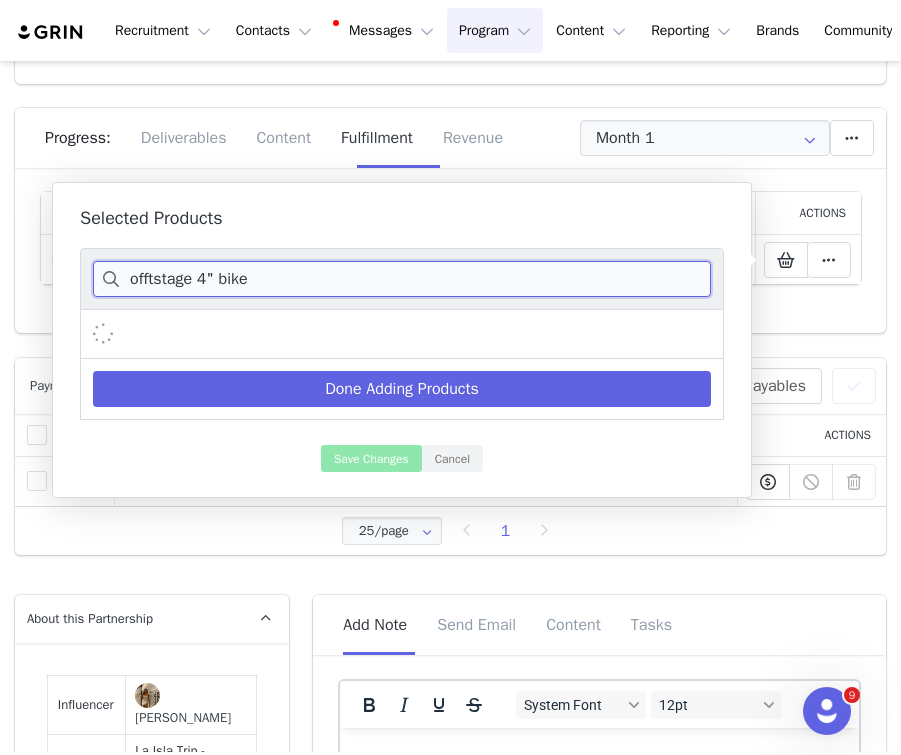 click on "offtstage 4" bike" at bounding box center (402, 279) 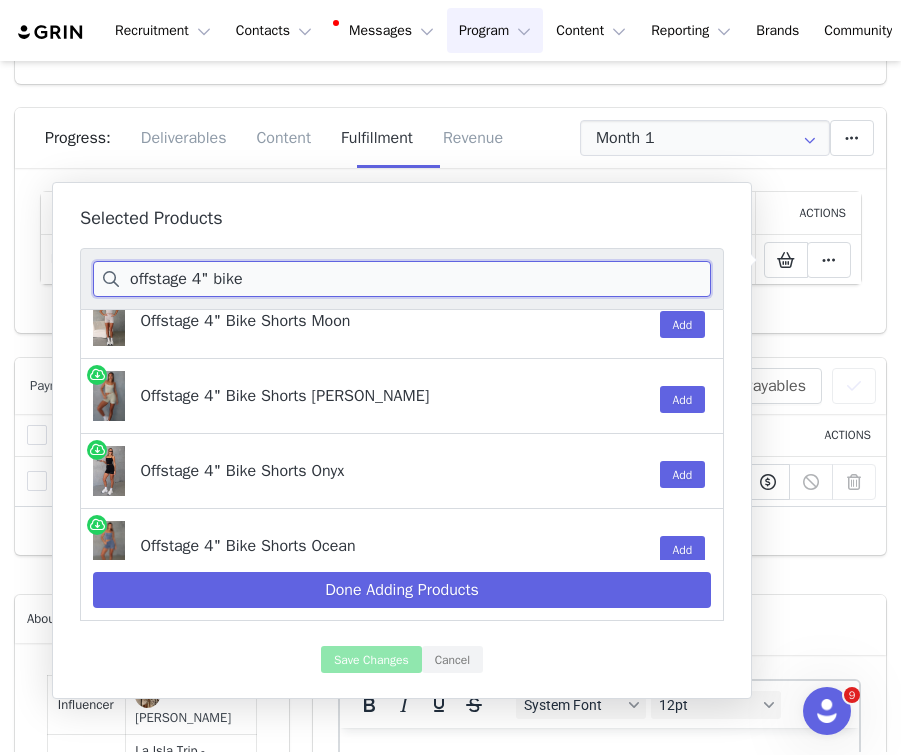 scroll, scrollTop: 11, scrollLeft: 0, axis: vertical 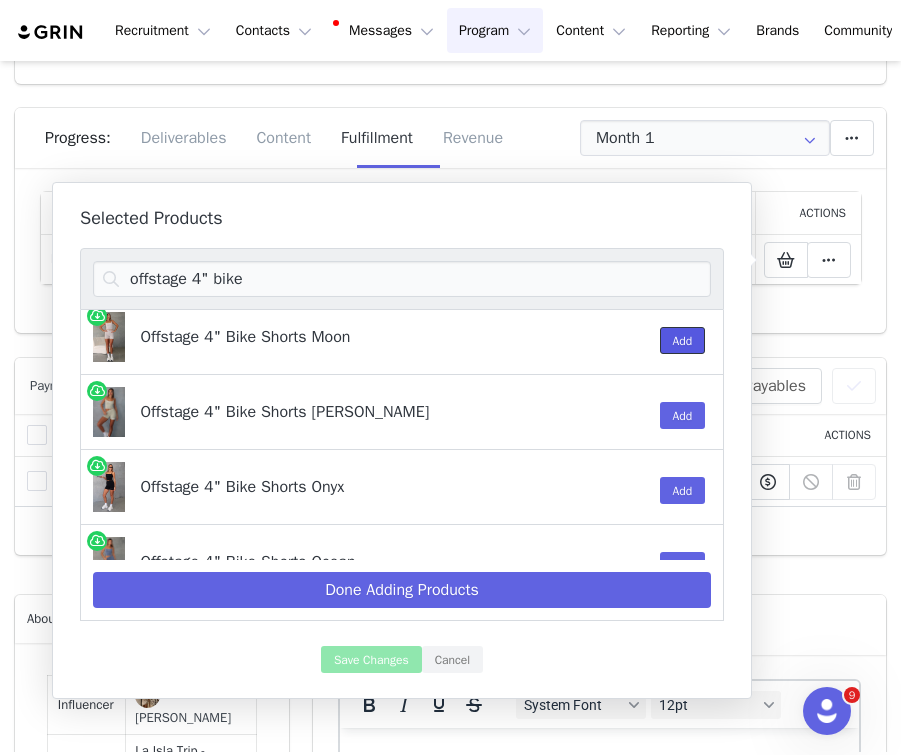 click on "Add" at bounding box center (683, 340) 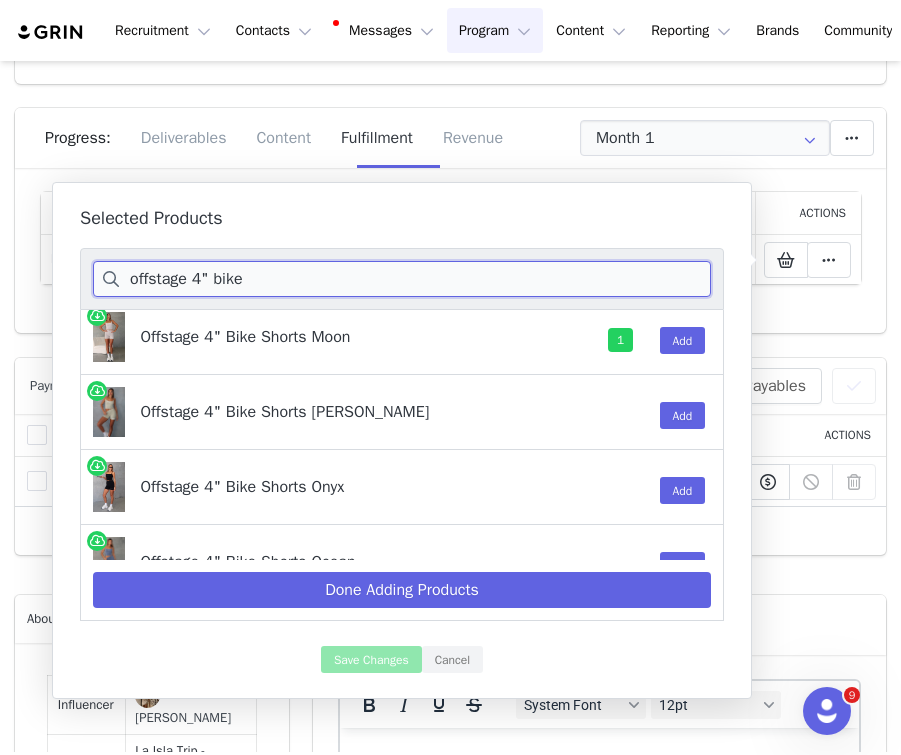 drag, startPoint x: 284, startPoint y: 275, endPoint x: 194, endPoint y: 276, distance: 90.005554 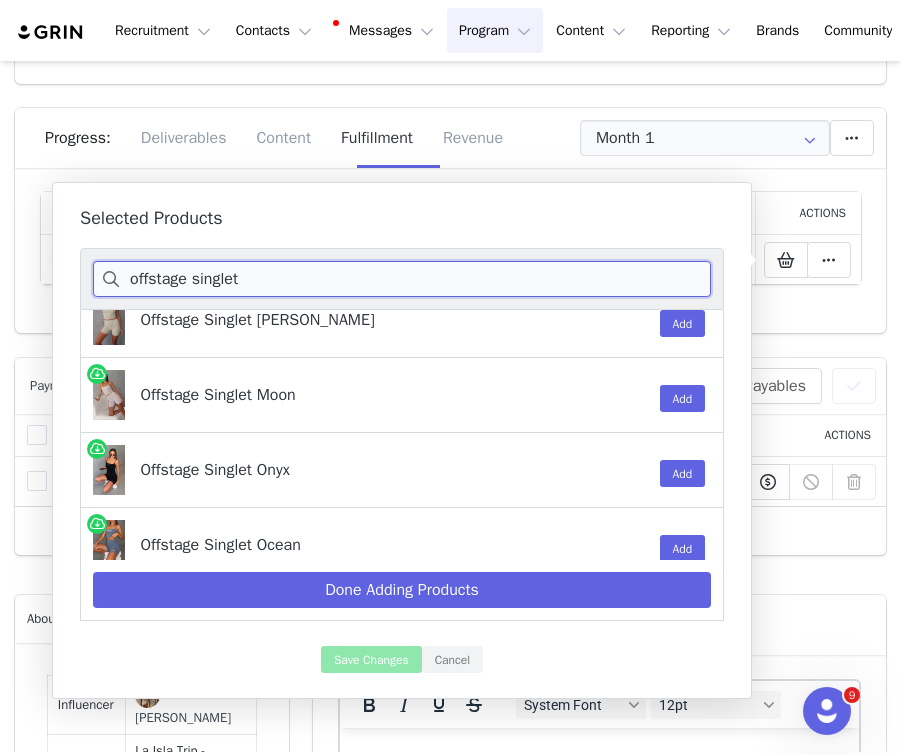 scroll, scrollTop: 31, scrollLeft: 0, axis: vertical 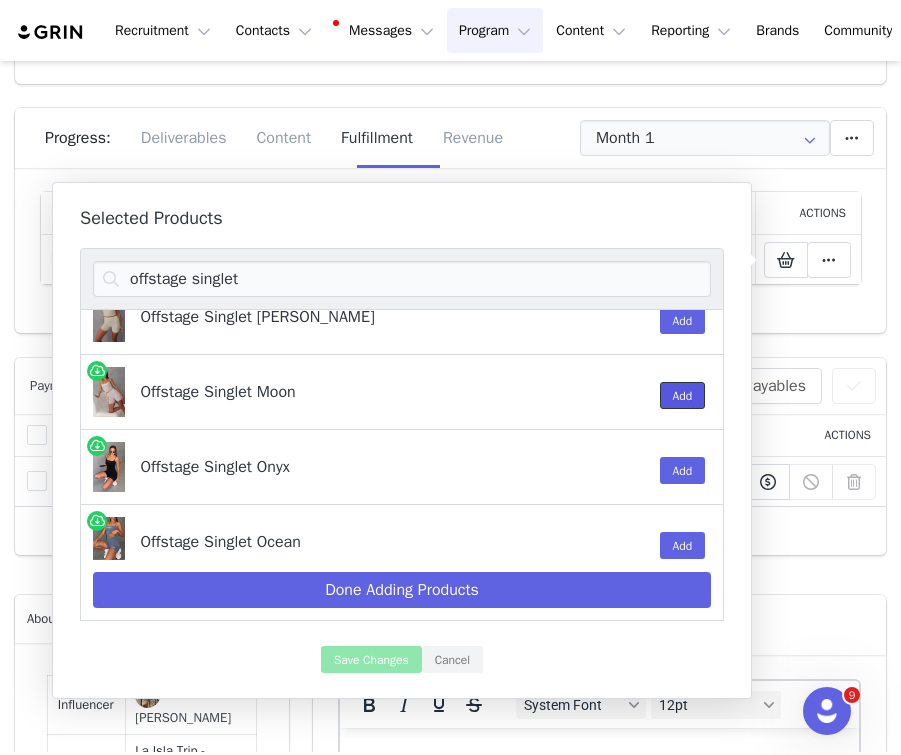 click on "Add" at bounding box center [683, 395] 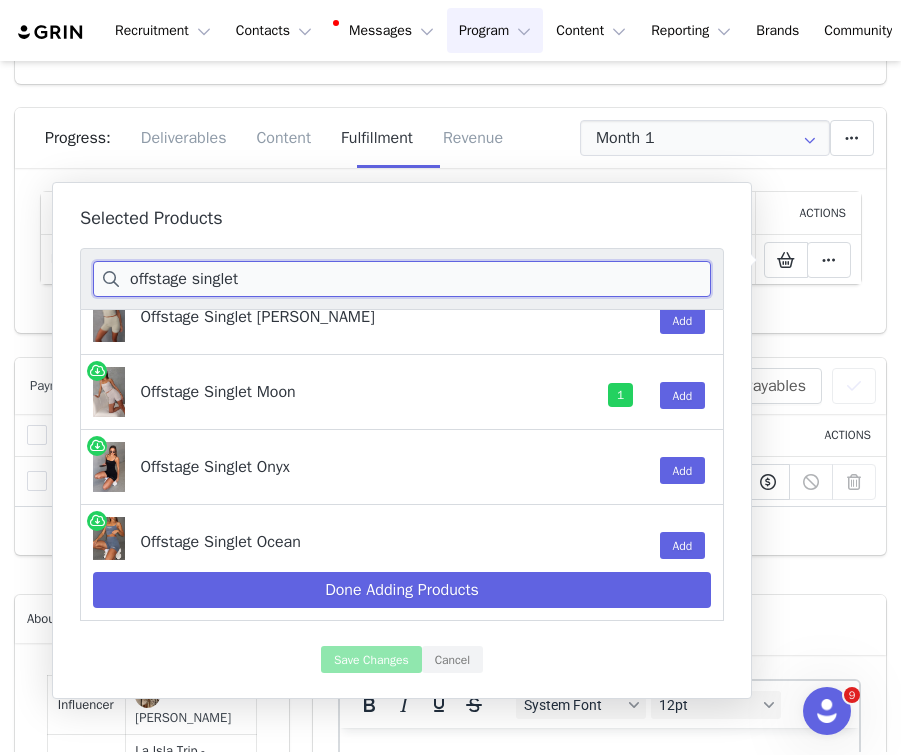 drag, startPoint x: 260, startPoint y: 283, endPoint x: 113, endPoint y: 281, distance: 147.01361 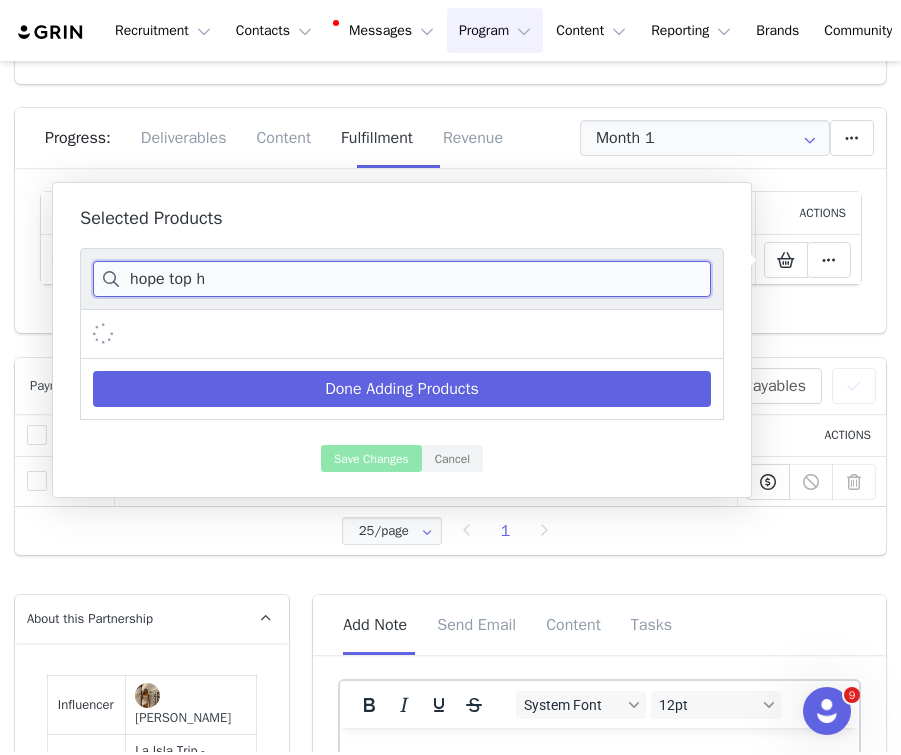 scroll, scrollTop: 0, scrollLeft: 0, axis: both 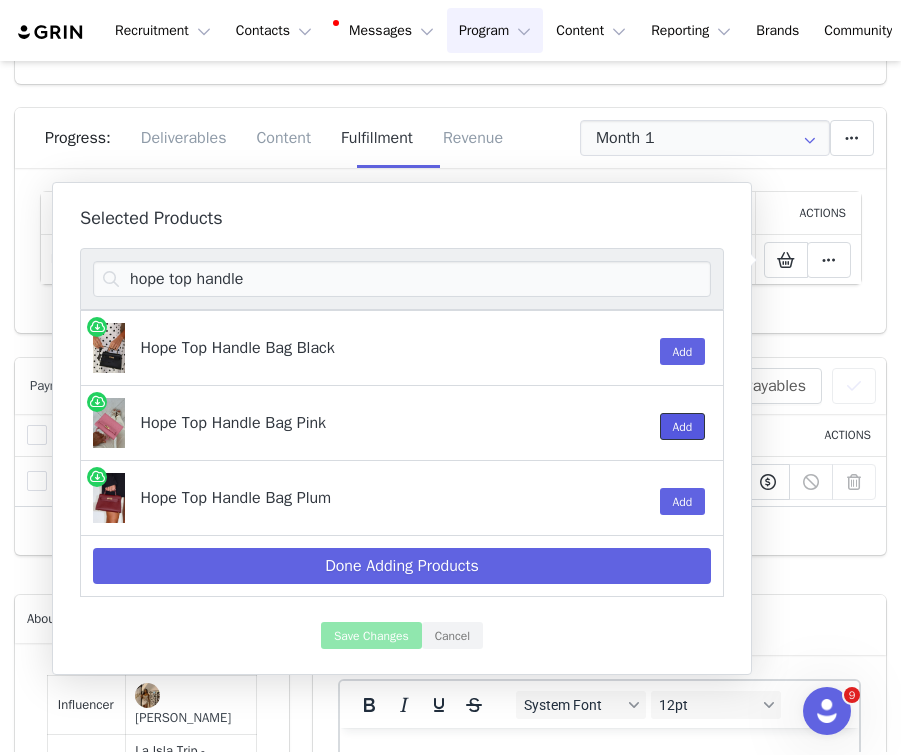 click on "Add" at bounding box center (683, 426) 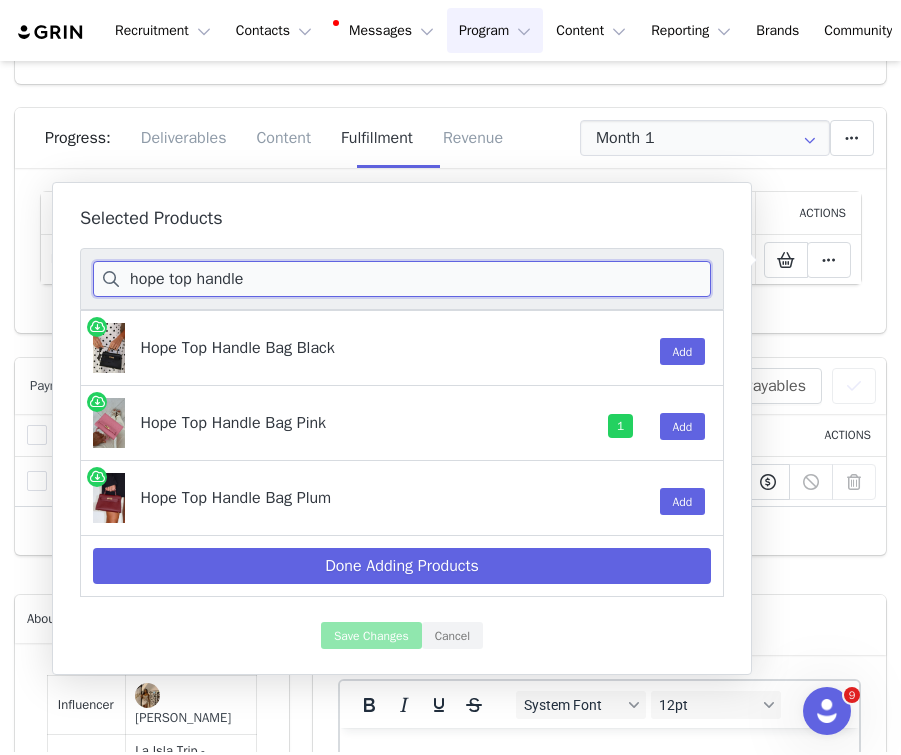 drag, startPoint x: 289, startPoint y: 281, endPoint x: 94, endPoint y: 277, distance: 195.04102 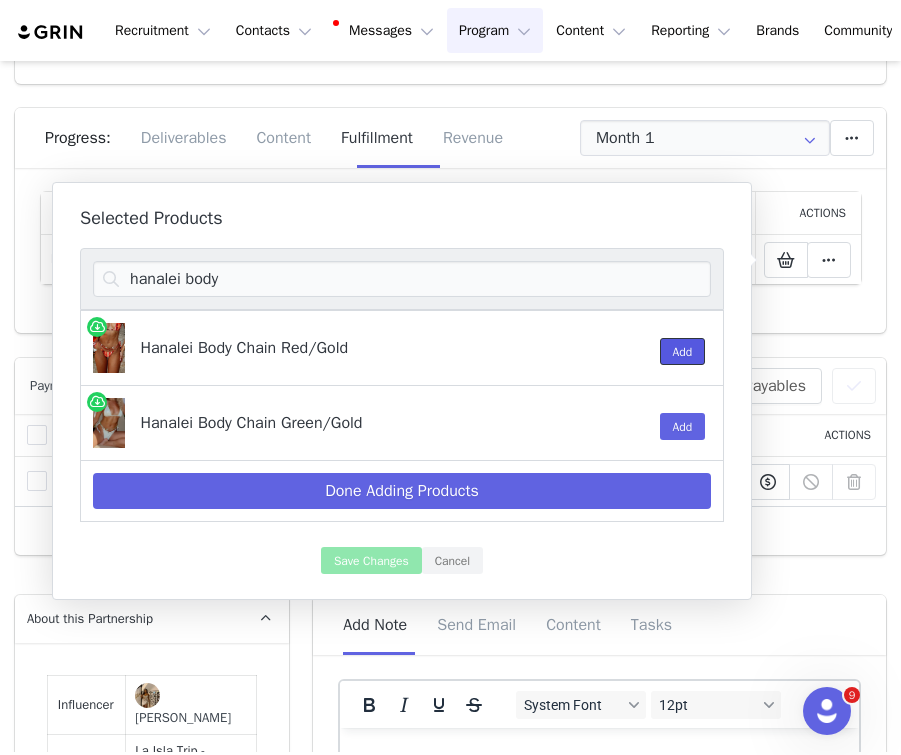 click on "Add" at bounding box center [683, 351] 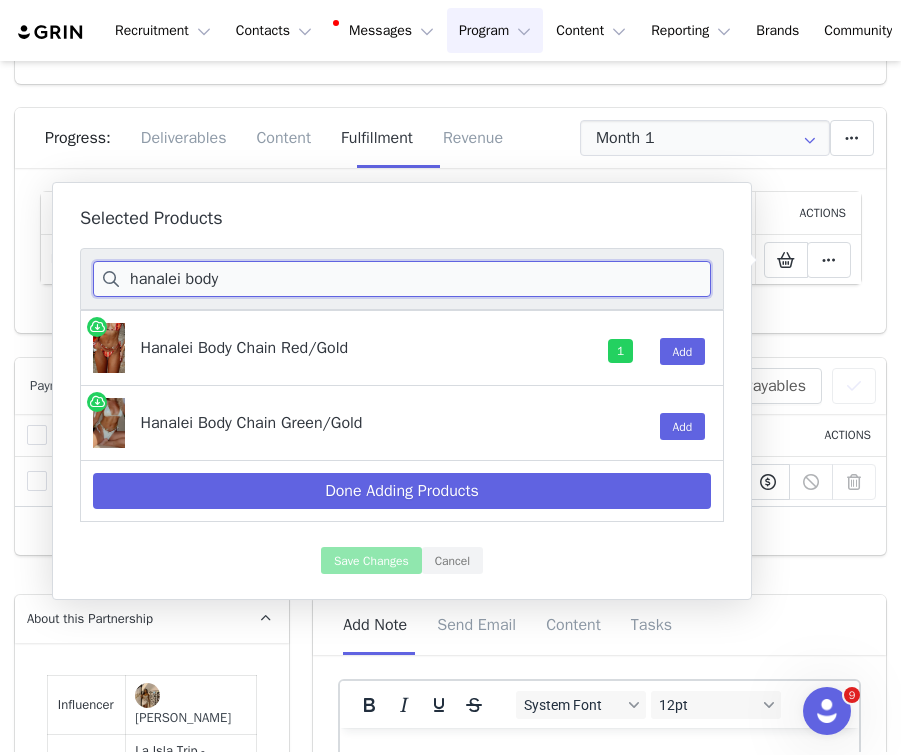 drag, startPoint x: 245, startPoint y: 281, endPoint x: 118, endPoint y: 281, distance: 127 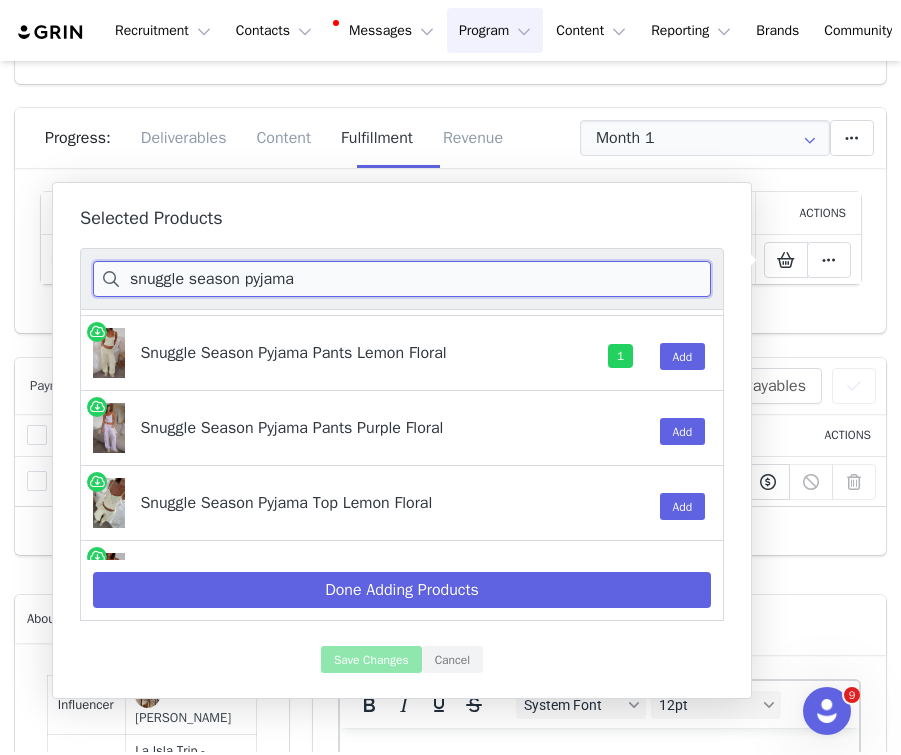 scroll, scrollTop: 112, scrollLeft: 0, axis: vertical 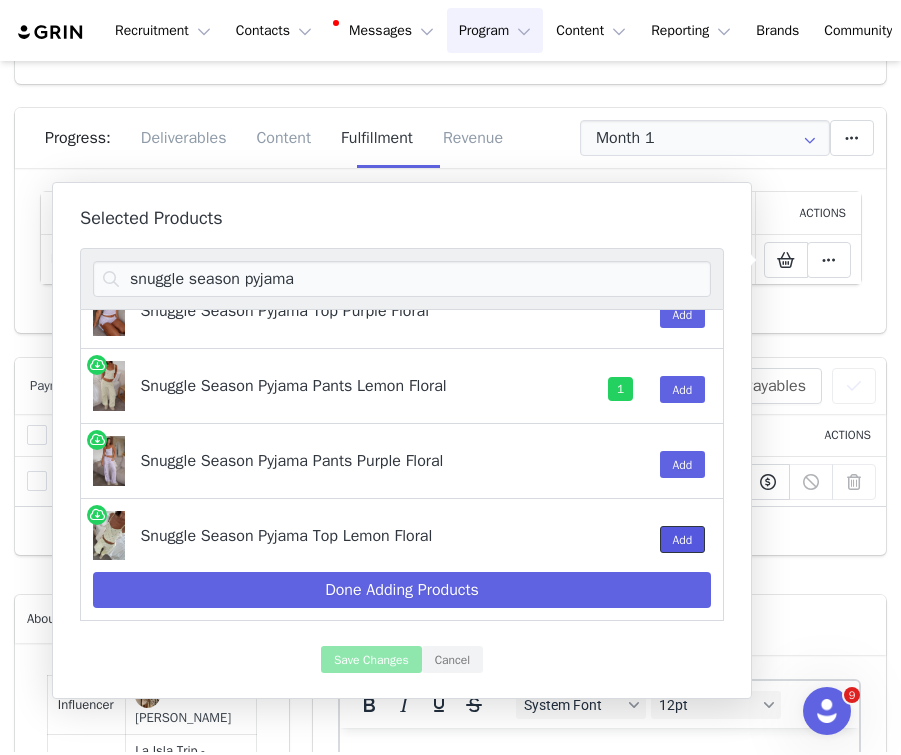 click on "Add" at bounding box center [683, 539] 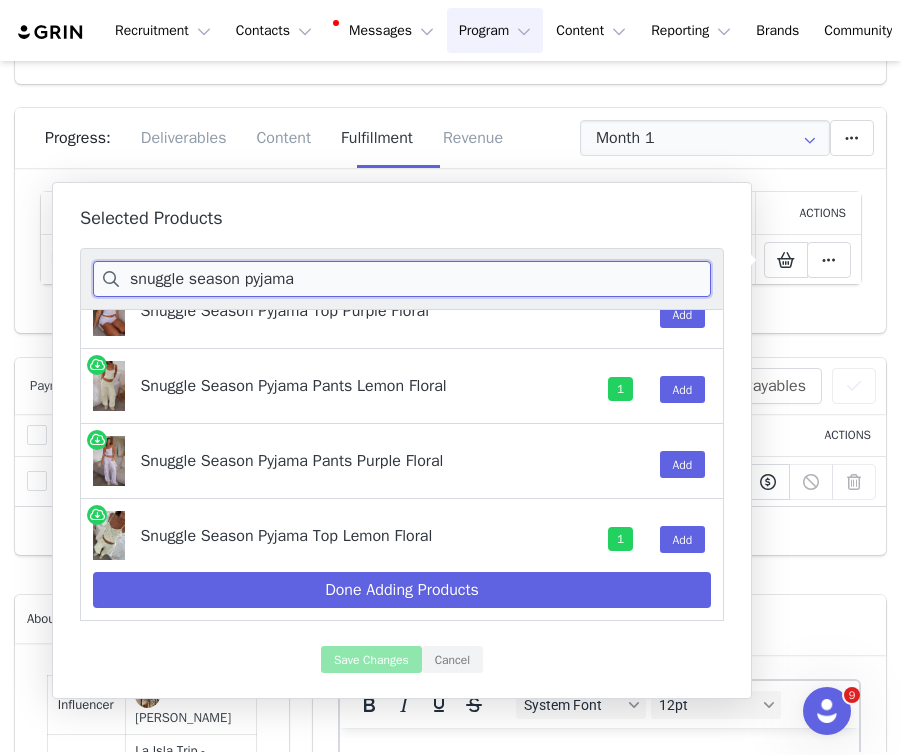 drag, startPoint x: 315, startPoint y: 289, endPoint x: 122, endPoint y: 278, distance: 193.31322 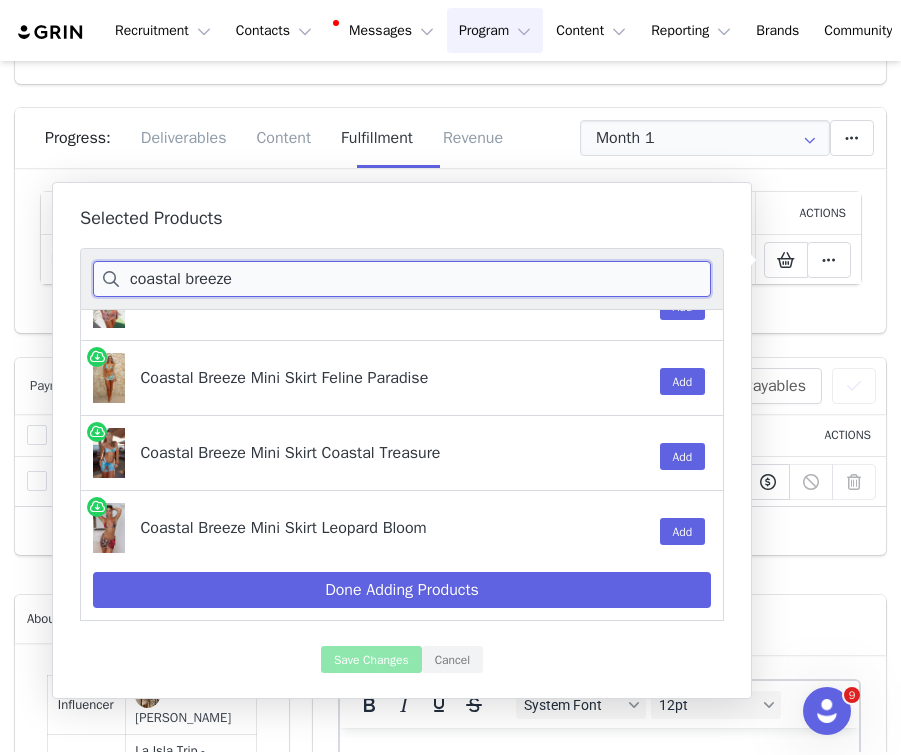 scroll, scrollTop: 118, scrollLeft: 0, axis: vertical 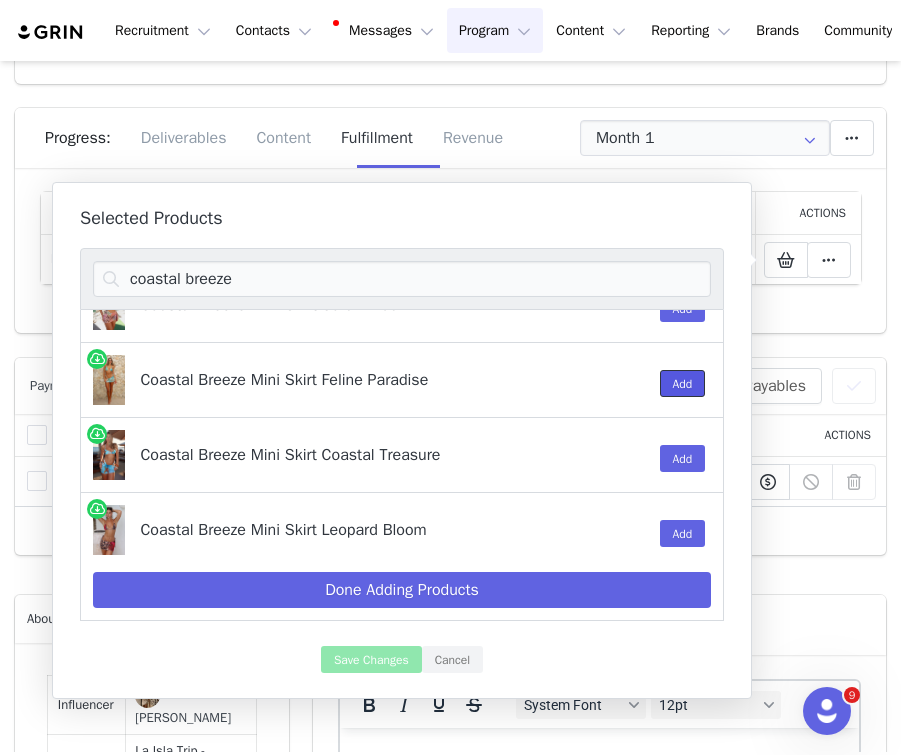 click on "Add" at bounding box center [683, 383] 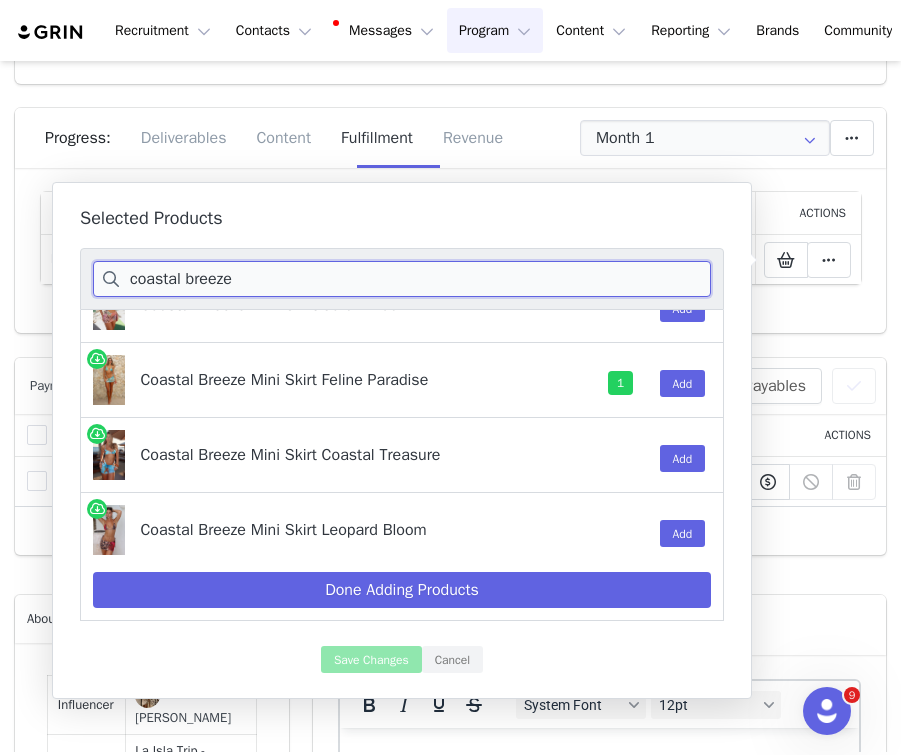 drag, startPoint x: 280, startPoint y: 285, endPoint x: 120, endPoint y: 285, distance: 160 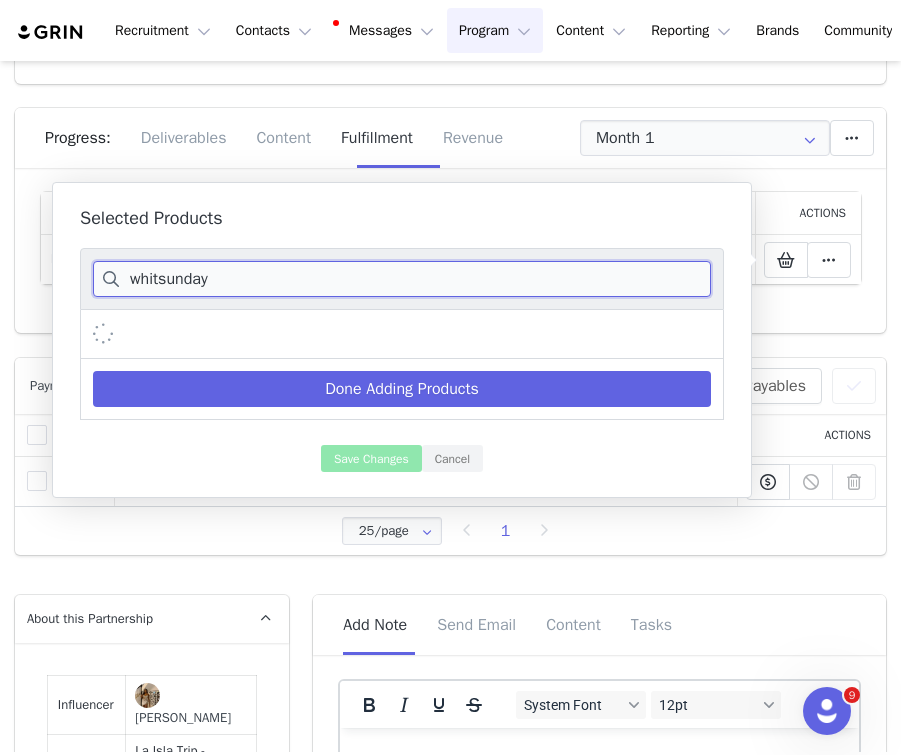 scroll, scrollTop: 0, scrollLeft: 0, axis: both 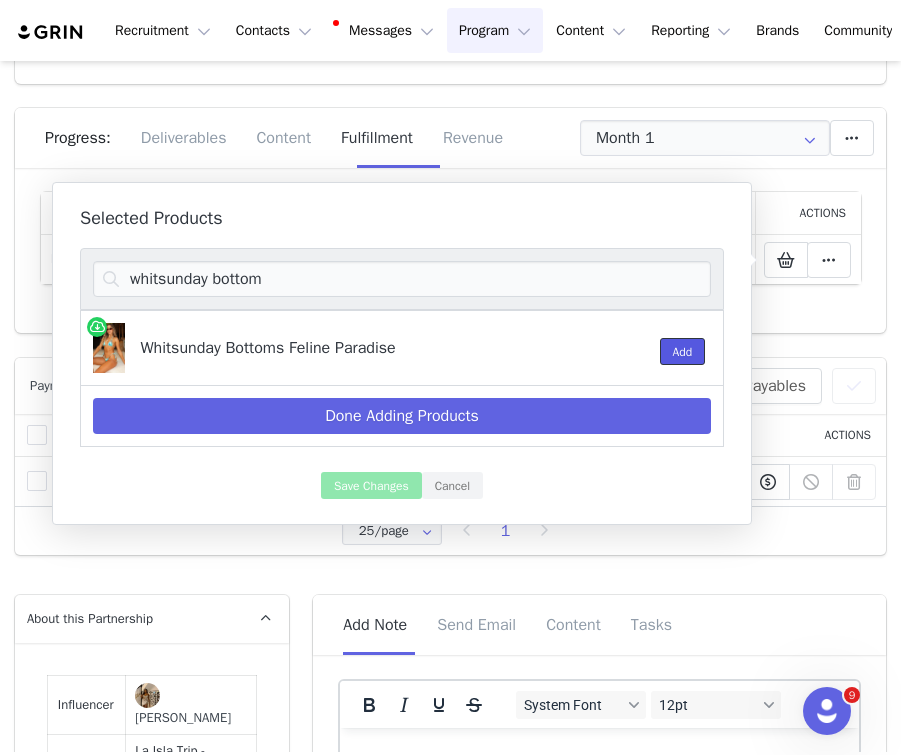 click on "Add" at bounding box center (683, 351) 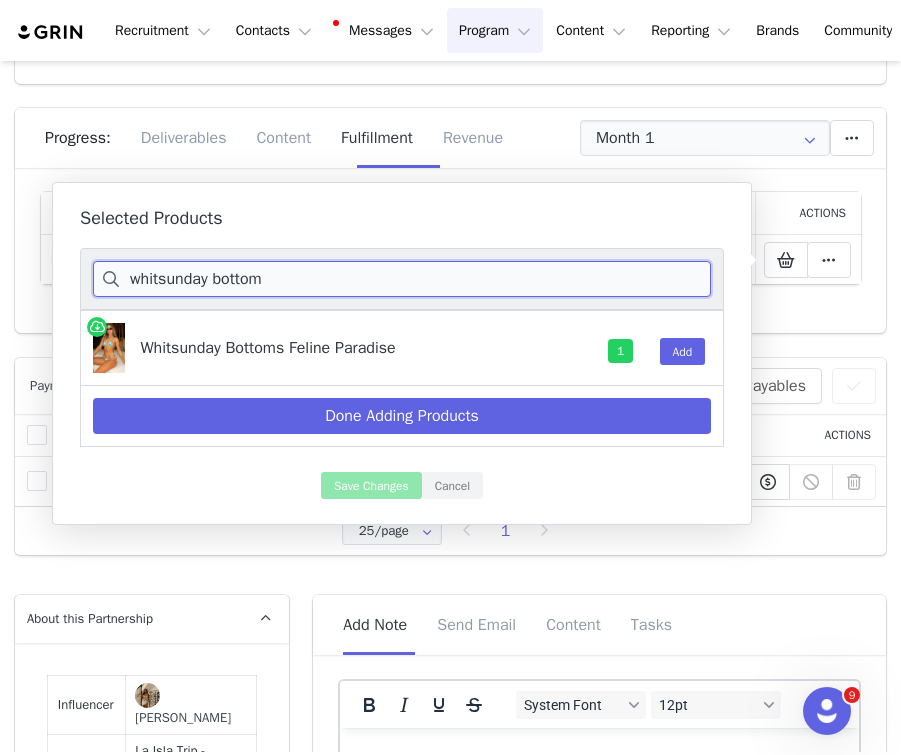 drag, startPoint x: 288, startPoint y: 274, endPoint x: 119, endPoint y: 278, distance: 169.04733 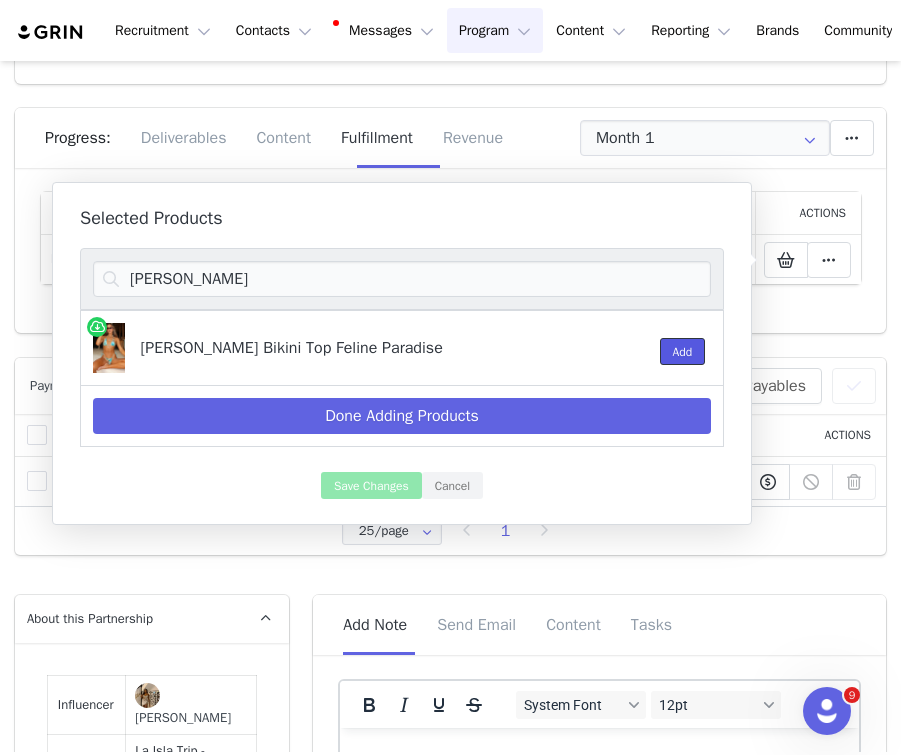click on "Add" at bounding box center [683, 351] 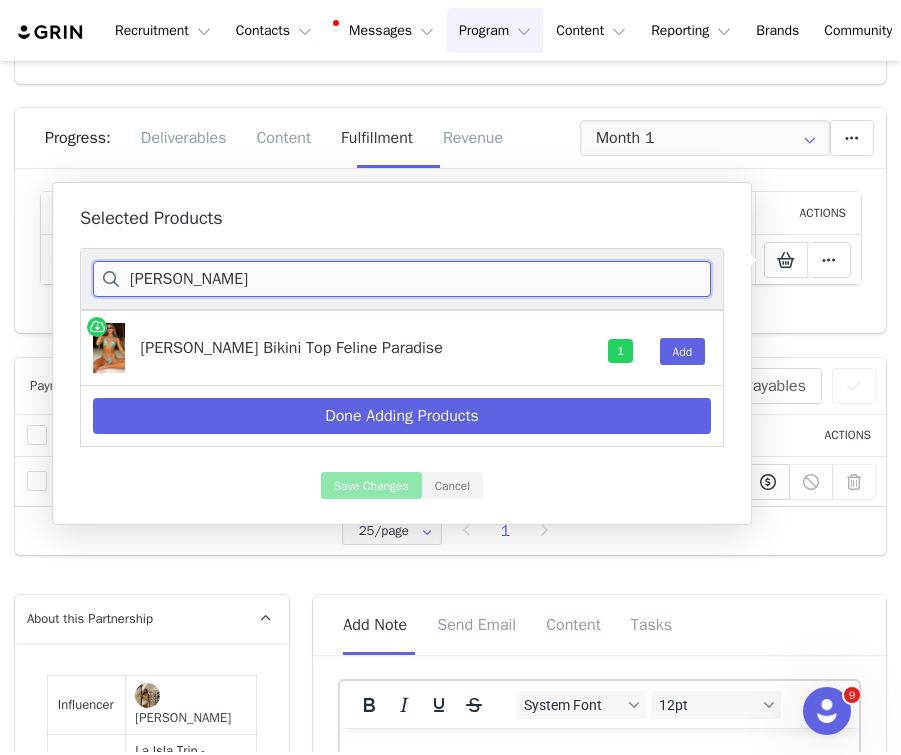 drag, startPoint x: 245, startPoint y: 279, endPoint x: 90, endPoint y: 275, distance: 155.0516 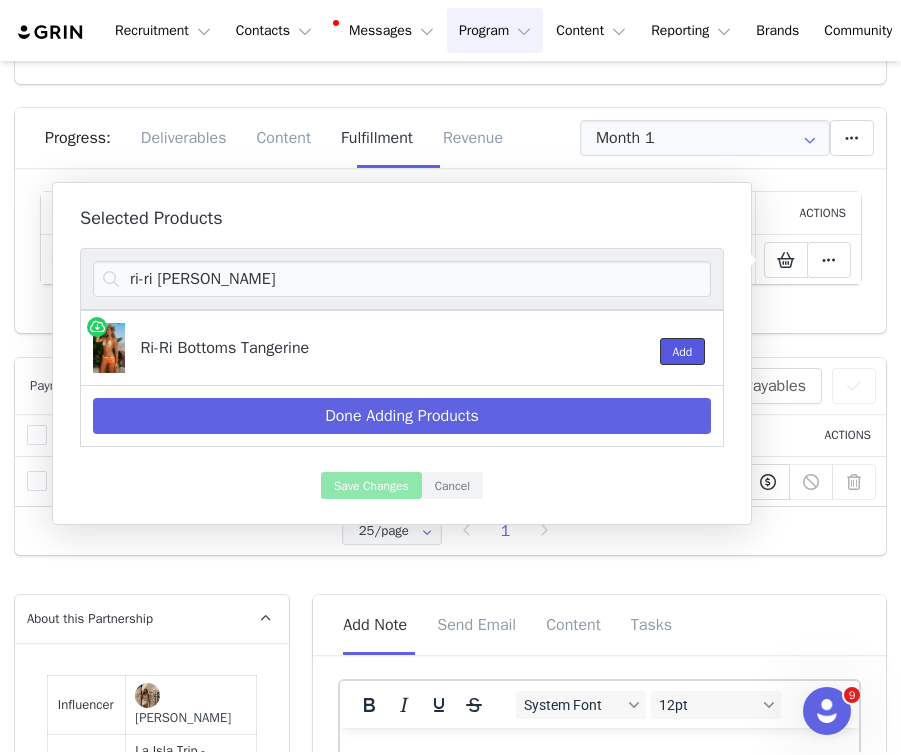 click on "Add" at bounding box center [683, 351] 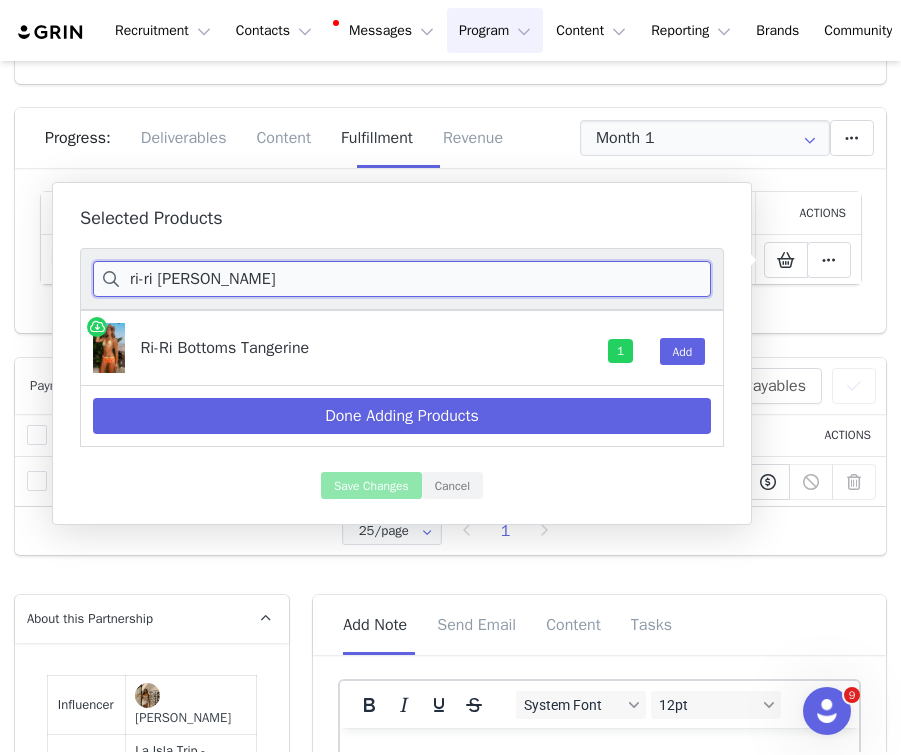drag, startPoint x: 252, startPoint y: 281, endPoint x: 120, endPoint y: 281, distance: 132 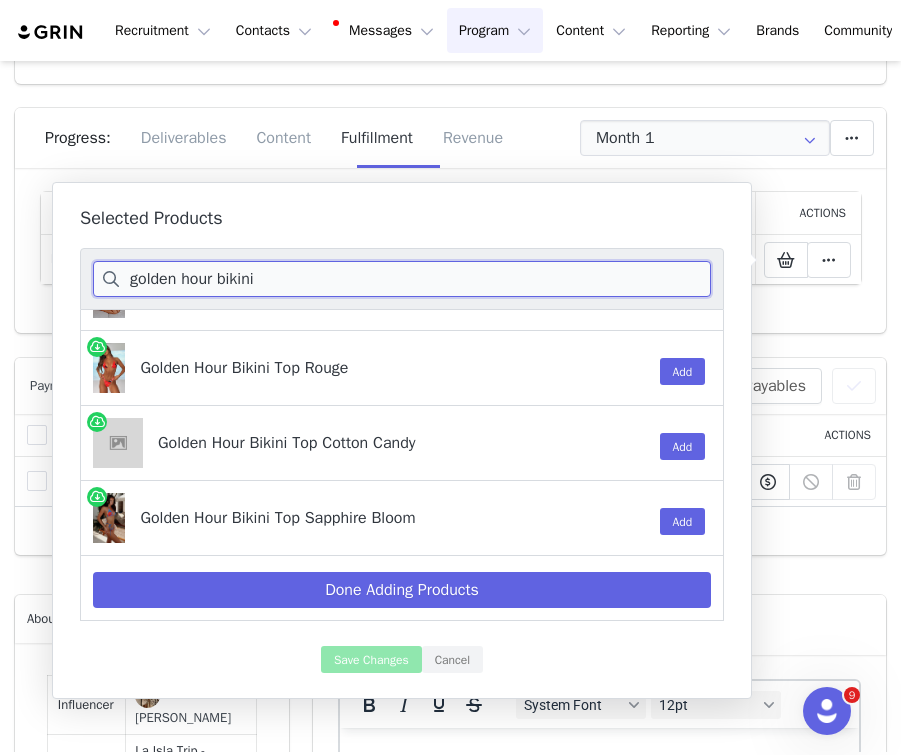 scroll, scrollTop: 527, scrollLeft: 0, axis: vertical 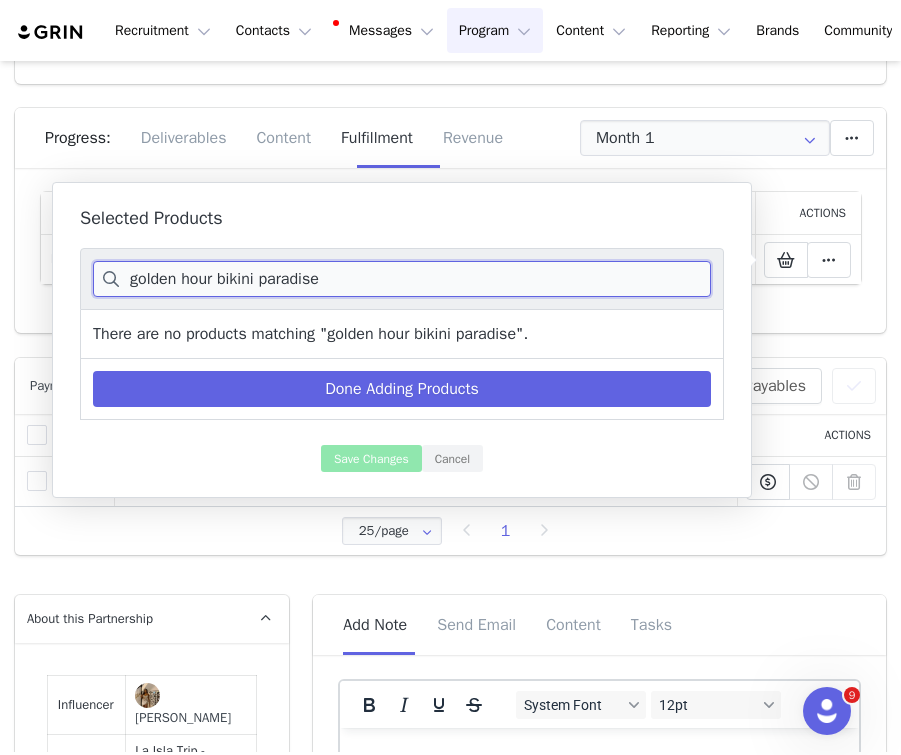 click on "golden hour bikini paradise" at bounding box center (402, 279) 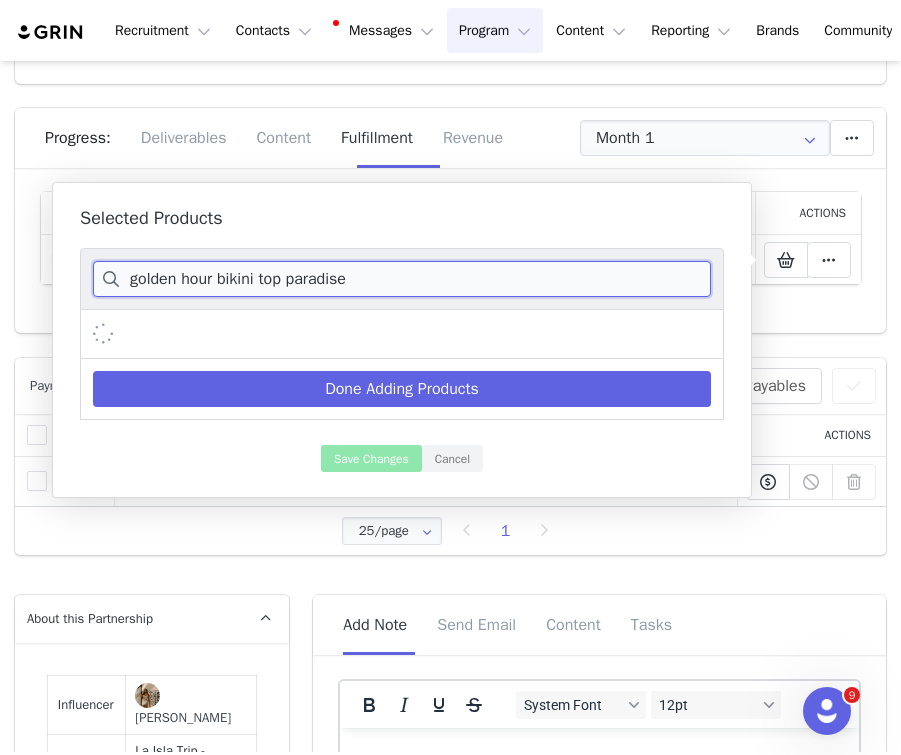 scroll, scrollTop: 0, scrollLeft: 0, axis: both 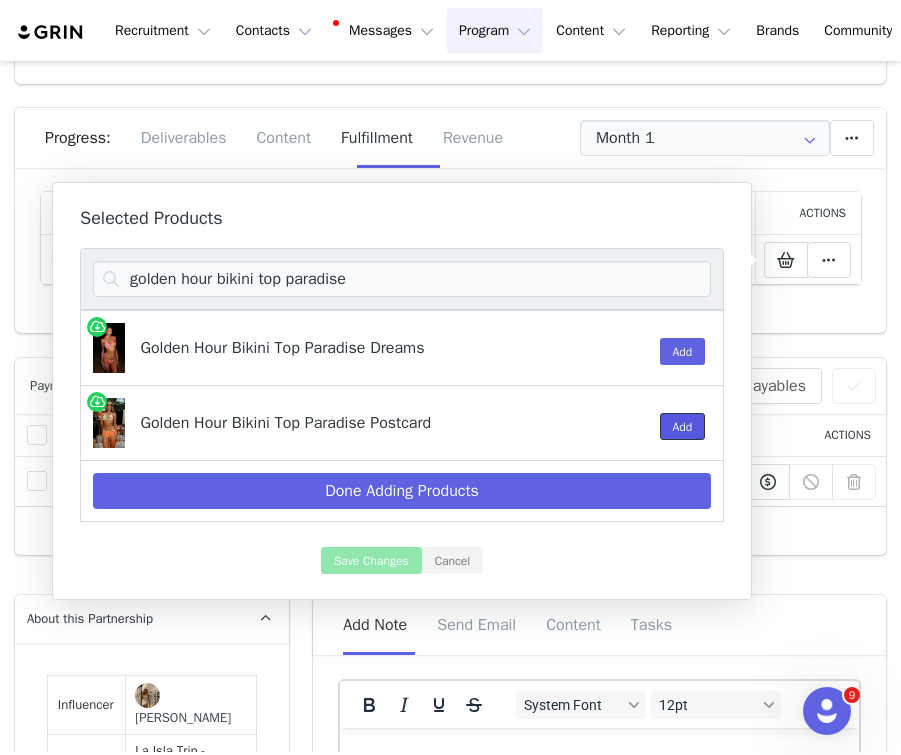 click on "Add" at bounding box center [683, 426] 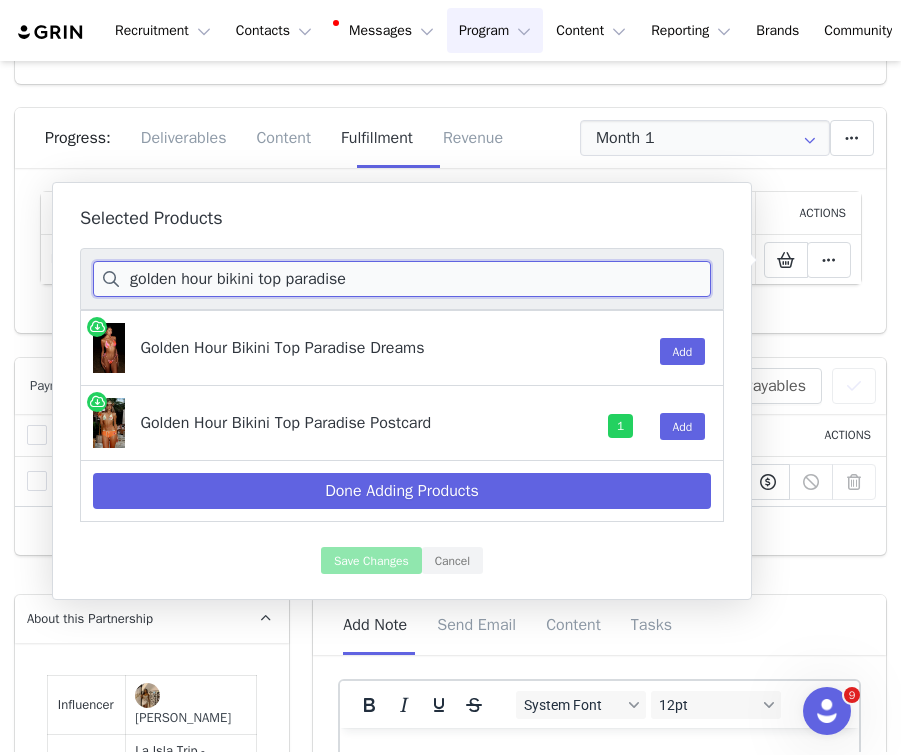 drag, startPoint x: 378, startPoint y: 278, endPoint x: 122, endPoint y: 278, distance: 256 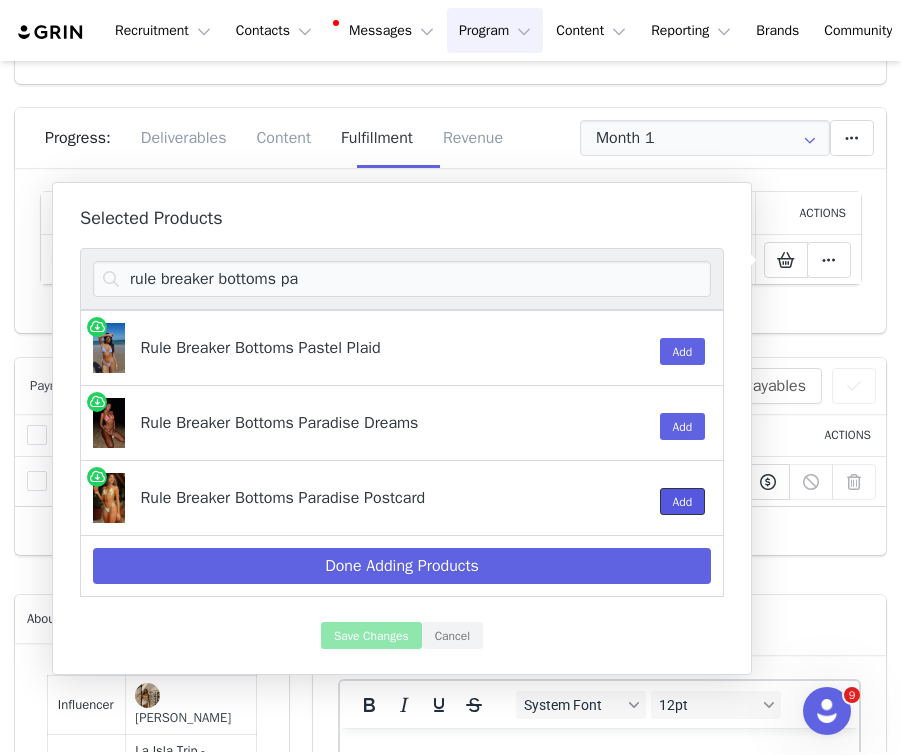 click on "Add" at bounding box center [683, 501] 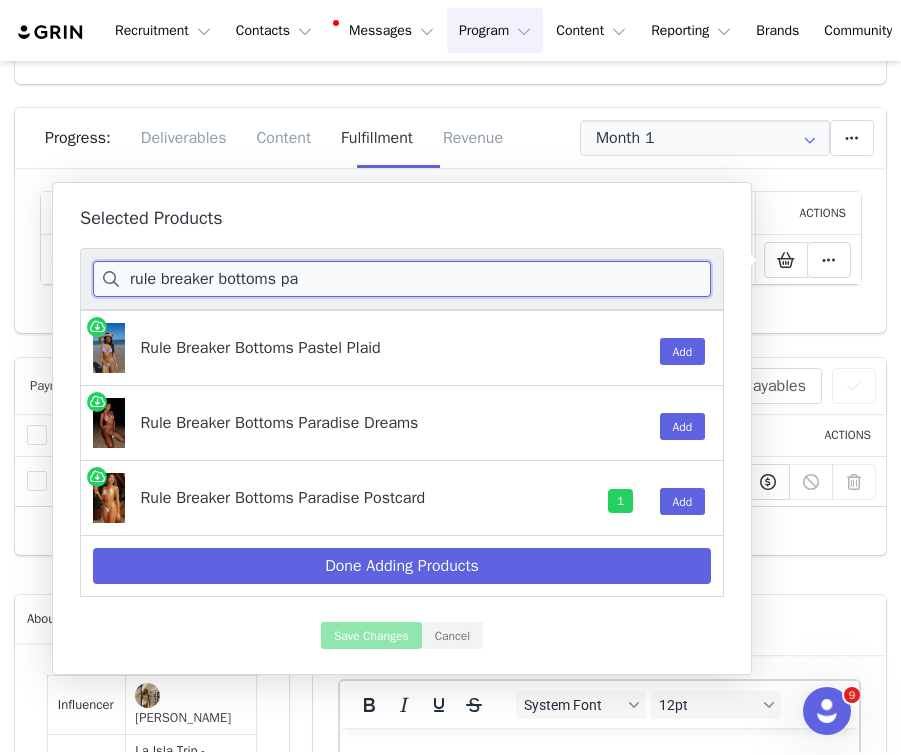 drag, startPoint x: 307, startPoint y: 277, endPoint x: 147, endPoint y: 276, distance: 160.00313 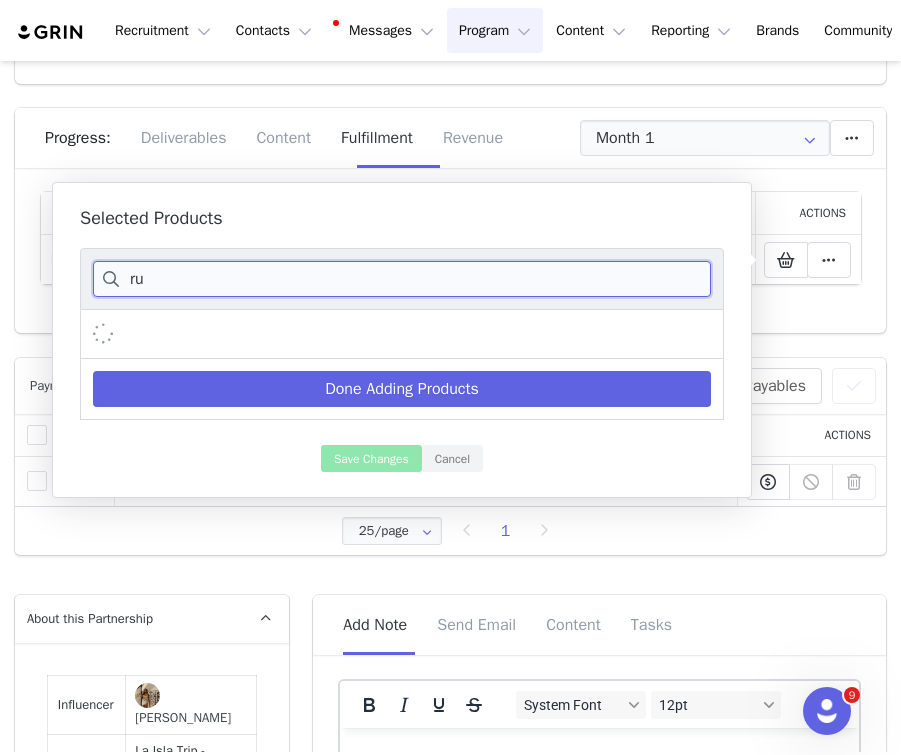 type on "r" 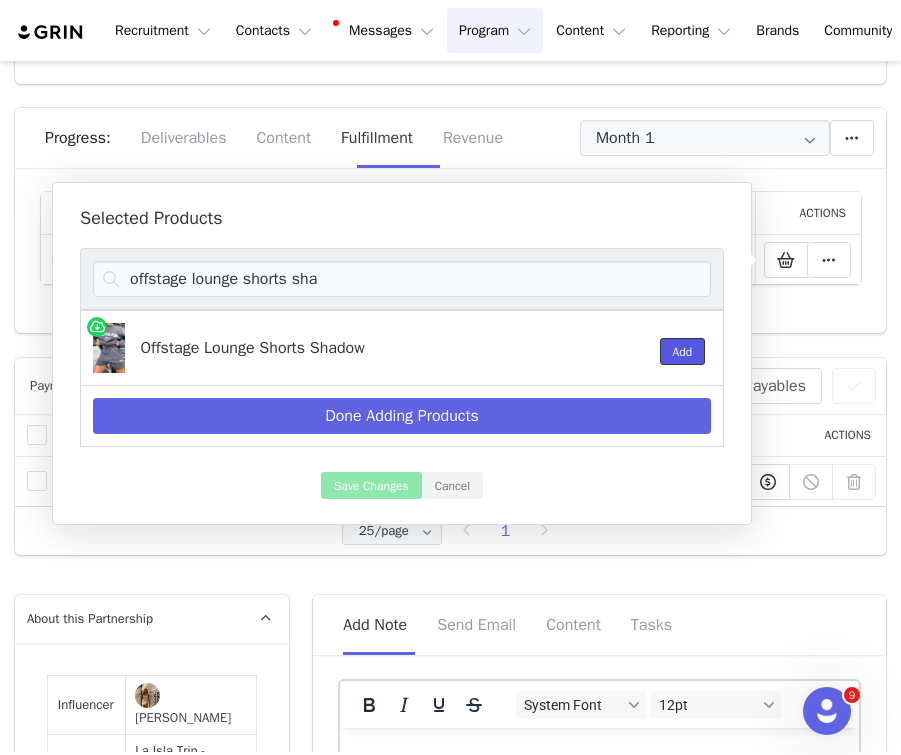 click on "Add" at bounding box center [683, 351] 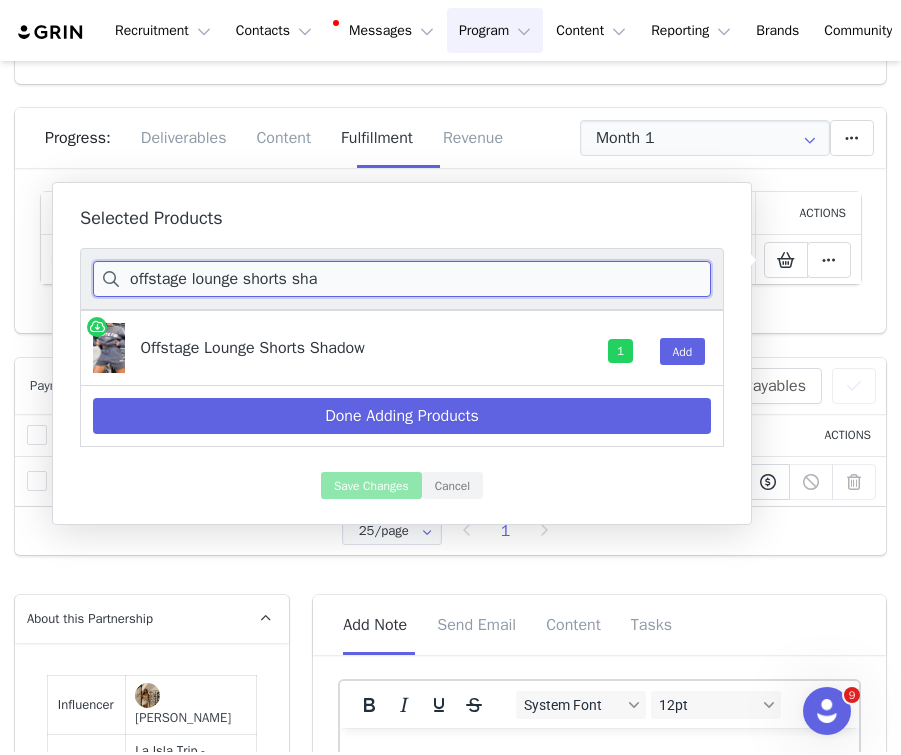 drag, startPoint x: 353, startPoint y: 285, endPoint x: 196, endPoint y: 282, distance: 157.02866 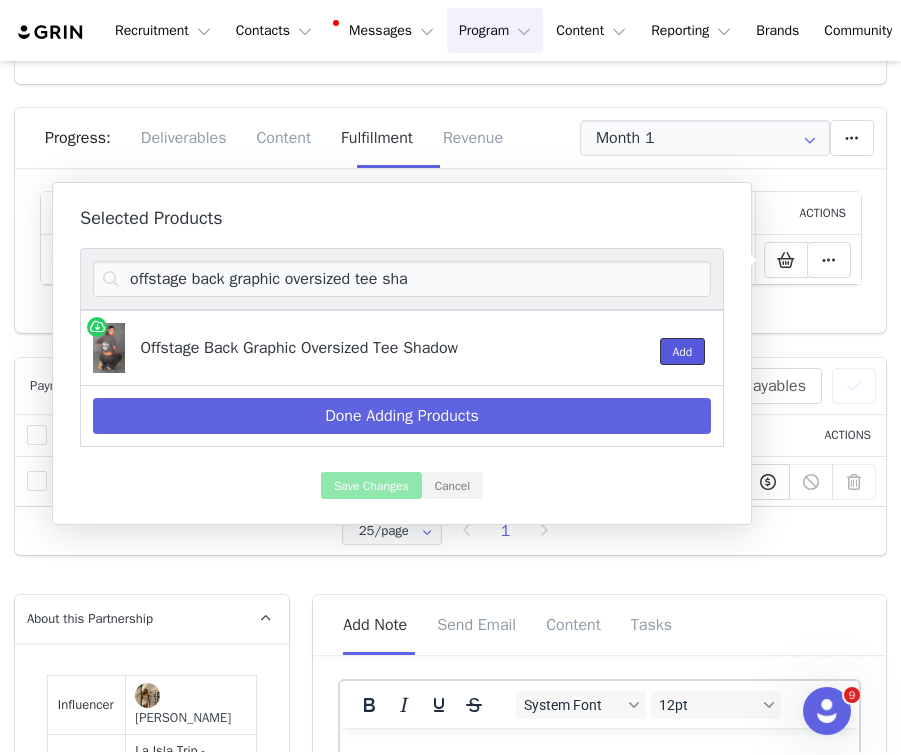 click on "Add" at bounding box center [683, 351] 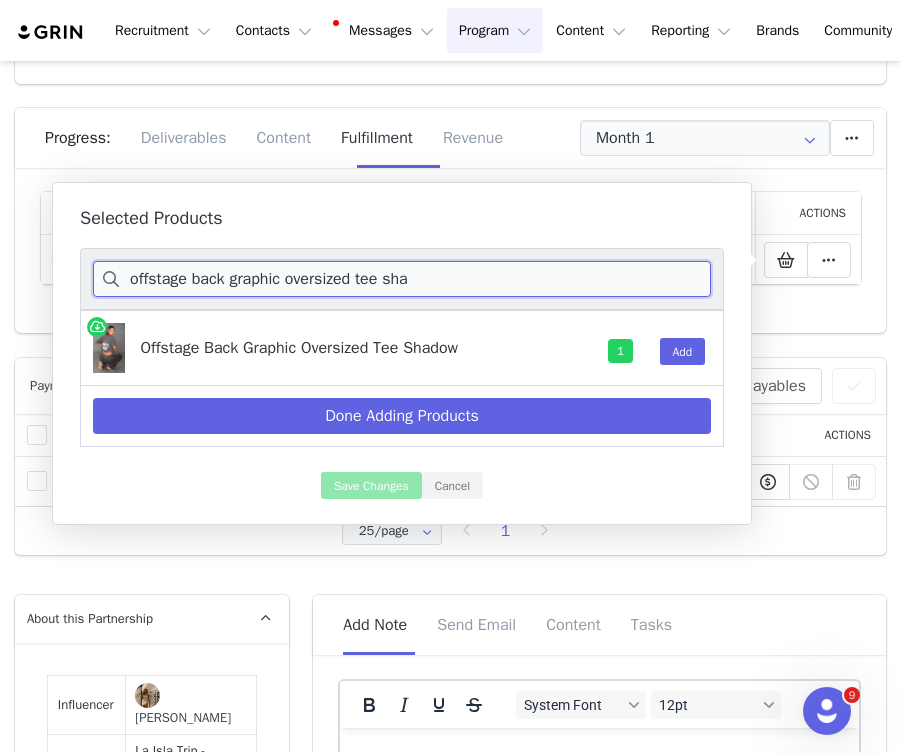 drag, startPoint x: 450, startPoint y: 284, endPoint x: 194, endPoint y: 275, distance: 256.15814 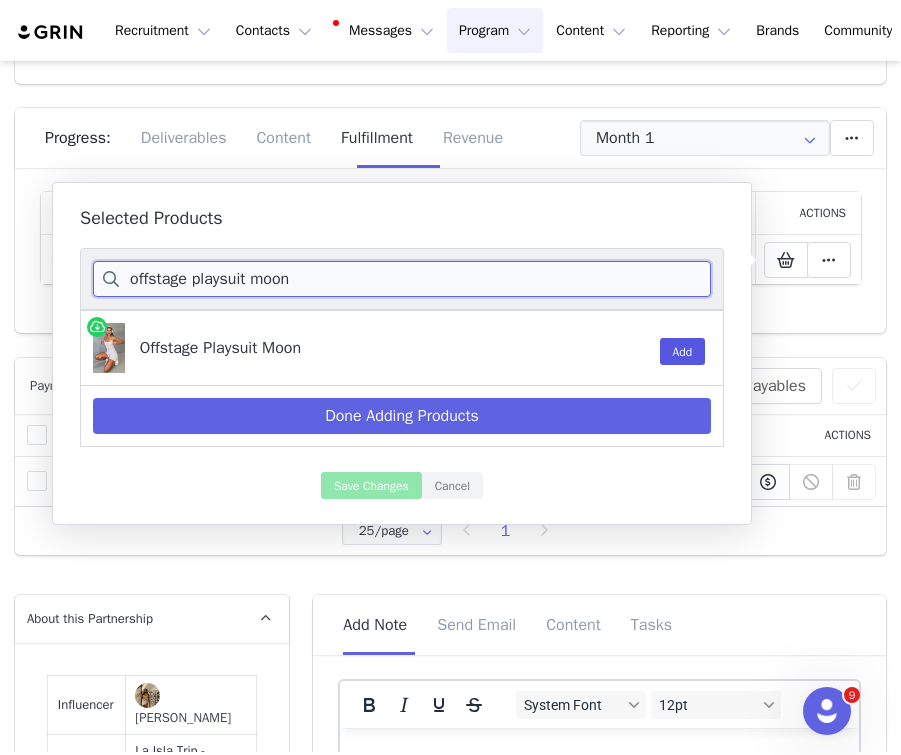 type on "offstage playsuit moon" 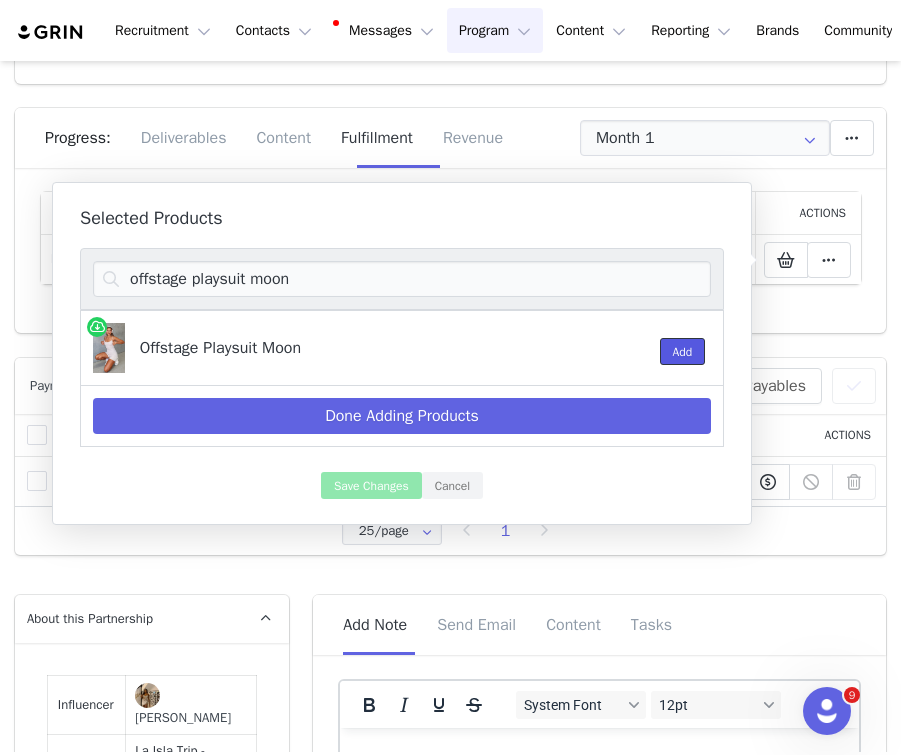 click on "Add" at bounding box center [683, 351] 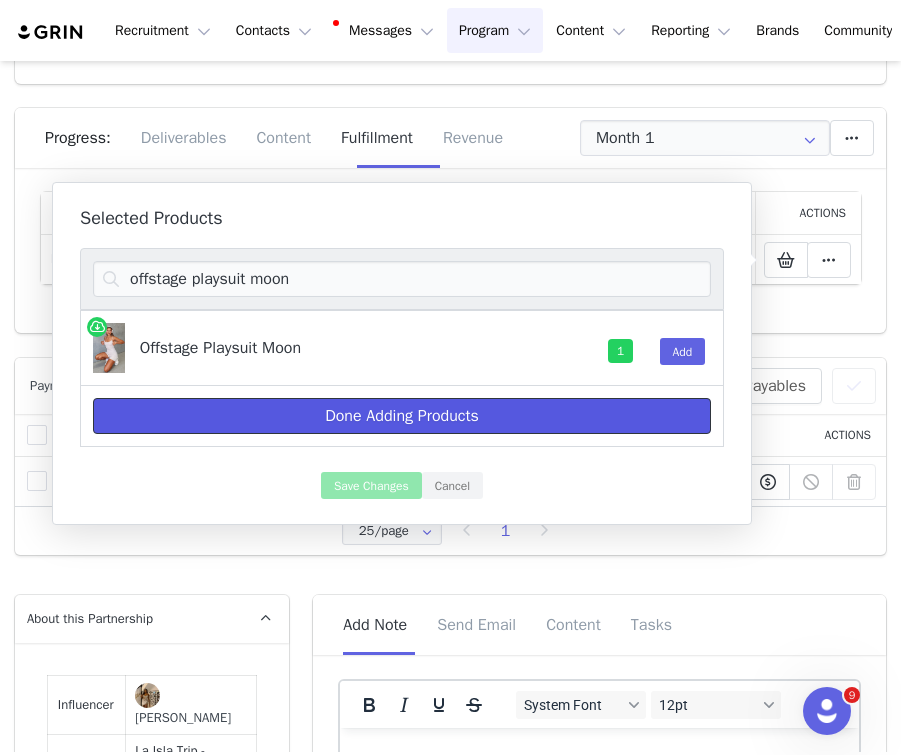 click on "Done Adding Products" at bounding box center (402, 416) 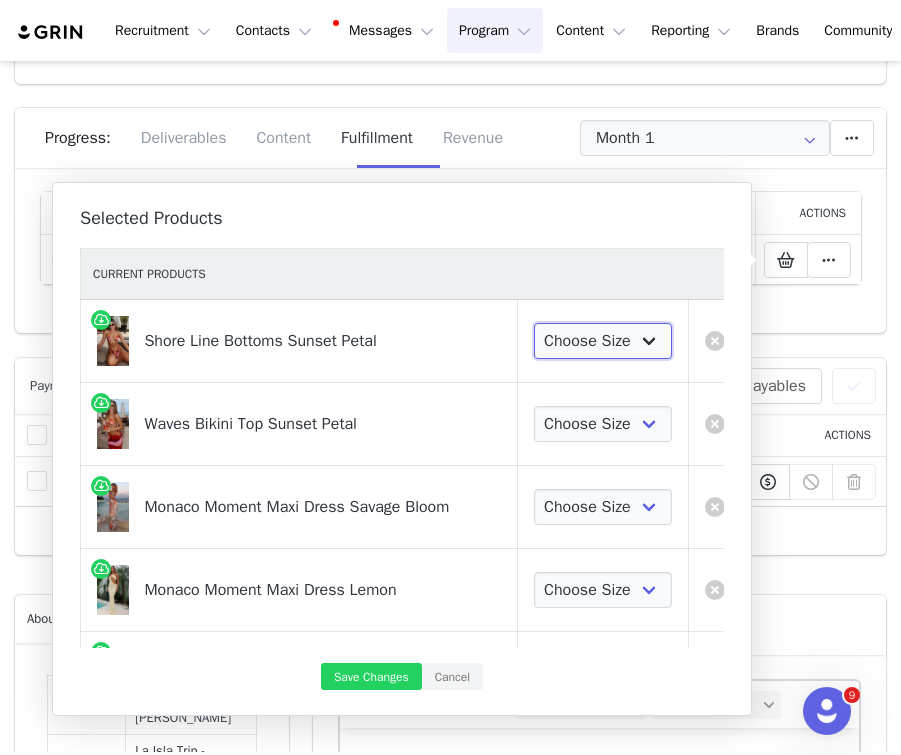 click on "Choose Size  XS   S   M   L   XL" at bounding box center [603, 341] 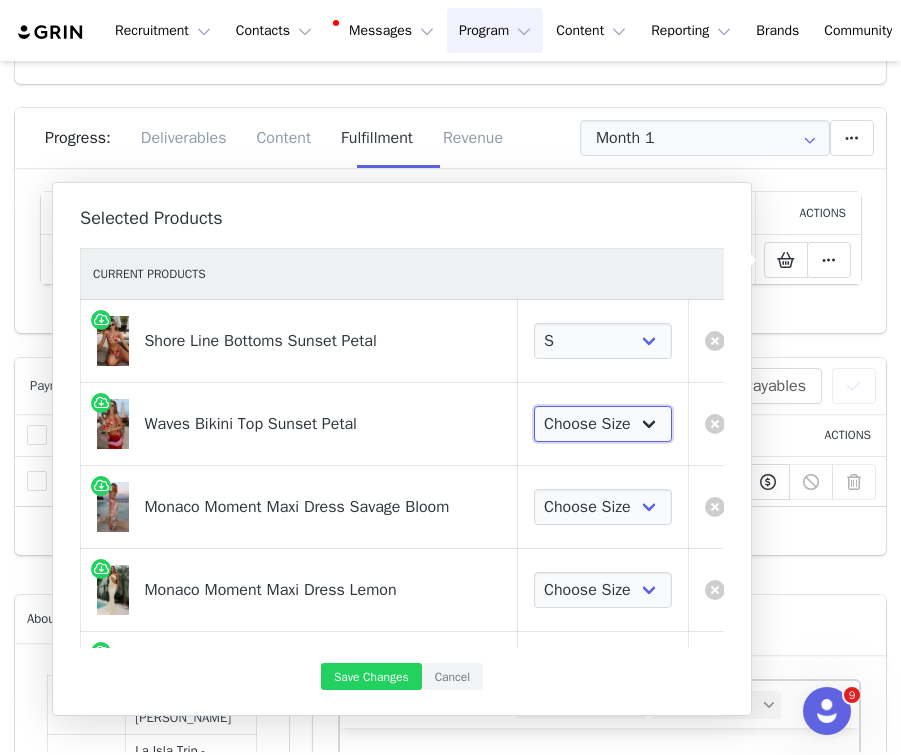 click on "Choose Size  XS   S   M   L   XL" at bounding box center [603, 424] 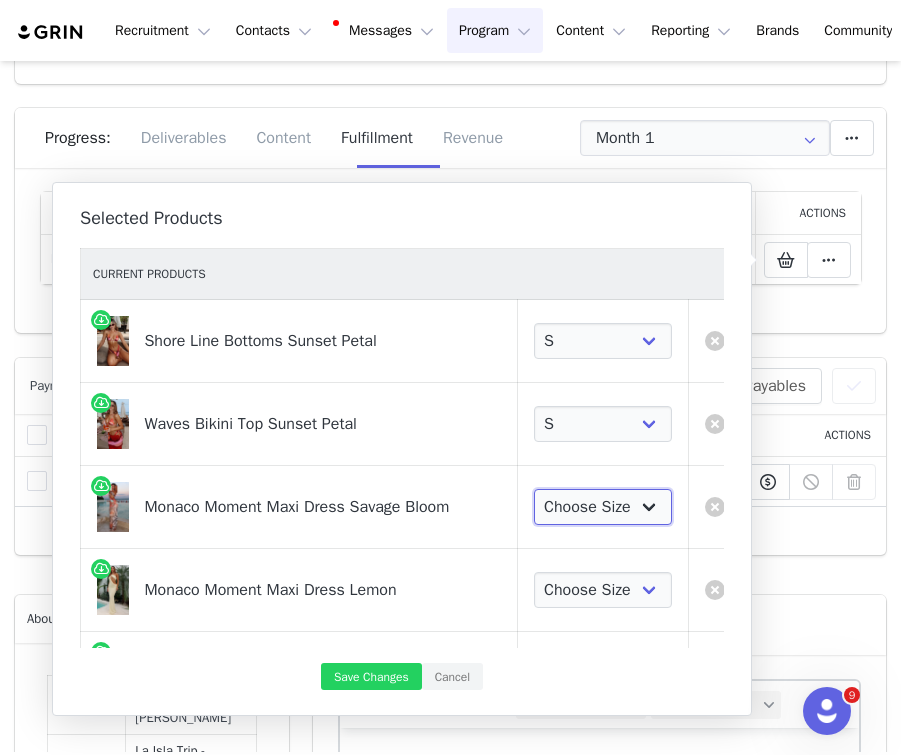 click on "Choose Size  XXS   XS   S   M   L   XL" at bounding box center [603, 507] 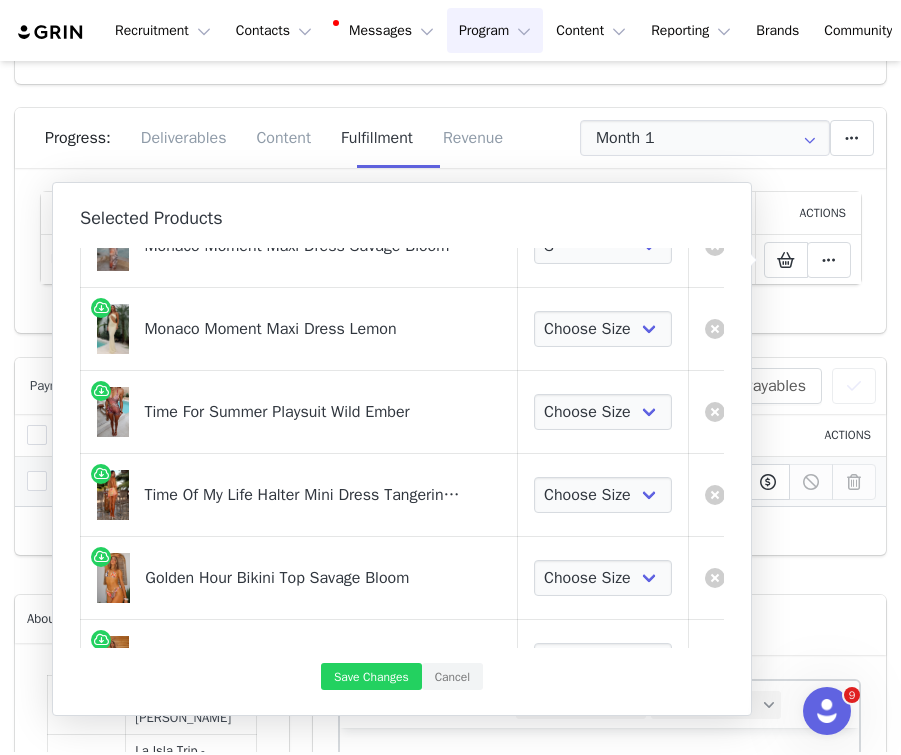 scroll, scrollTop: 309, scrollLeft: 0, axis: vertical 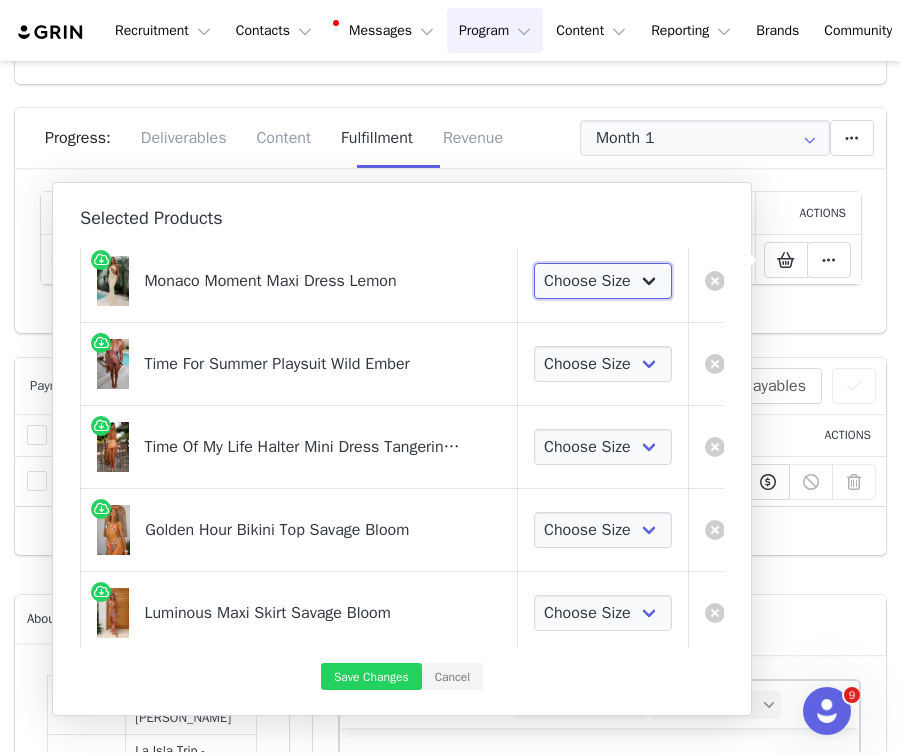 click on "Choose Size  XXS   XS   S   M   L   XL" at bounding box center [603, 281] 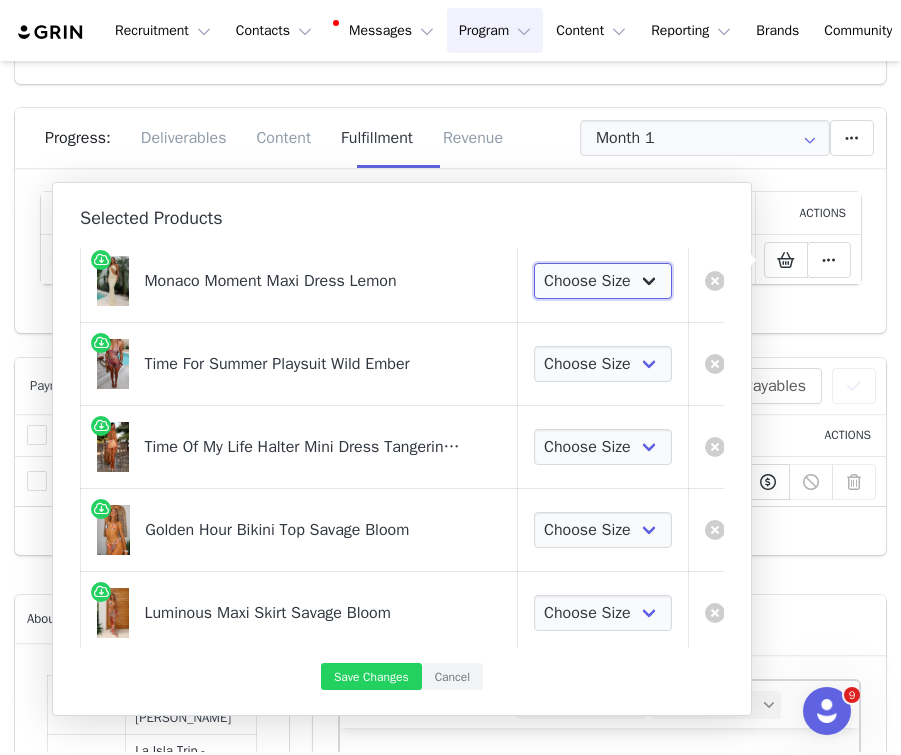 select on "27627479" 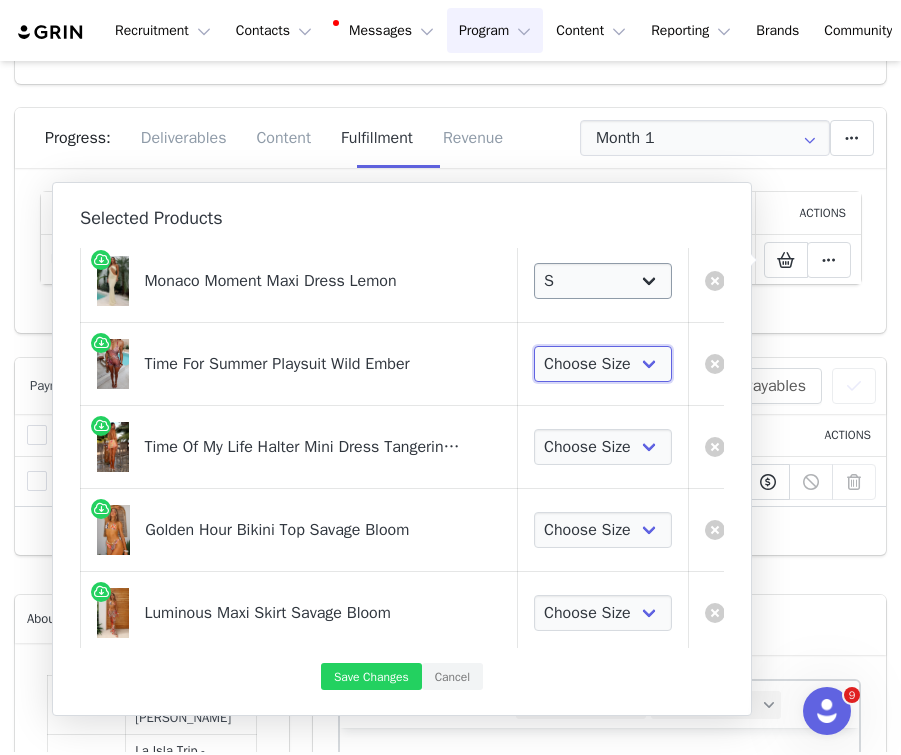 click on "Choose Size  XXS   XS   S   M   L   XL" at bounding box center [603, 364] 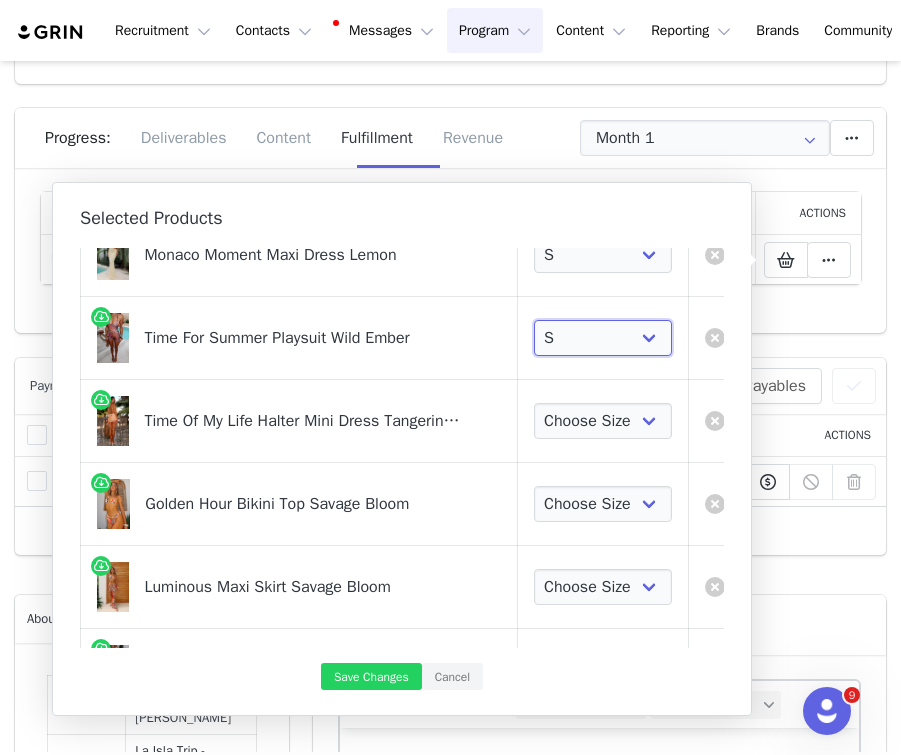scroll, scrollTop: 363, scrollLeft: 0, axis: vertical 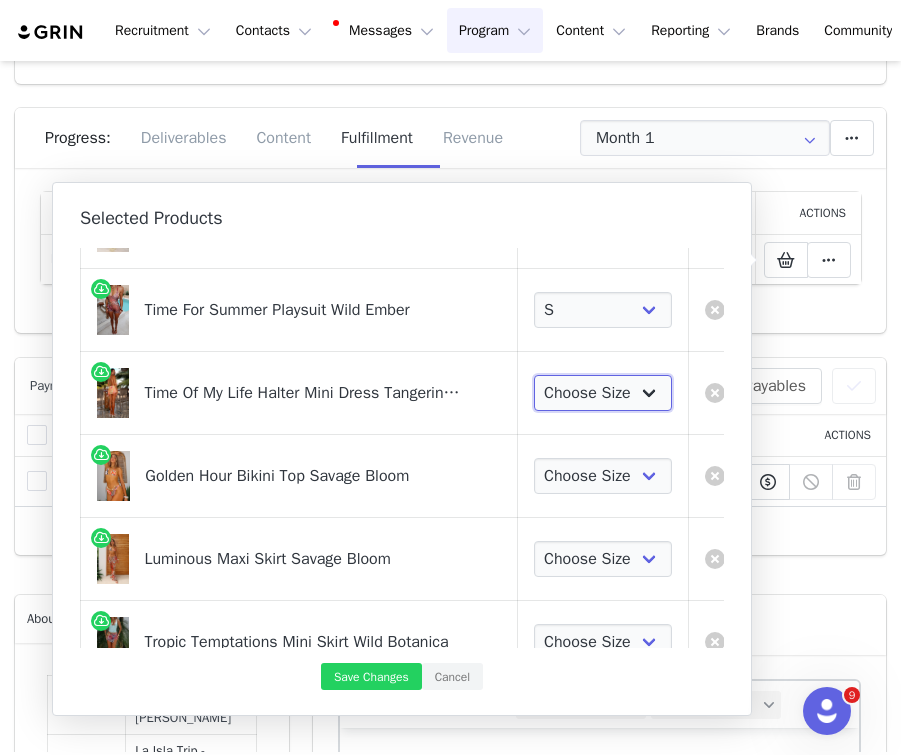 click on "Choose Size  XXS   XS   S   M   L   XL" at bounding box center [603, 393] 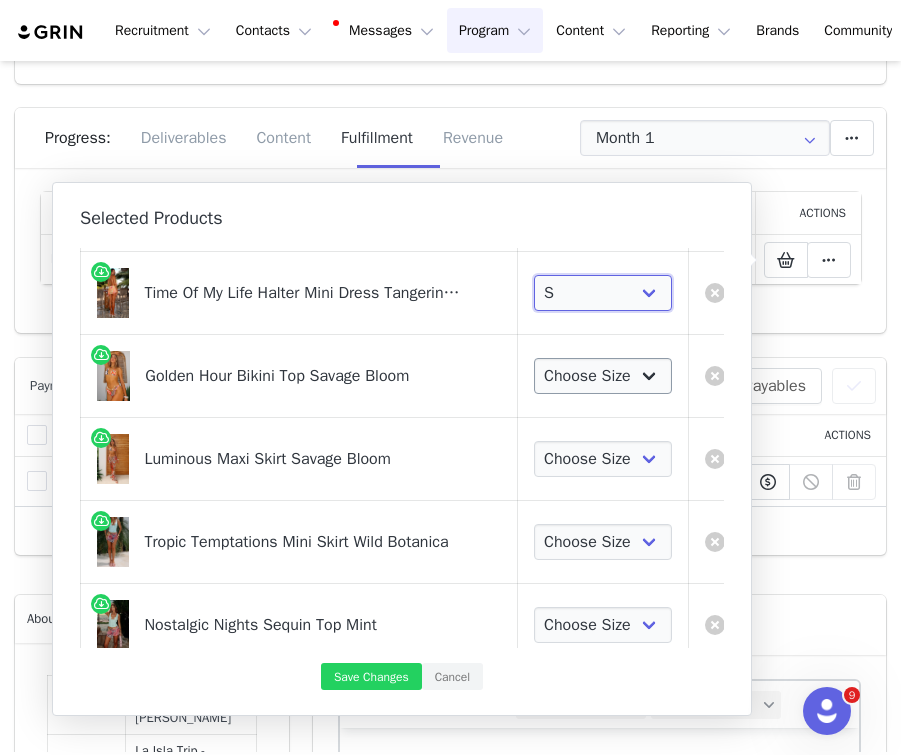scroll, scrollTop: 508, scrollLeft: 0, axis: vertical 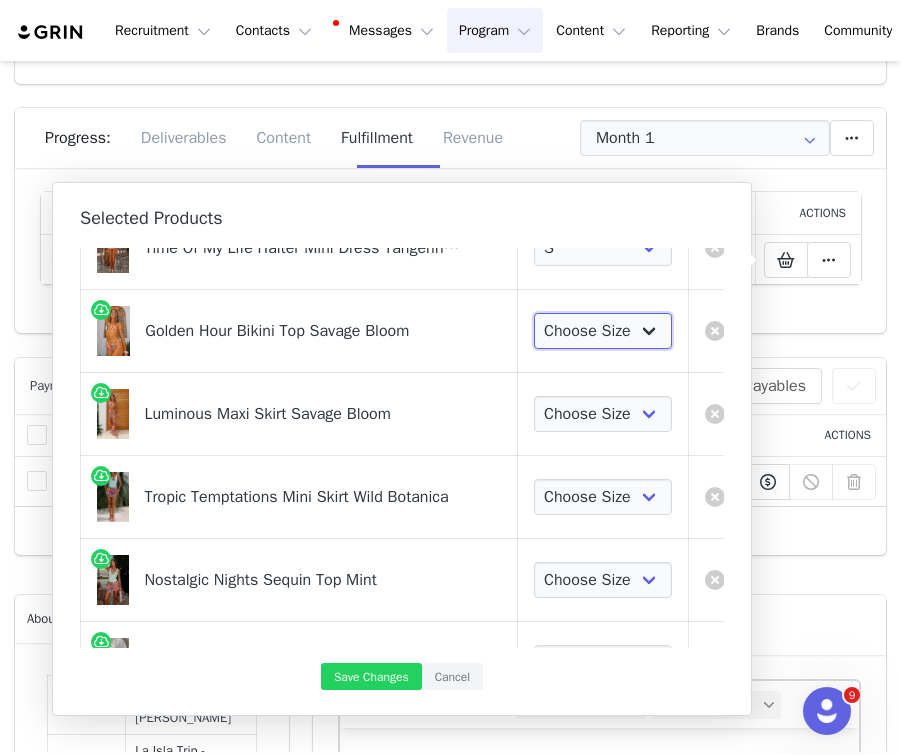 click on "Choose Size  XS   S   M   L   XL" at bounding box center (603, 331) 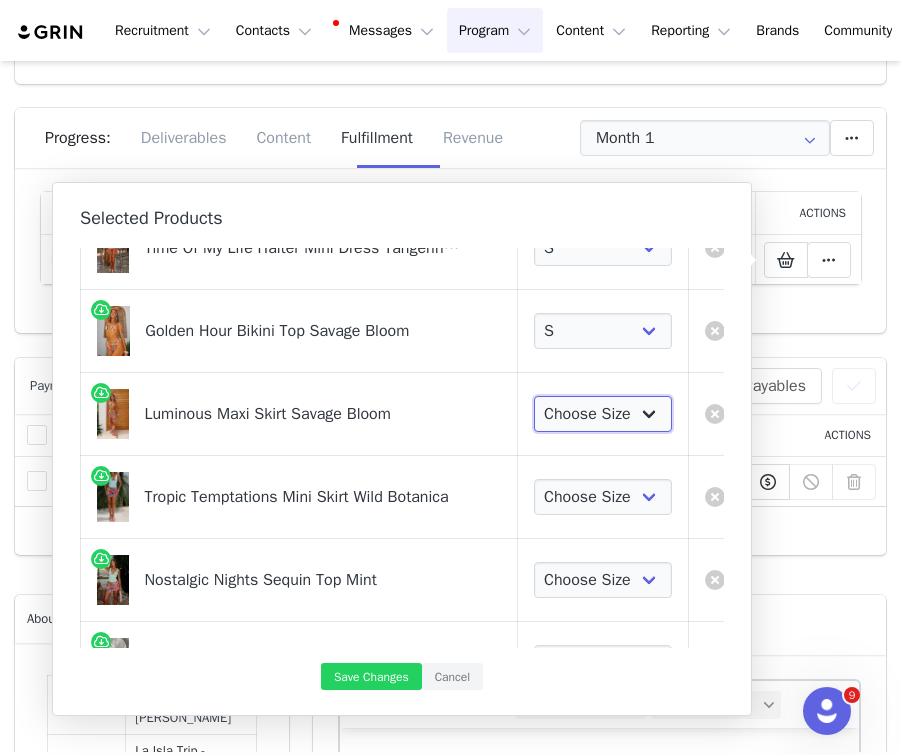 click on "Choose Size  XXS   XS   S   M   L   XL" at bounding box center (603, 414) 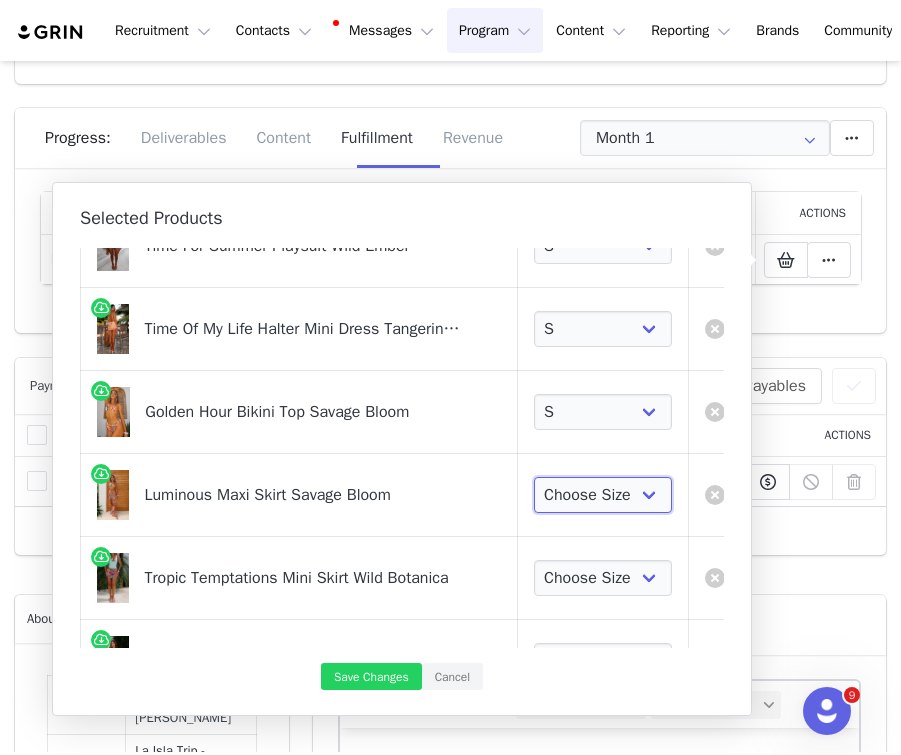 scroll, scrollTop: 381, scrollLeft: 0, axis: vertical 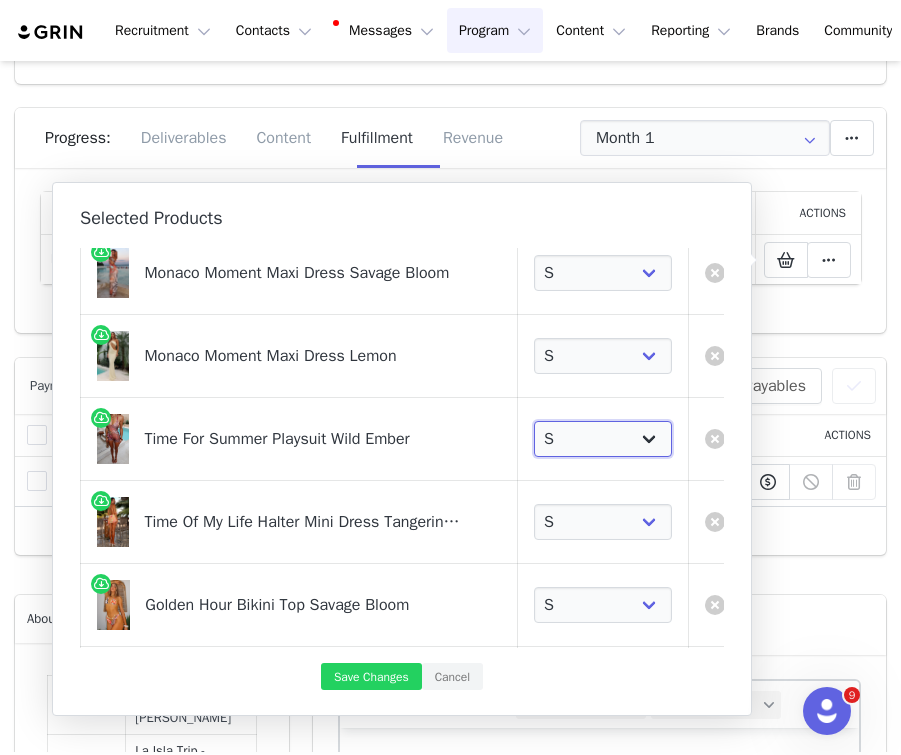 click on "Choose Size  XXS   XS   S   M   L   XL" at bounding box center [603, 439] 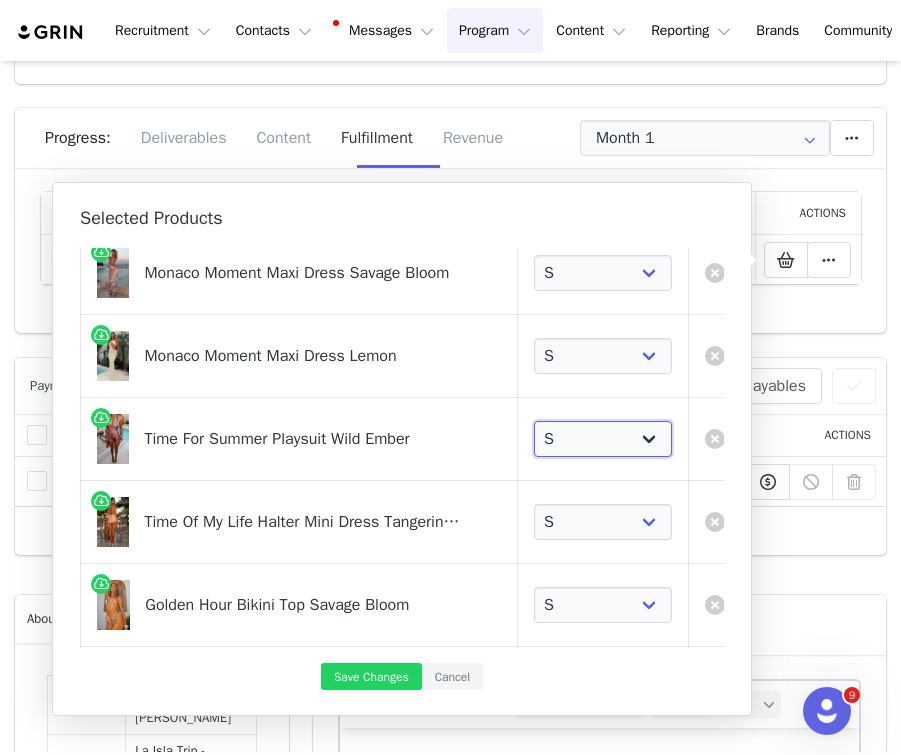 select on "27628118" 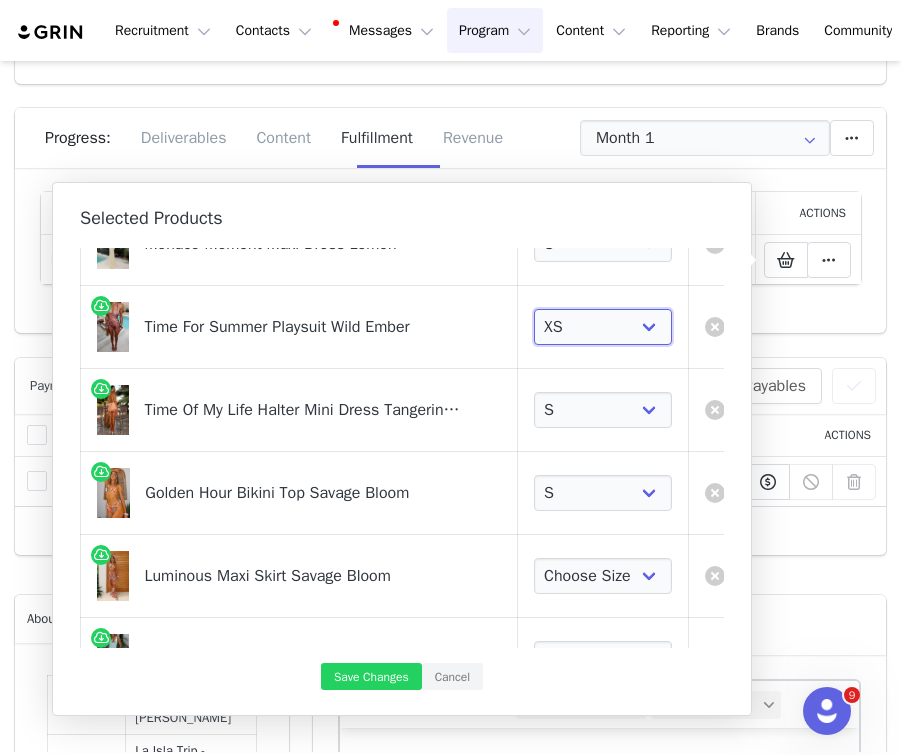 scroll, scrollTop: 359, scrollLeft: 0, axis: vertical 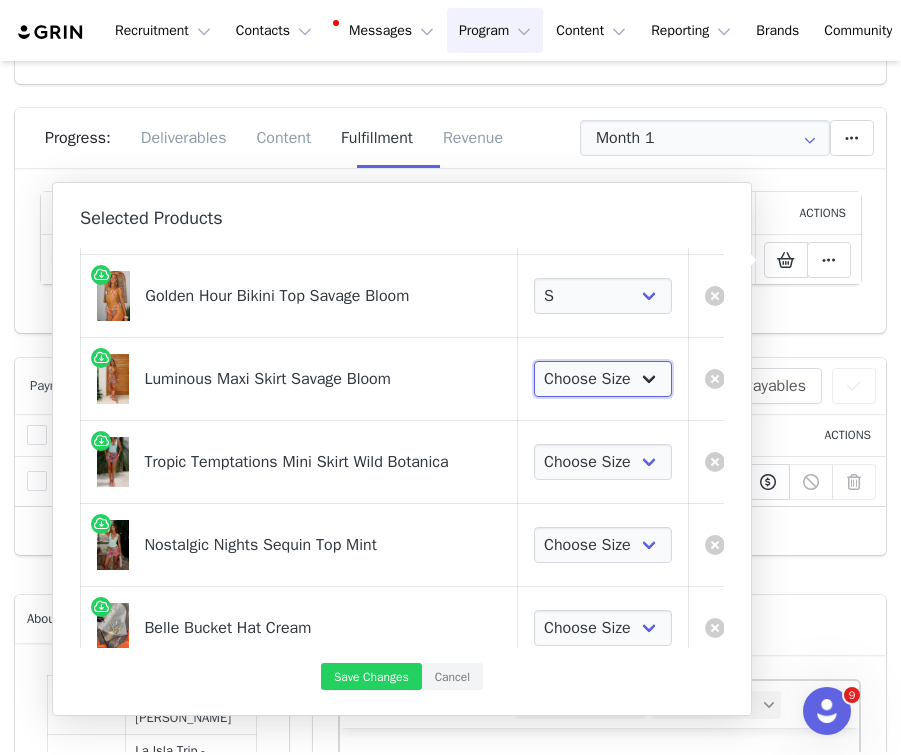 click on "Choose Size  XXS   XS   S   M   L   XL" at bounding box center [603, 379] 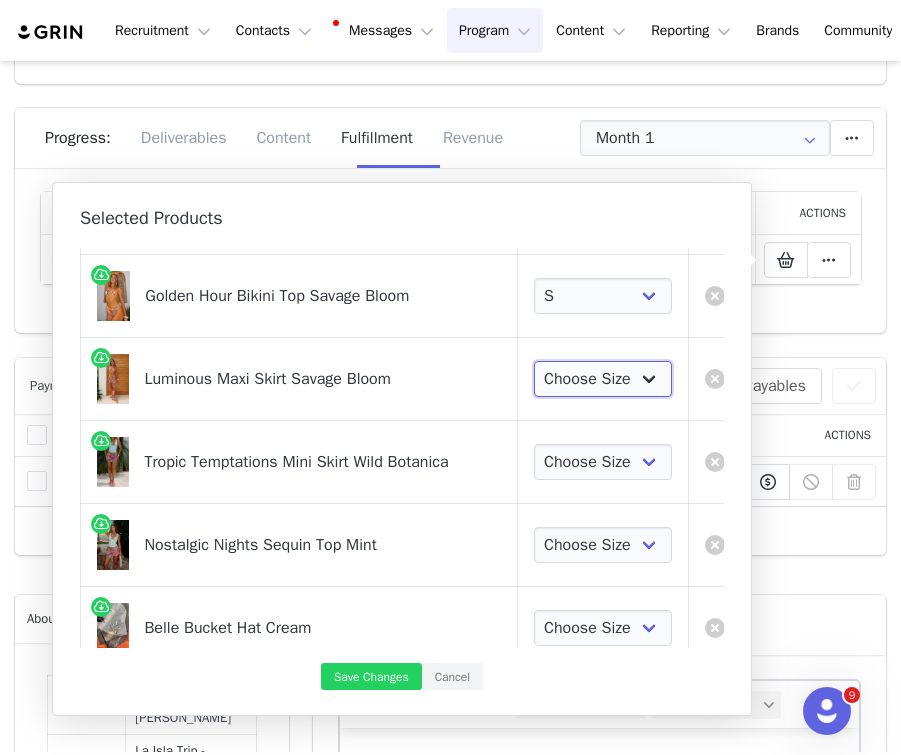 select on "27629278" 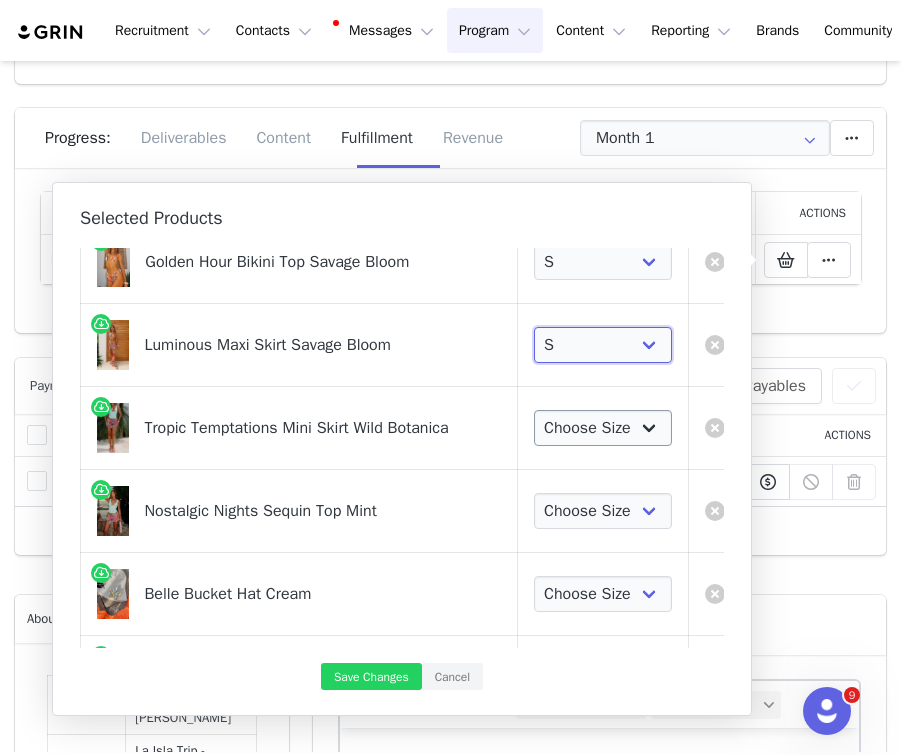 scroll, scrollTop: 576, scrollLeft: 0, axis: vertical 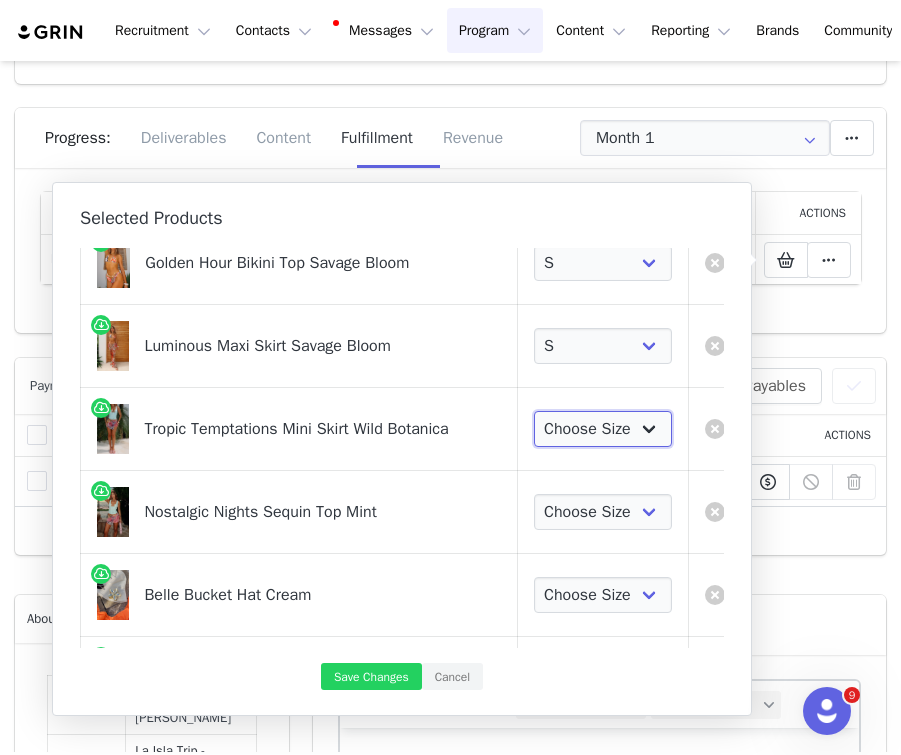click on "Choose Size  XXS   XS   S   M   L   XL" at bounding box center [603, 429] 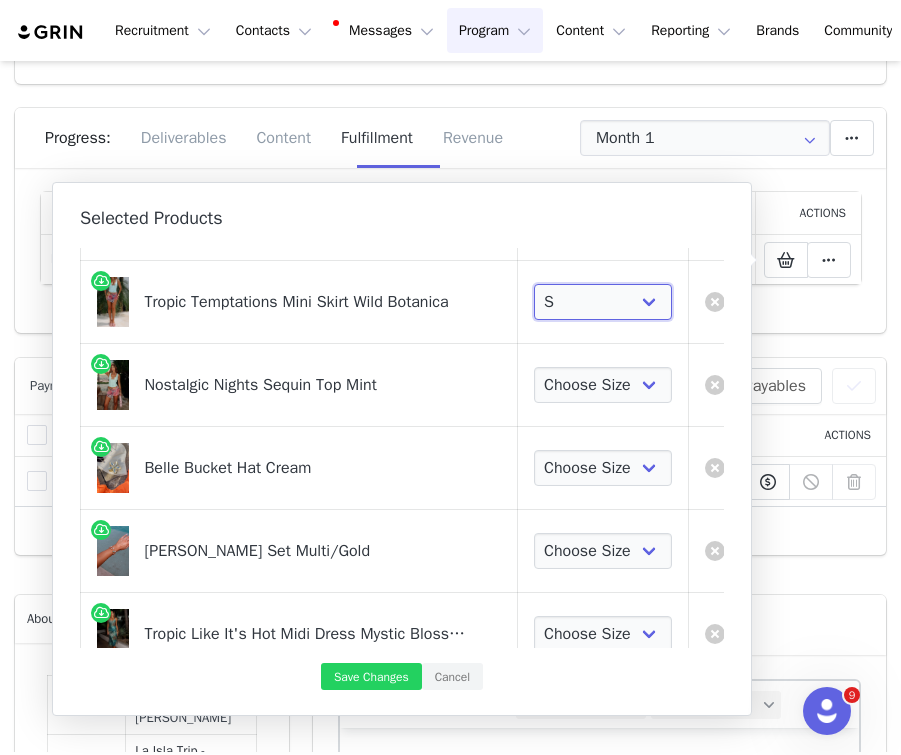 scroll, scrollTop: 706, scrollLeft: 0, axis: vertical 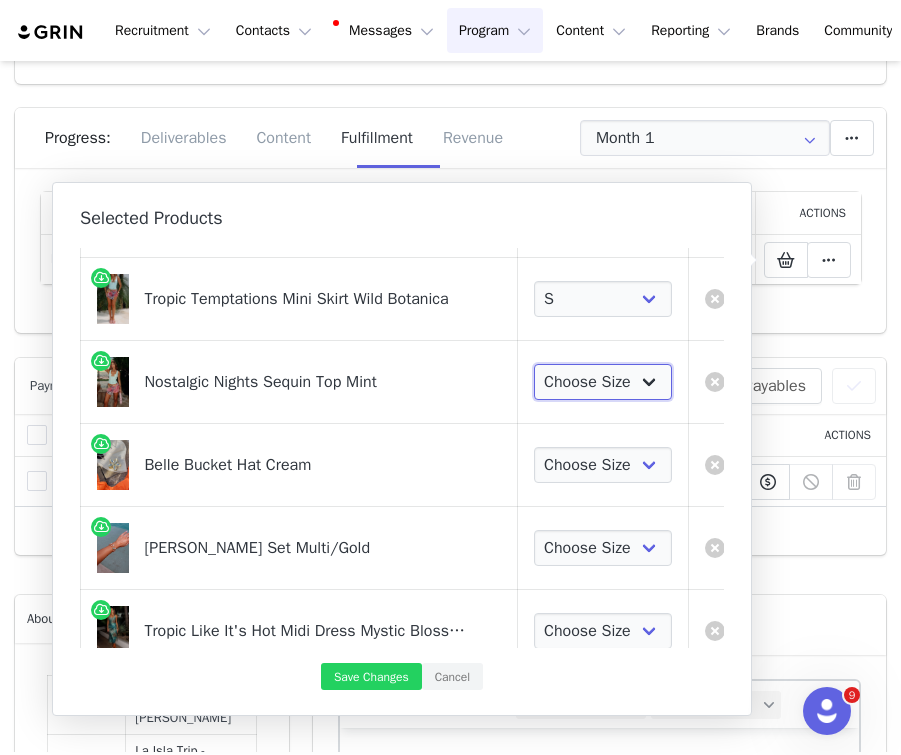 click on "Choose Size  XXS   XS   S   M   L   XL" at bounding box center [603, 382] 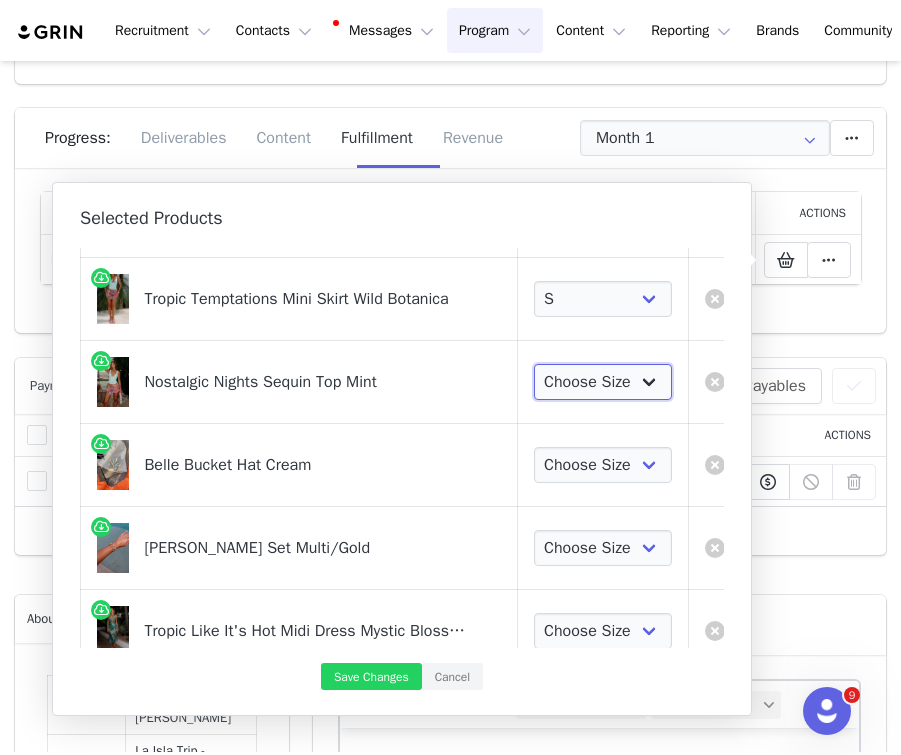 select on "27626473" 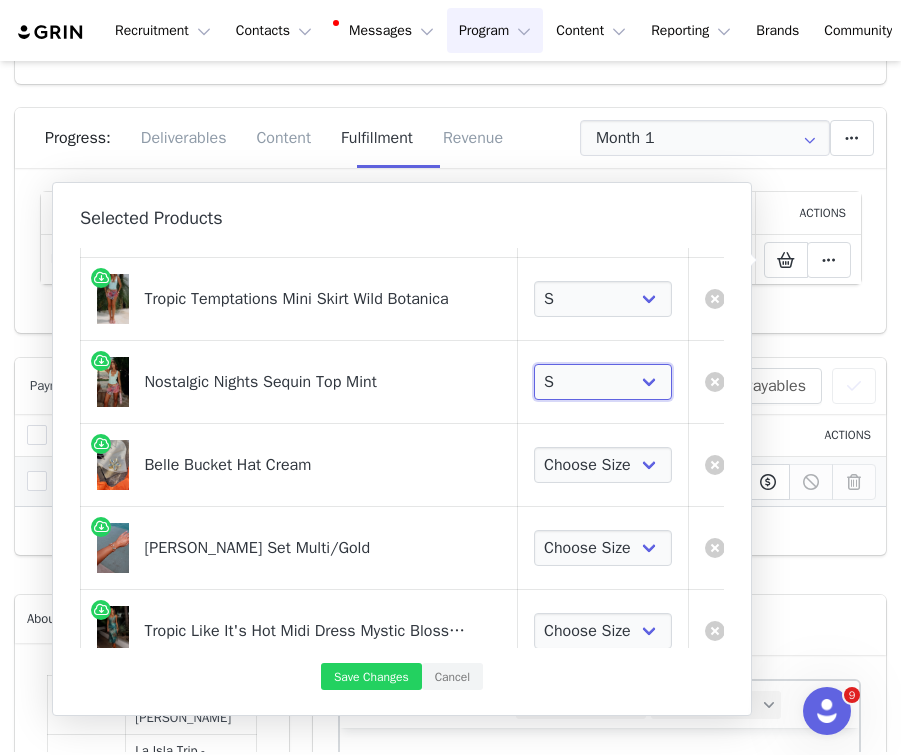 scroll, scrollTop: 807, scrollLeft: 0, axis: vertical 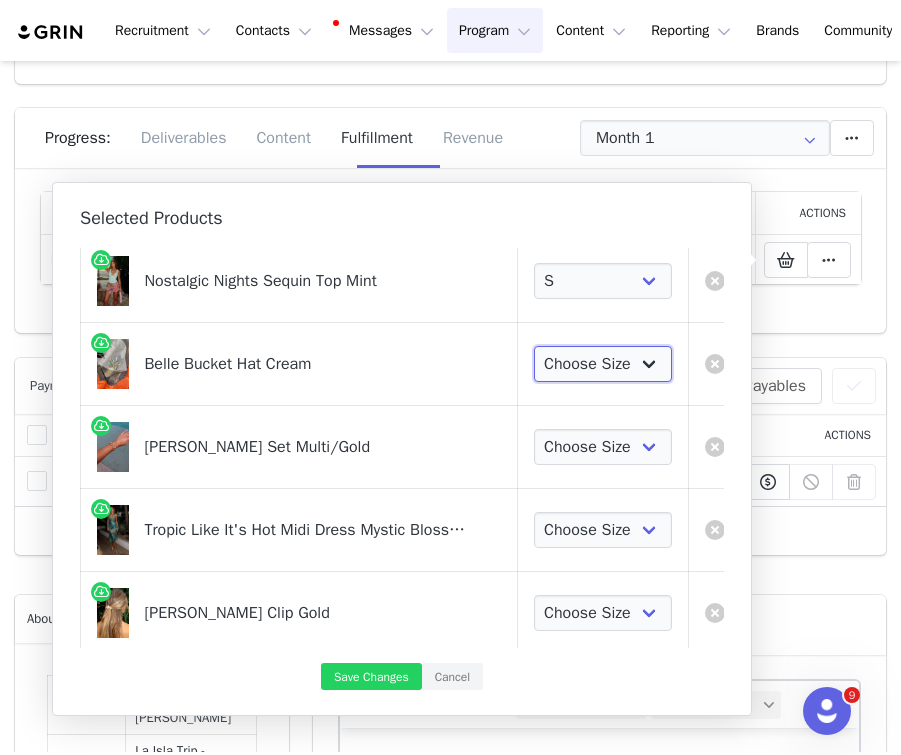 click on "Choose Size  One Size" at bounding box center (603, 364) 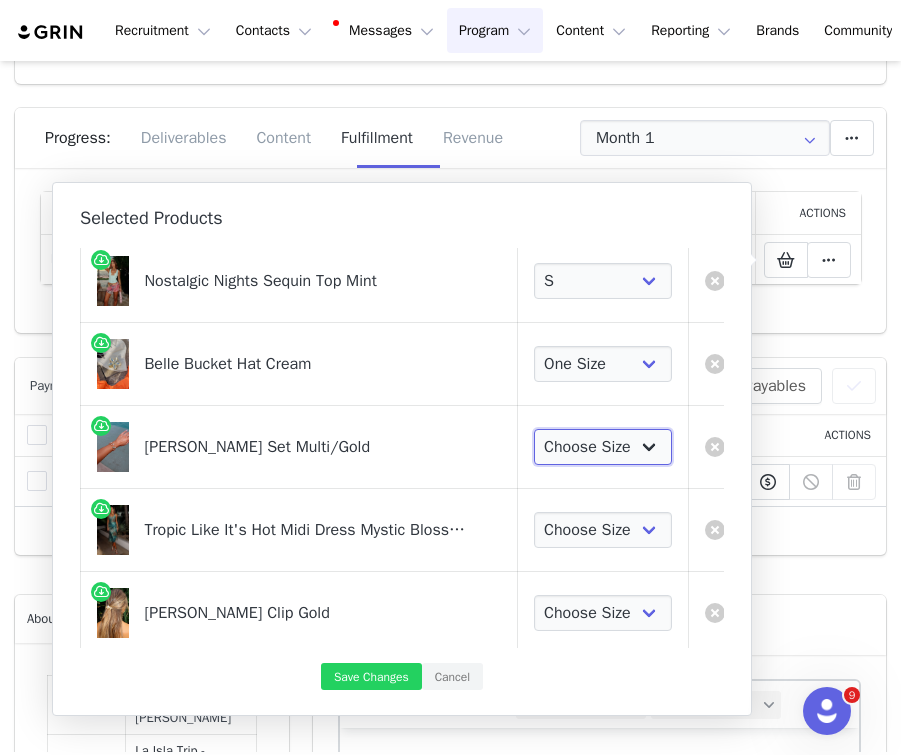 click on "Choose Size  One Size" at bounding box center [603, 447] 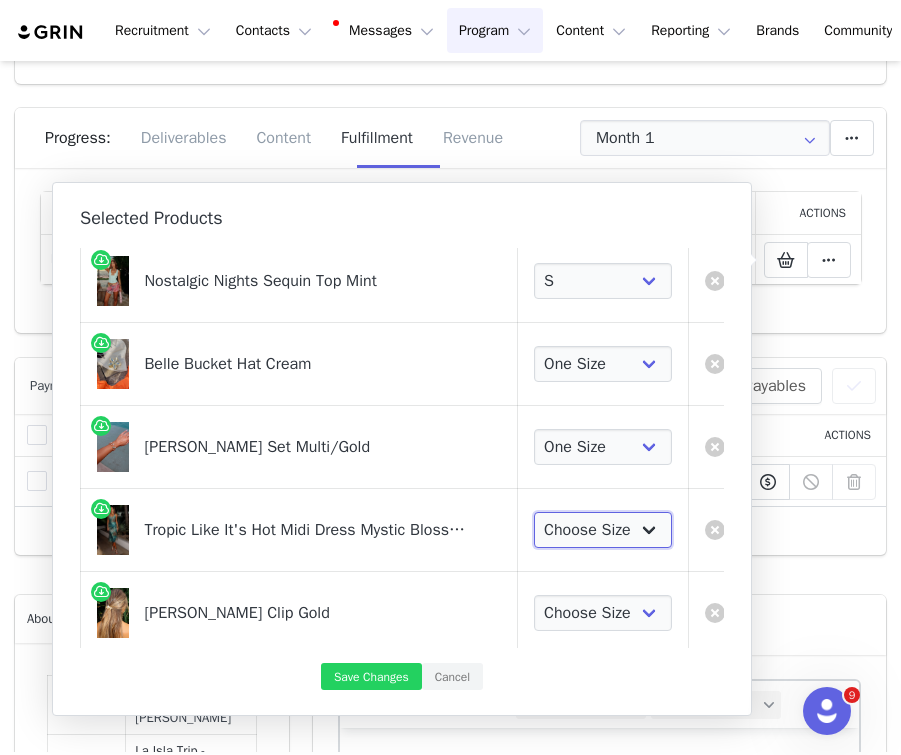 click on "Choose Size  XXS   XS   S   M   L   XL" at bounding box center (603, 530) 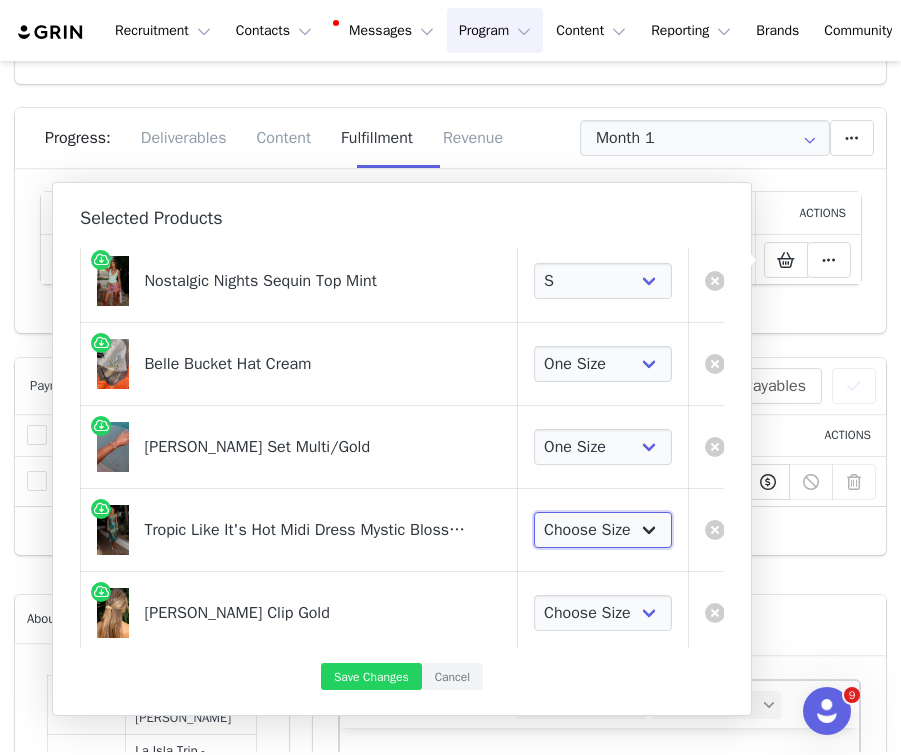 select on "27626373" 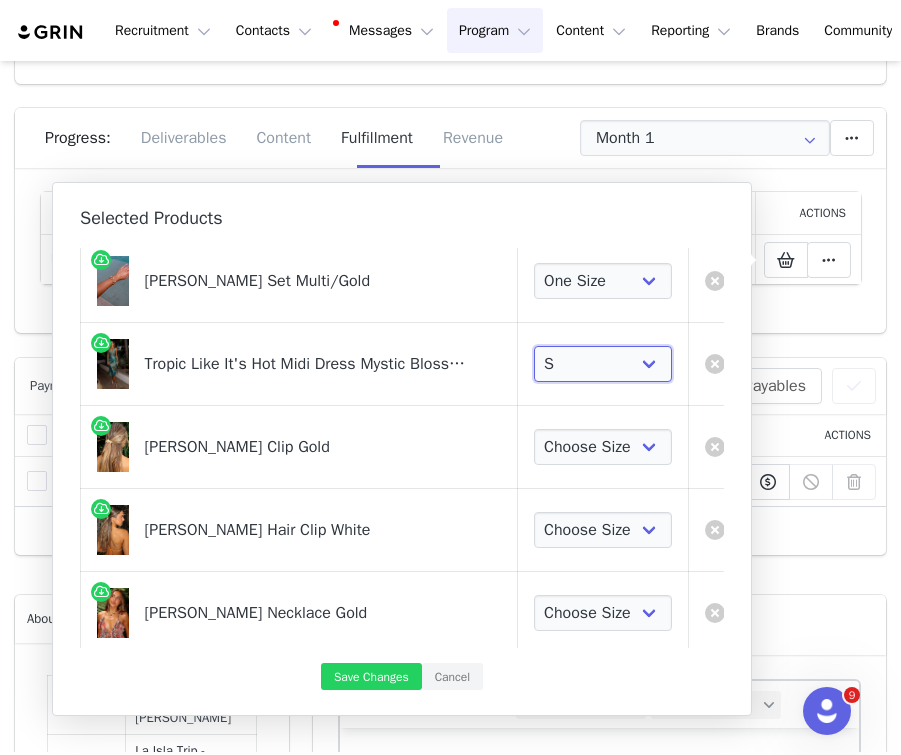 scroll, scrollTop: 997, scrollLeft: 0, axis: vertical 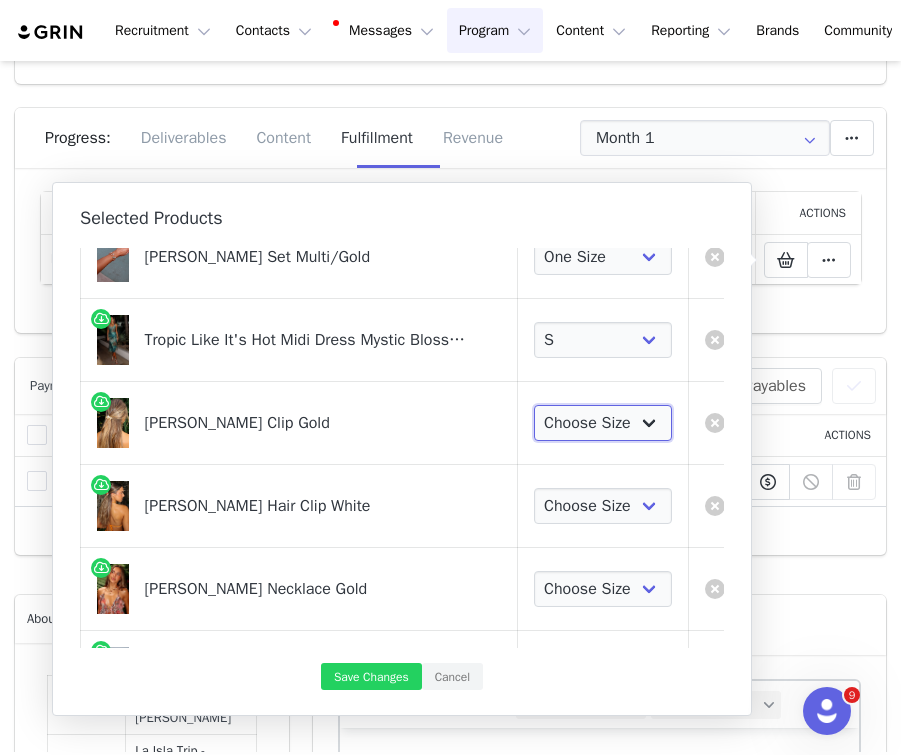 click on "Choose Size  One Size" at bounding box center [603, 423] 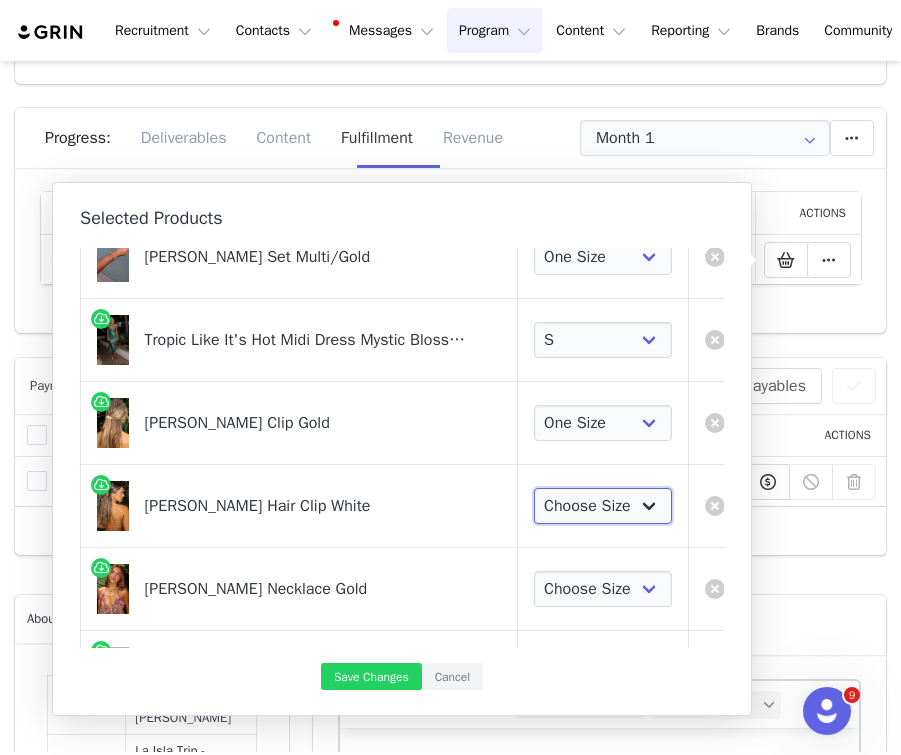 click on "Choose Size  One Size" at bounding box center (603, 506) 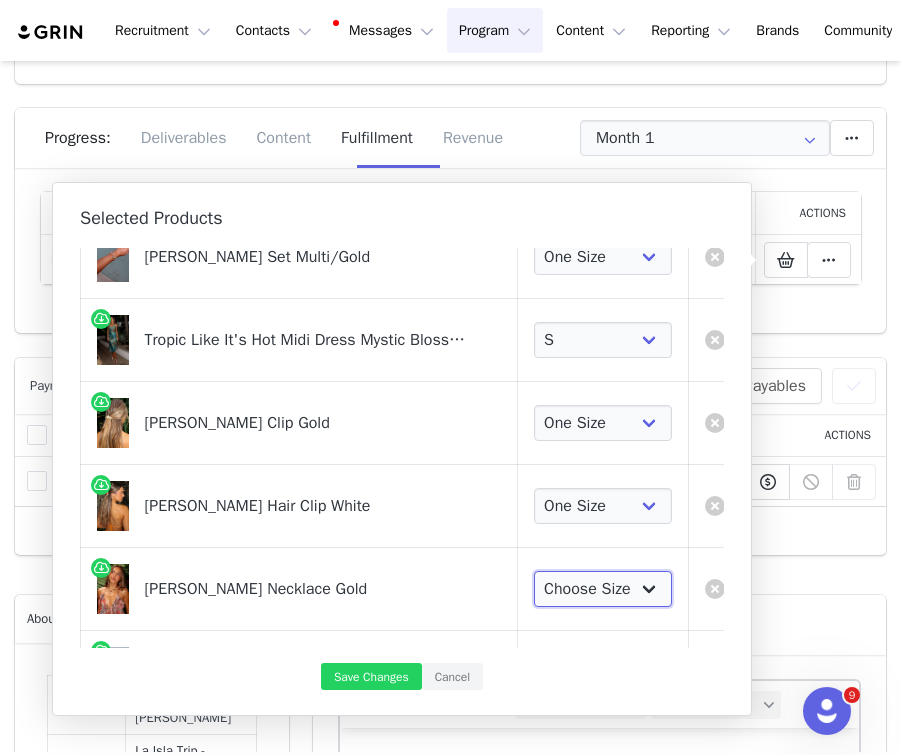 click on "Choose Size  One Size" at bounding box center [603, 589] 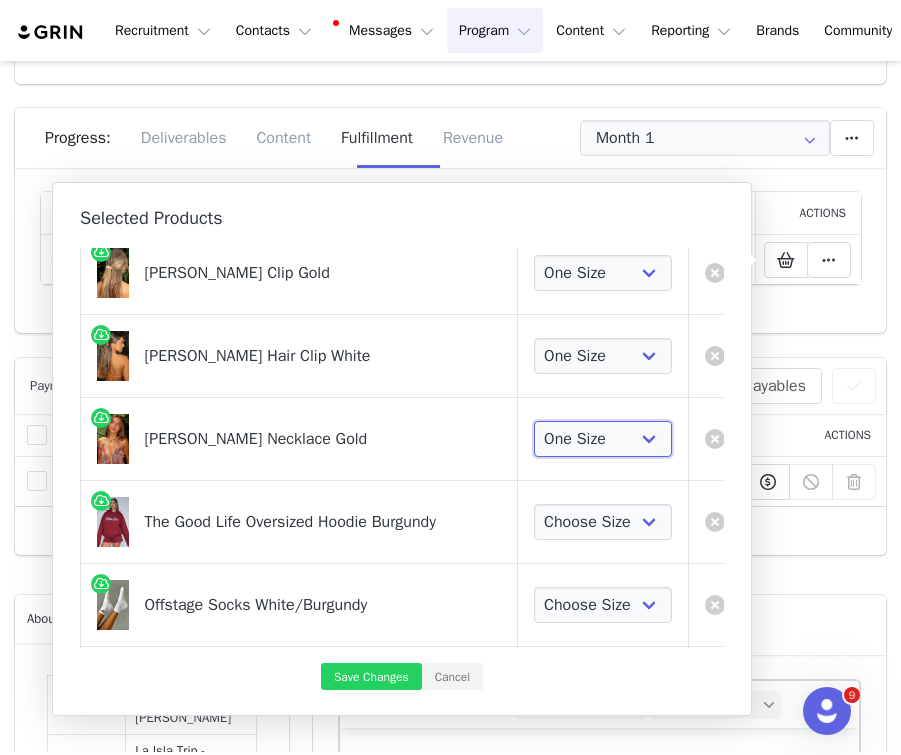scroll, scrollTop: 1161, scrollLeft: 0, axis: vertical 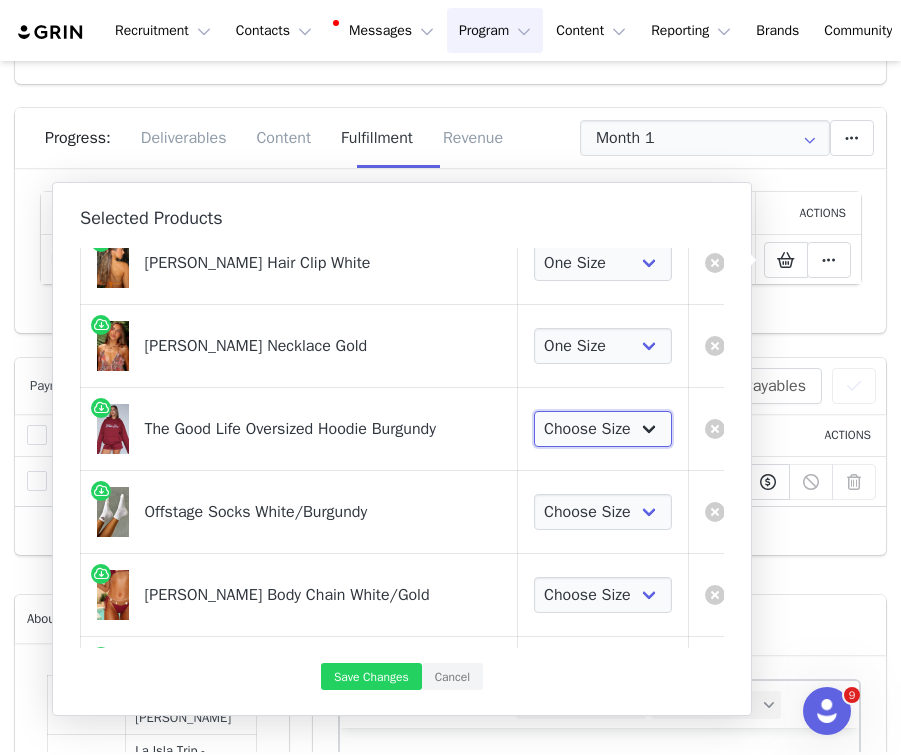 click on "Choose Size  XXS/XS   XS/S   S/M   M/L   L/XL" at bounding box center (603, 429) 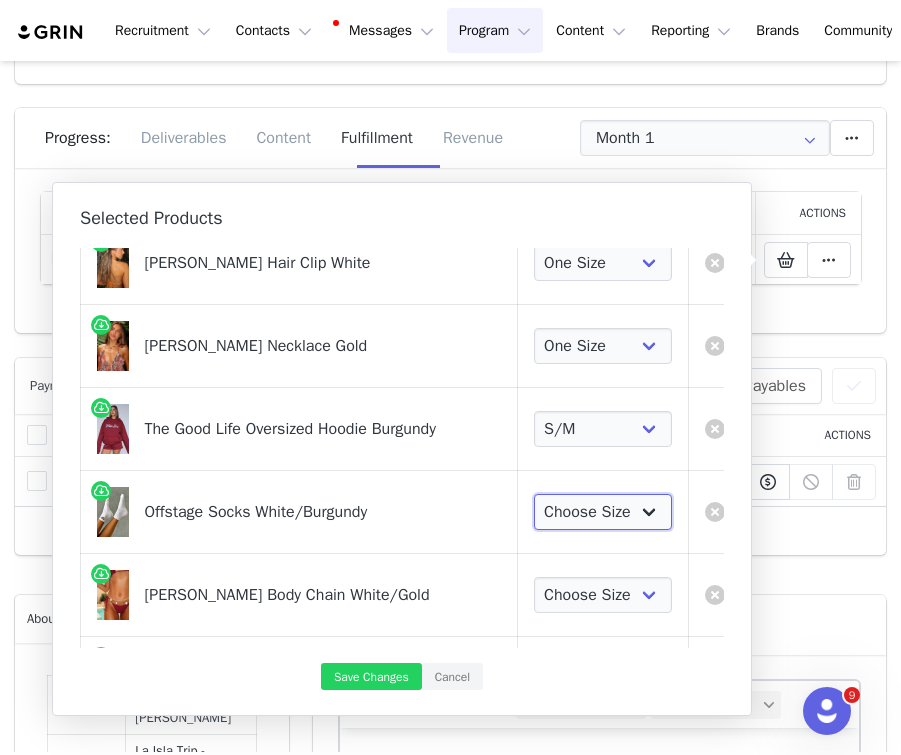 click on "Choose Size  One Size" at bounding box center (603, 512) 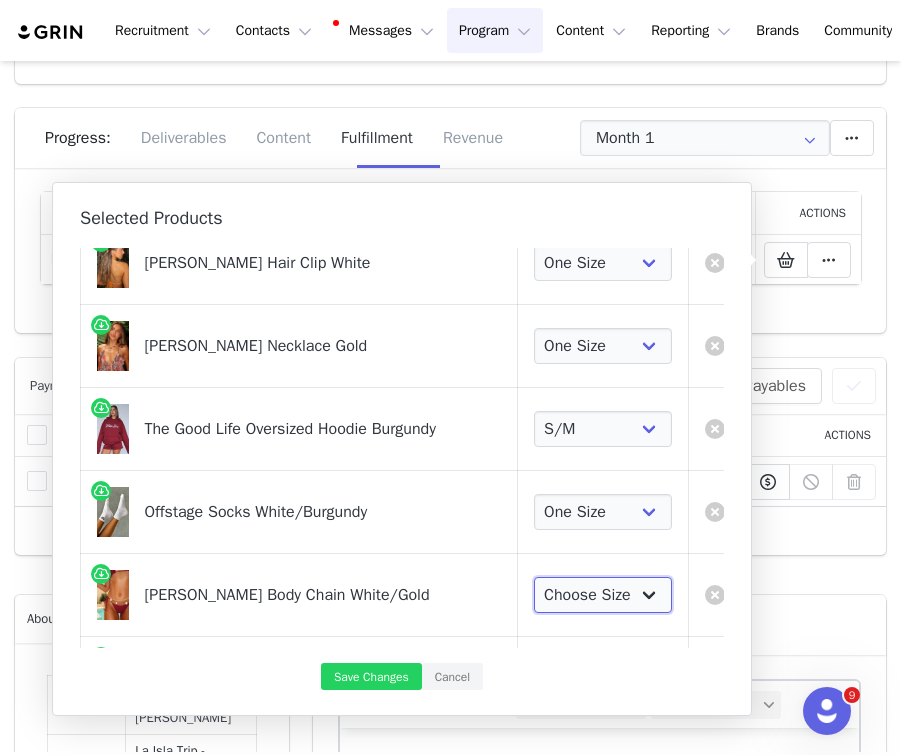 click on "Choose Size  One Size" at bounding box center [603, 595] 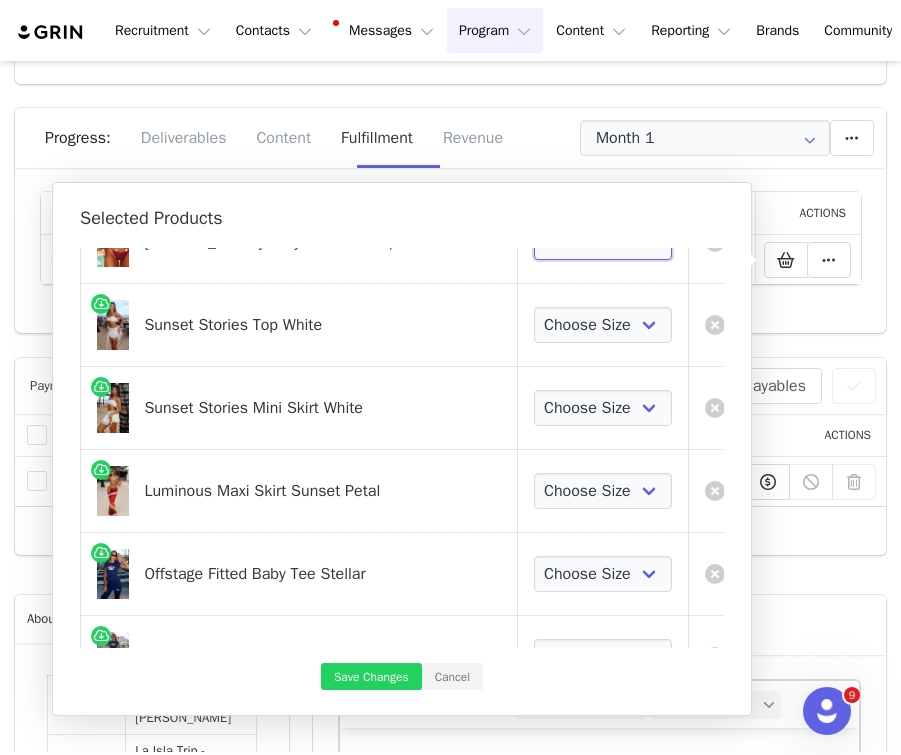 scroll, scrollTop: 1604, scrollLeft: 0, axis: vertical 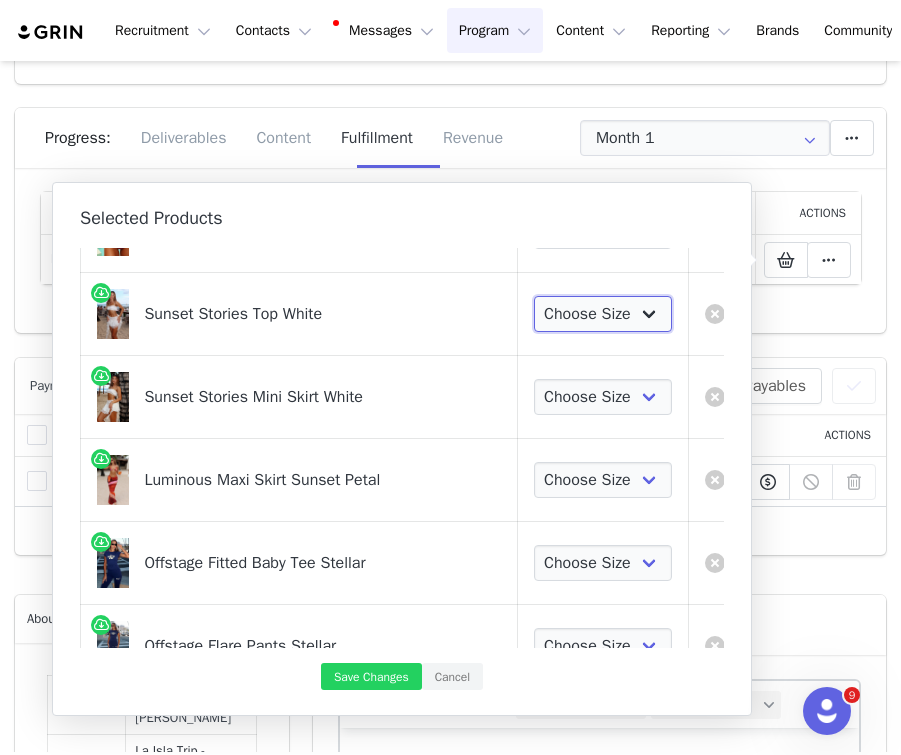 click on "Choose Size  XXS   XS   S   M   L   XL" at bounding box center (603, 314) 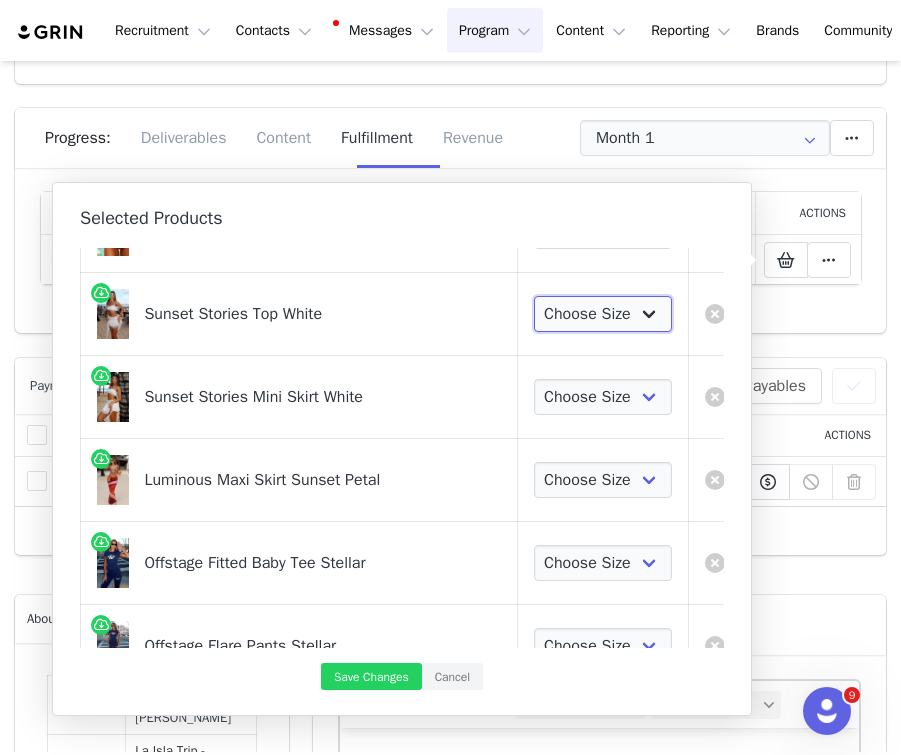 select on "27629585" 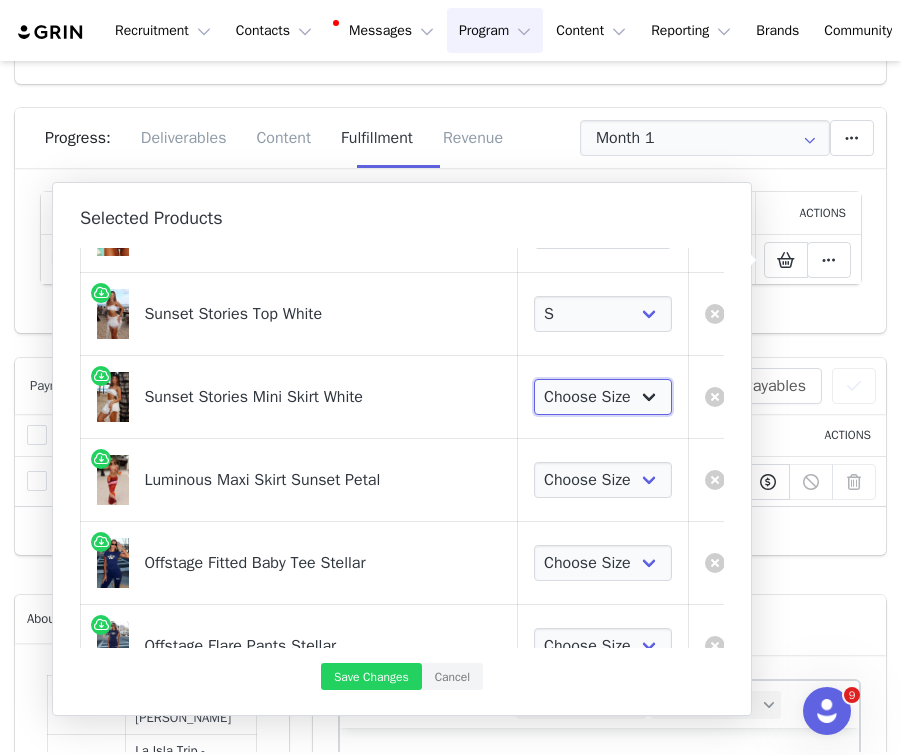 click on "Choose Size  XXS   XS   S   M   L   XL" at bounding box center (603, 397) 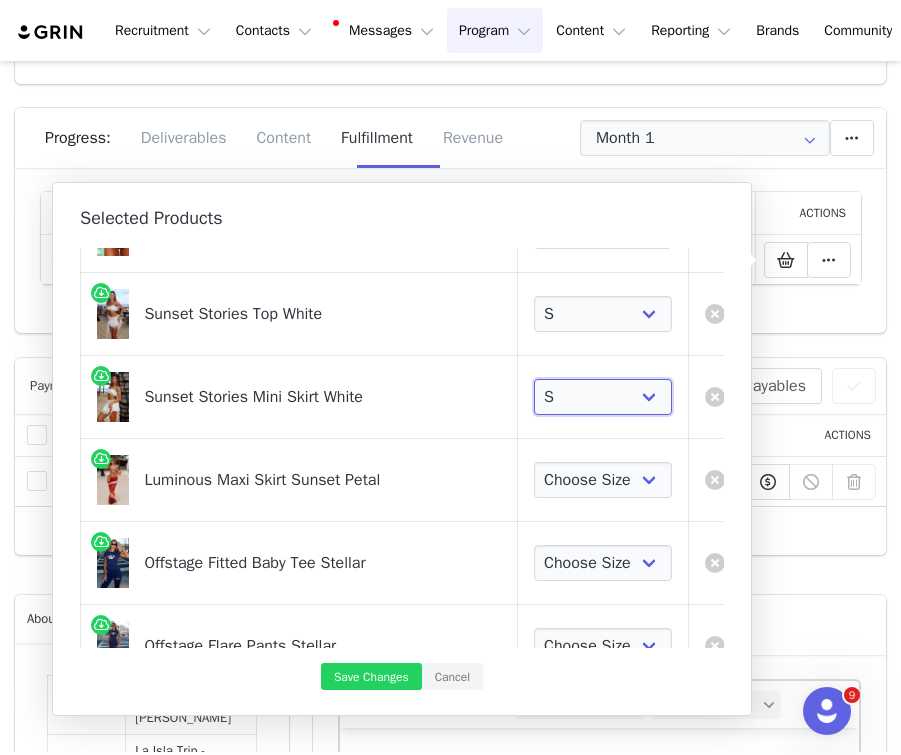 scroll, scrollTop: 1704, scrollLeft: 0, axis: vertical 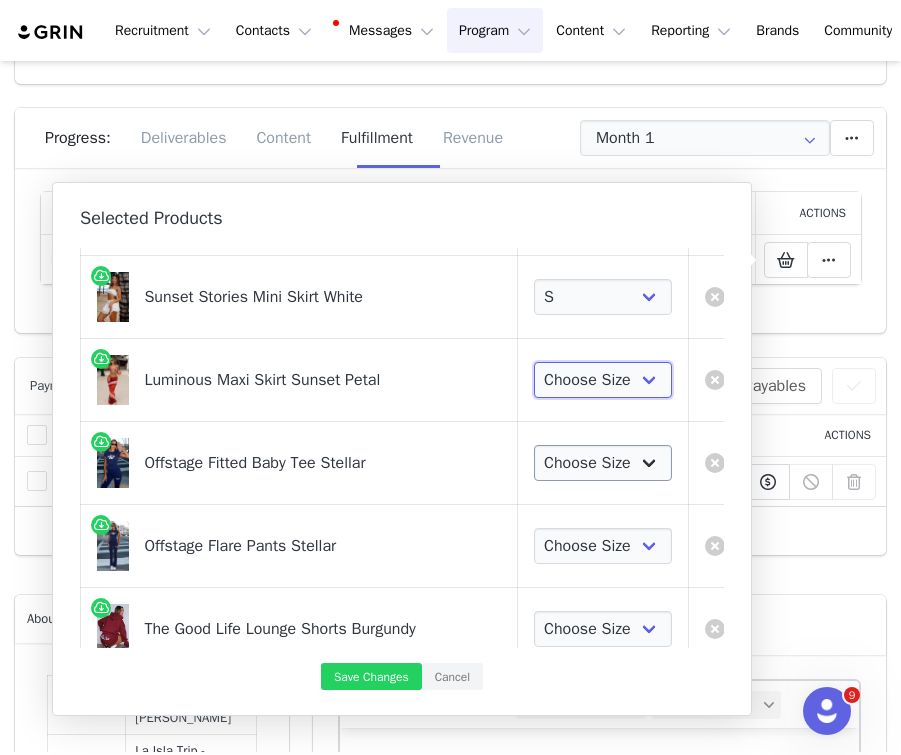 click on "Choose Size  XXS   XS   S   M   L   XL" at bounding box center (603, 380) 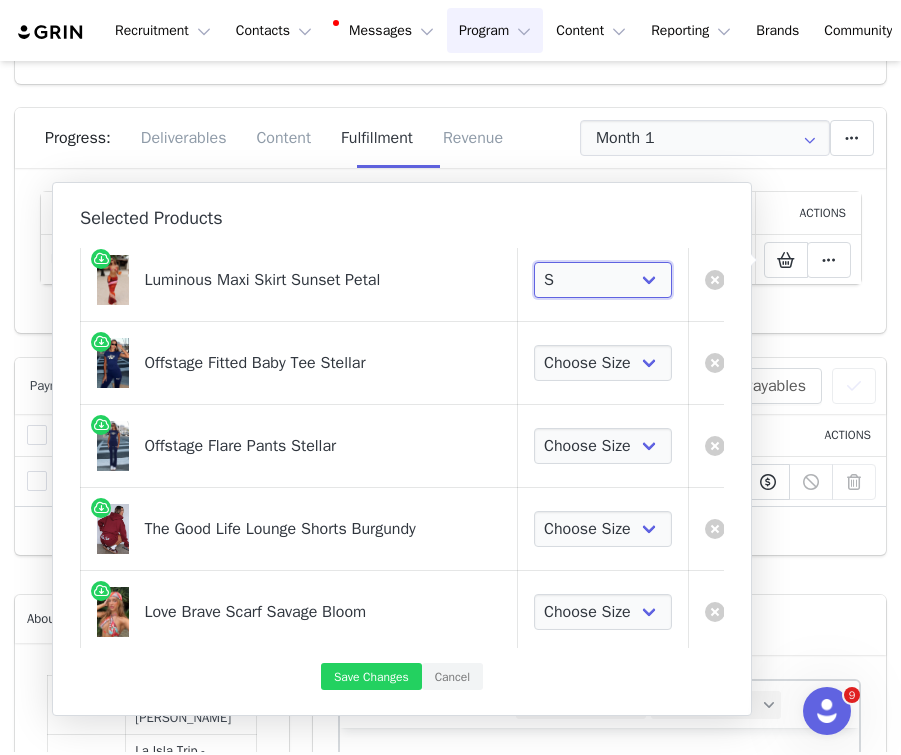 scroll, scrollTop: 1834, scrollLeft: 0, axis: vertical 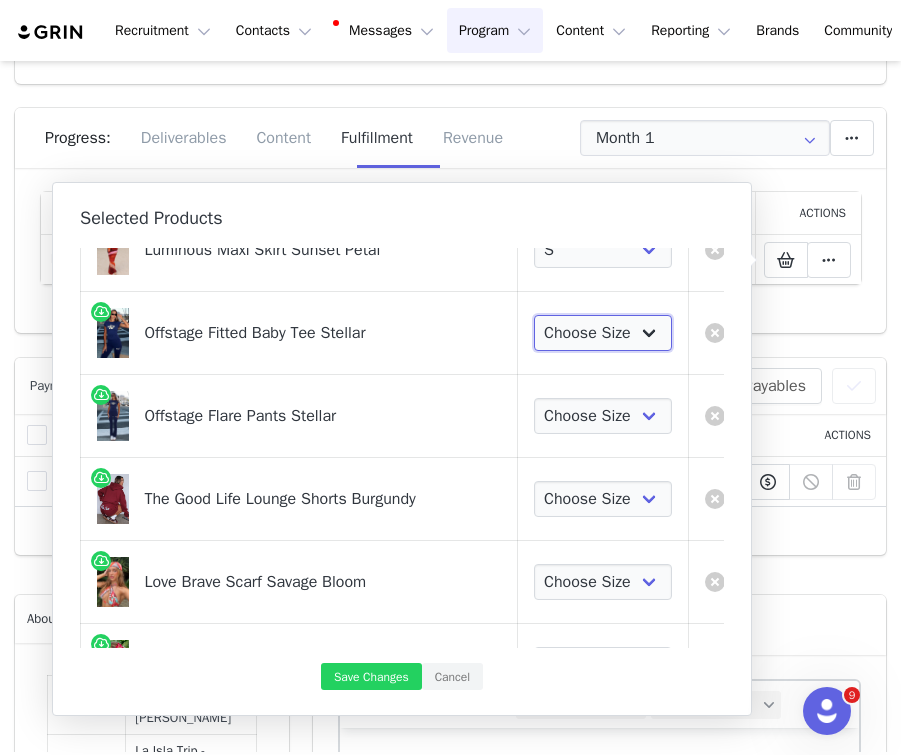 click on "Choose Size  XXS   XS   S   M   L   XL" at bounding box center (603, 333) 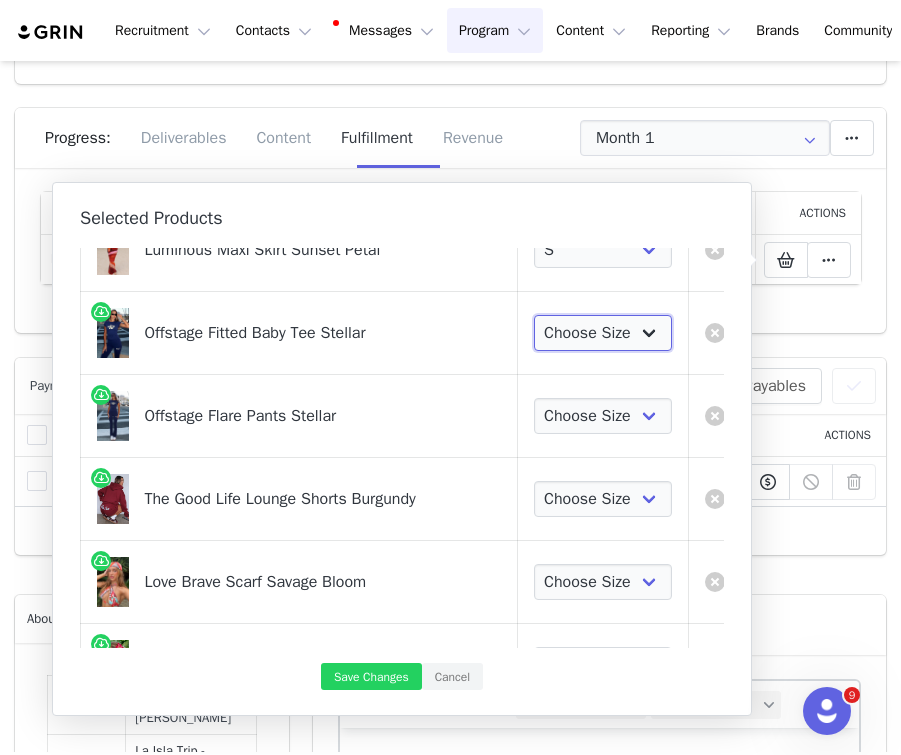 select on "27118025" 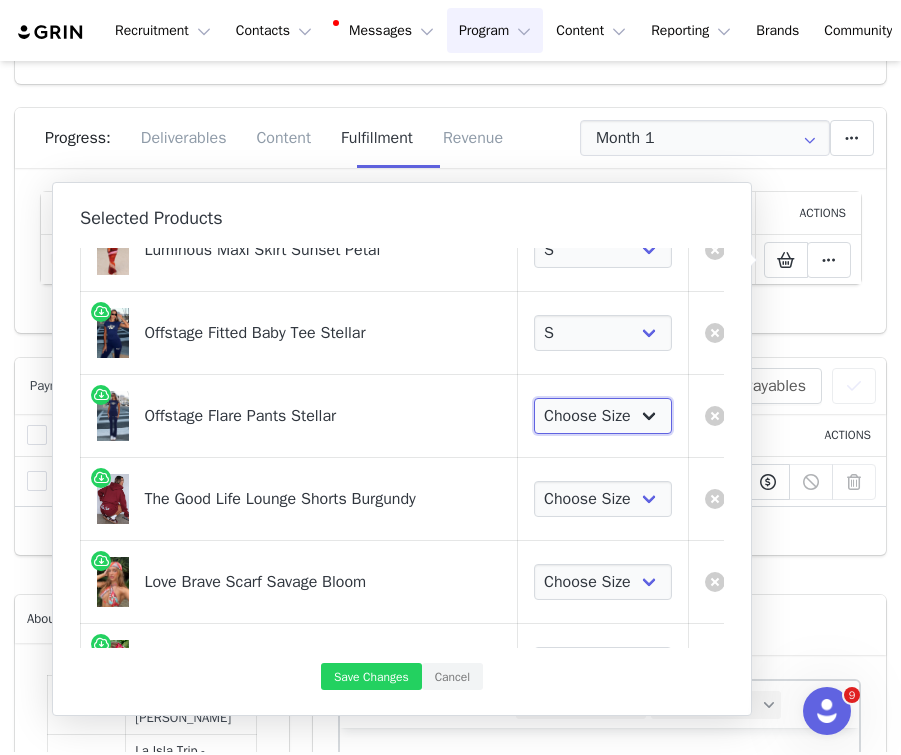 click on "Choose Size  XXS   XS   S   M   L   XL" at bounding box center (603, 416) 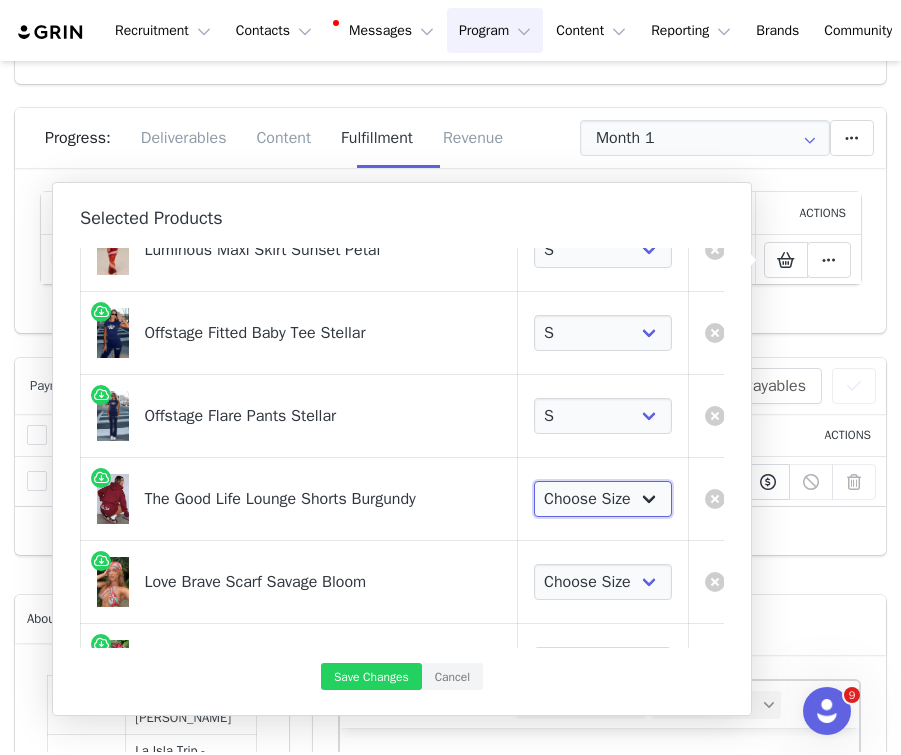 click on "Choose Size  XXS   XS   S   M   L   XL" at bounding box center [603, 499] 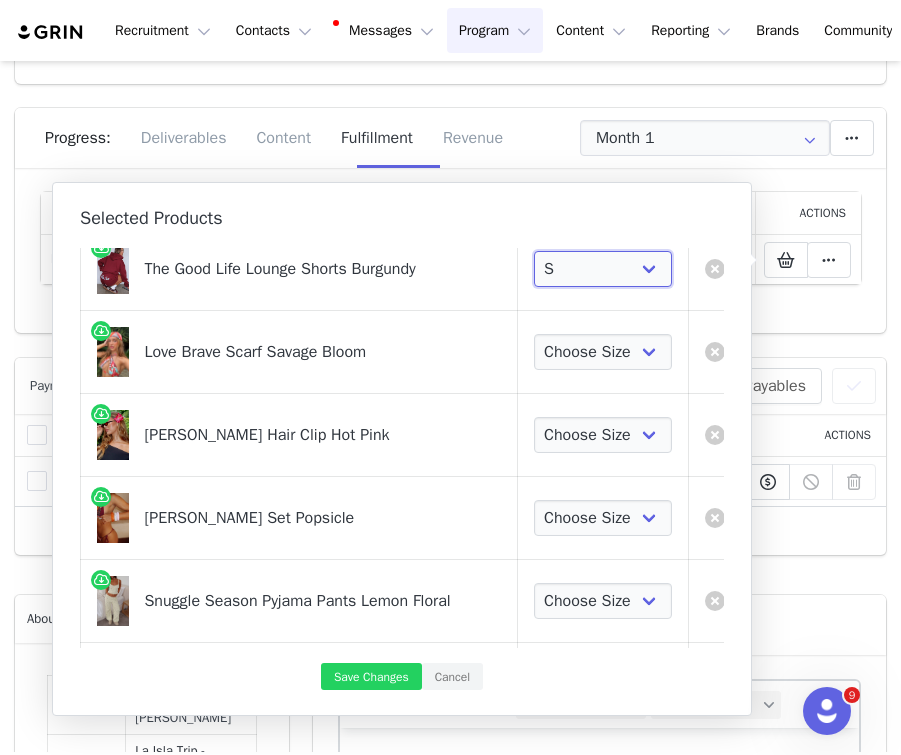 scroll, scrollTop: 2081, scrollLeft: 0, axis: vertical 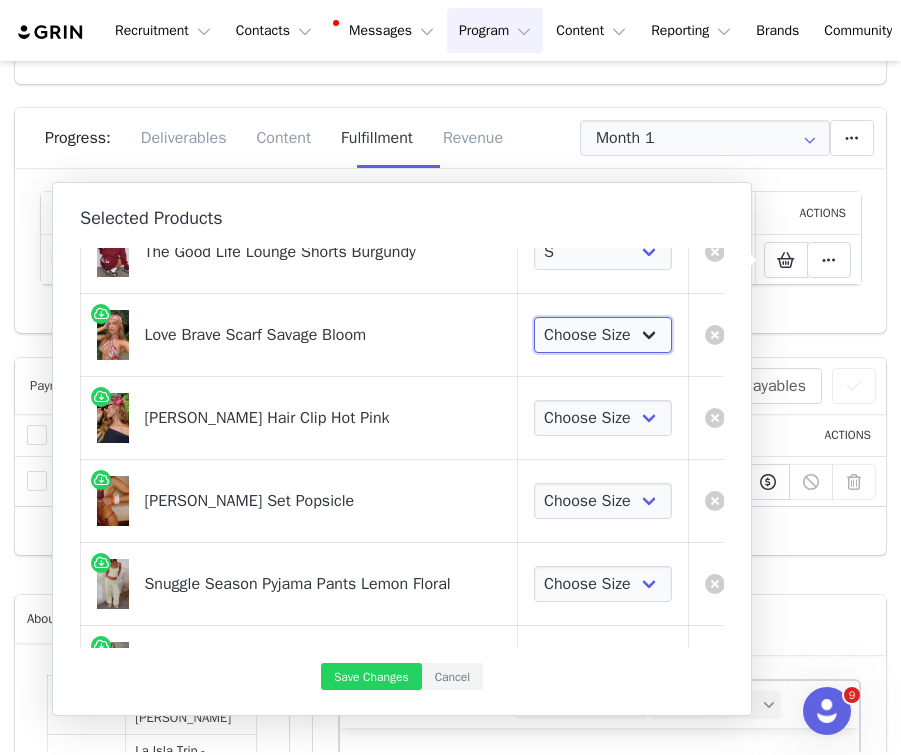 click on "Choose Size  One Size" at bounding box center [603, 335] 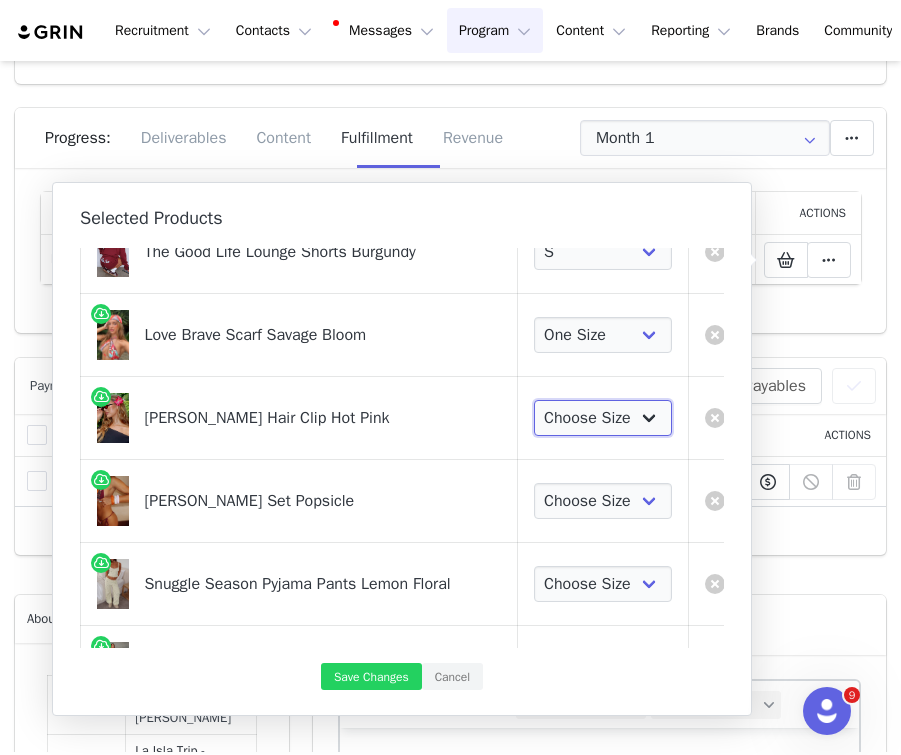 click on "Choose Size  One Size" at bounding box center (603, 418) 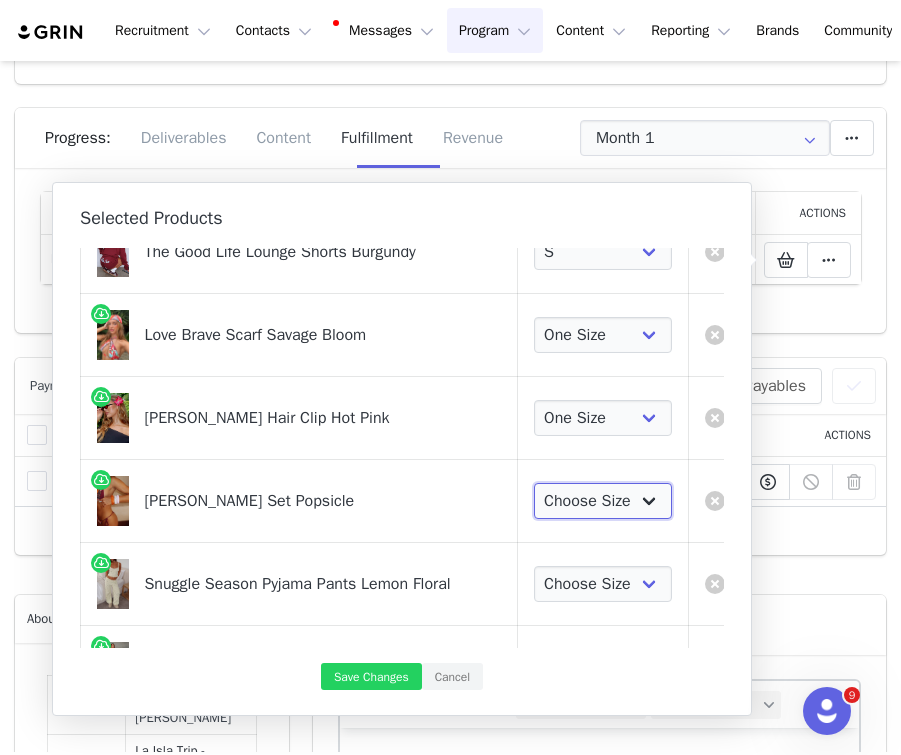 click on "Choose Size  One Size" at bounding box center (603, 501) 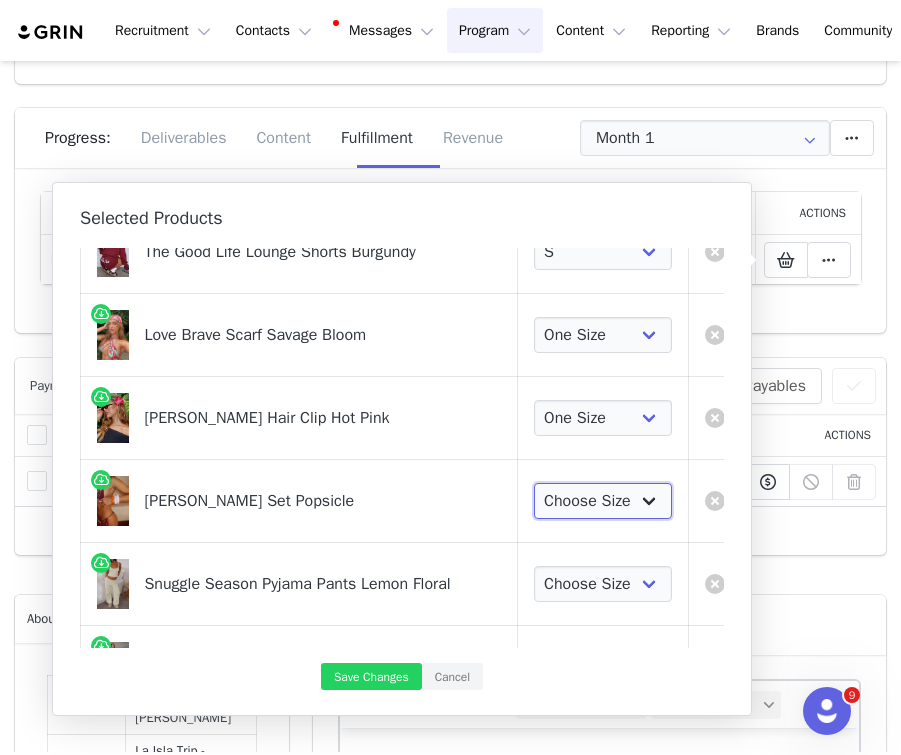 select on "27779626" 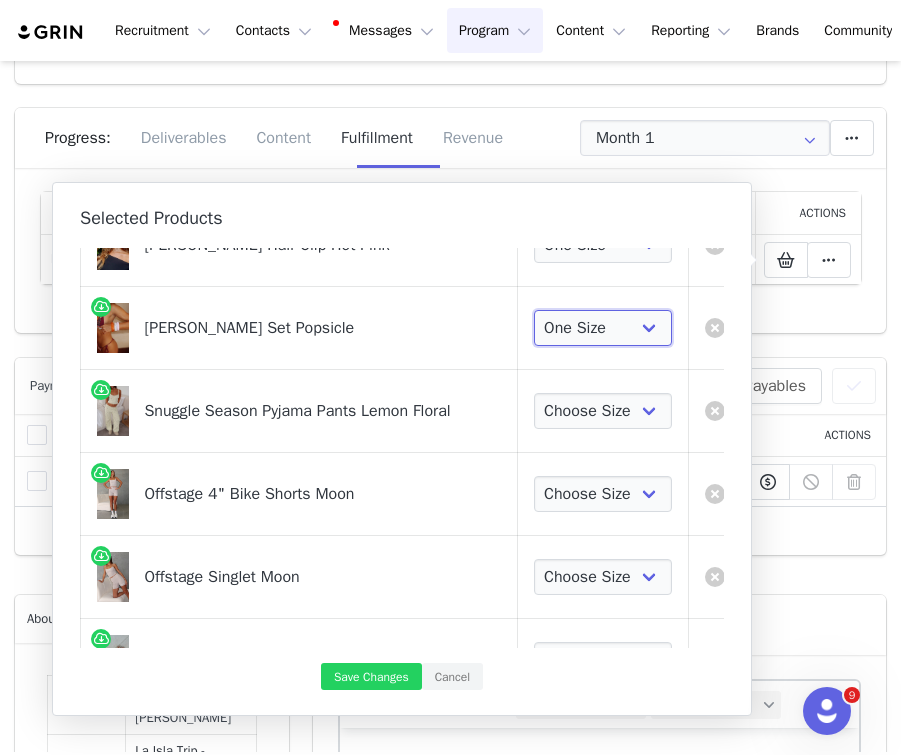 scroll, scrollTop: 2331, scrollLeft: 0, axis: vertical 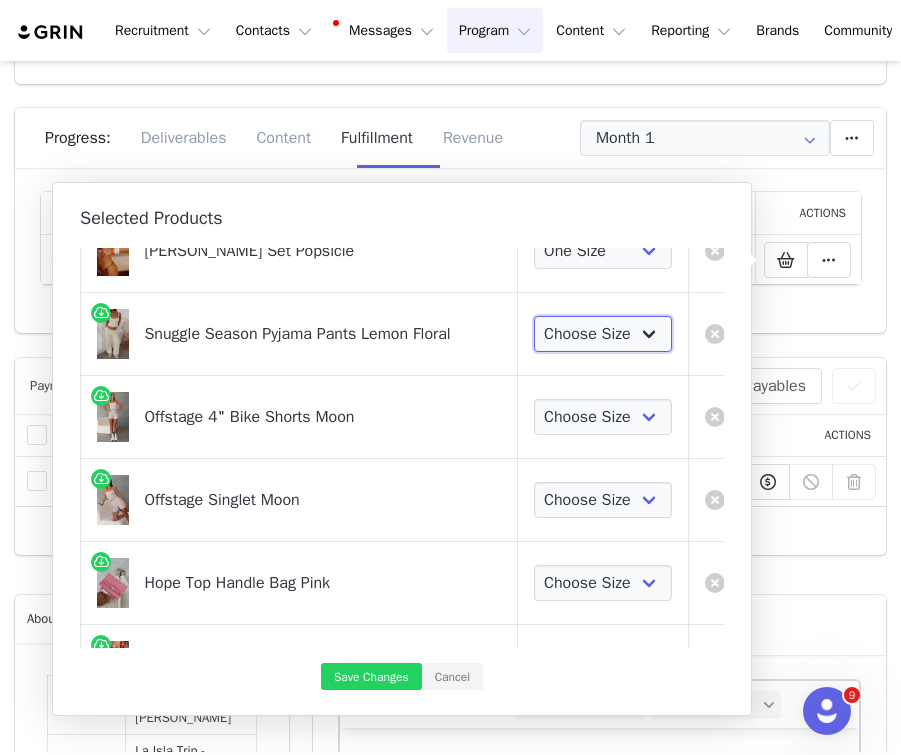 click on "Choose Size  XXS   XS   S   M   L   XL" at bounding box center (603, 334) 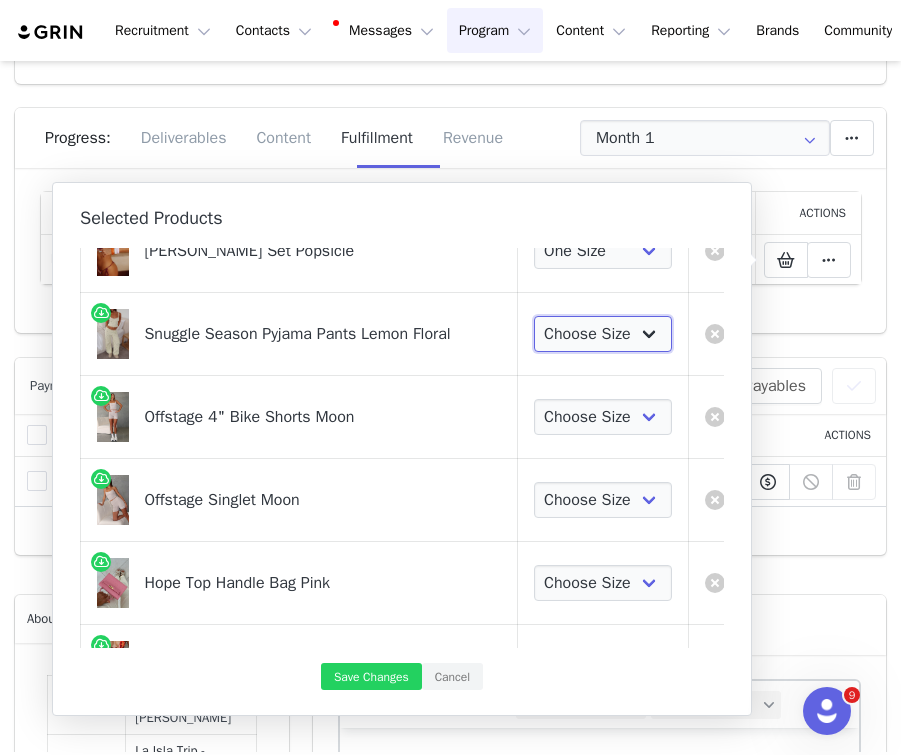select on "27334899" 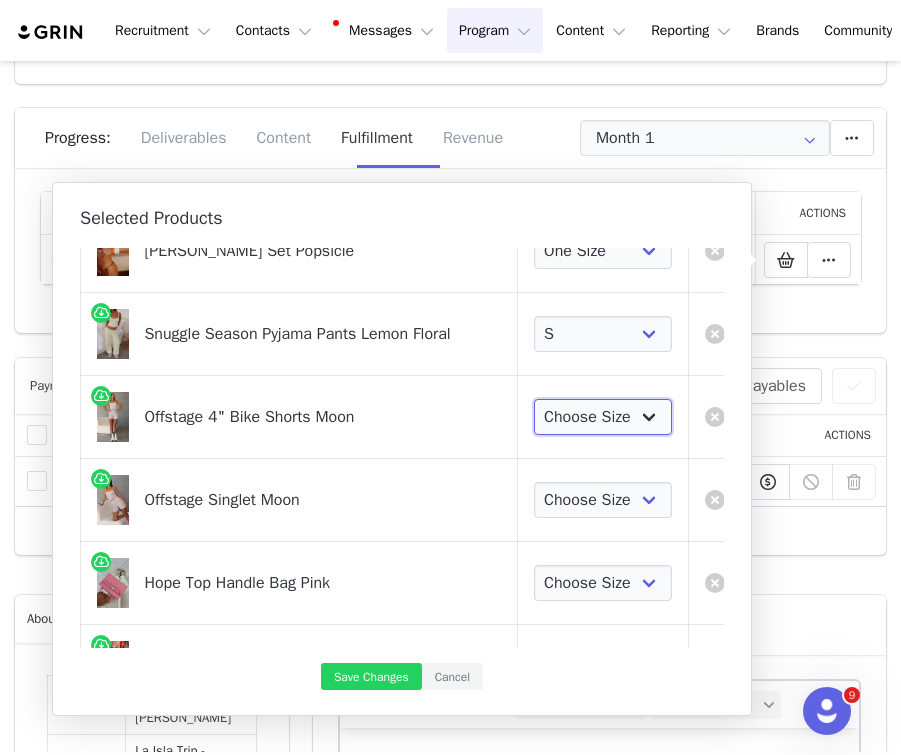 click on "Choose Size  XXS   XS   S   M   L   XL" at bounding box center [603, 417] 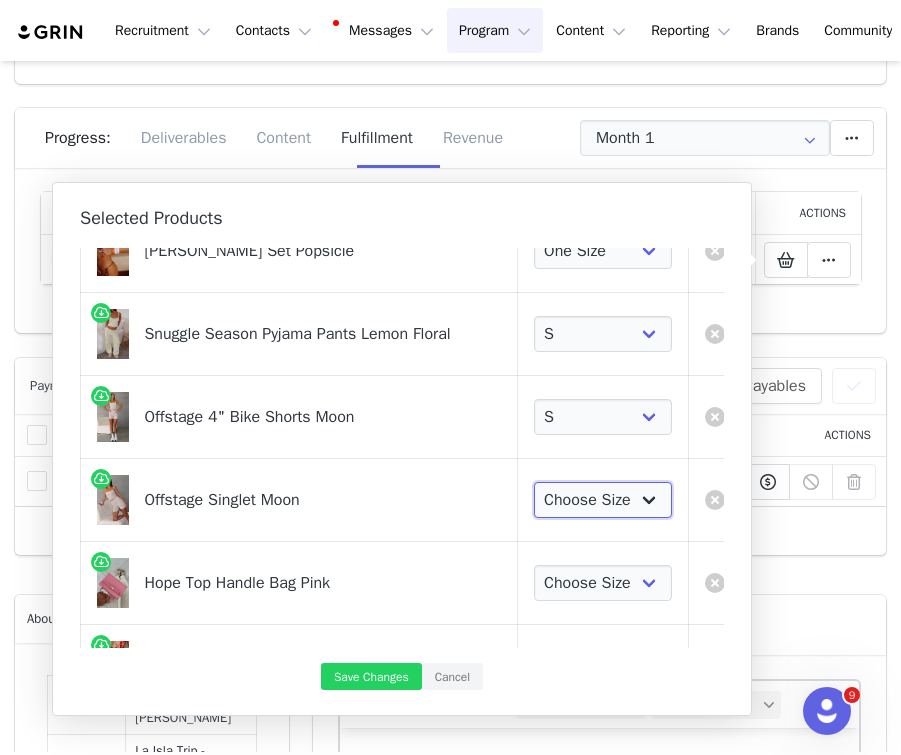 click on "Choose Size  XXS   XS   S   M   L   XL" at bounding box center [603, 500] 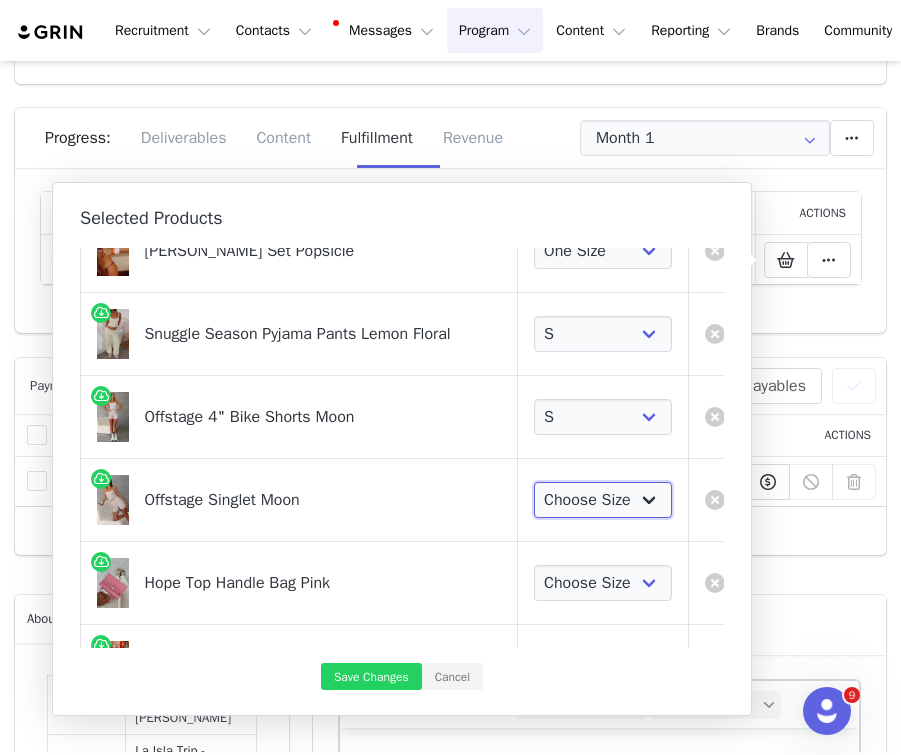 select on "27118290" 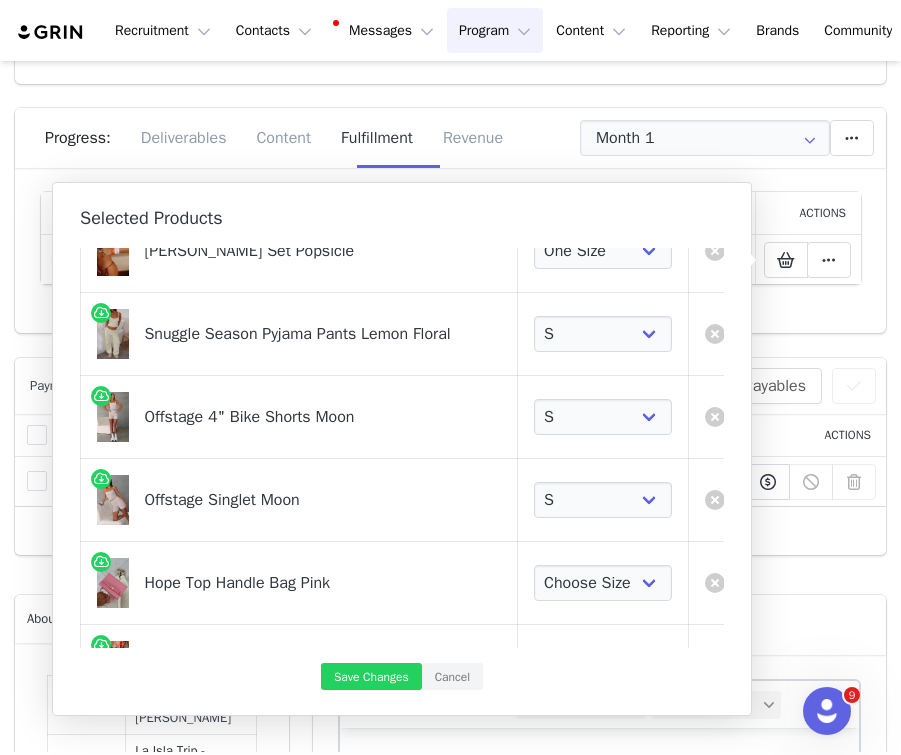 click on "Choose Size  One Size" at bounding box center (603, 583) 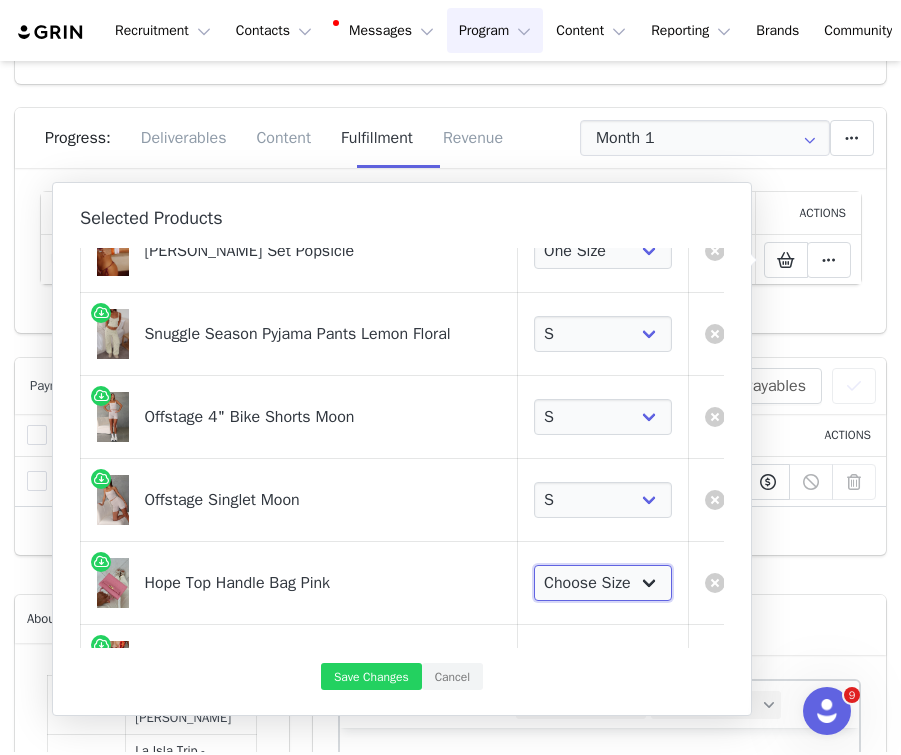 click on "Choose Size  One Size" at bounding box center (603, 583) 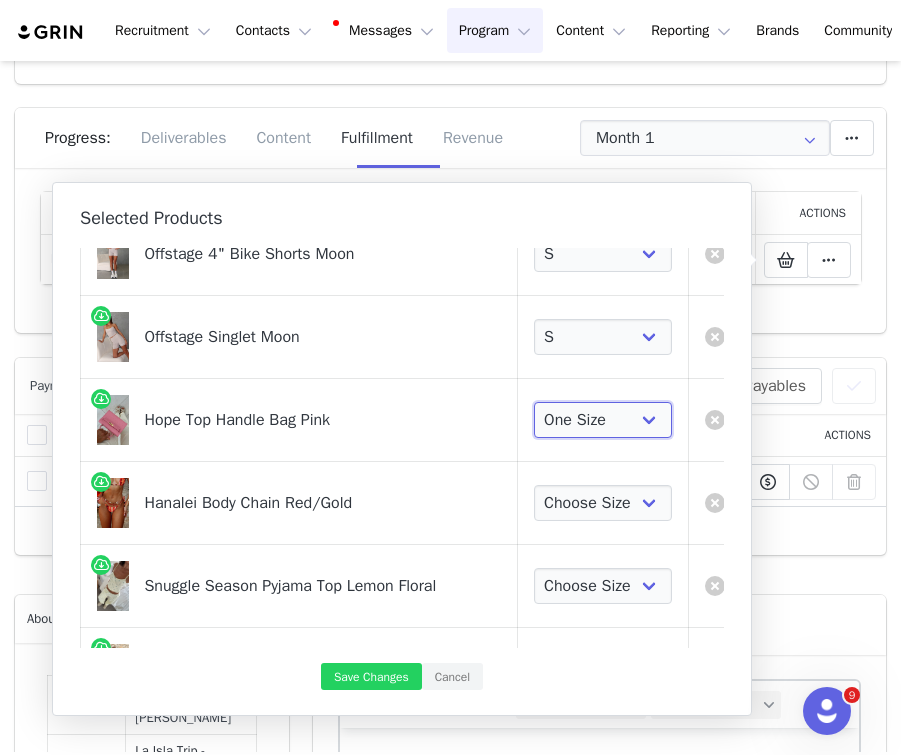 scroll, scrollTop: 2534, scrollLeft: 0, axis: vertical 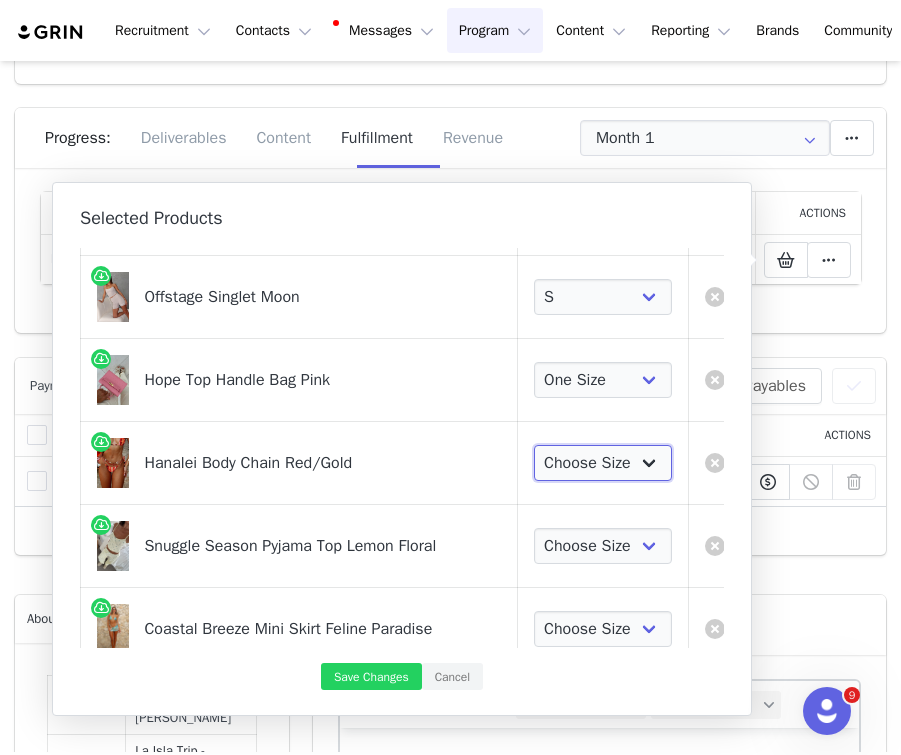 click on "Choose Size  One Size" at bounding box center (603, 463) 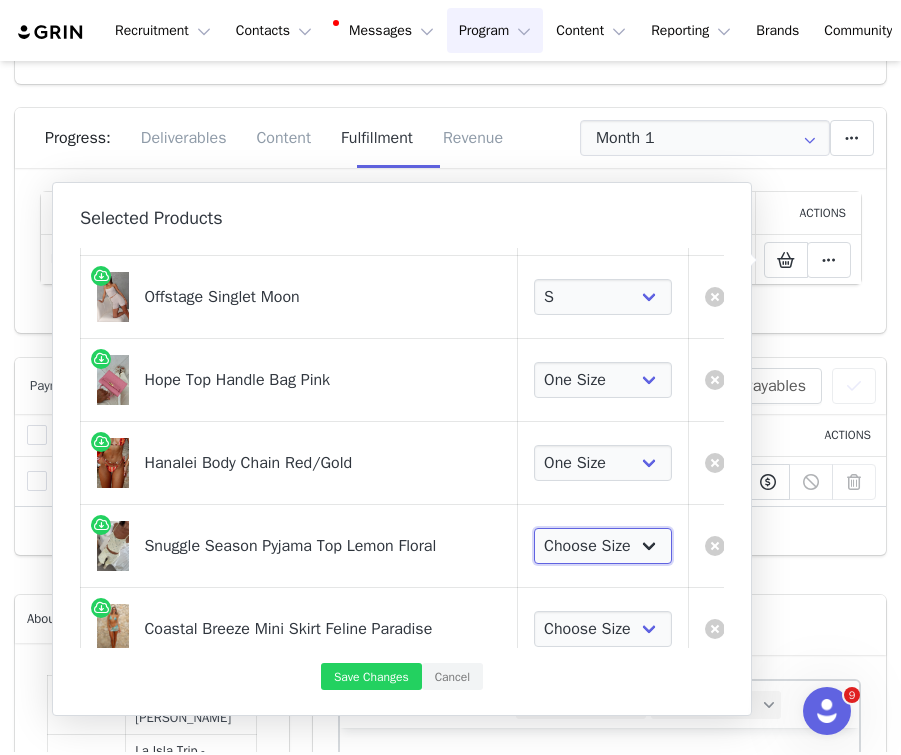 click on "Choose Size  XXS   XS   S   M   L   XL" at bounding box center (603, 546) 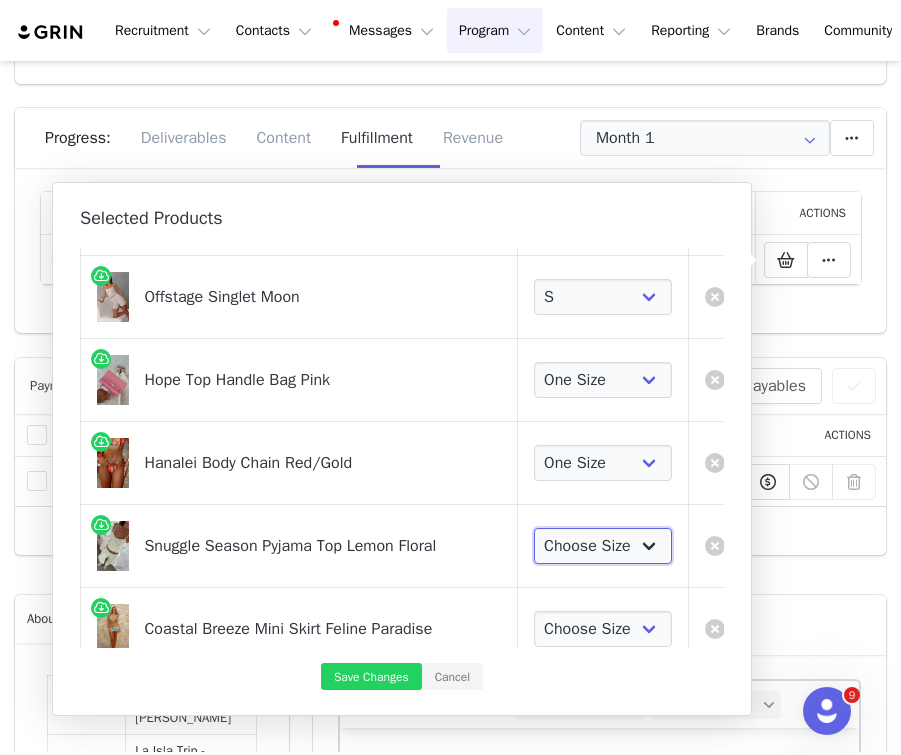 select on "27336968" 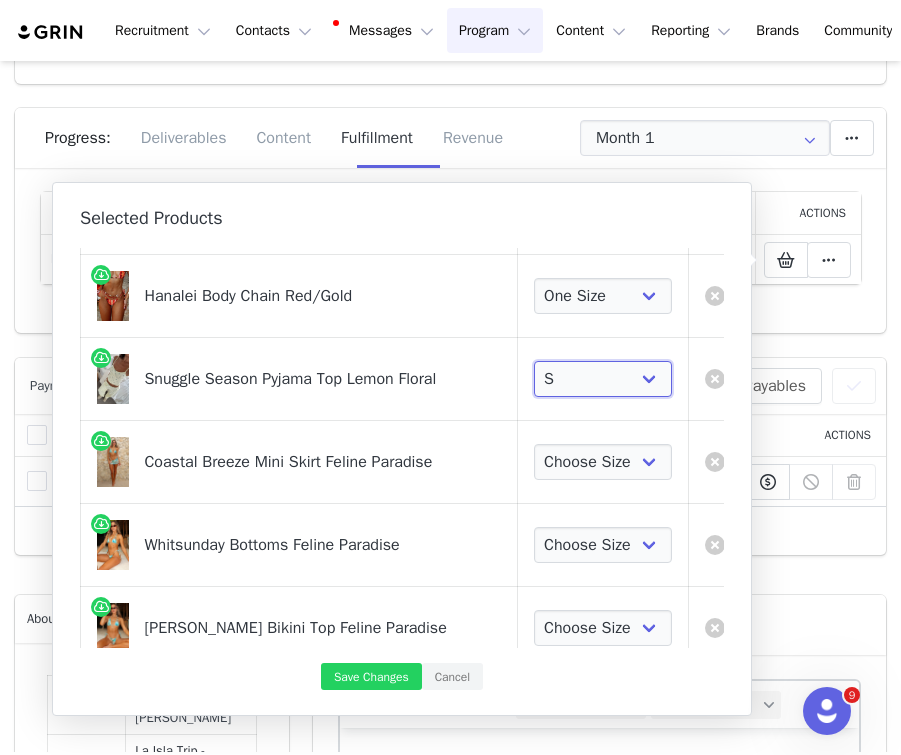 scroll, scrollTop: 2726, scrollLeft: 0, axis: vertical 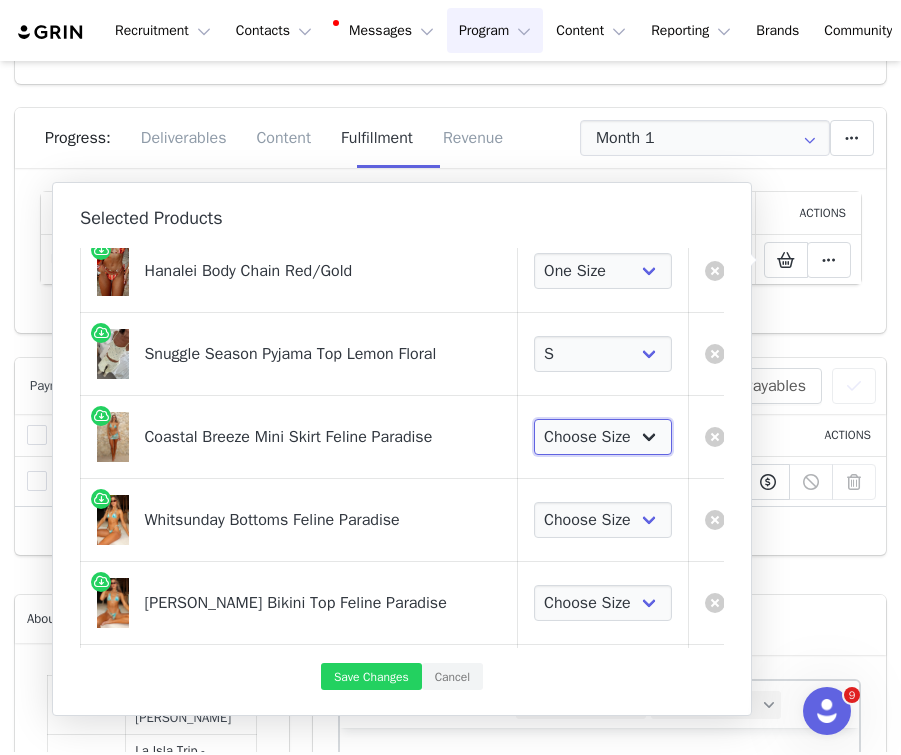click on "Choose Size  XXS   XS   S   M   L   XL" at bounding box center [603, 437] 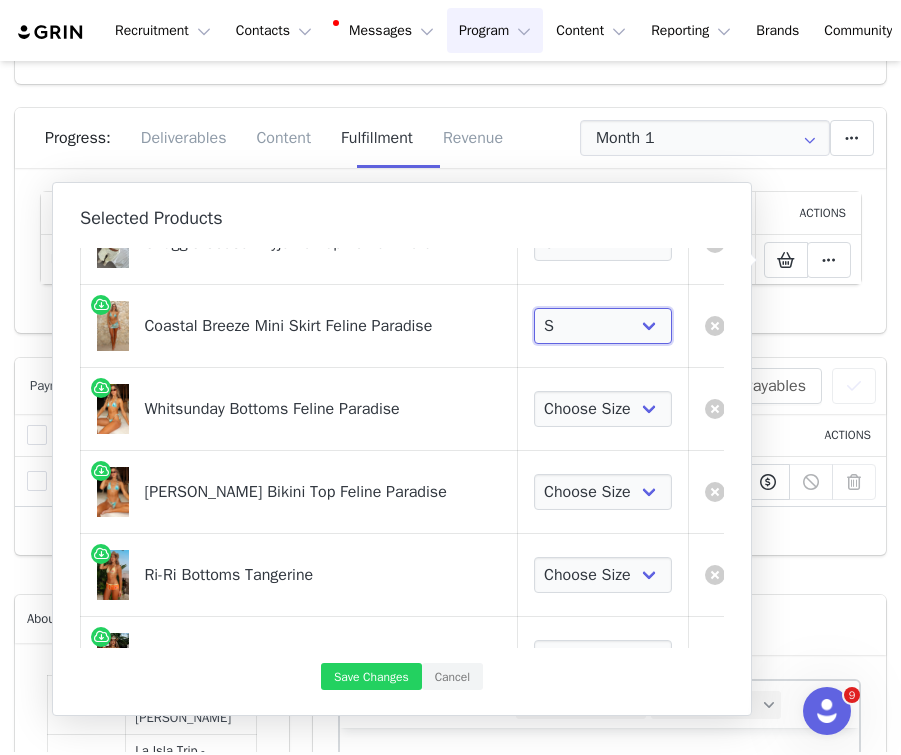 scroll, scrollTop: 2842, scrollLeft: 0, axis: vertical 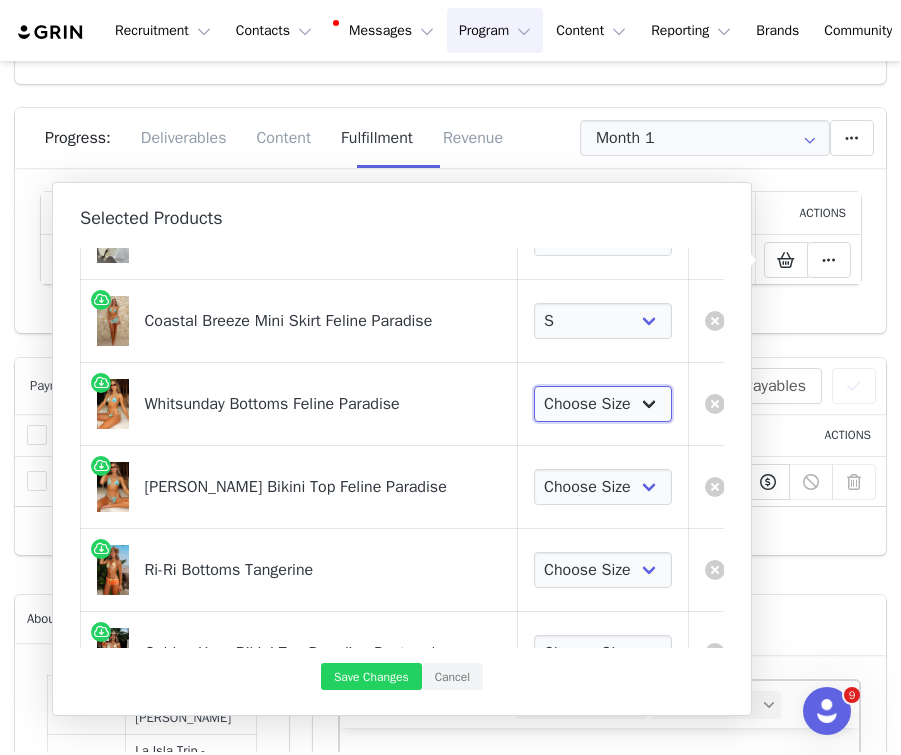 click on "Choose Size  XS   S   M   L   XL" at bounding box center [603, 404] 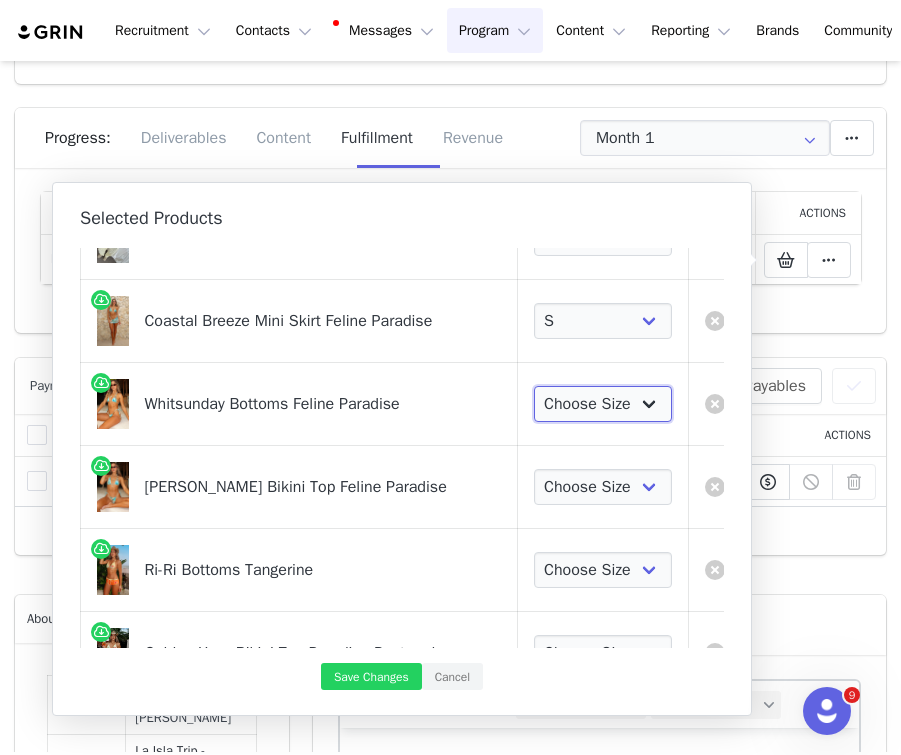 select on "27627582" 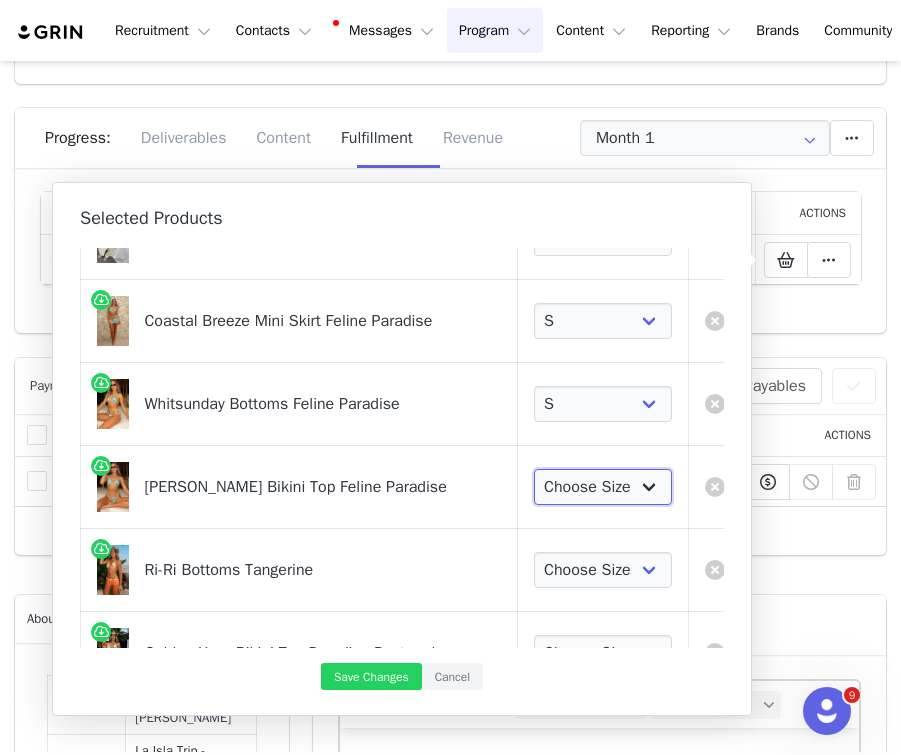 click on "Choose Size  XS   S   M   L   XL" at bounding box center (603, 487) 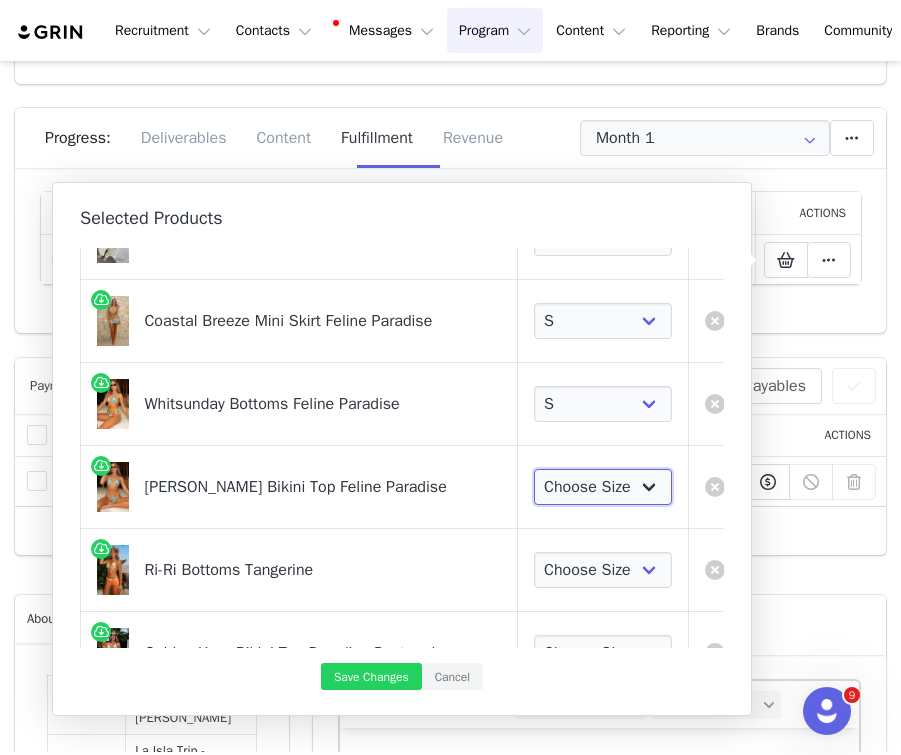 select on "27626776" 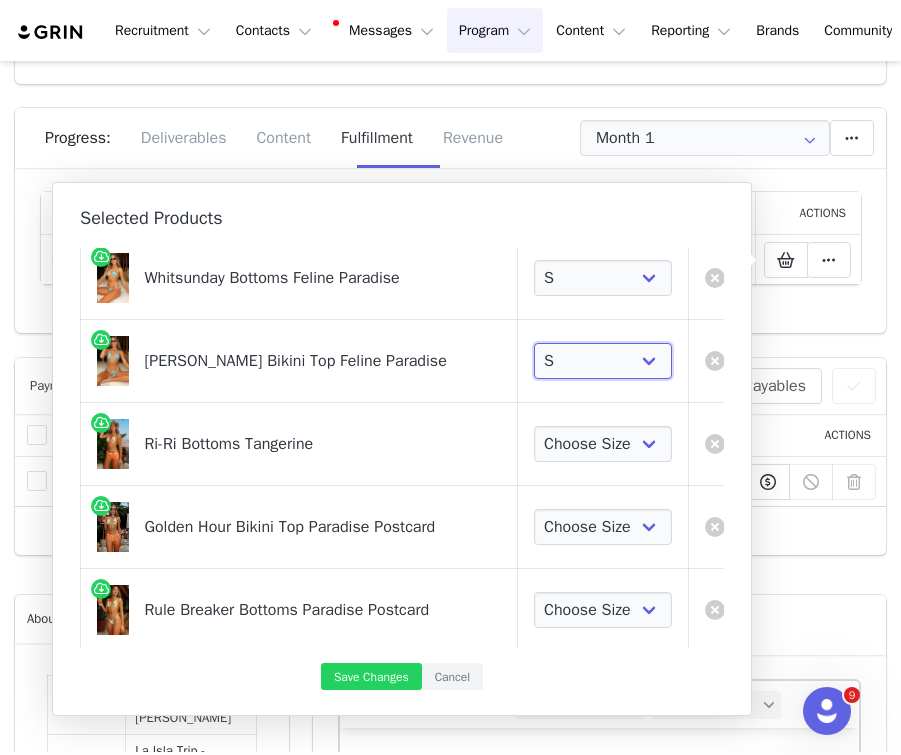 scroll, scrollTop: 2971, scrollLeft: 0, axis: vertical 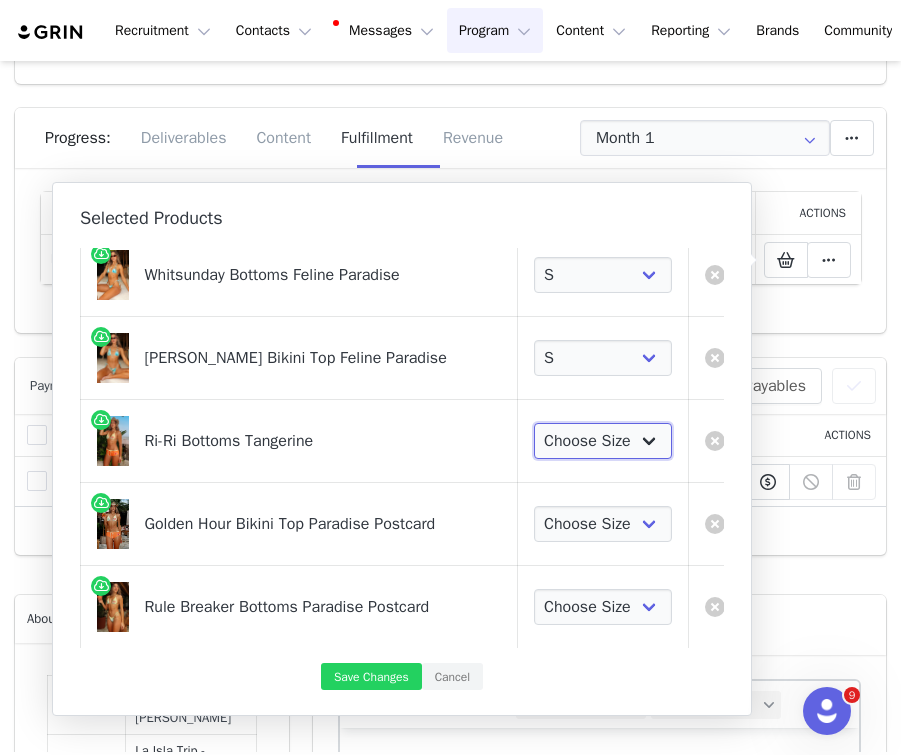 click on "Choose Size  XS   S   M   L   XL" at bounding box center (603, 441) 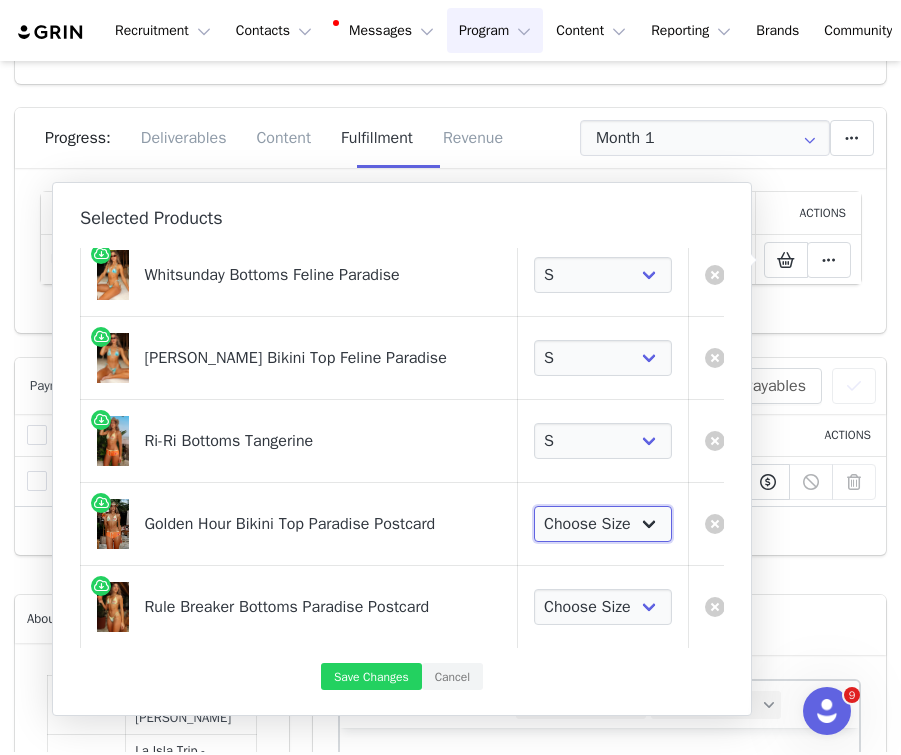 click on "Choose Size  XS   S   M   L   XL" at bounding box center (603, 524) 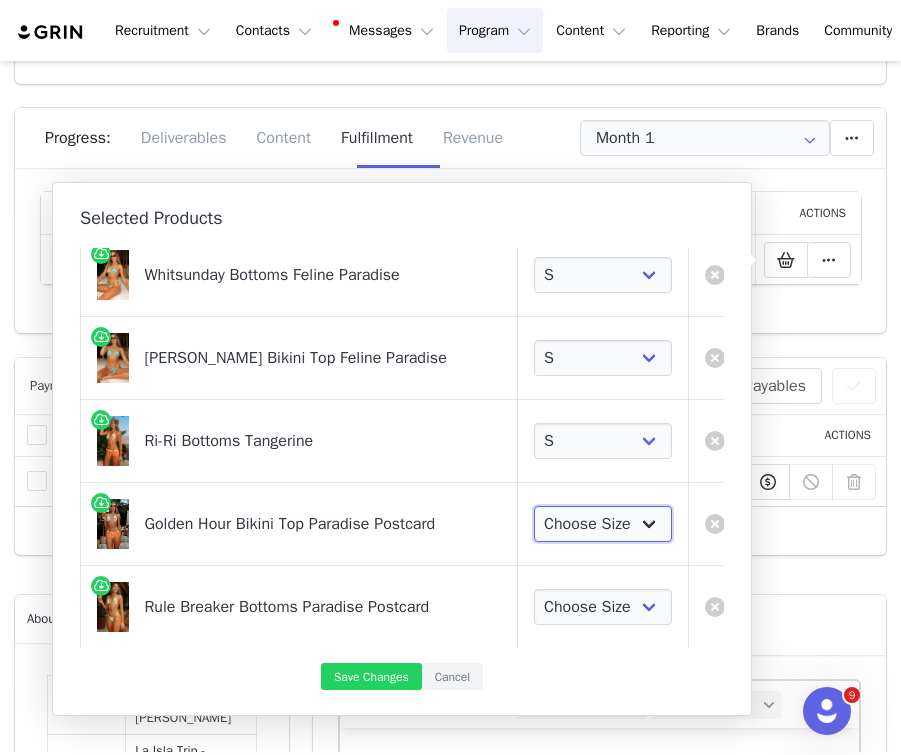 select on "27627123" 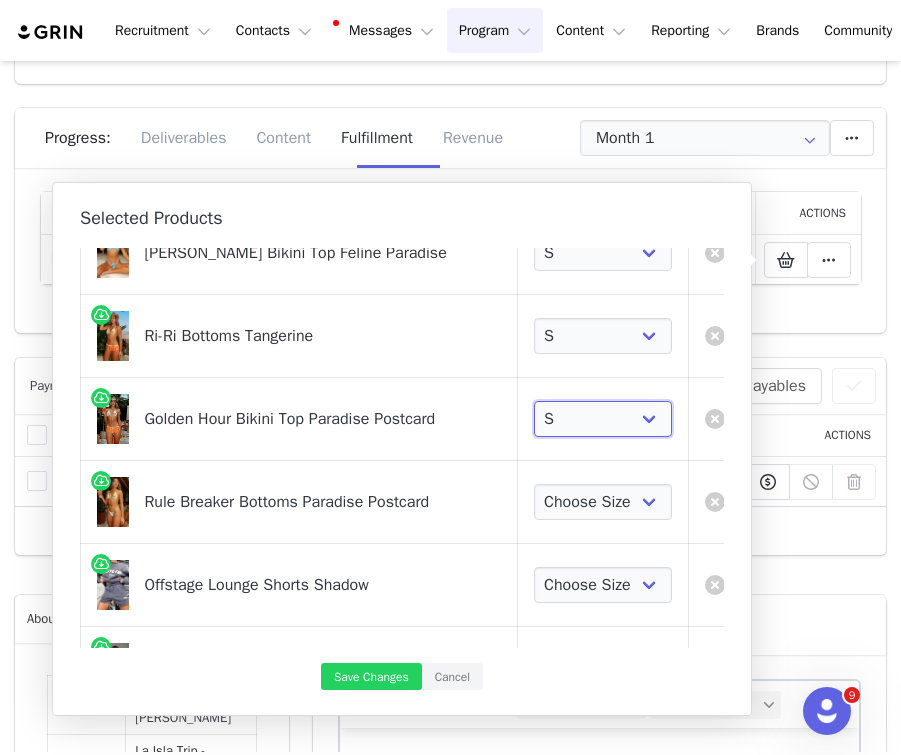 scroll, scrollTop: 3128, scrollLeft: 0, axis: vertical 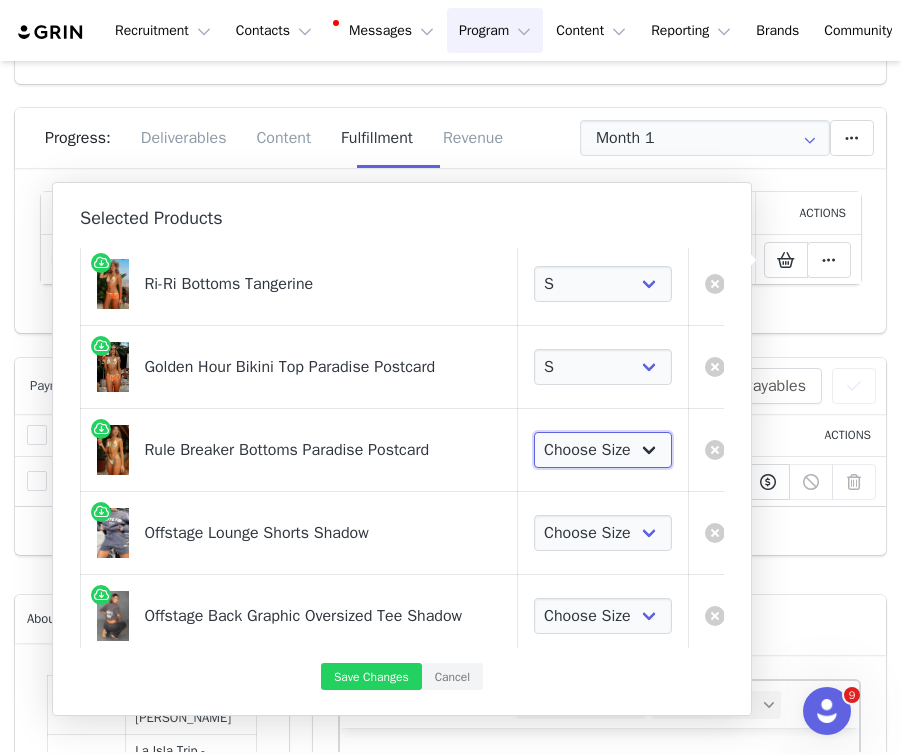click on "Choose Size  XS   S   M   L   XL" at bounding box center (603, 450) 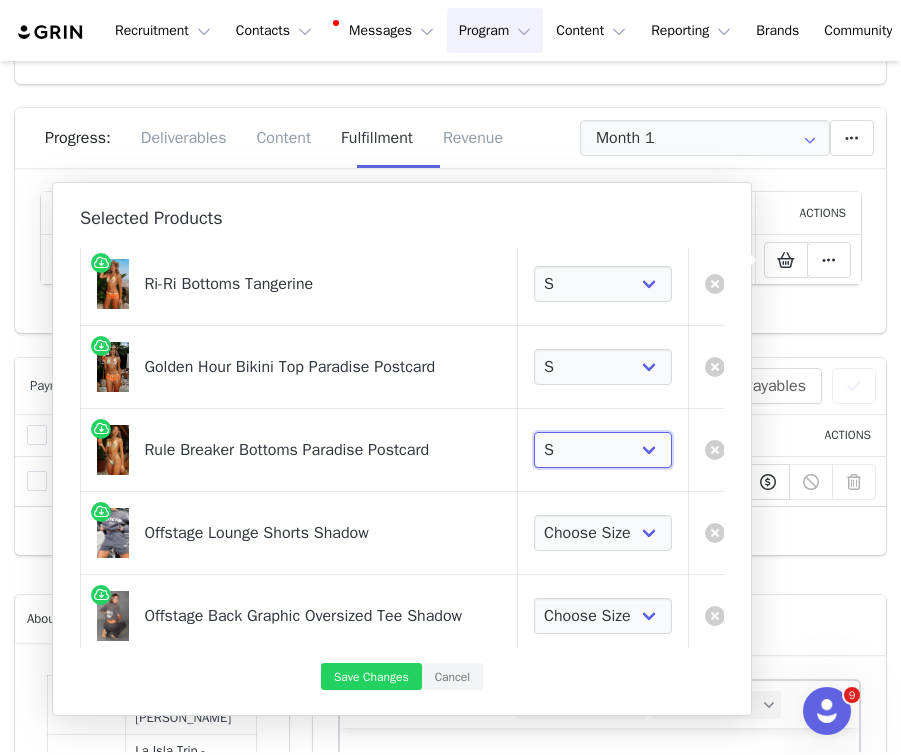 scroll, scrollTop: 3290, scrollLeft: 0, axis: vertical 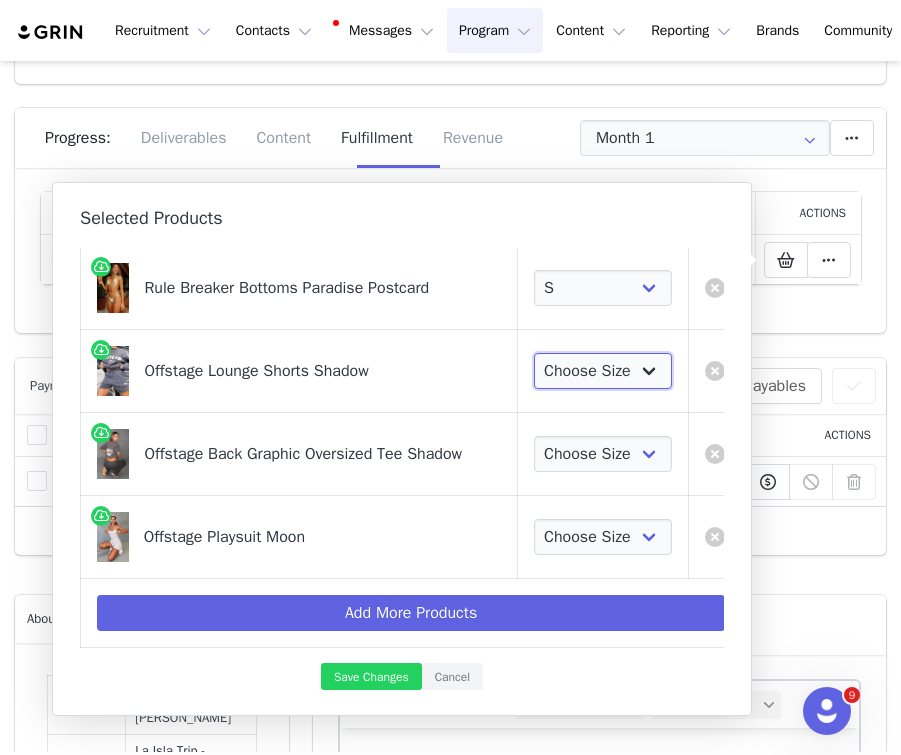 click on "Choose Size  XXS   XS   S   M   L   XL   XXL" at bounding box center (603, 371) 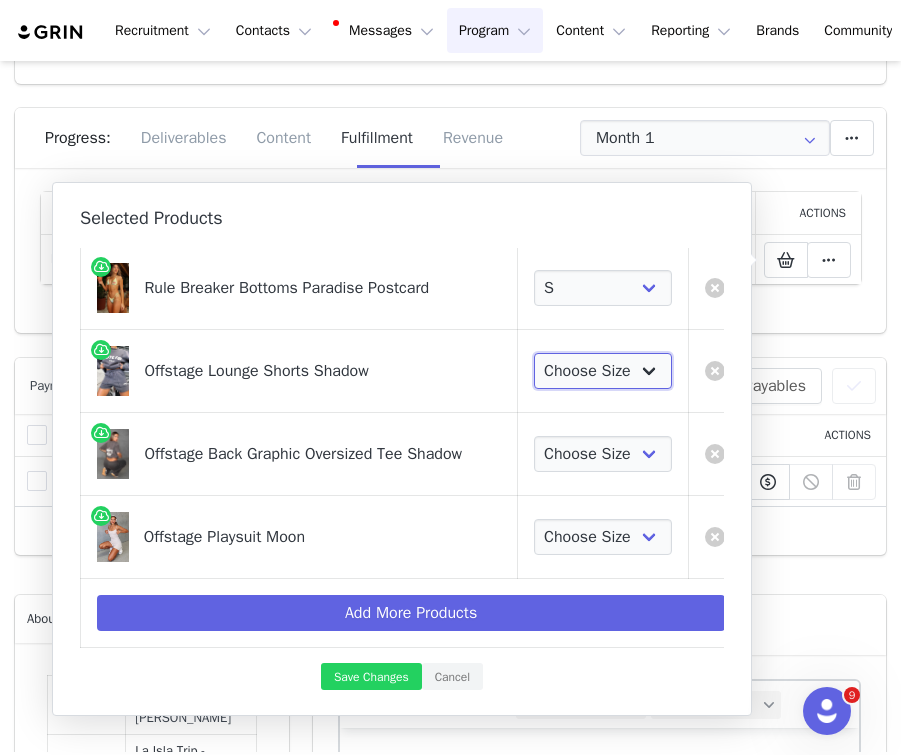 select on "25121375" 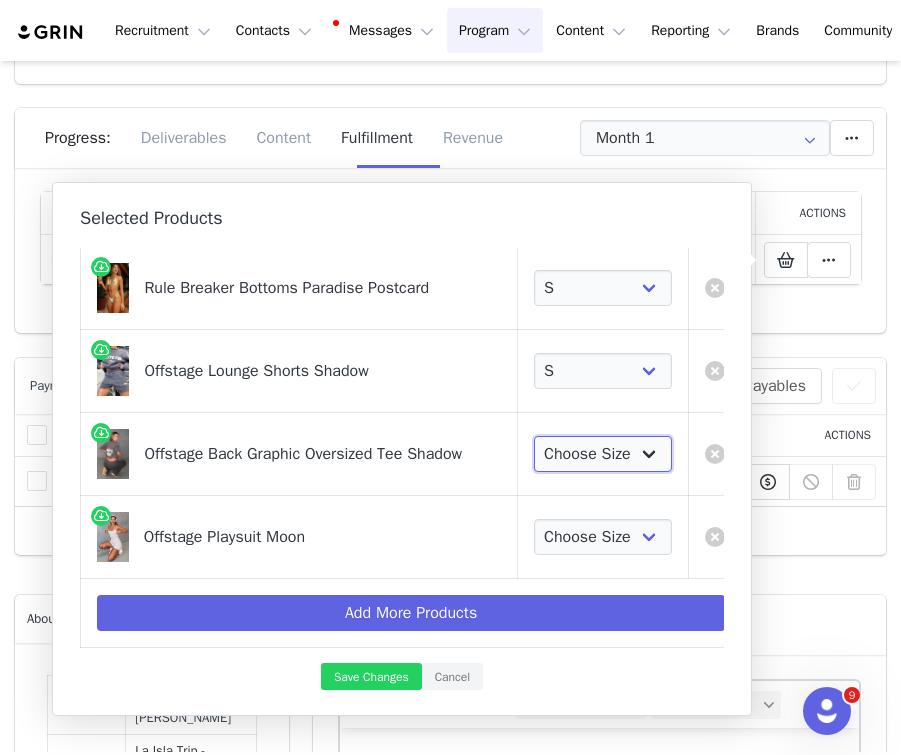 click on "Choose Size  XXS/XS   XS/S   S/M   M/L   L/XL" at bounding box center [603, 454] 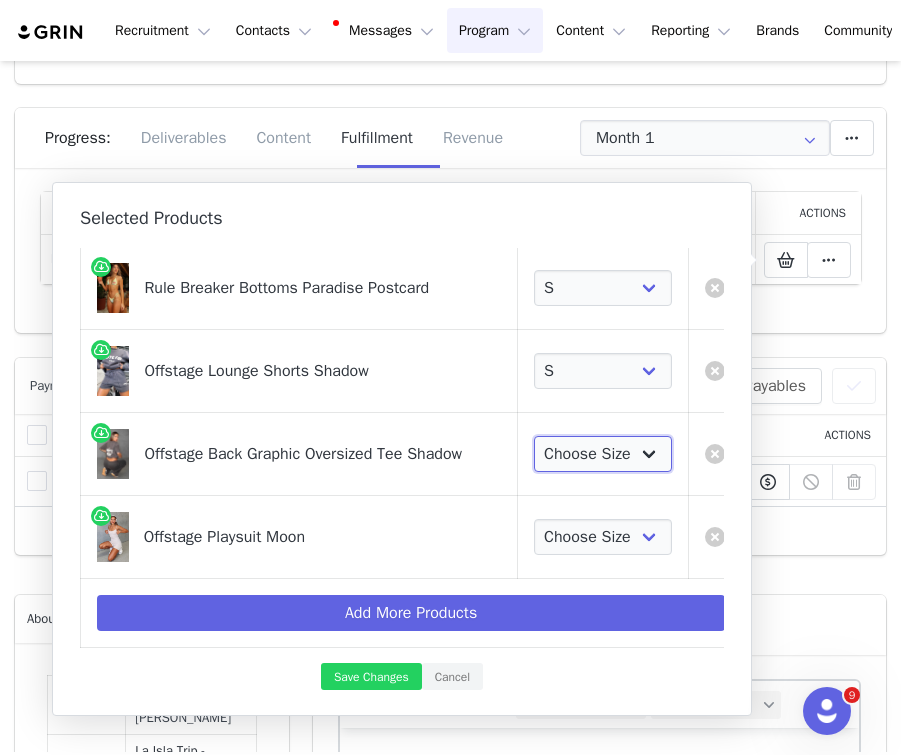 select on "26943052" 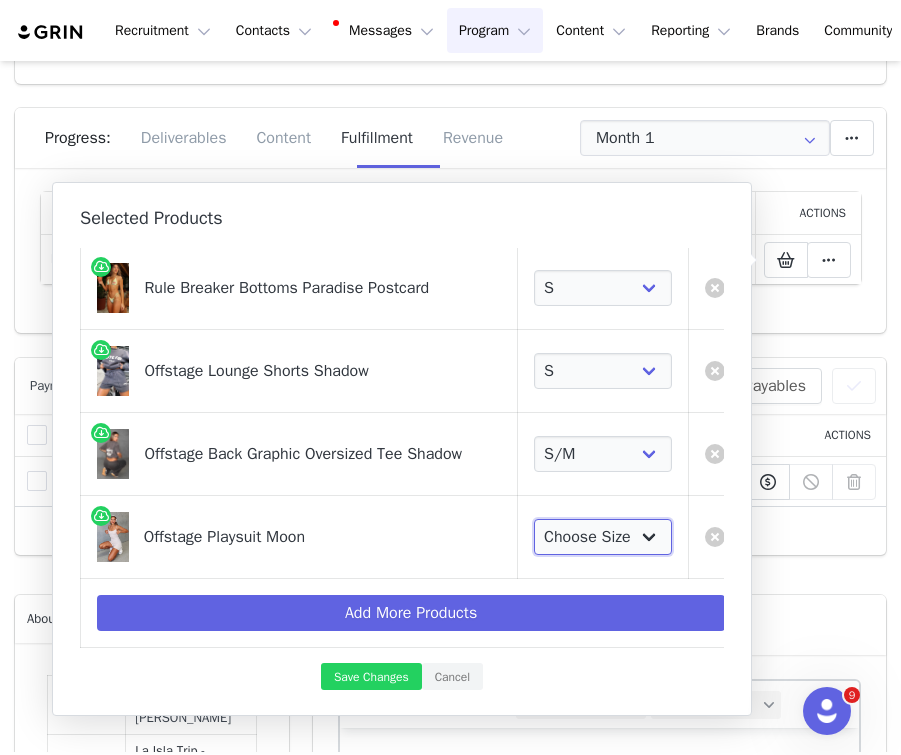click on "Choose Size  XXS   XS   S   M   L   XL" at bounding box center (603, 537) 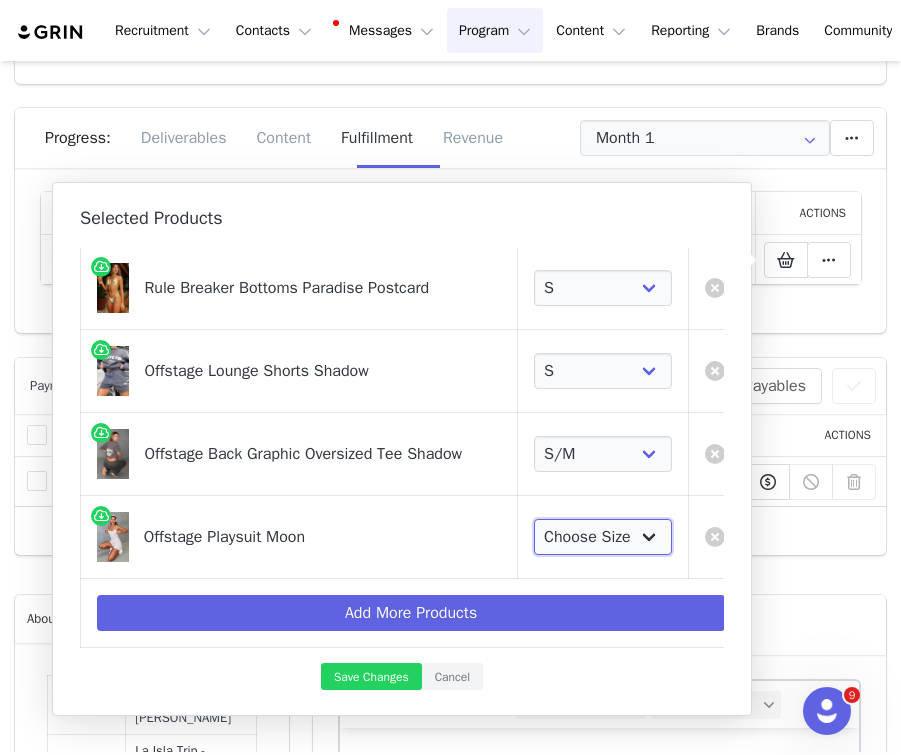 select on "26490269" 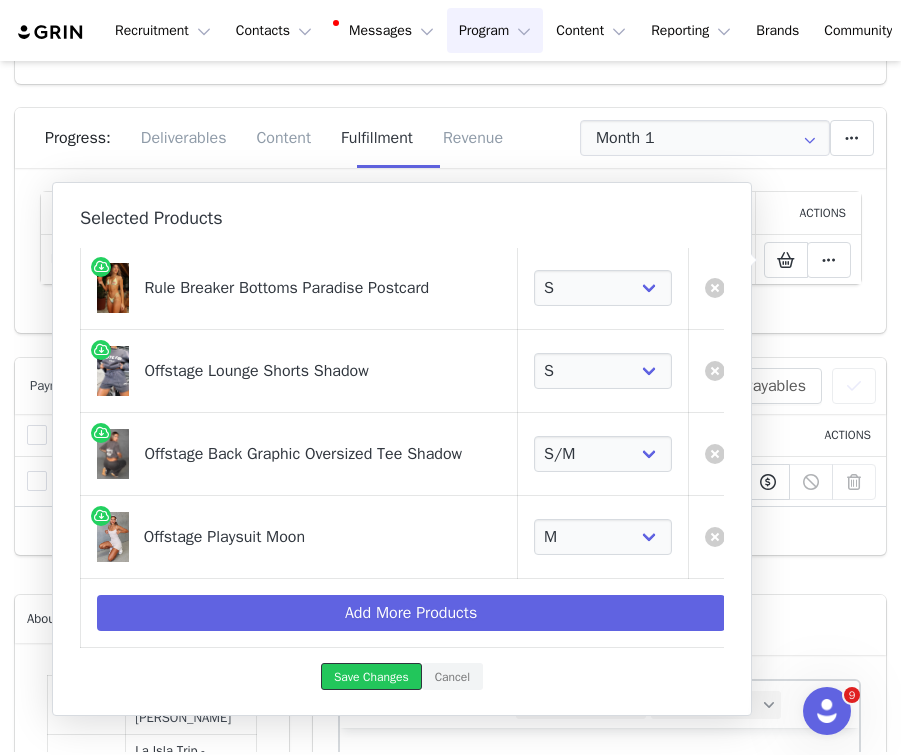 click on "Save Changes" at bounding box center [371, 676] 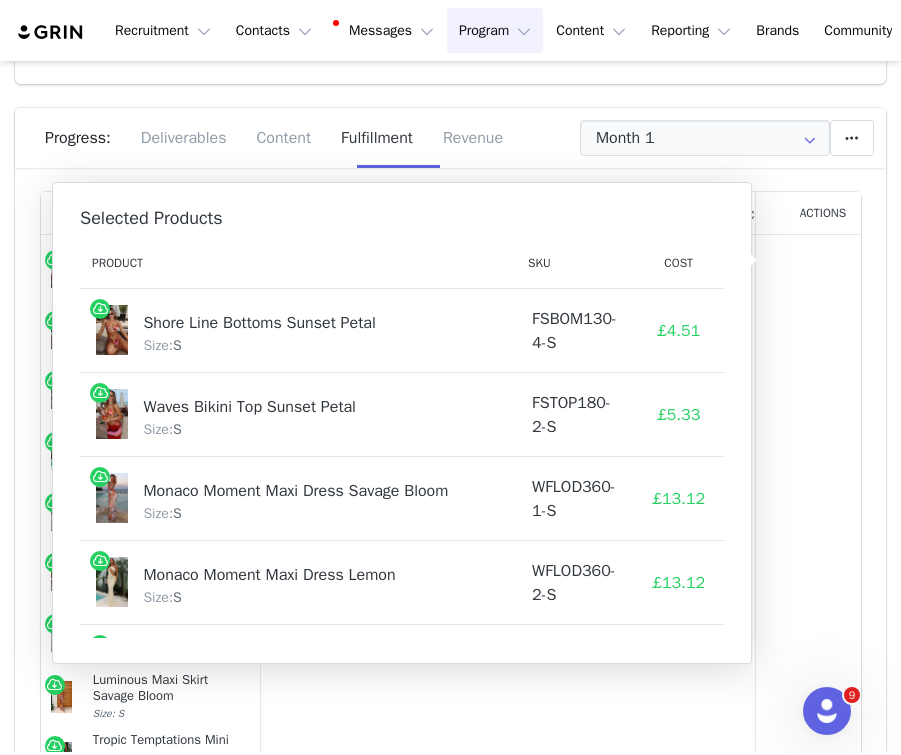 click on "Progress: Deliverables Content Fulfillment Revenue" at bounding box center (450, 145) 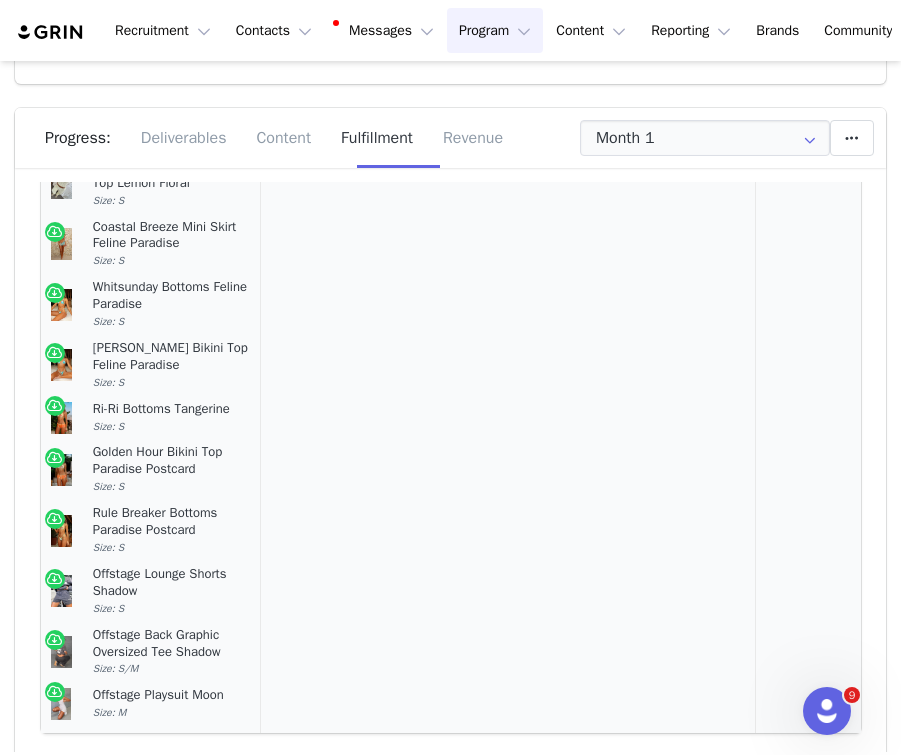 scroll, scrollTop: 0, scrollLeft: 0, axis: both 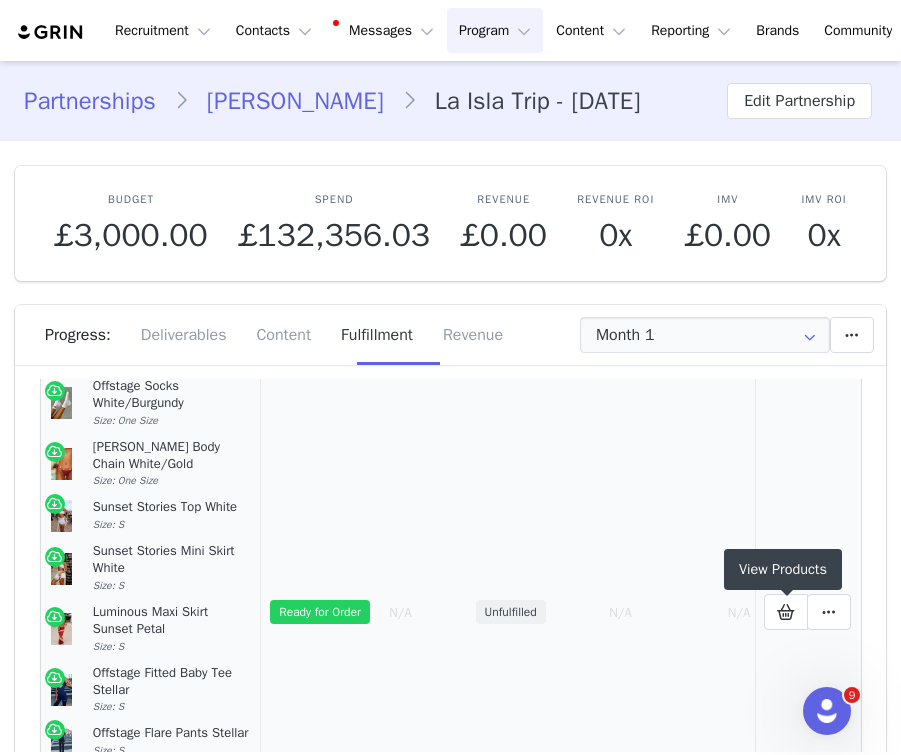 click on "Mark as Fulfilled Create Shopify Draft Order Create Shopify Order Reconfigure Products Delete Fulfillment" at bounding box center (808, 612) 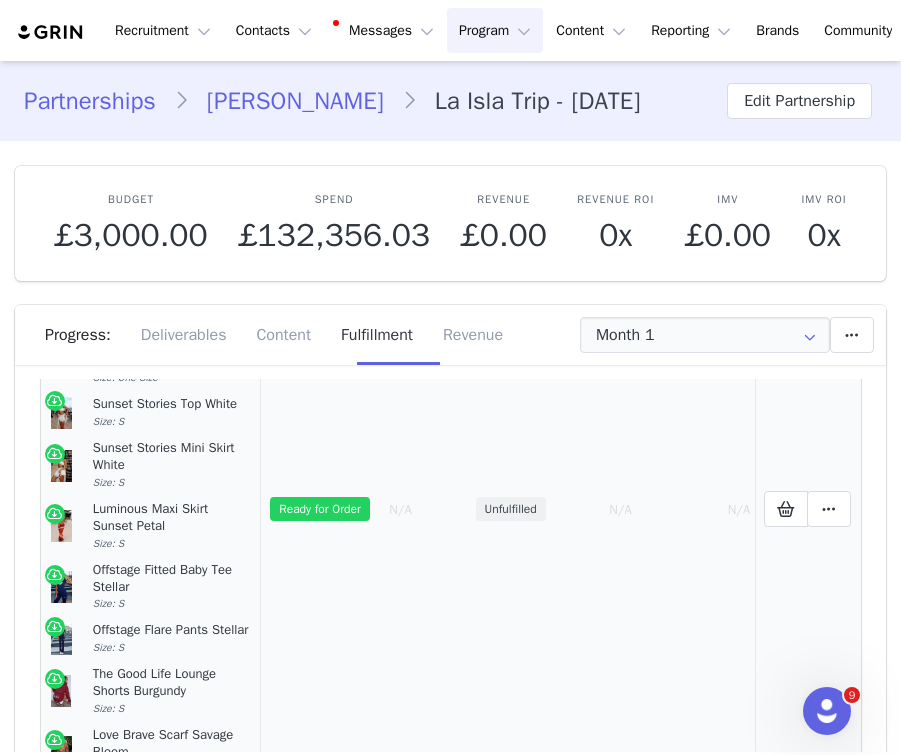 scroll, scrollTop: 1180, scrollLeft: 0, axis: vertical 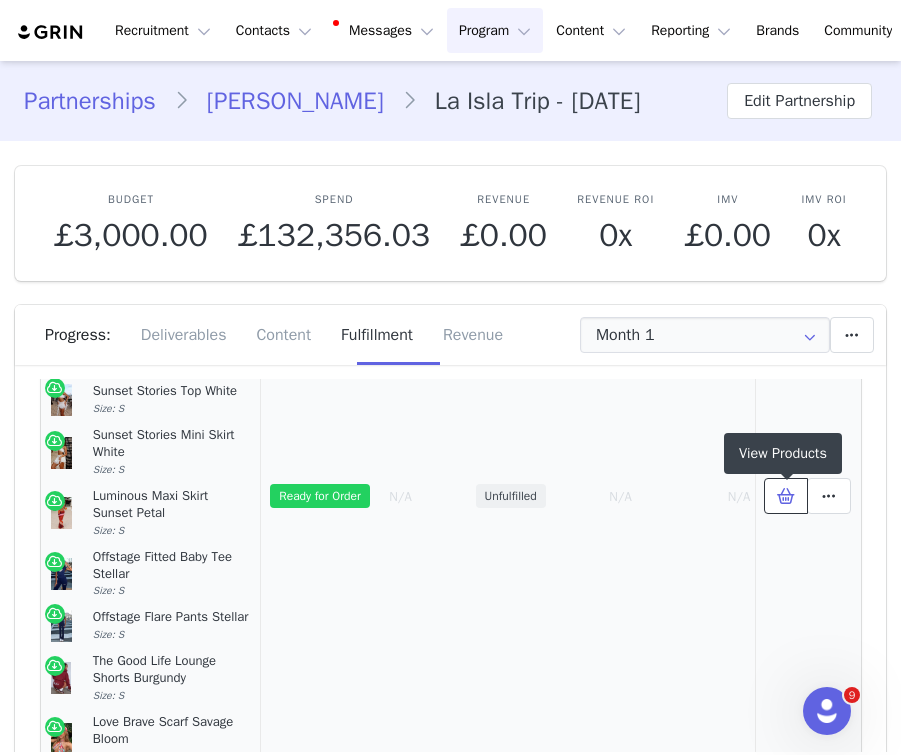 click at bounding box center (786, 496) 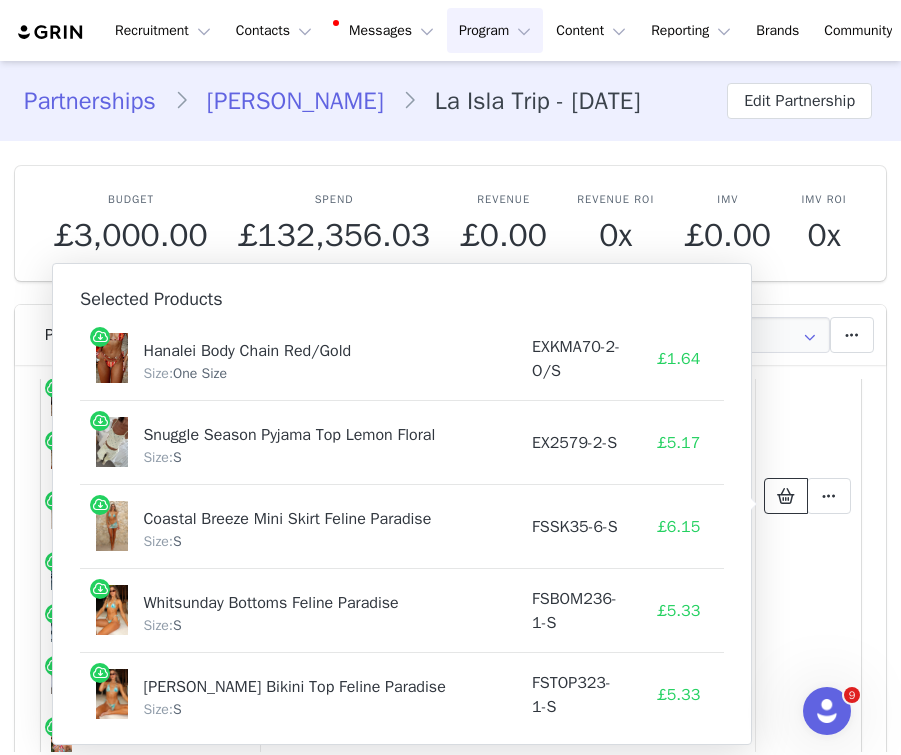 scroll, scrollTop: 3298, scrollLeft: 0, axis: vertical 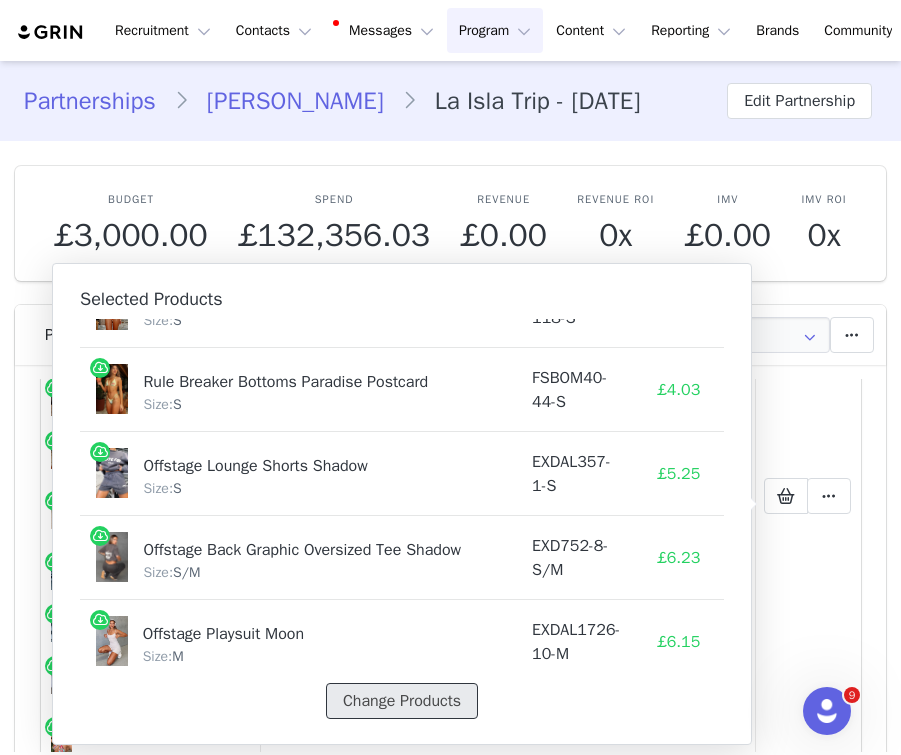 click on "Change Products" at bounding box center [402, 701] 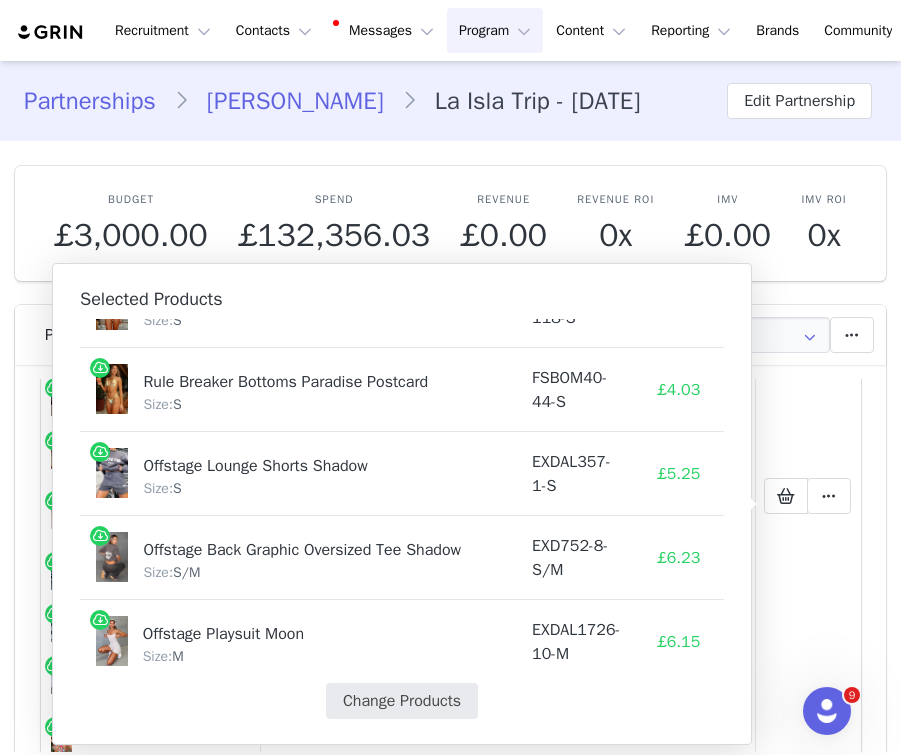 select on "27629342" 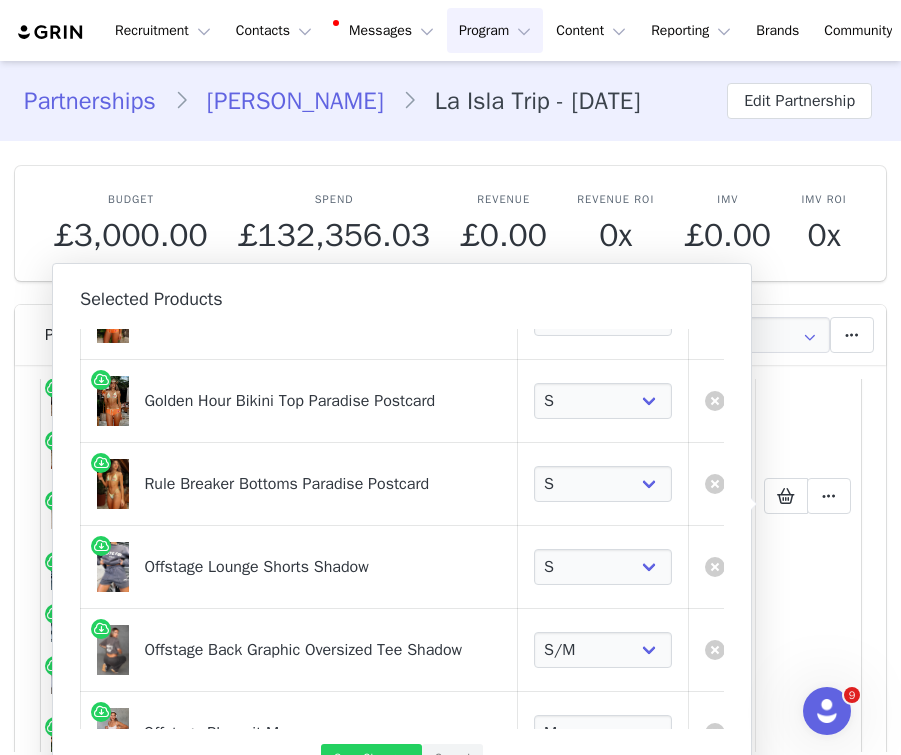 scroll, scrollTop: 3290, scrollLeft: 0, axis: vertical 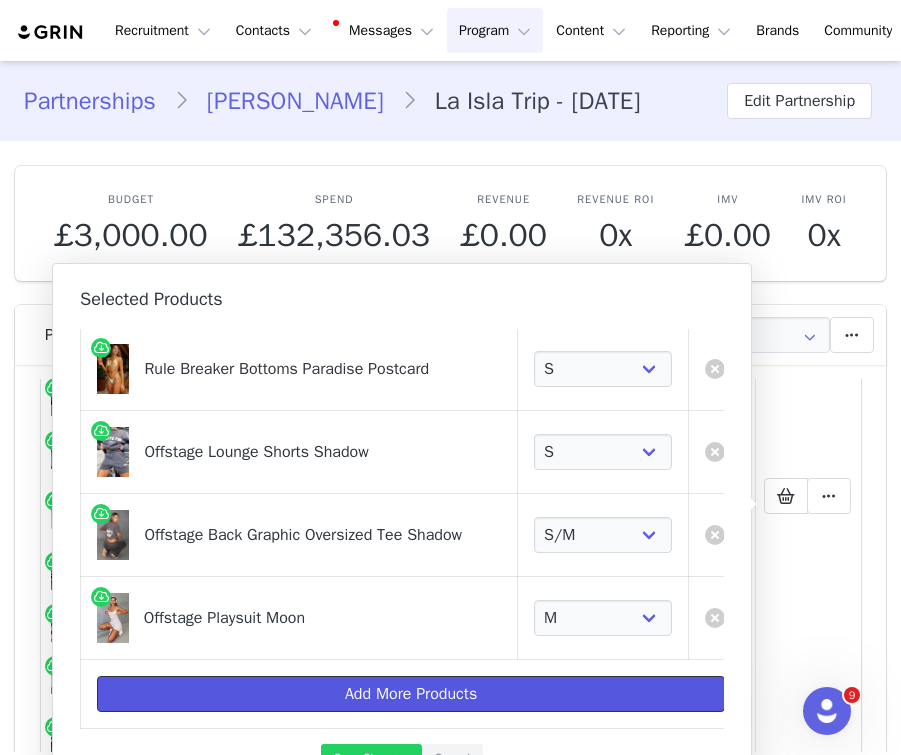 click on "Add More Products" at bounding box center [411, 694] 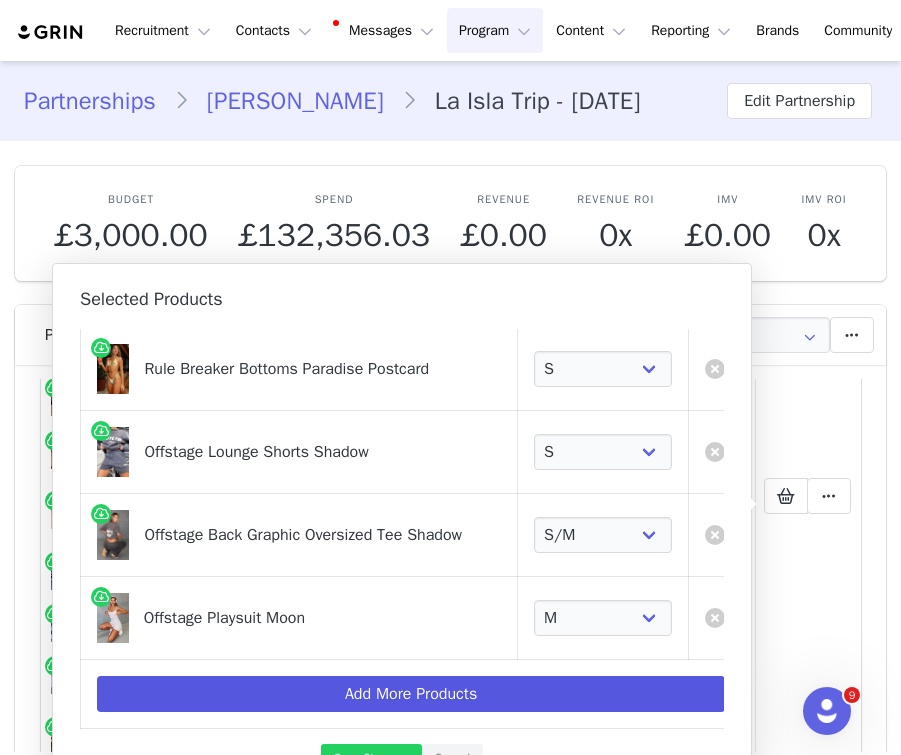 scroll, scrollTop: 0, scrollLeft: 0, axis: both 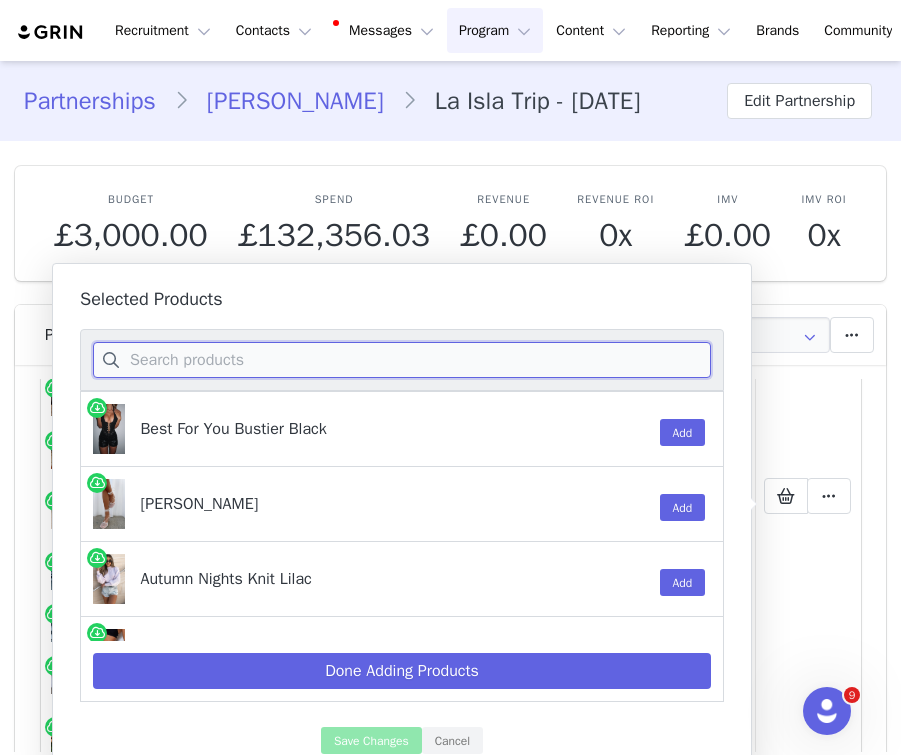 click at bounding box center [402, 360] 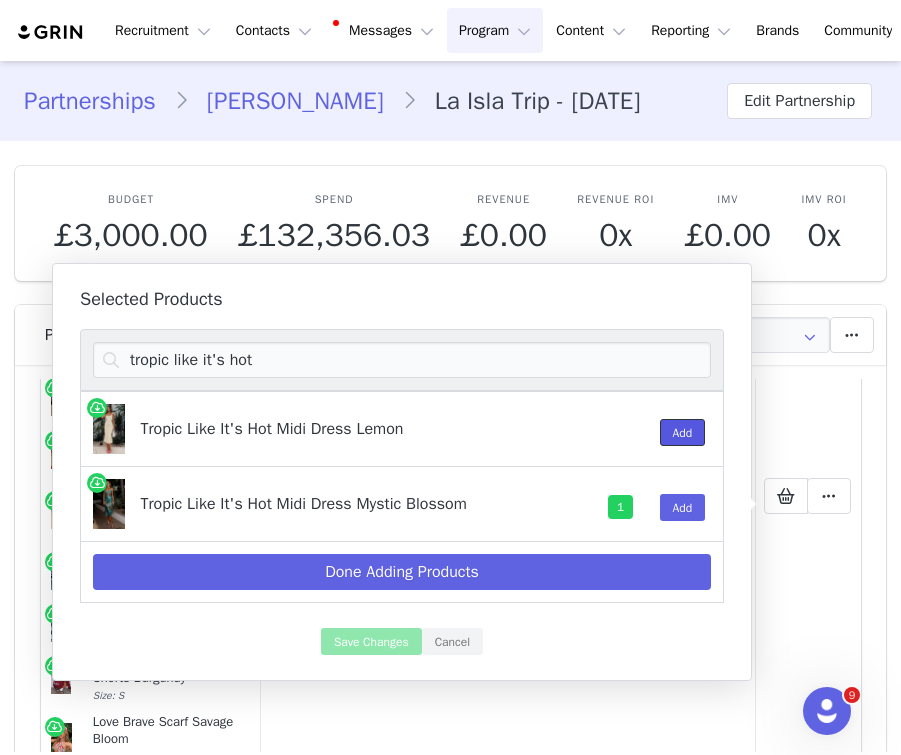 click on "Add" at bounding box center (683, 432) 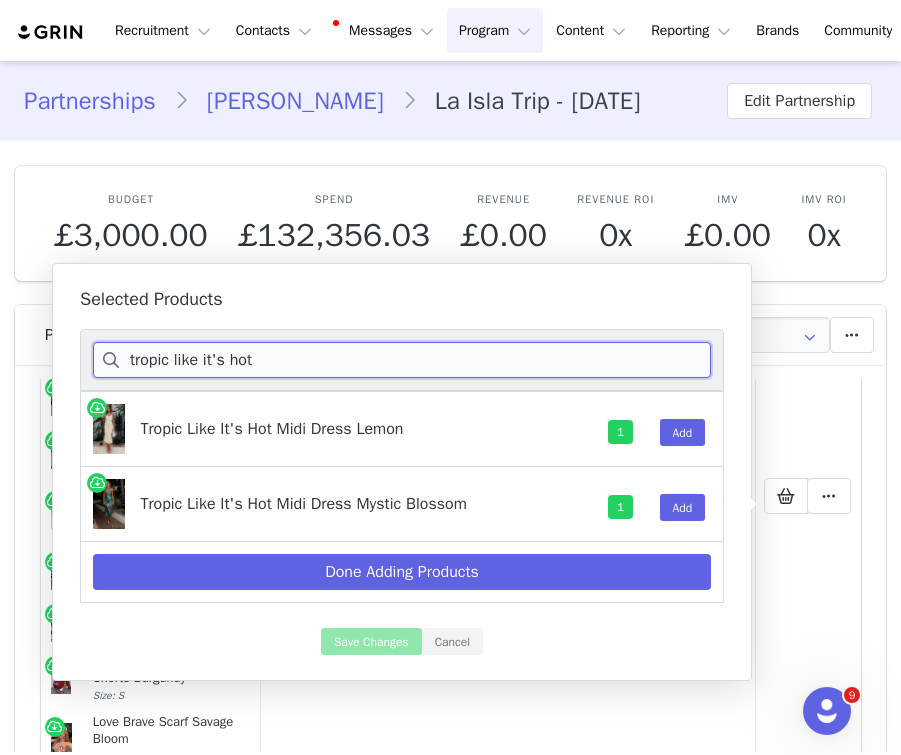 drag, startPoint x: 317, startPoint y: 364, endPoint x: 114, endPoint y: 363, distance: 203.00246 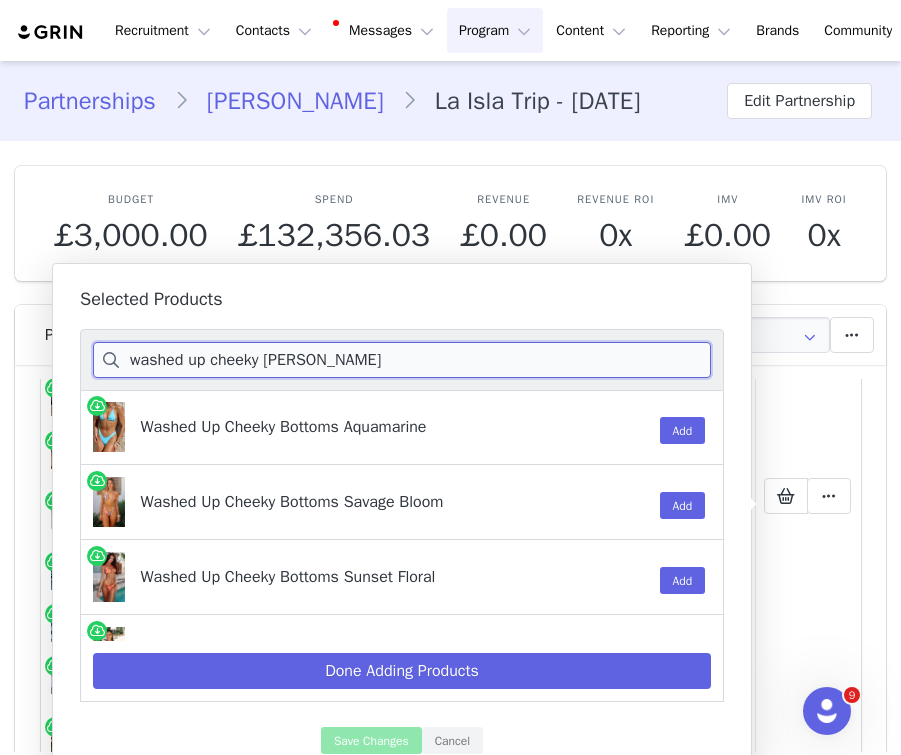 scroll, scrollTop: 162, scrollLeft: 0, axis: vertical 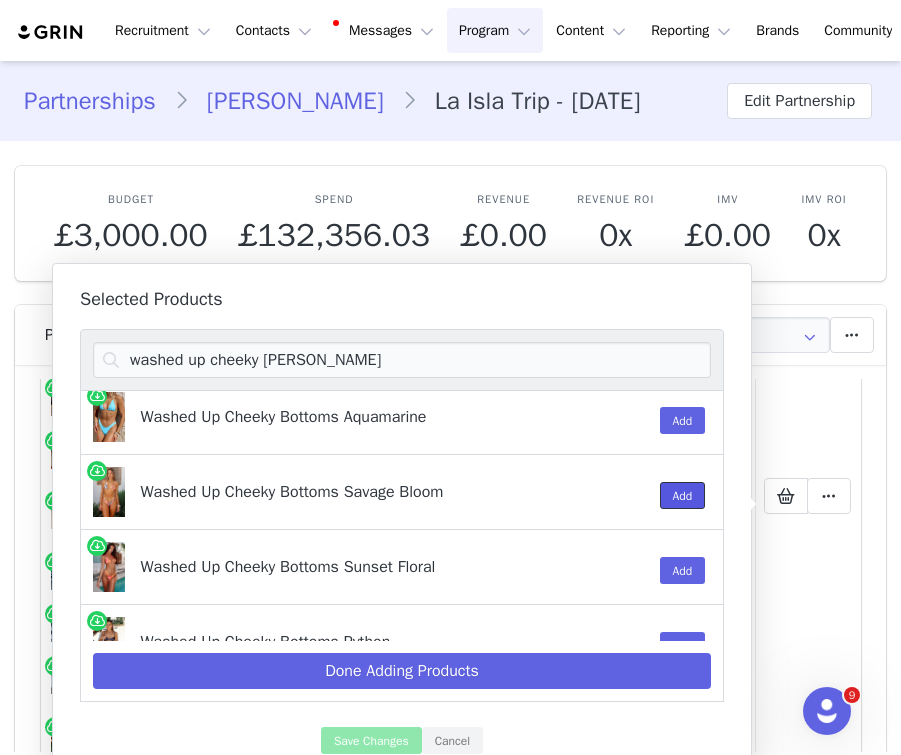 click on "Add" at bounding box center (683, 495) 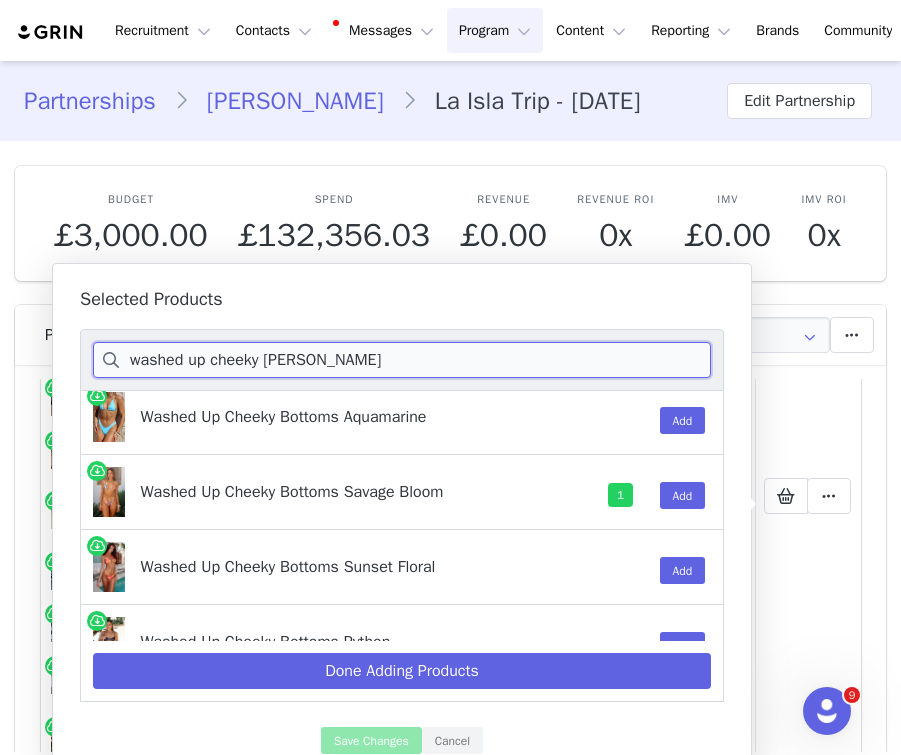 drag, startPoint x: 342, startPoint y: 363, endPoint x: 114, endPoint y: 362, distance: 228.0022 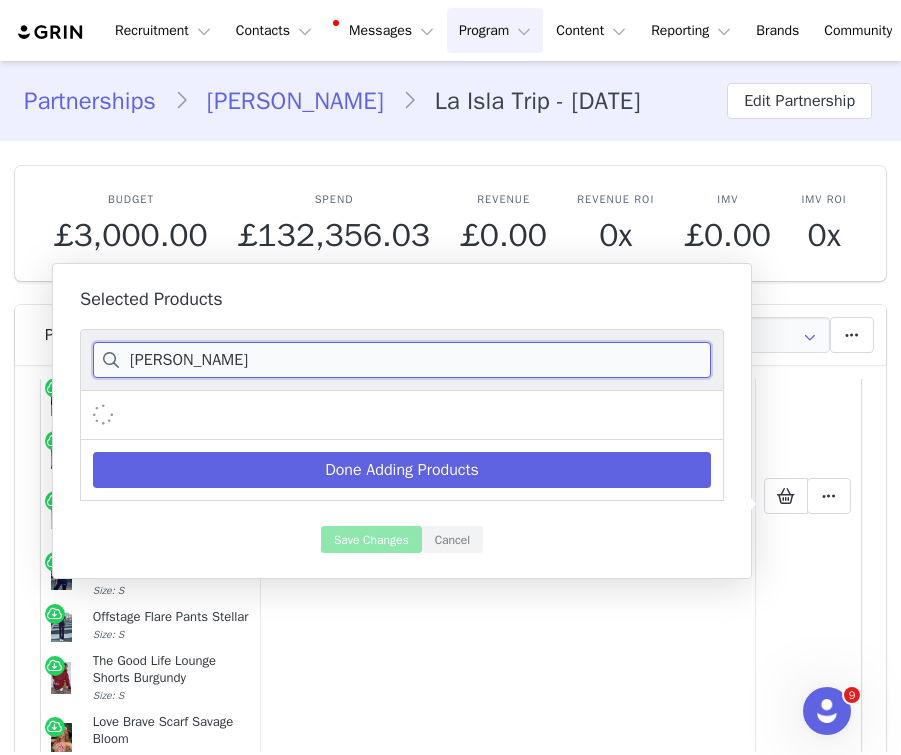 scroll, scrollTop: 0, scrollLeft: 0, axis: both 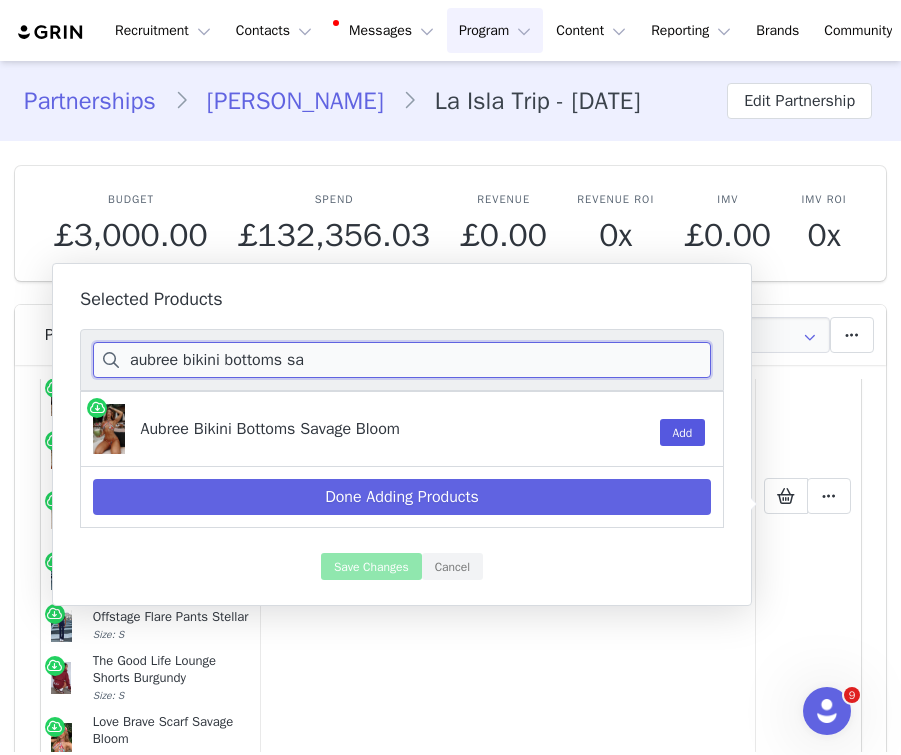 type on "aubree bikini bottoms sa" 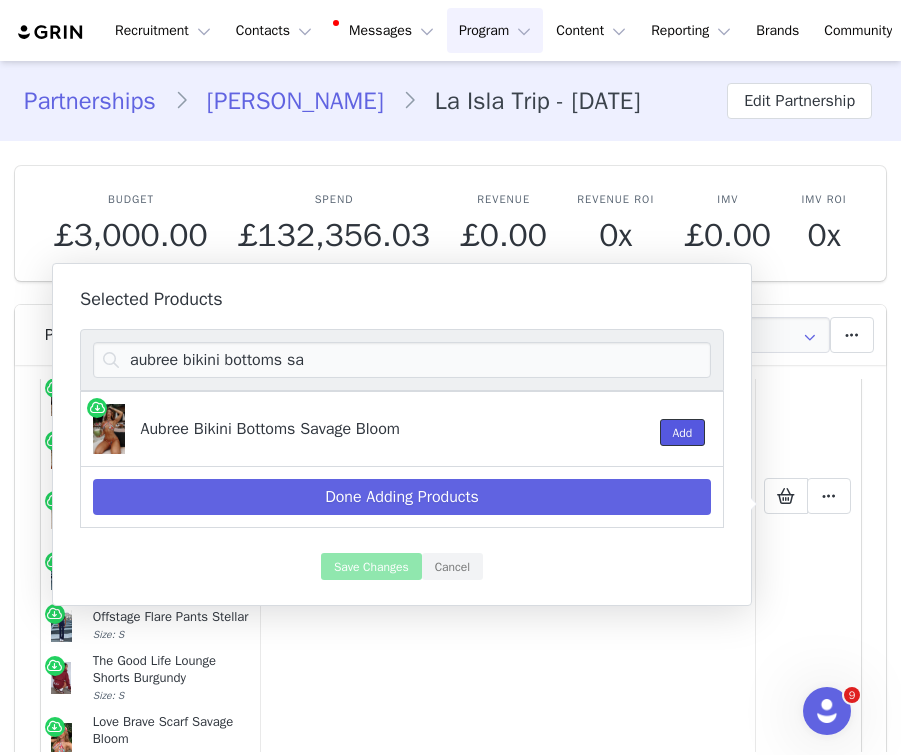 click on "Add" at bounding box center [683, 432] 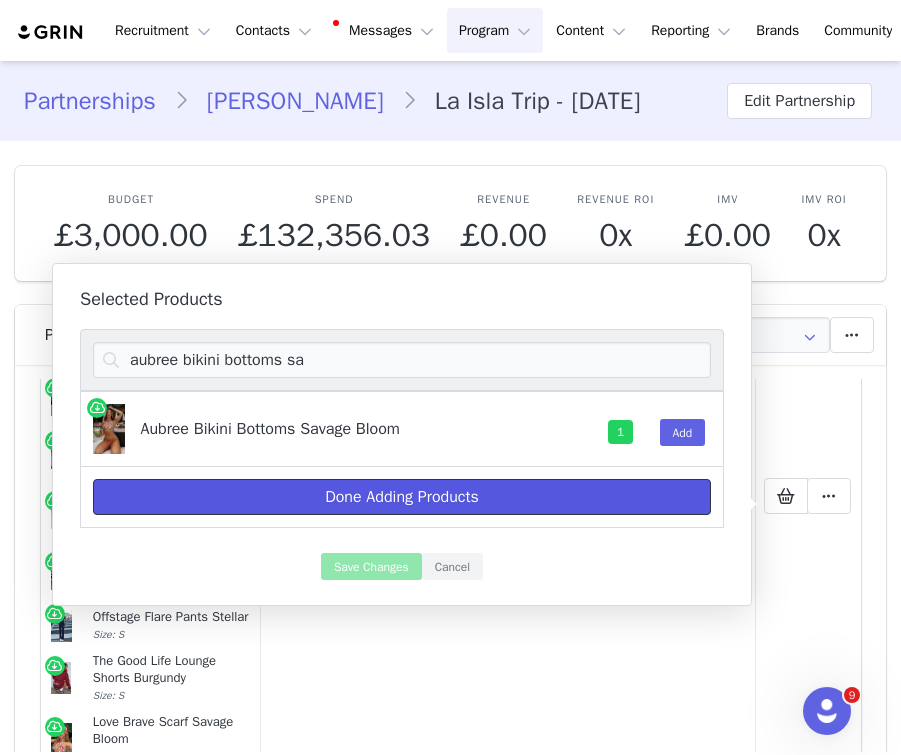 click on "Done Adding Products" at bounding box center [402, 497] 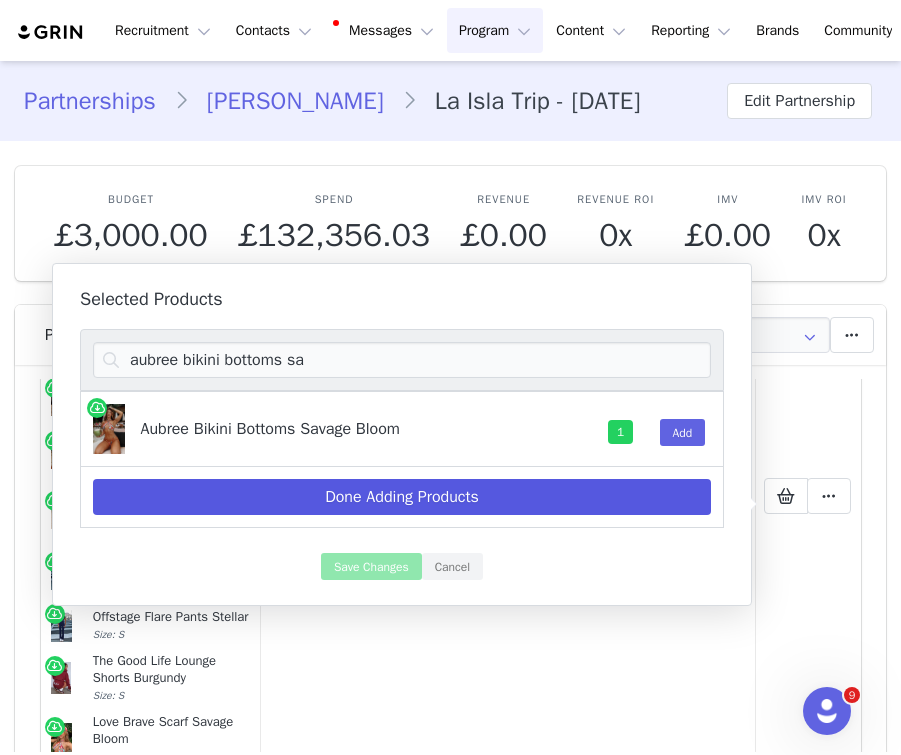 select on "27629342" 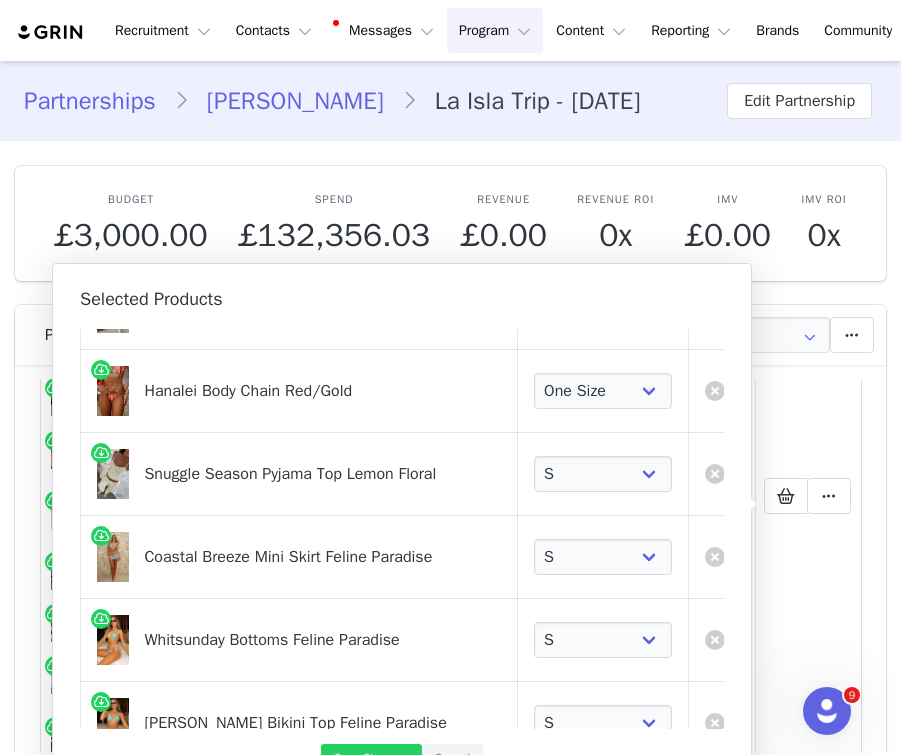 scroll, scrollTop: 3539, scrollLeft: 0, axis: vertical 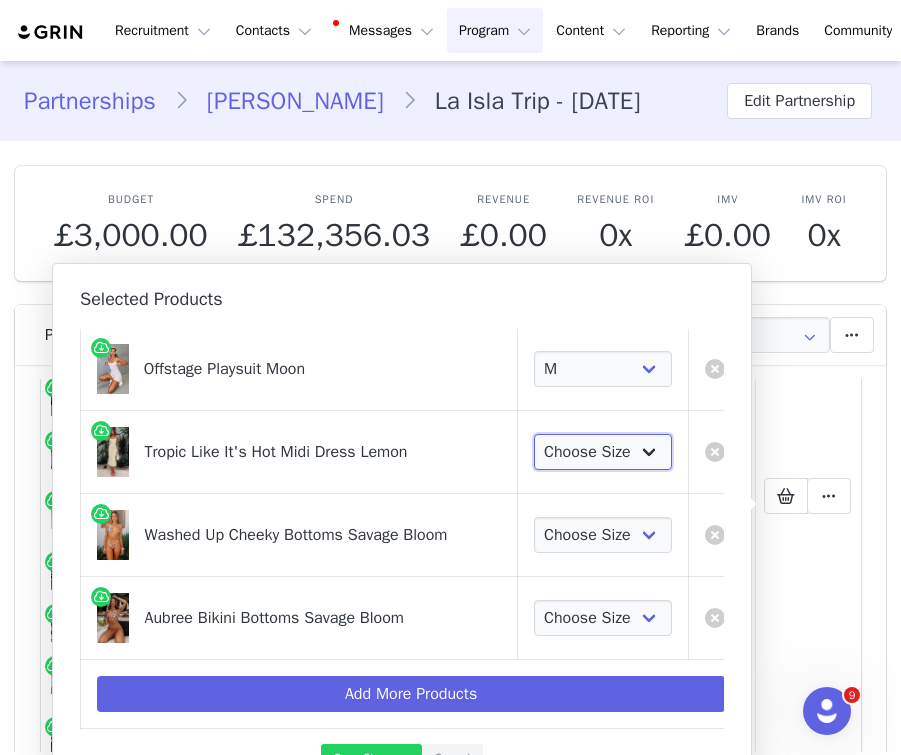 click on "Choose Size  XXS   XS   S   M   L   XL" at bounding box center (603, 452) 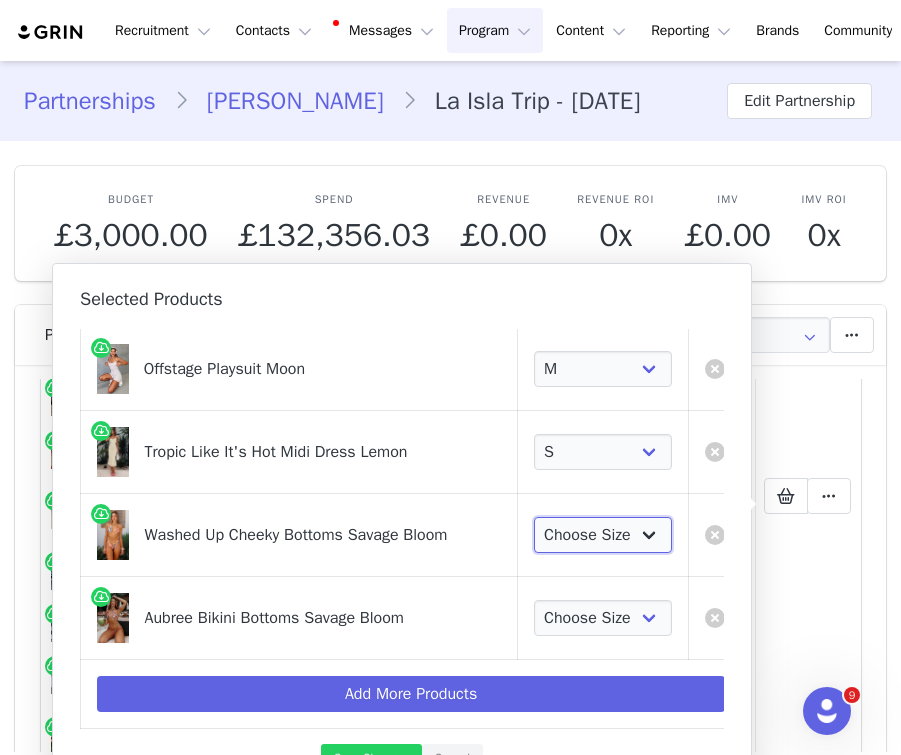 click on "Choose Size  XS   S   M   L   XL" at bounding box center [603, 535] 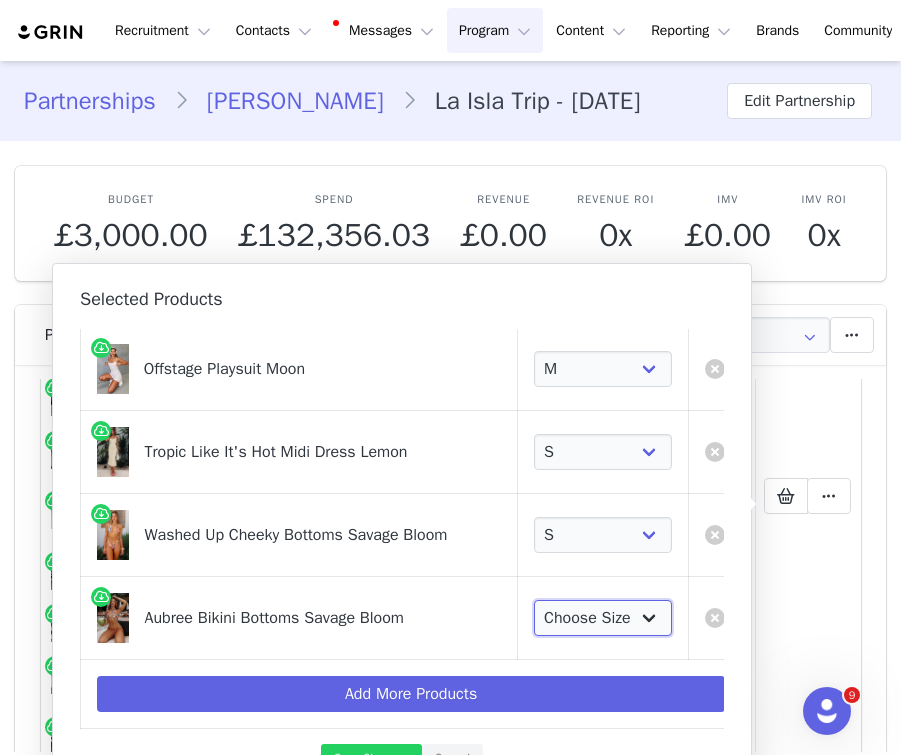 click on "Choose Size  XS   S   M   L   XL" at bounding box center [603, 618] 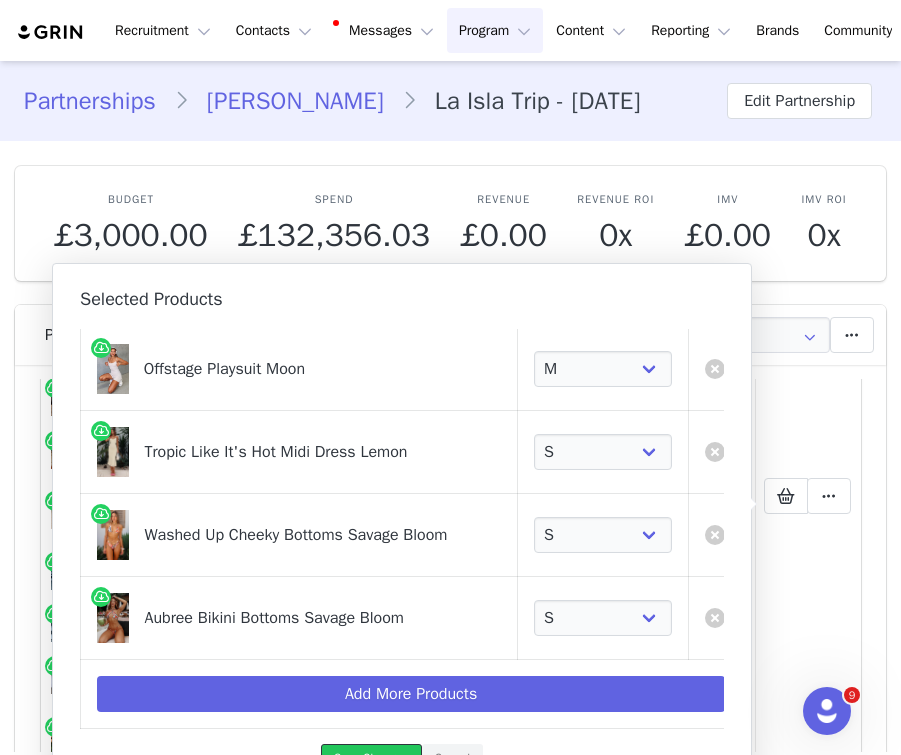 click on "Save Changes" at bounding box center [371, 757] 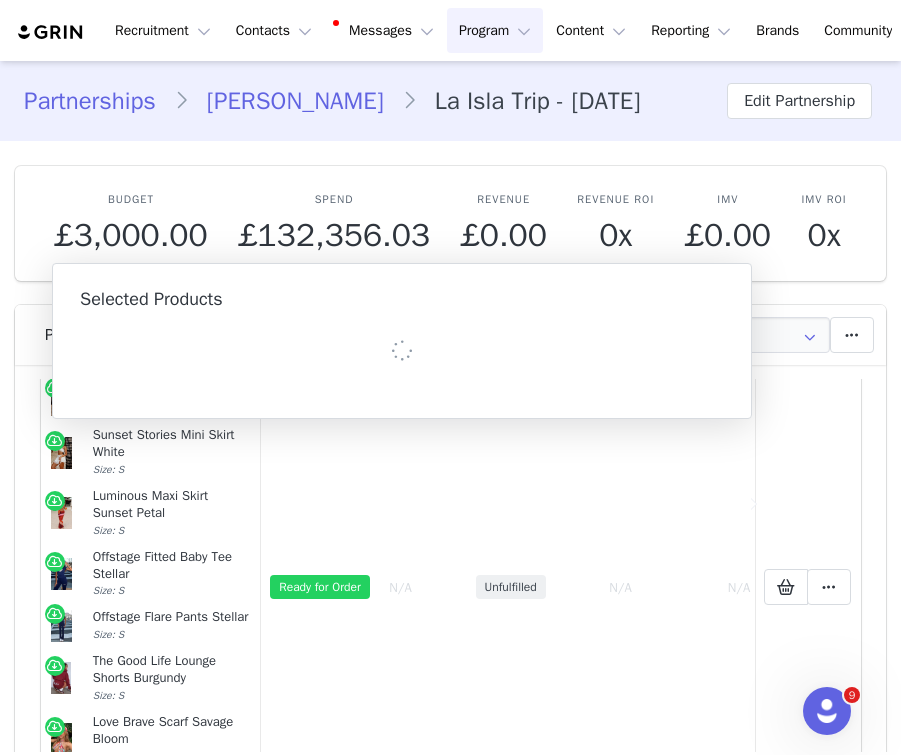 scroll, scrollTop: 1271, scrollLeft: 0, axis: vertical 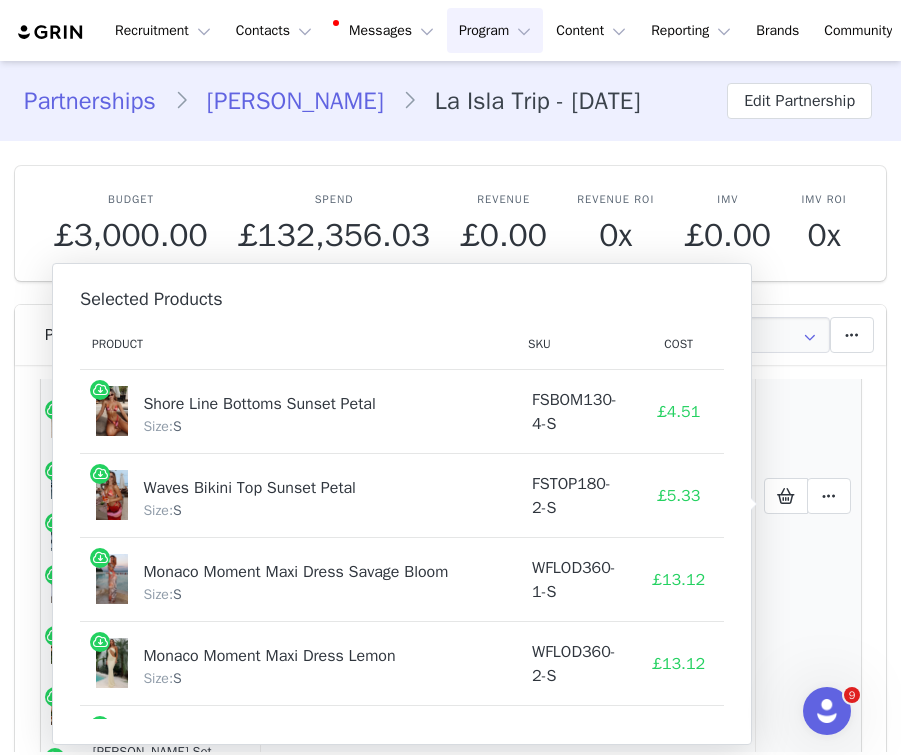 click on "Mark as Fulfilled Create Shopify Draft Order Create Shopify Order Reconfigure Products Delete Fulfillment" at bounding box center (808, 496) 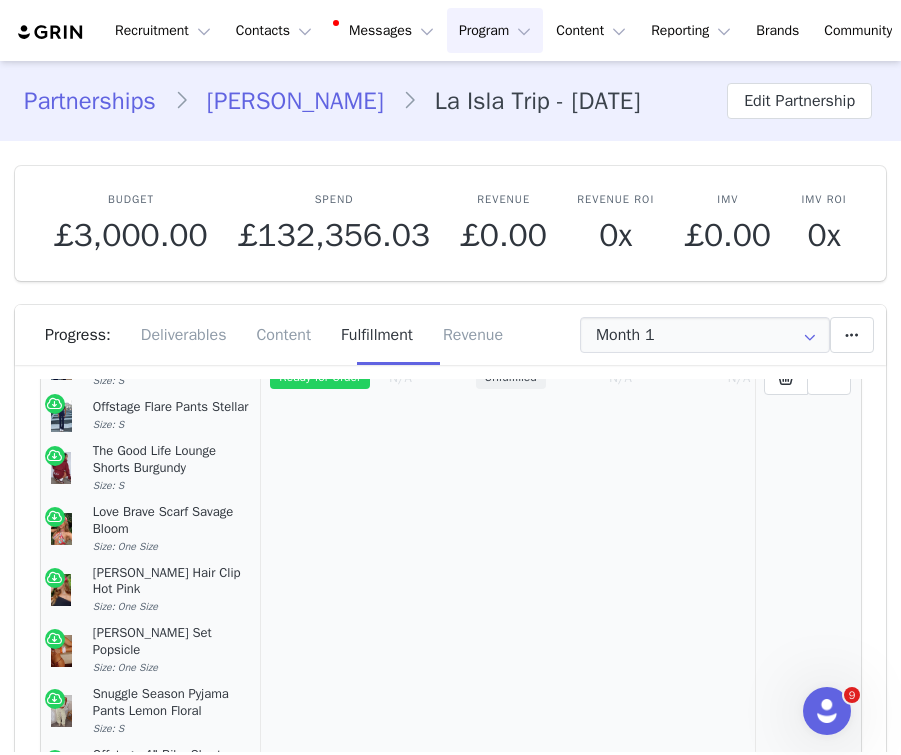 scroll, scrollTop: 1476, scrollLeft: 0, axis: vertical 